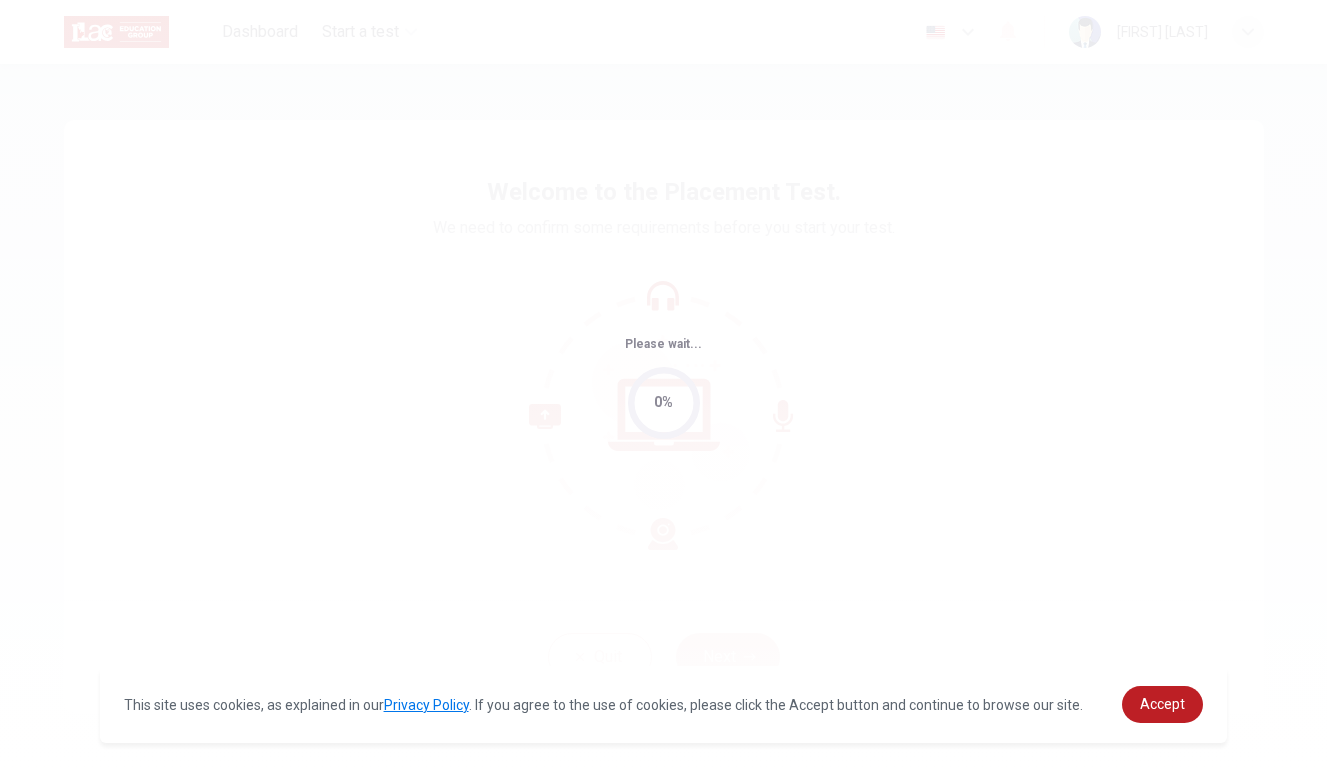 scroll, scrollTop: 0, scrollLeft: 0, axis: both 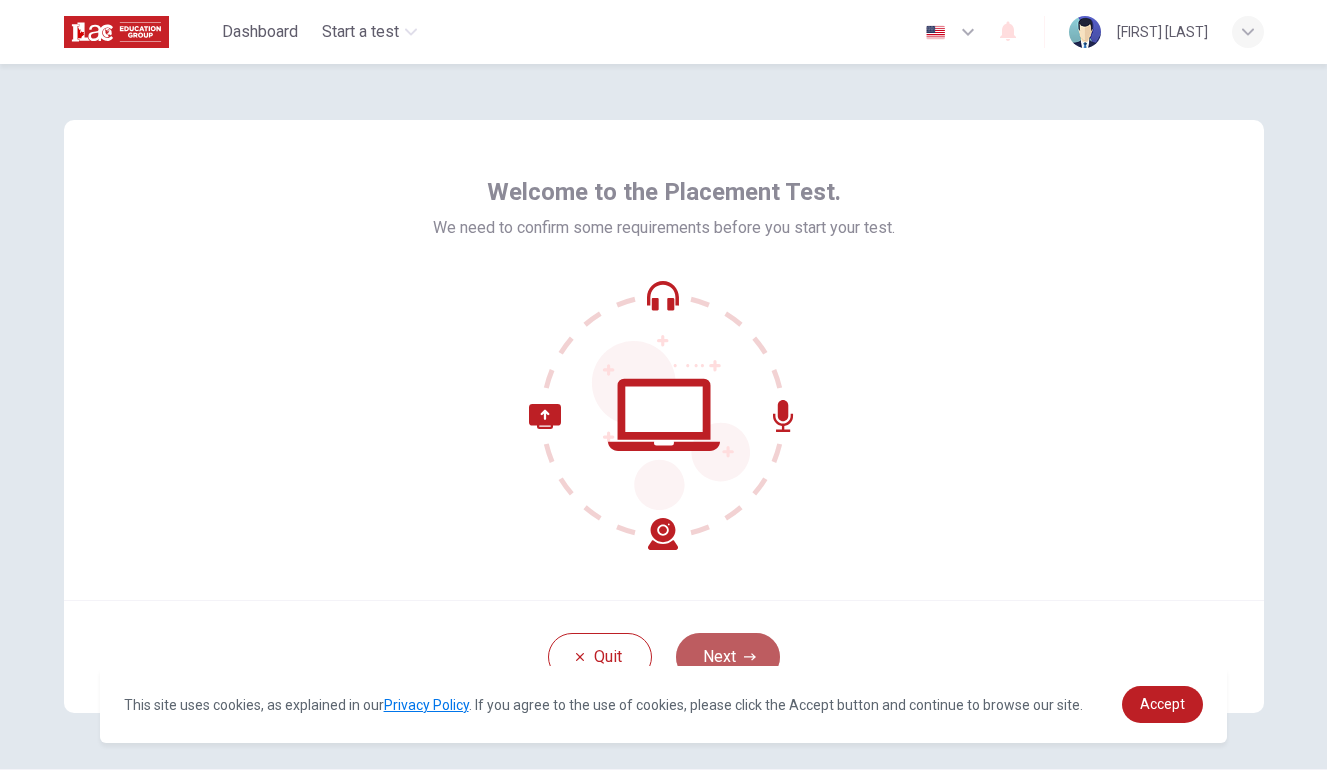 click on "Next" at bounding box center (728, 657) 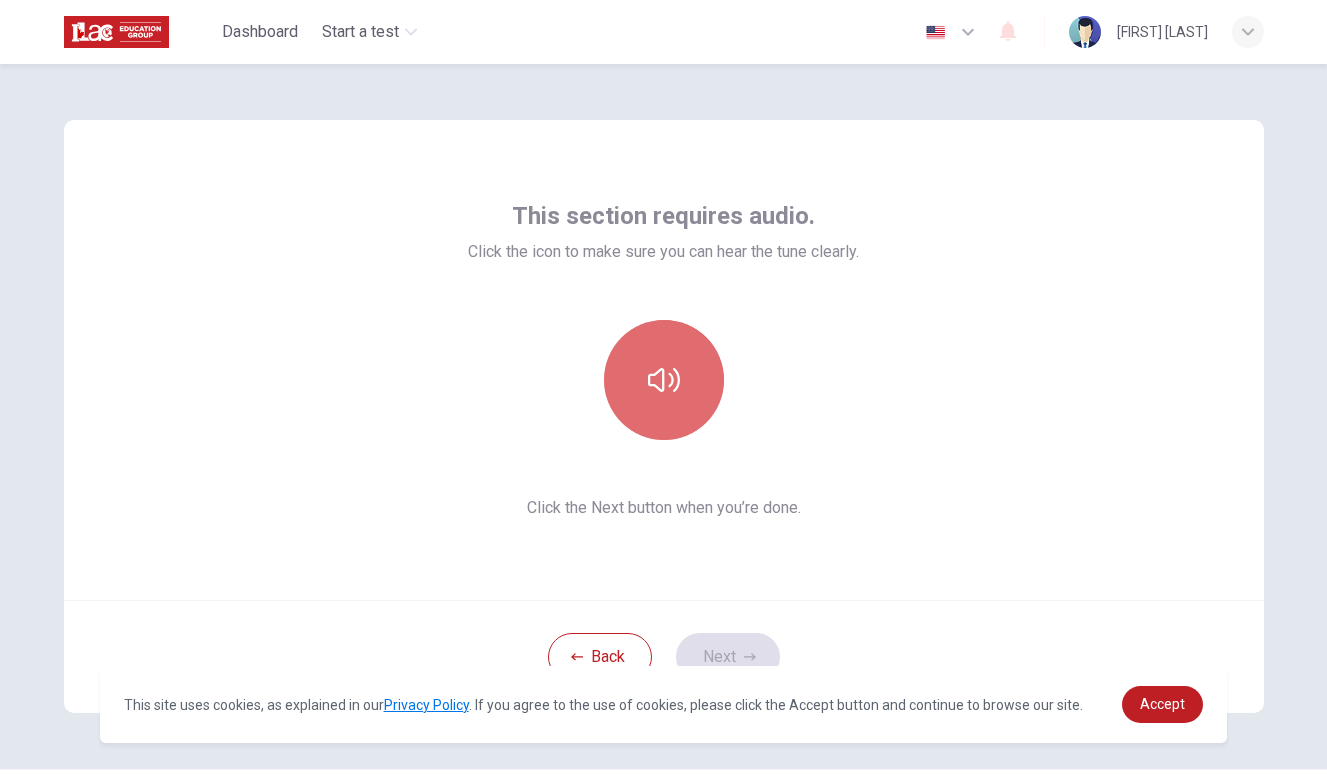 click at bounding box center [664, 380] 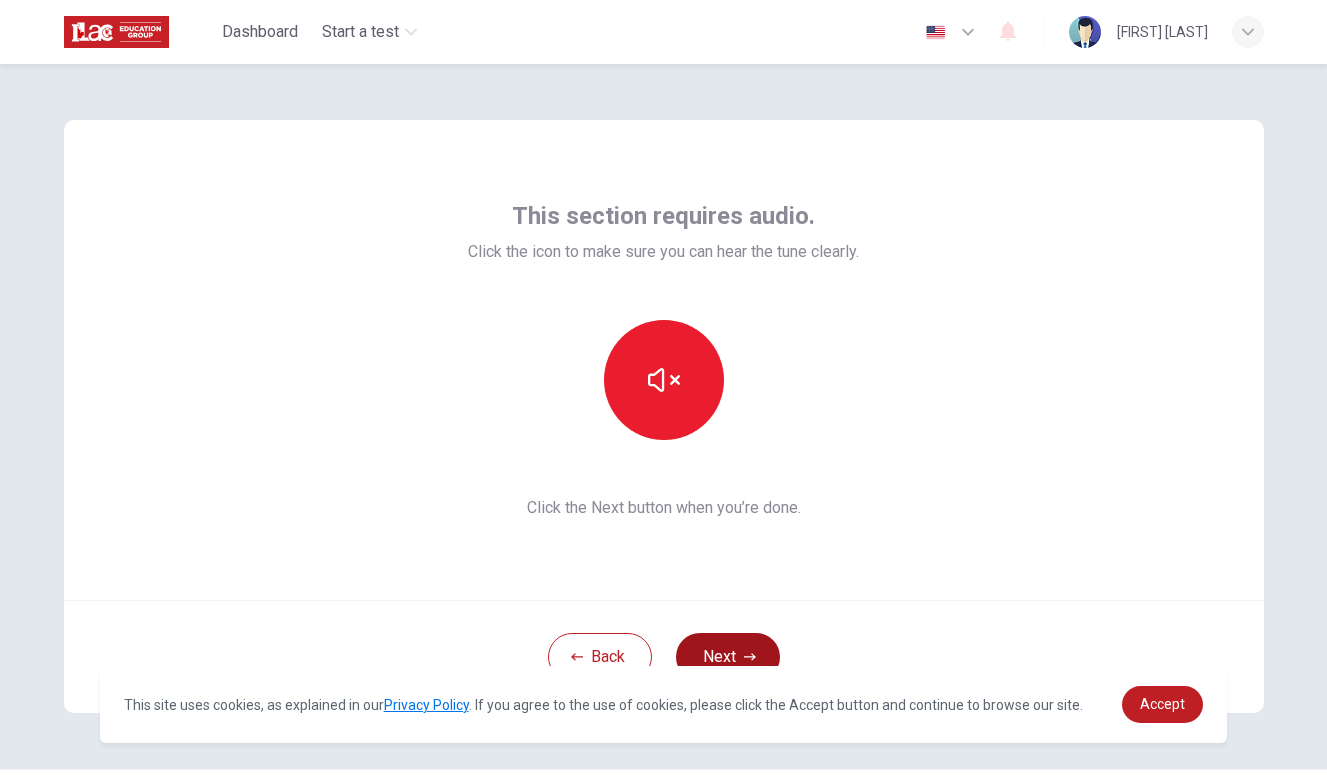 click on "Next" at bounding box center (728, 657) 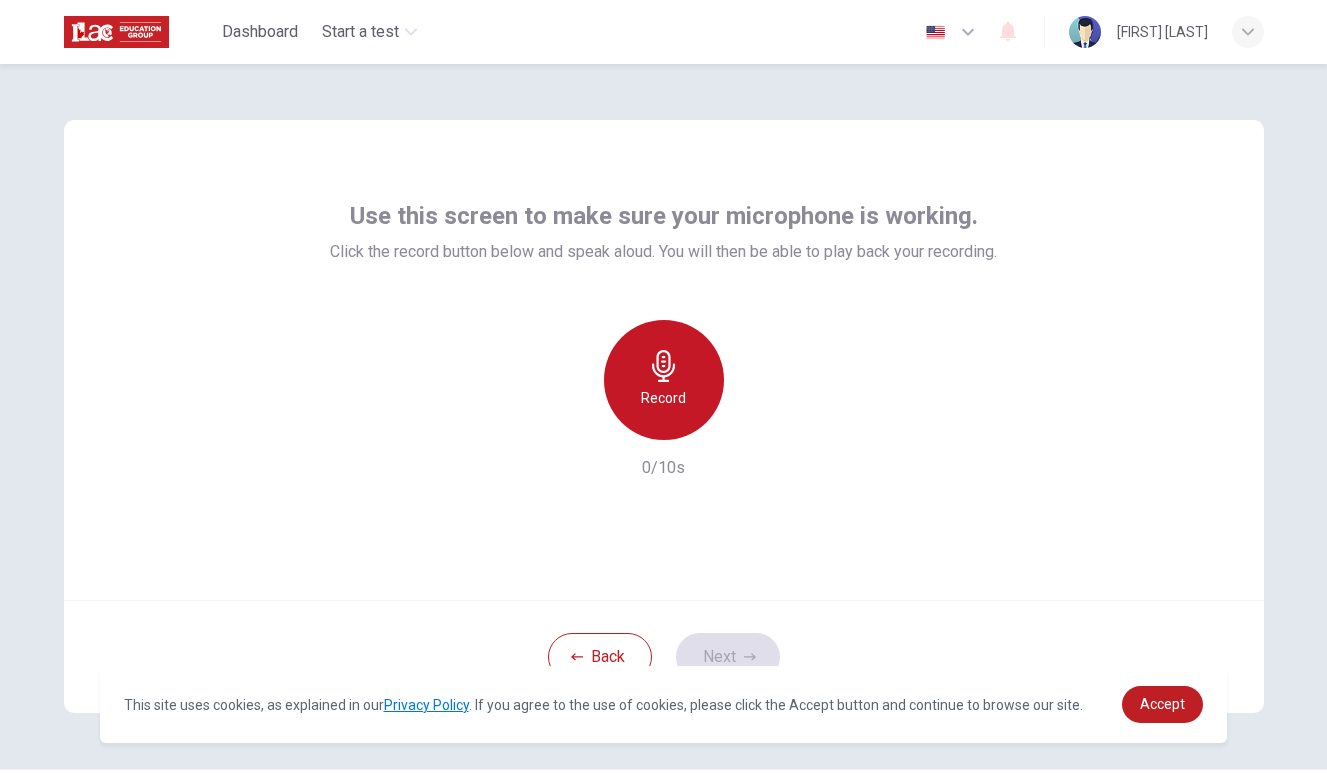 click on "Record" at bounding box center [663, 398] 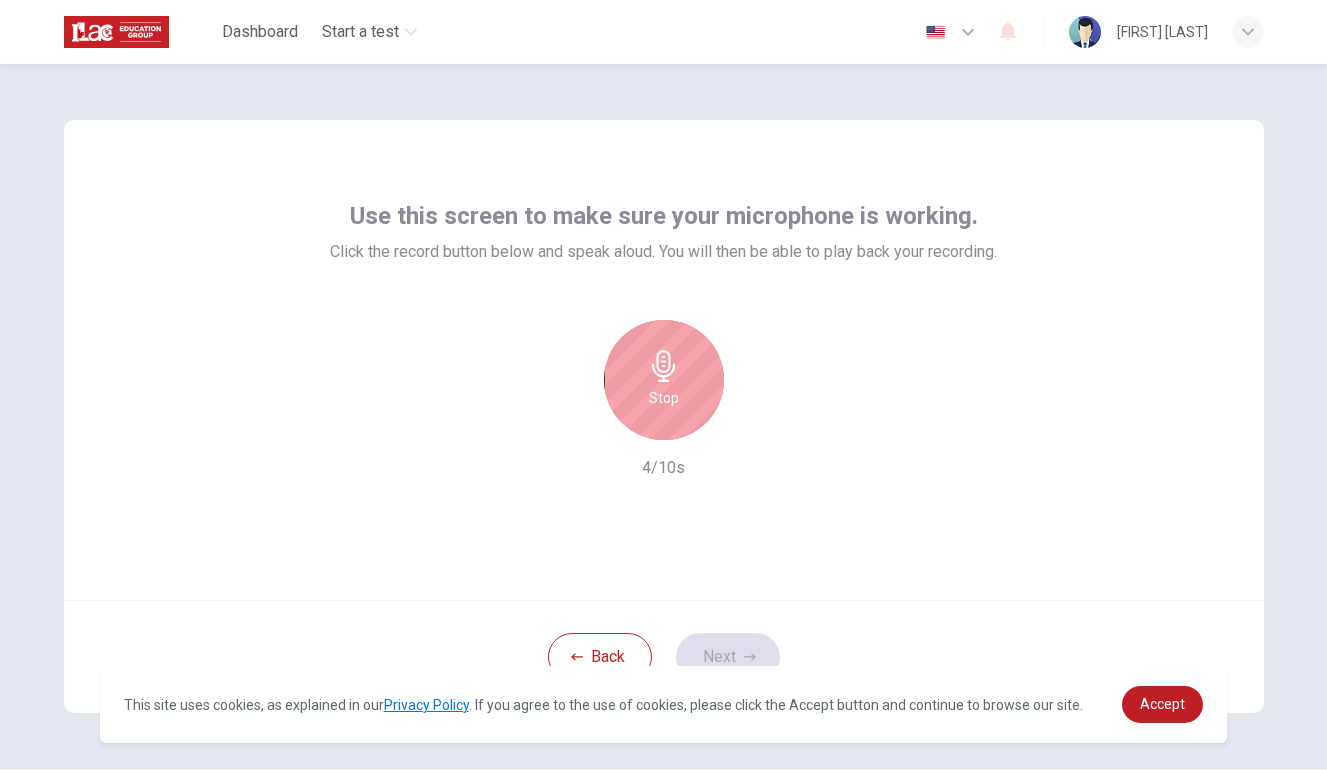 click on "Stop" at bounding box center (664, 380) 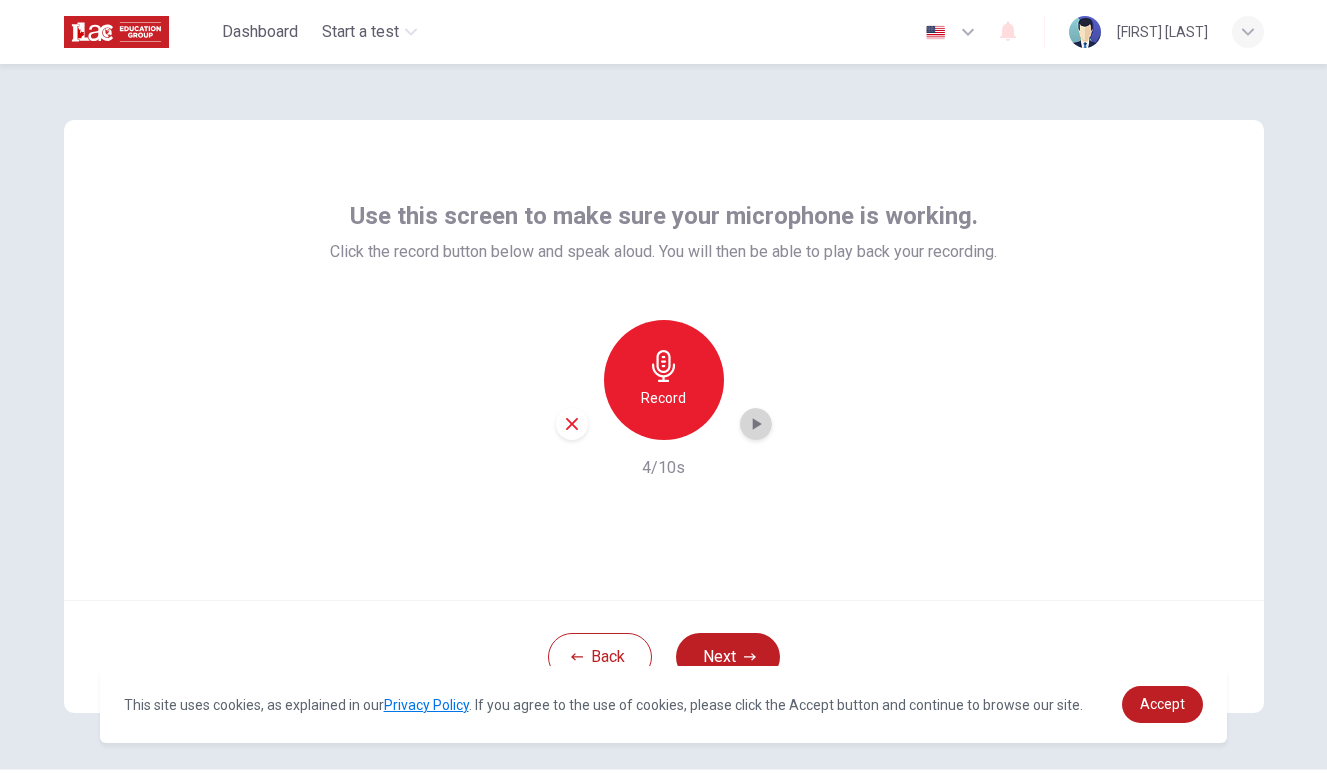 click at bounding box center (756, 424) 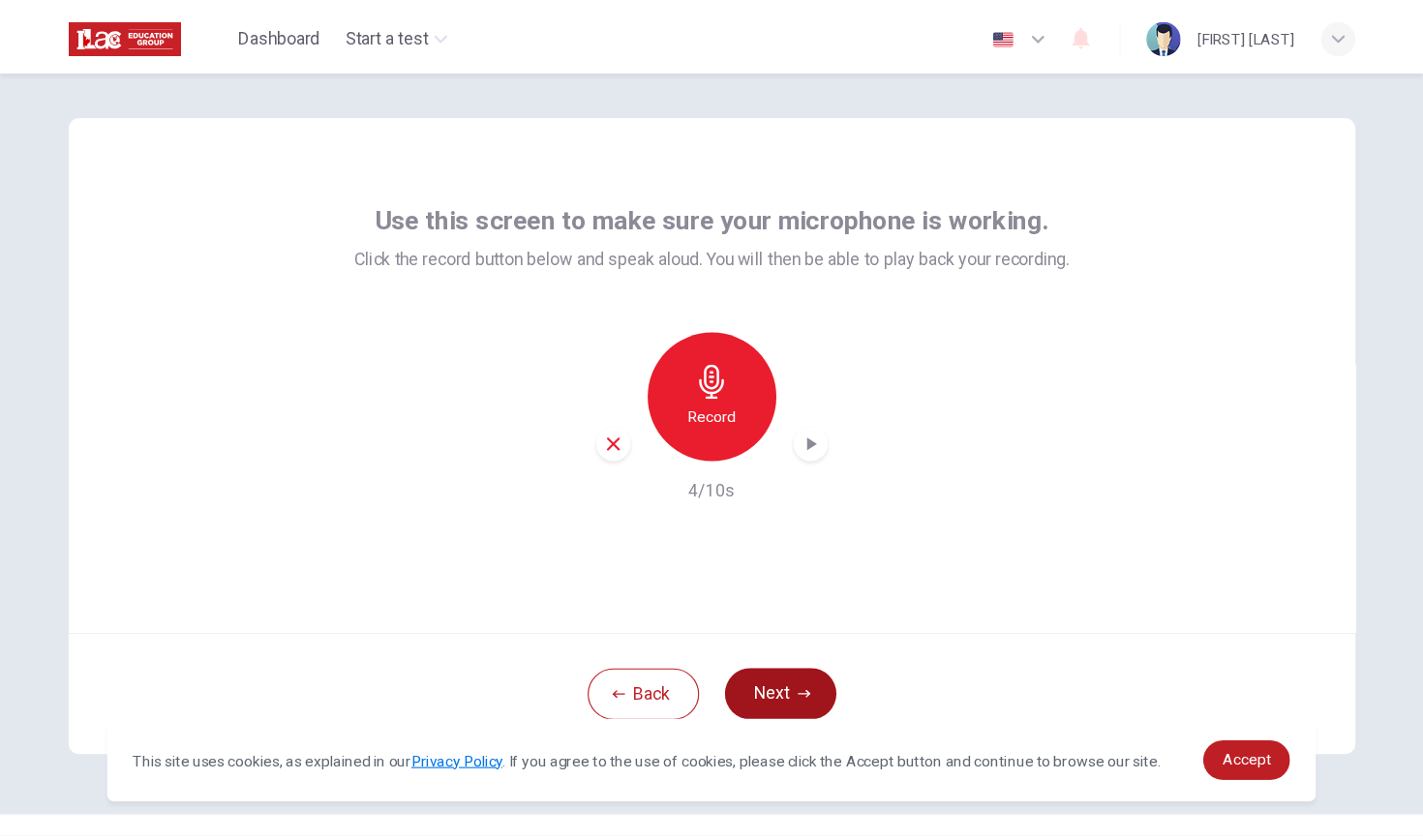 scroll, scrollTop: 56, scrollLeft: 0, axis: vertical 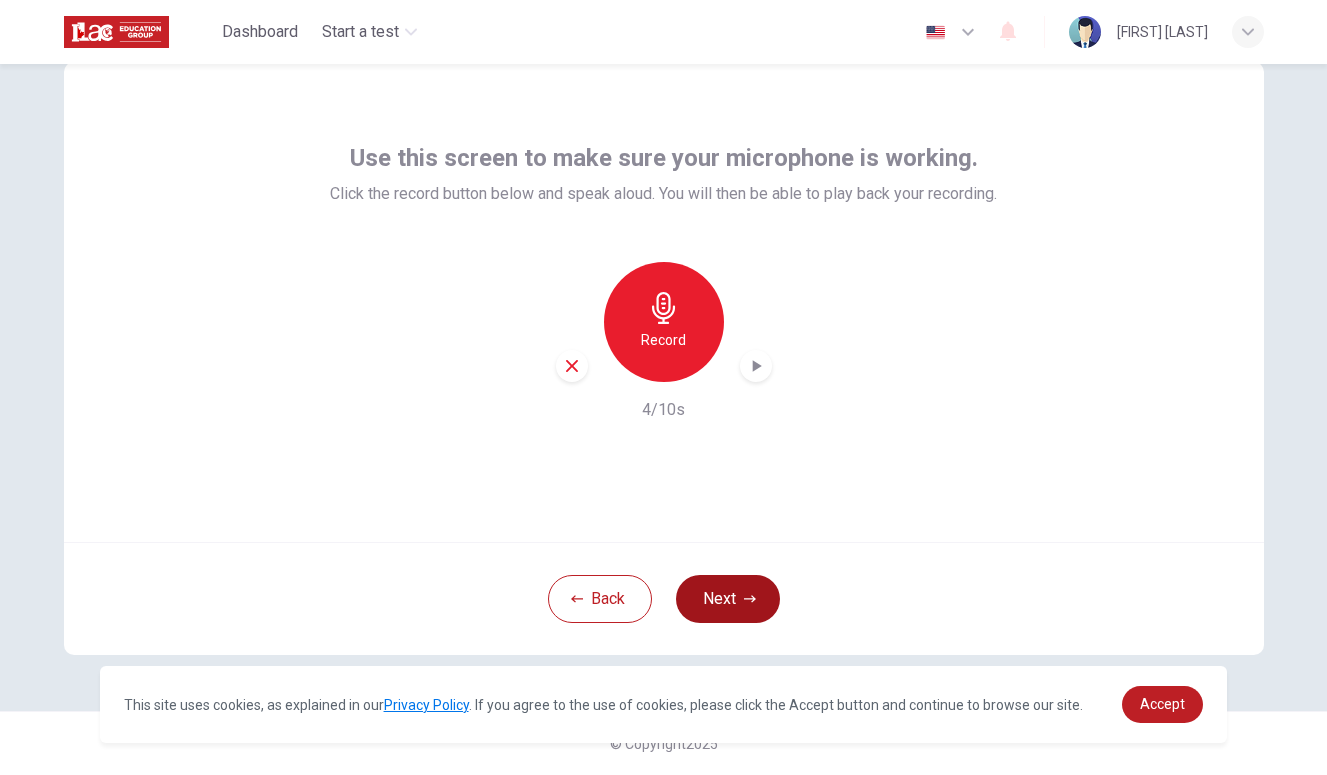 click on "Next" at bounding box center [728, 599] 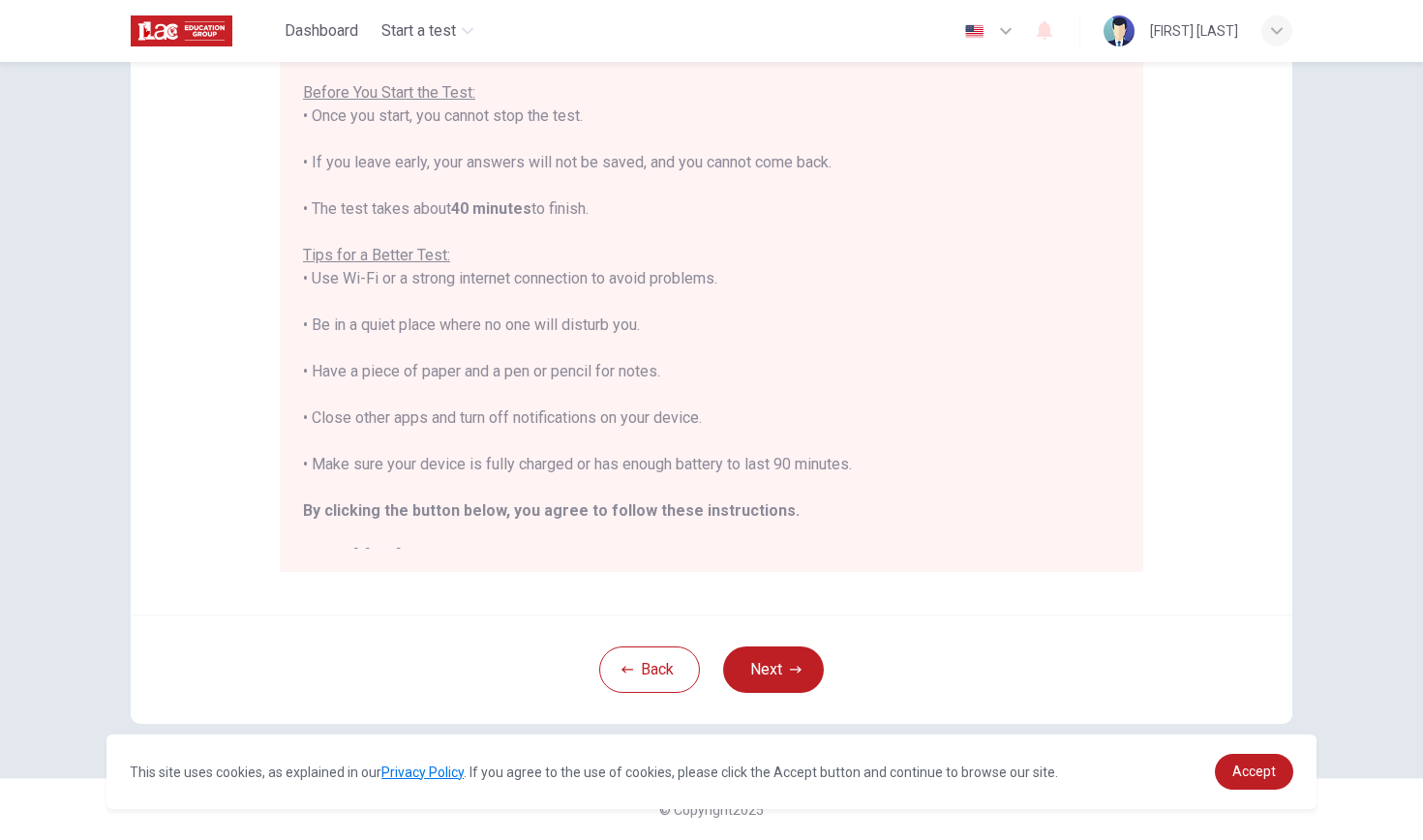 scroll, scrollTop: 236, scrollLeft: 0, axis: vertical 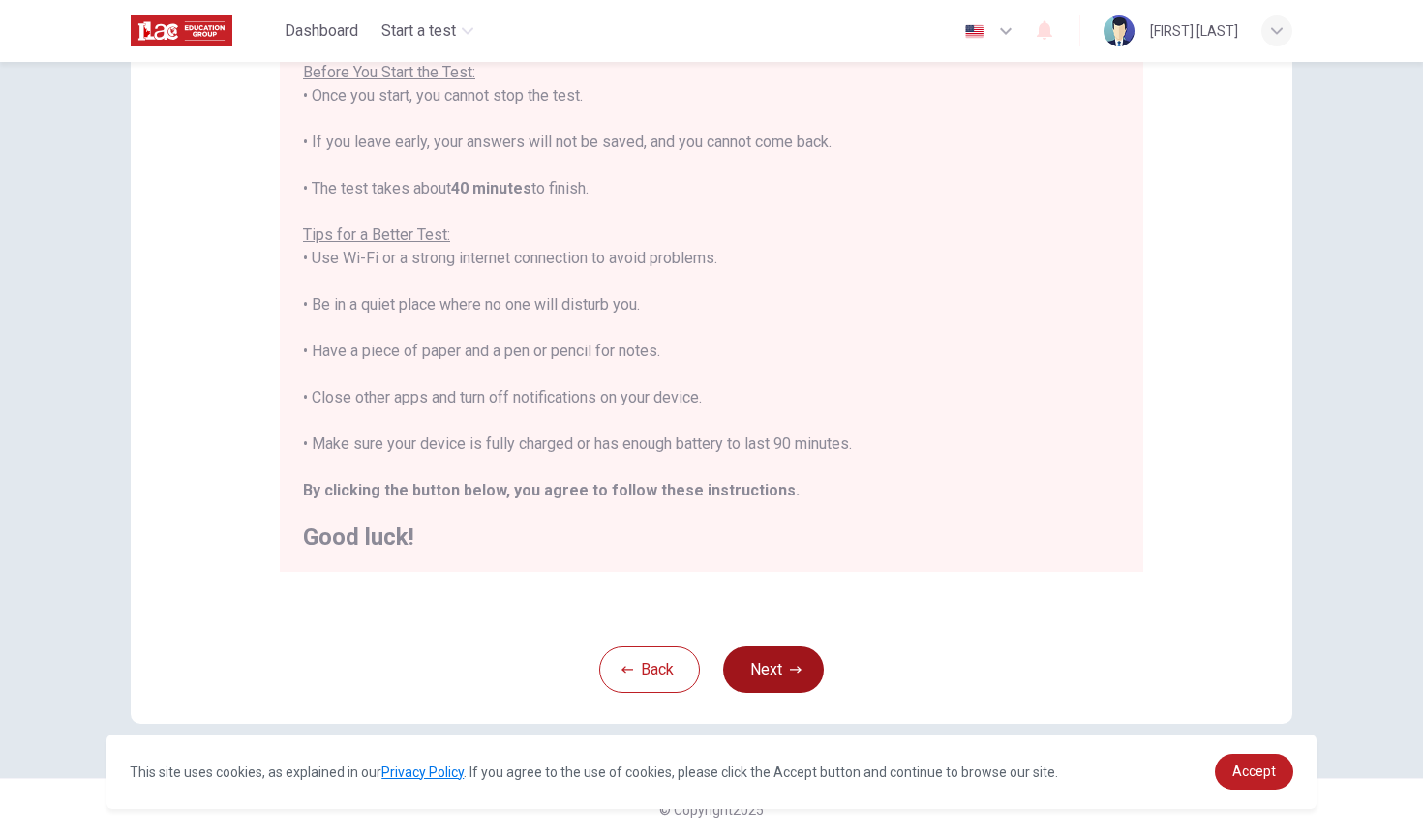 click on "Next" at bounding box center [773, 670] 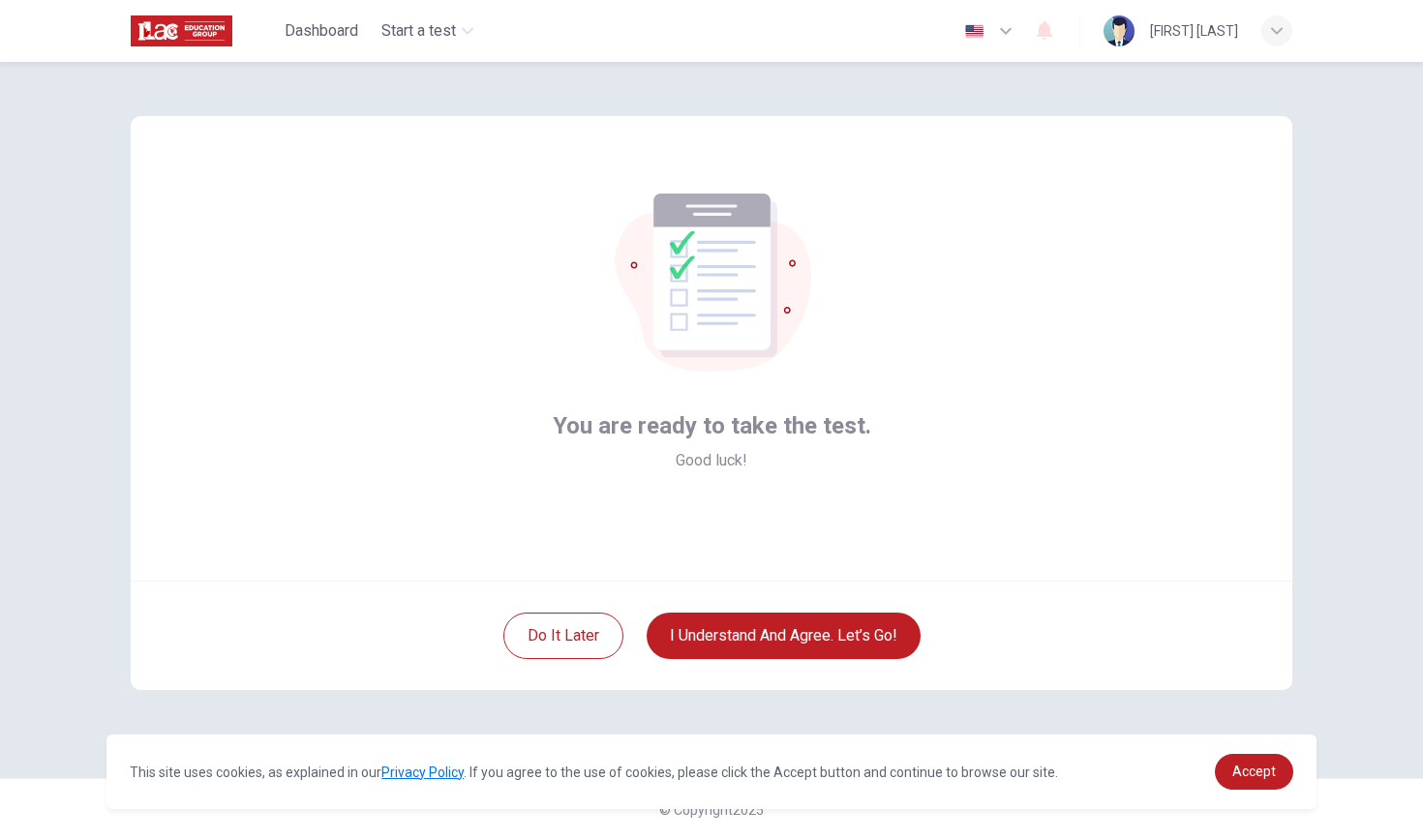 scroll, scrollTop: 0, scrollLeft: 0, axis: both 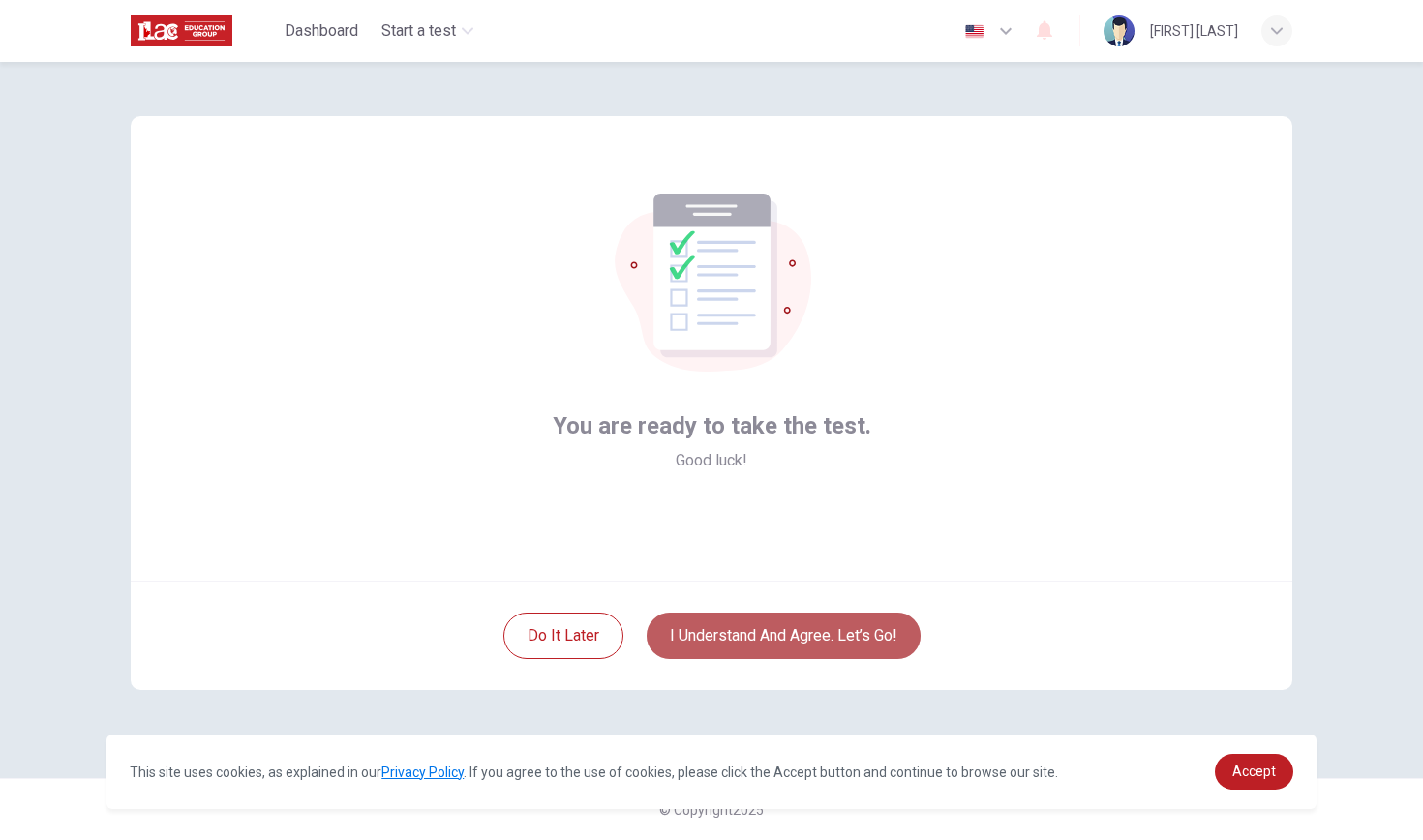 click on "I understand and agree. Let’s go!" at bounding box center [783, 636] 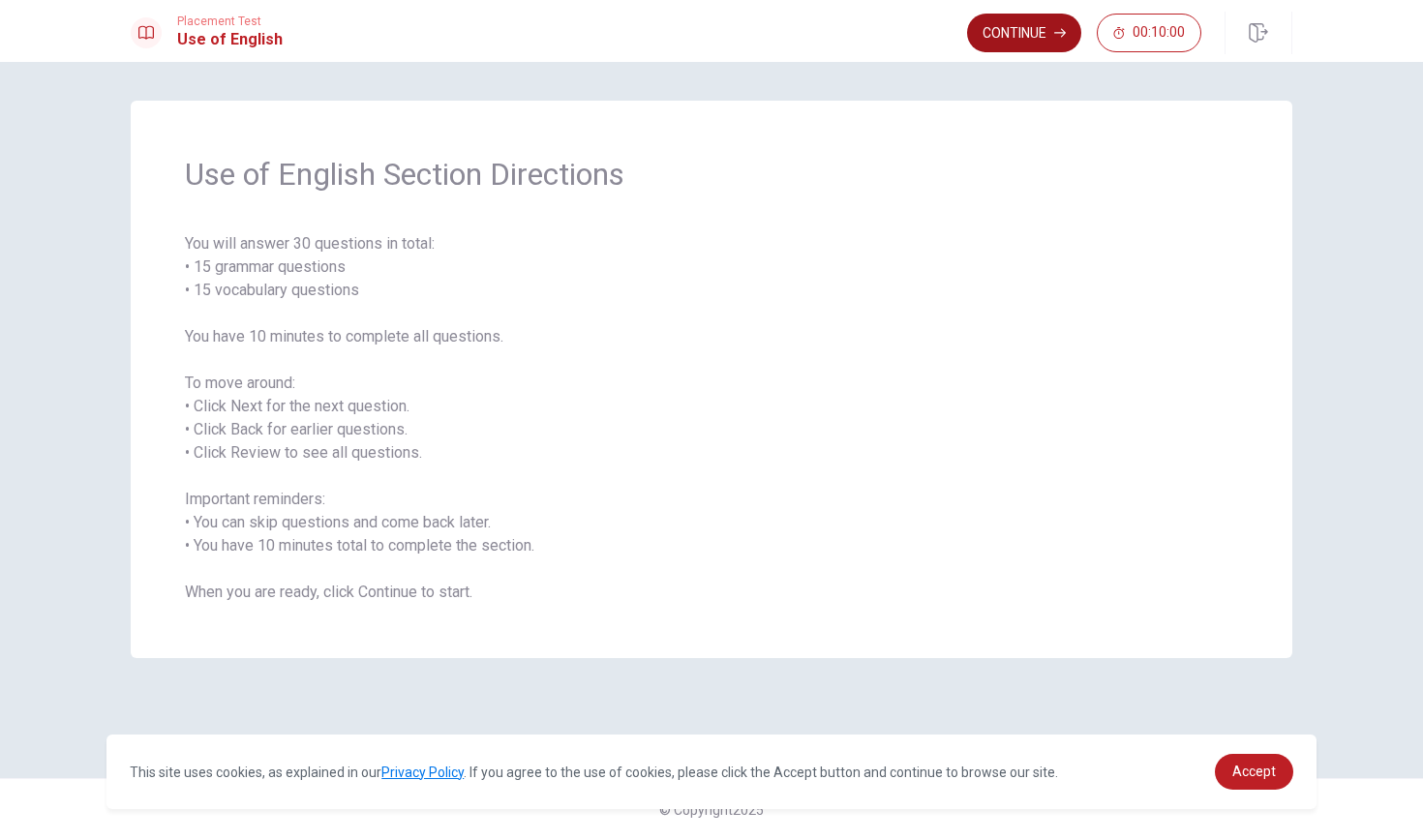click on "Continue" at bounding box center [1024, 33] 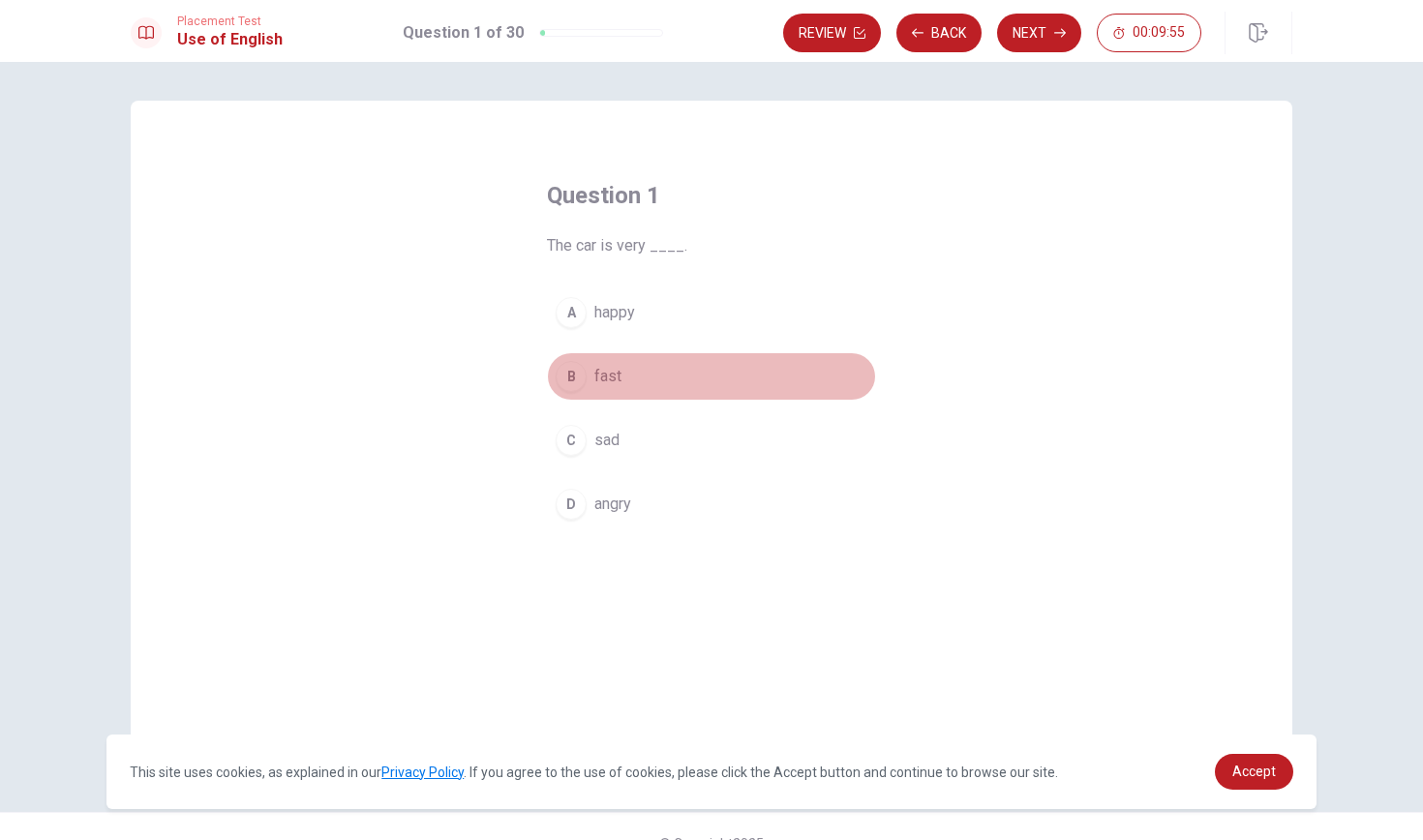 click on "B" at bounding box center (571, 376) 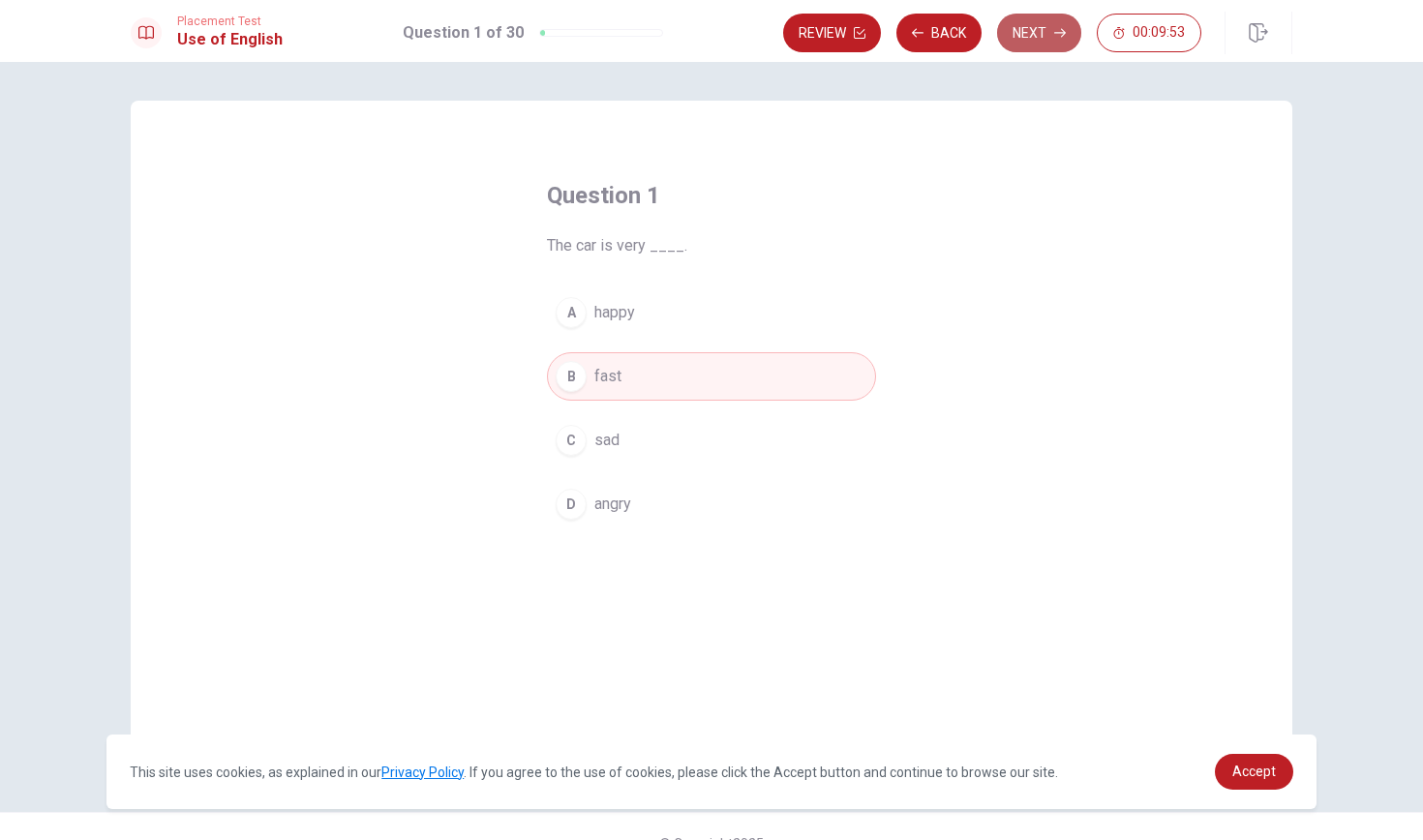 click on "Next" at bounding box center (1039, 33) 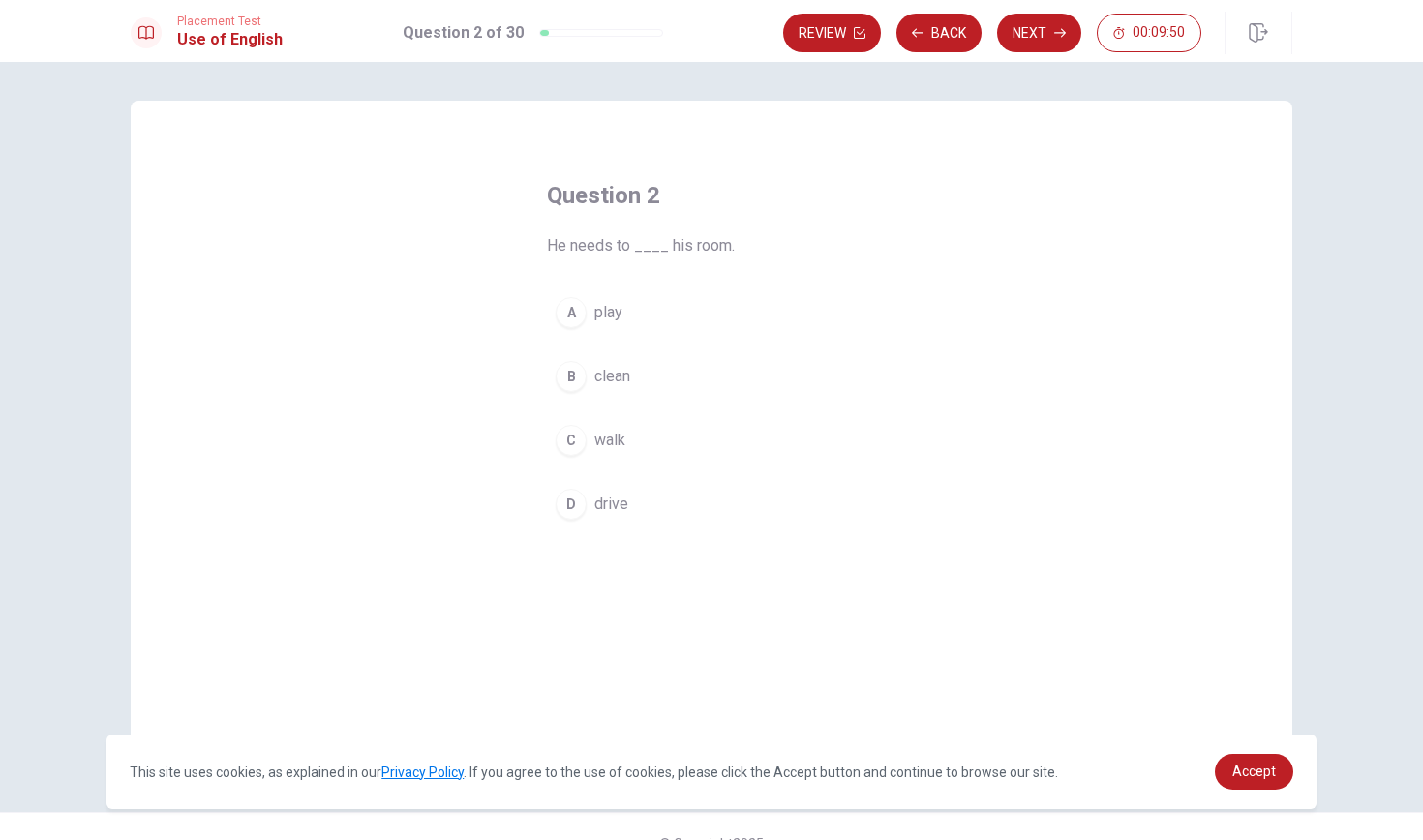 click on "B clean" at bounding box center (712, 376) 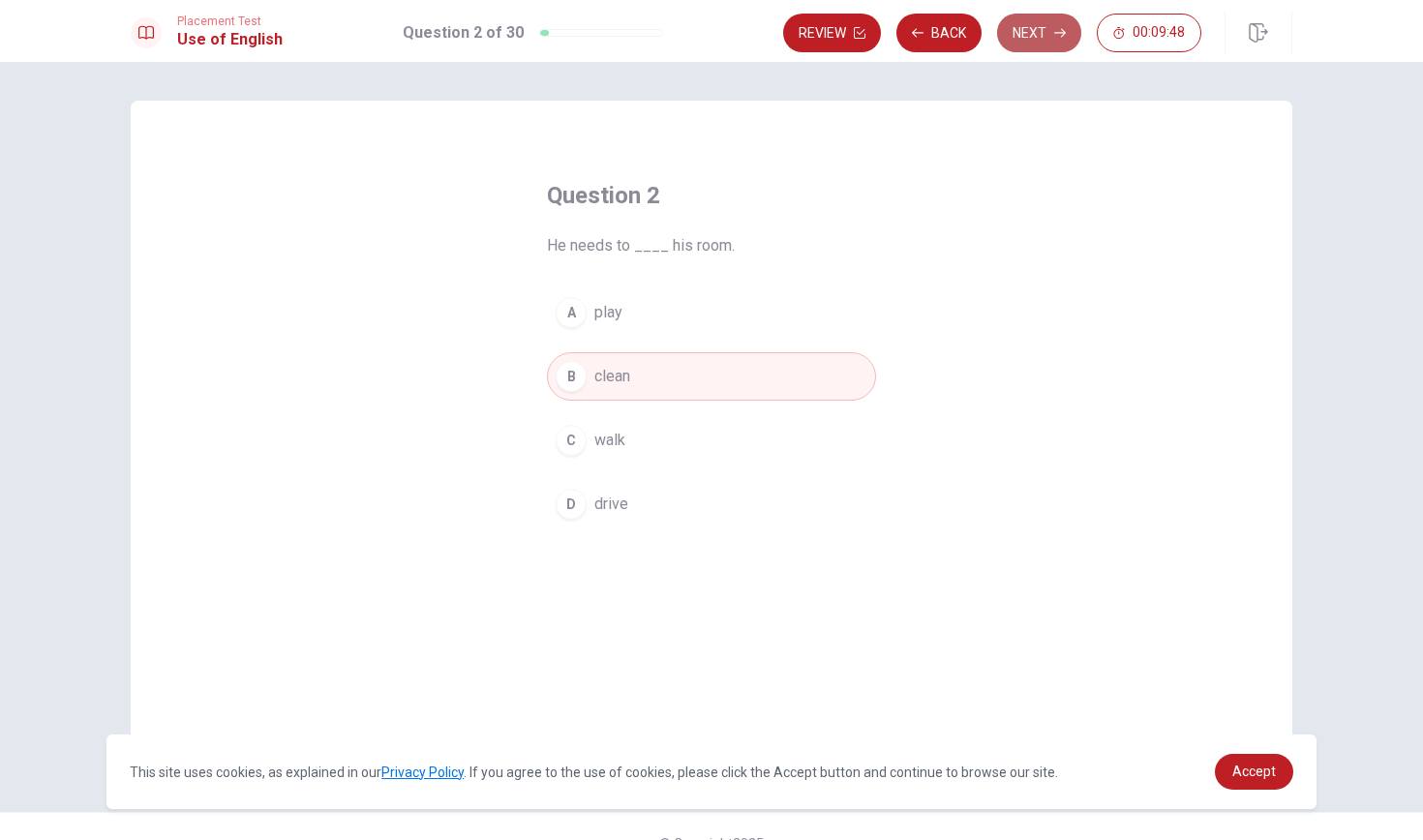 click on "Next" at bounding box center (1039, 33) 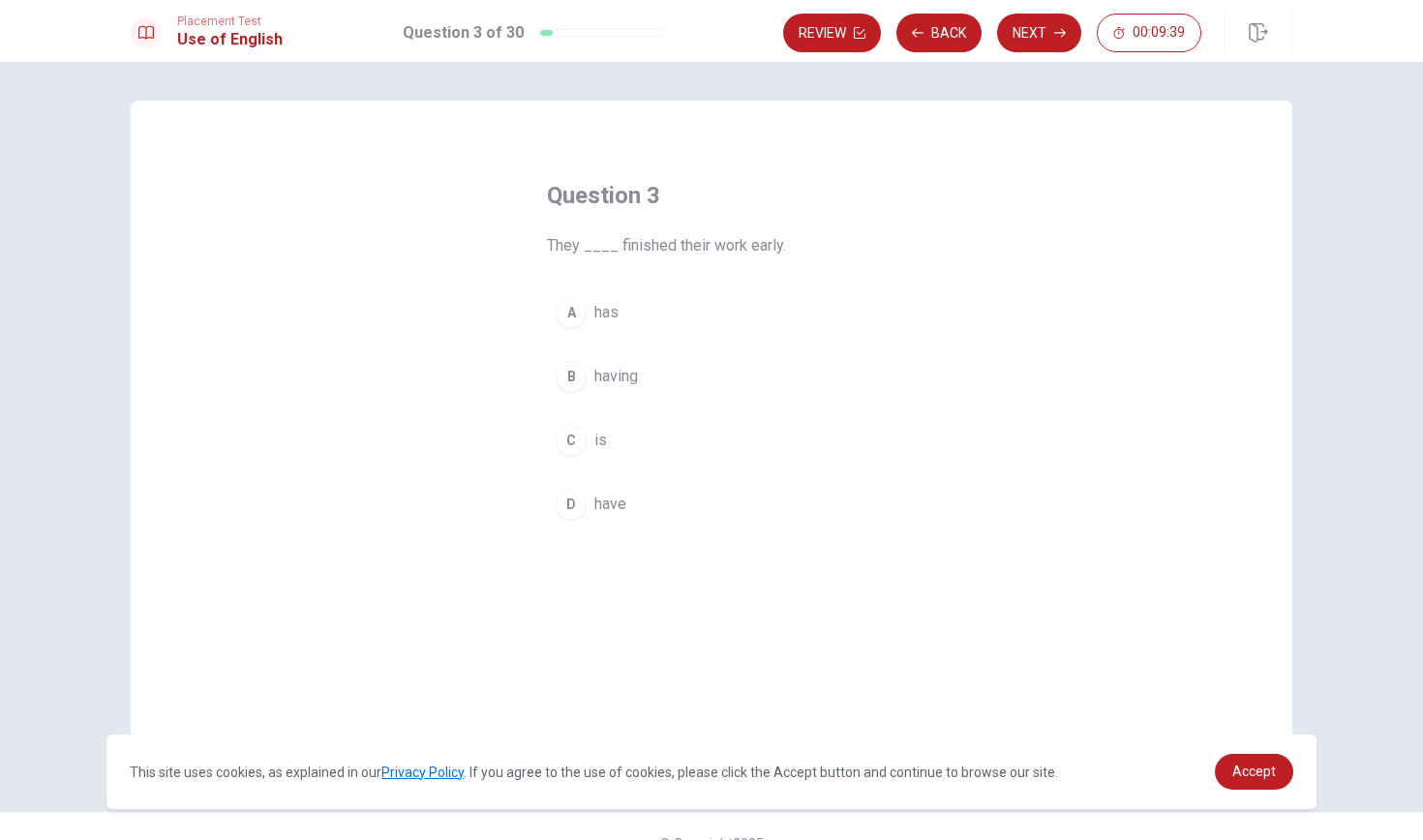 click on "have" at bounding box center [610, 504] 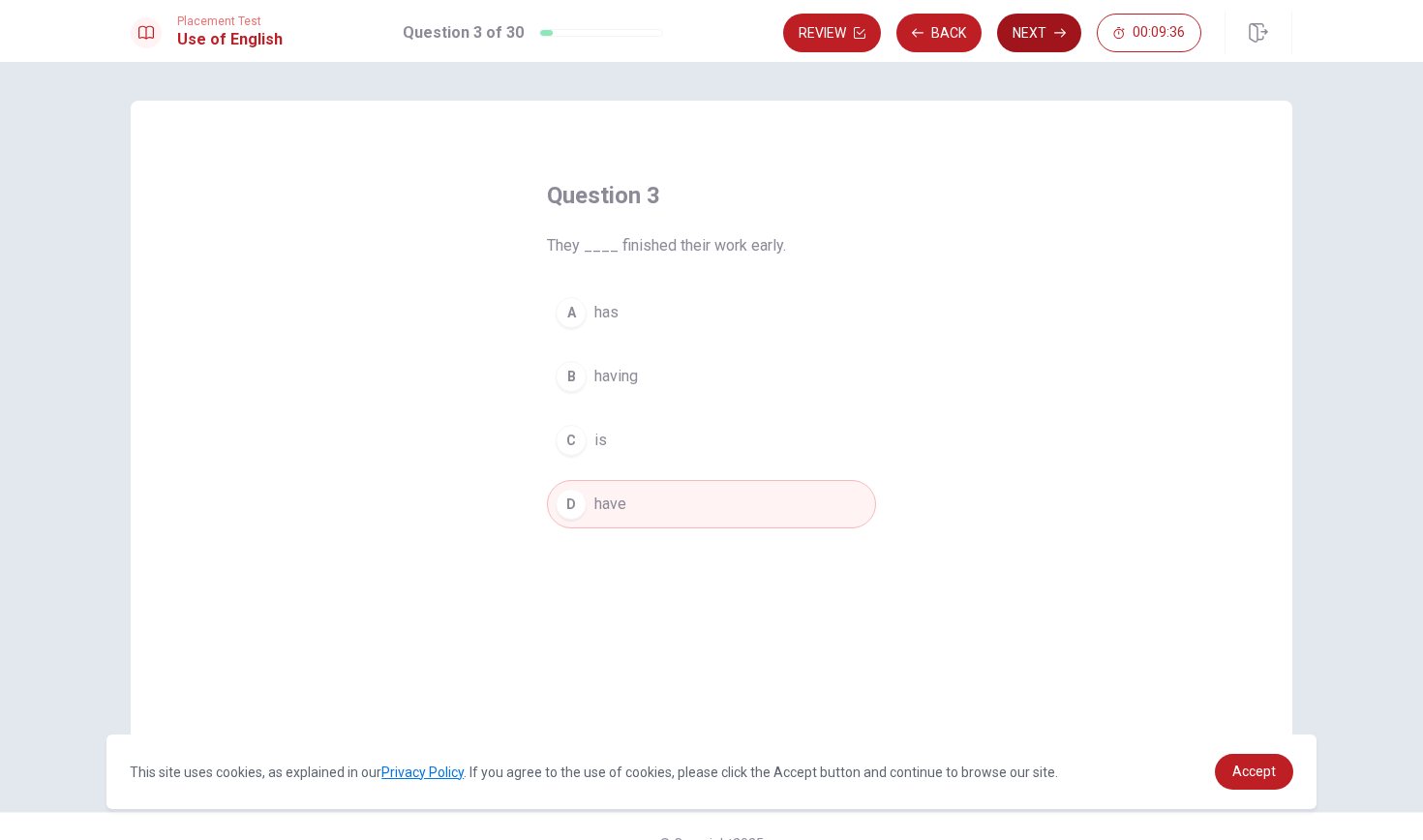 click on "Next" at bounding box center (1039, 33) 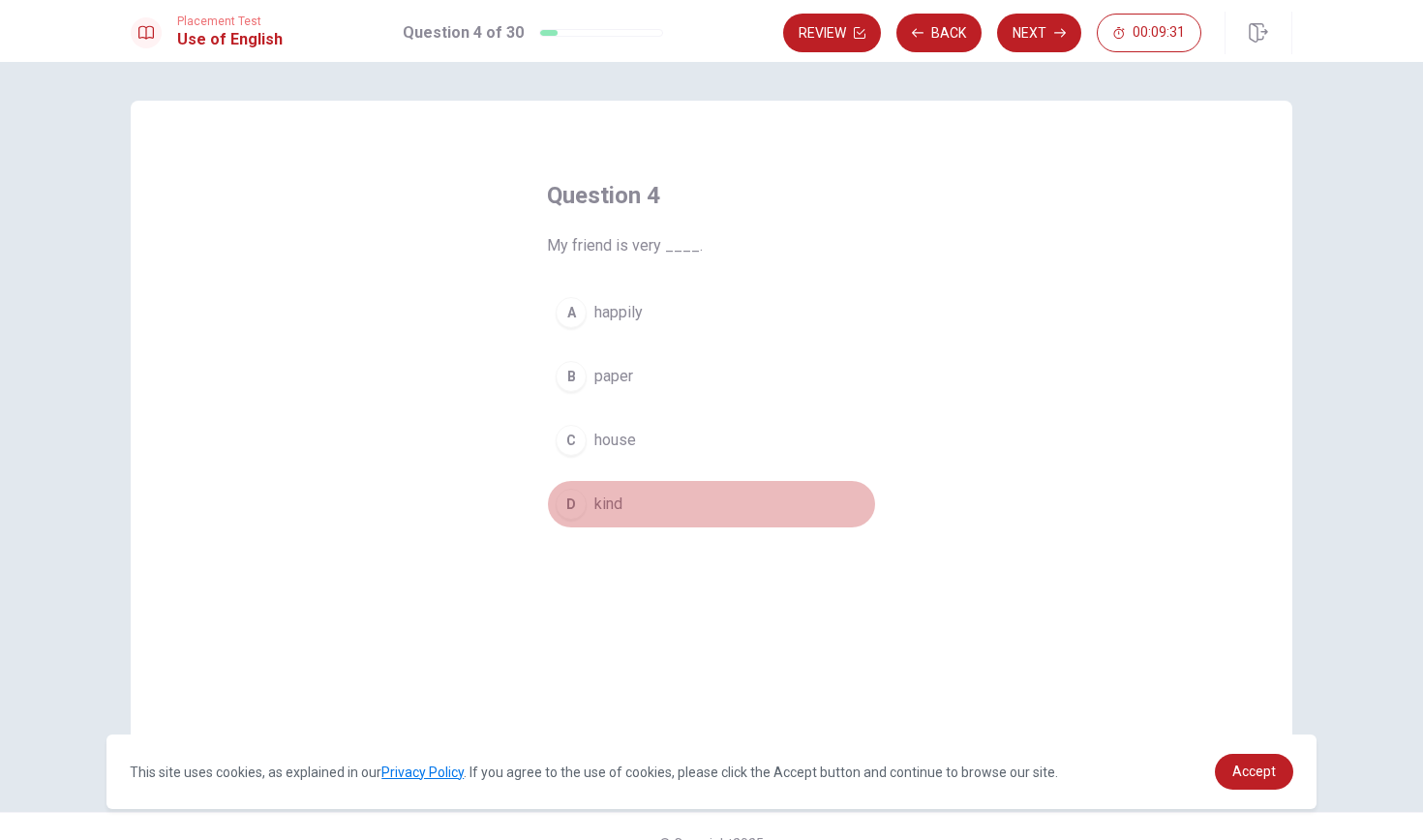 click on "D" at bounding box center [571, 504] 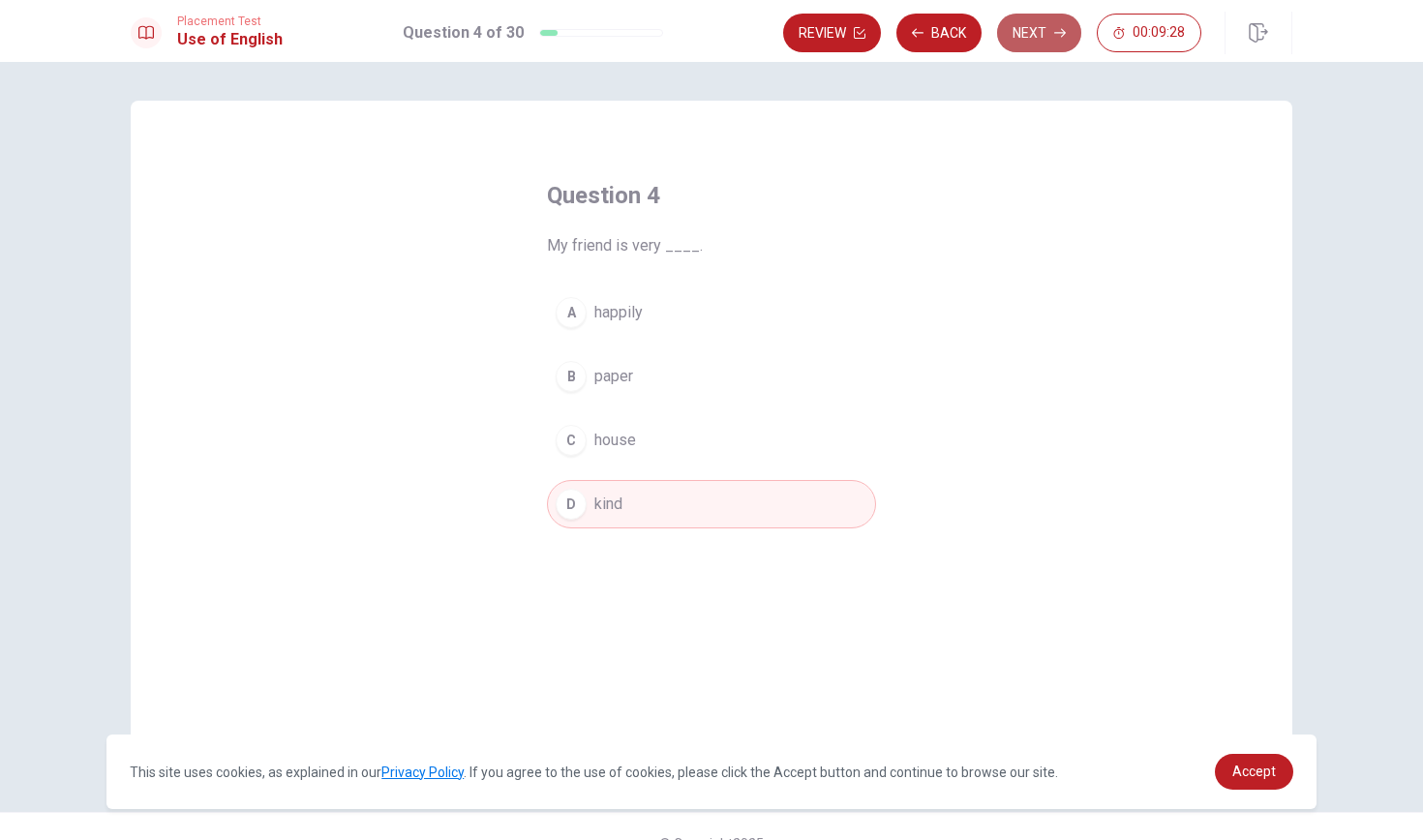 click on "Next" at bounding box center [1039, 33] 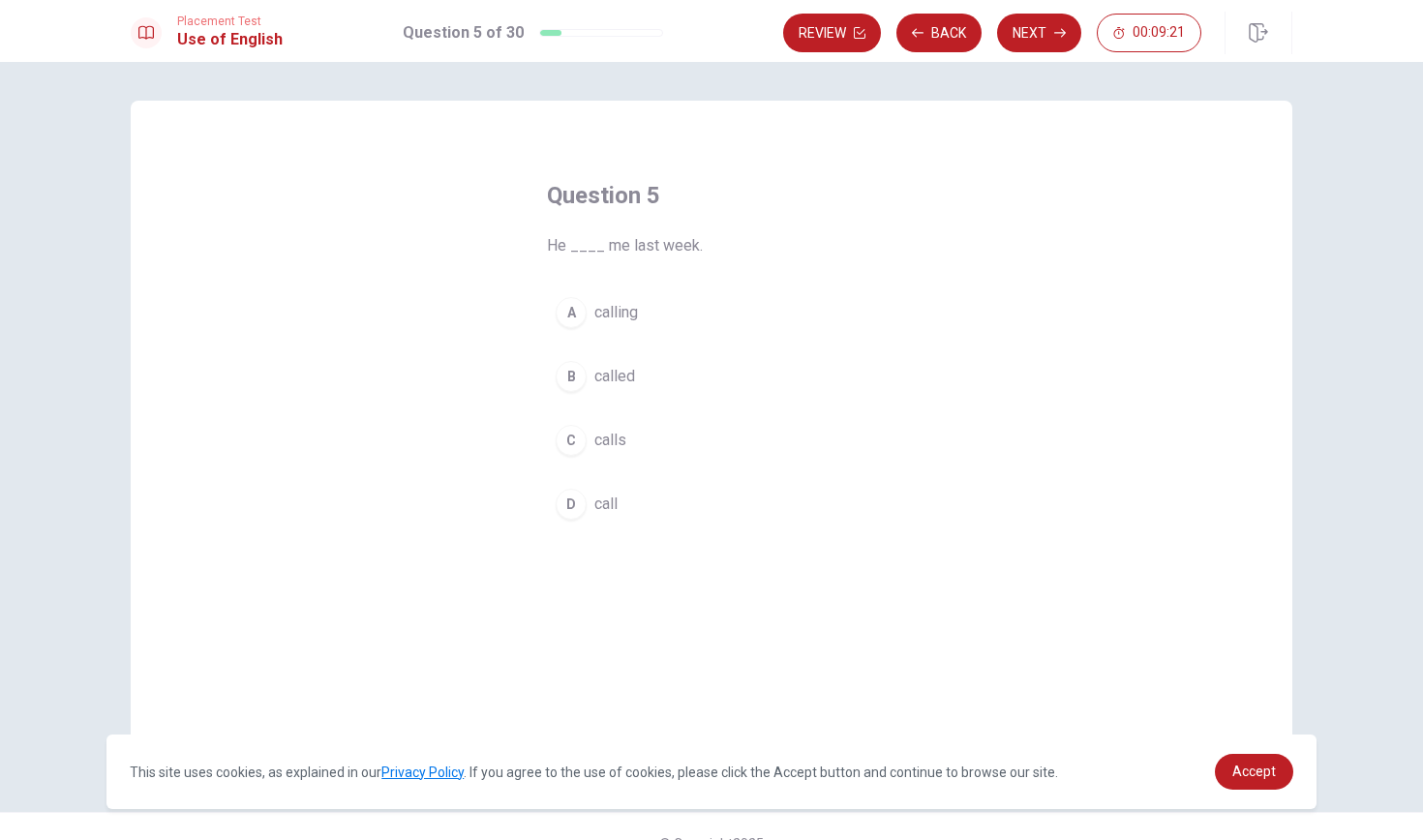 click on "C" at bounding box center [571, 440] 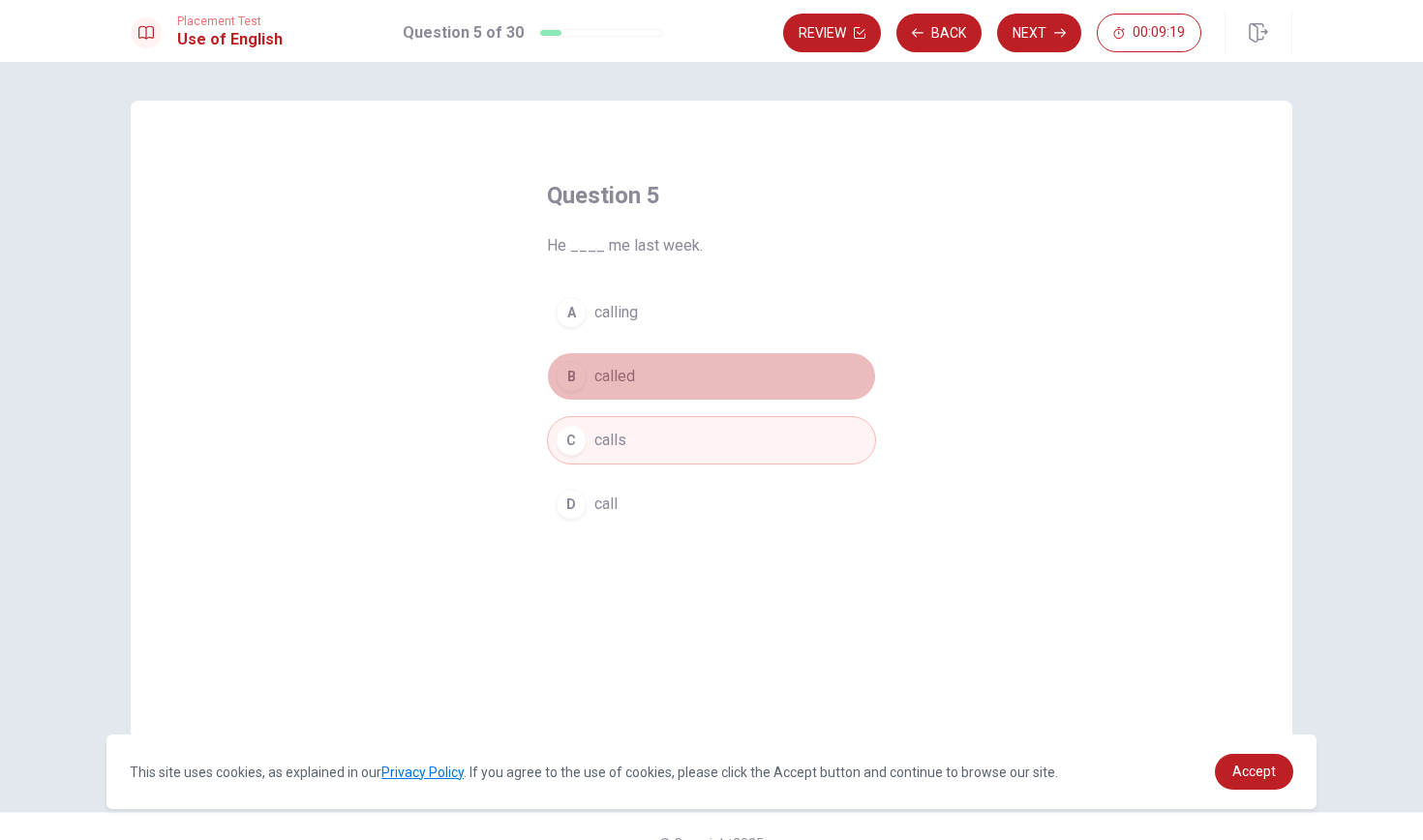 click on "called" at bounding box center (615, 376) 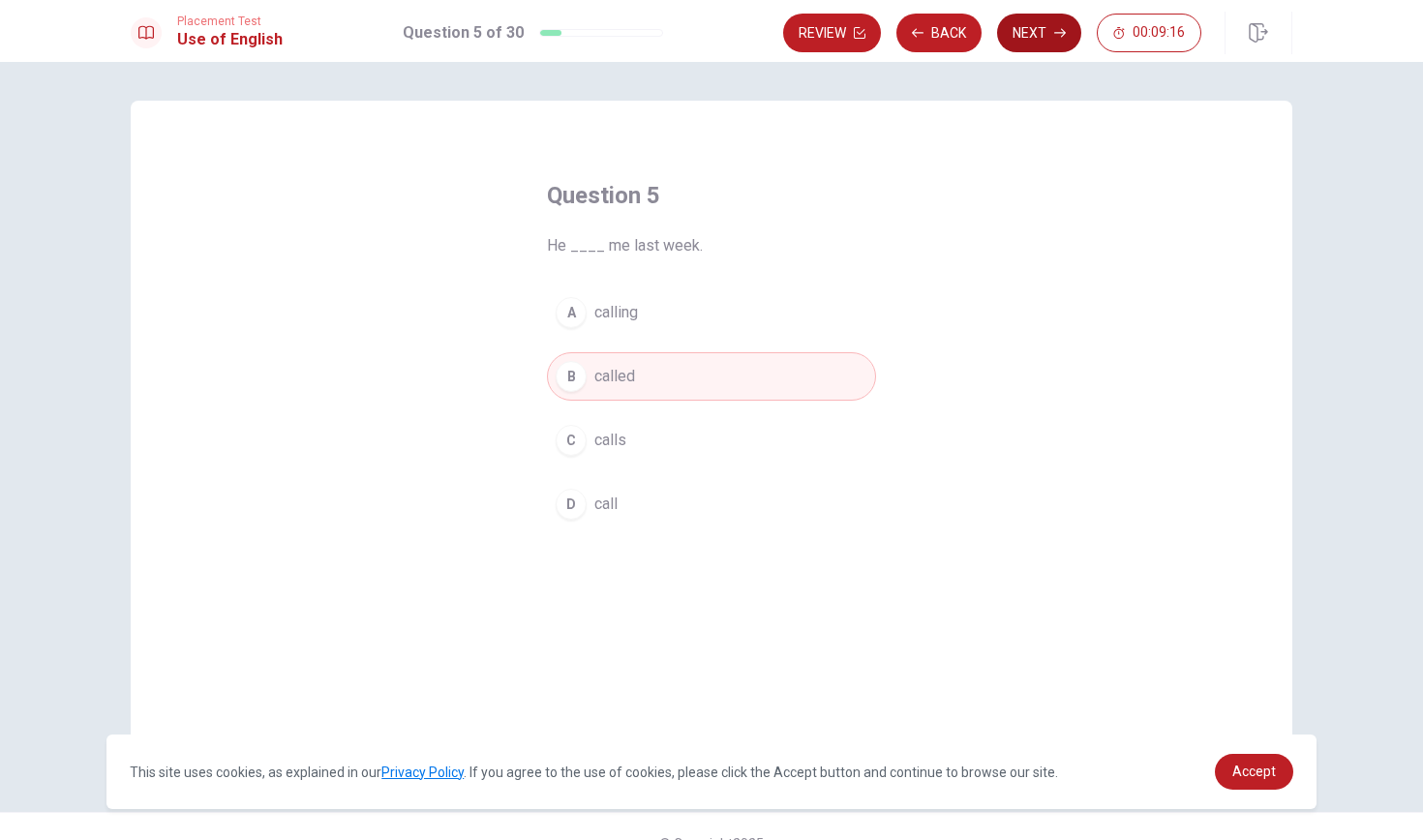 click on "Next" at bounding box center [1039, 33] 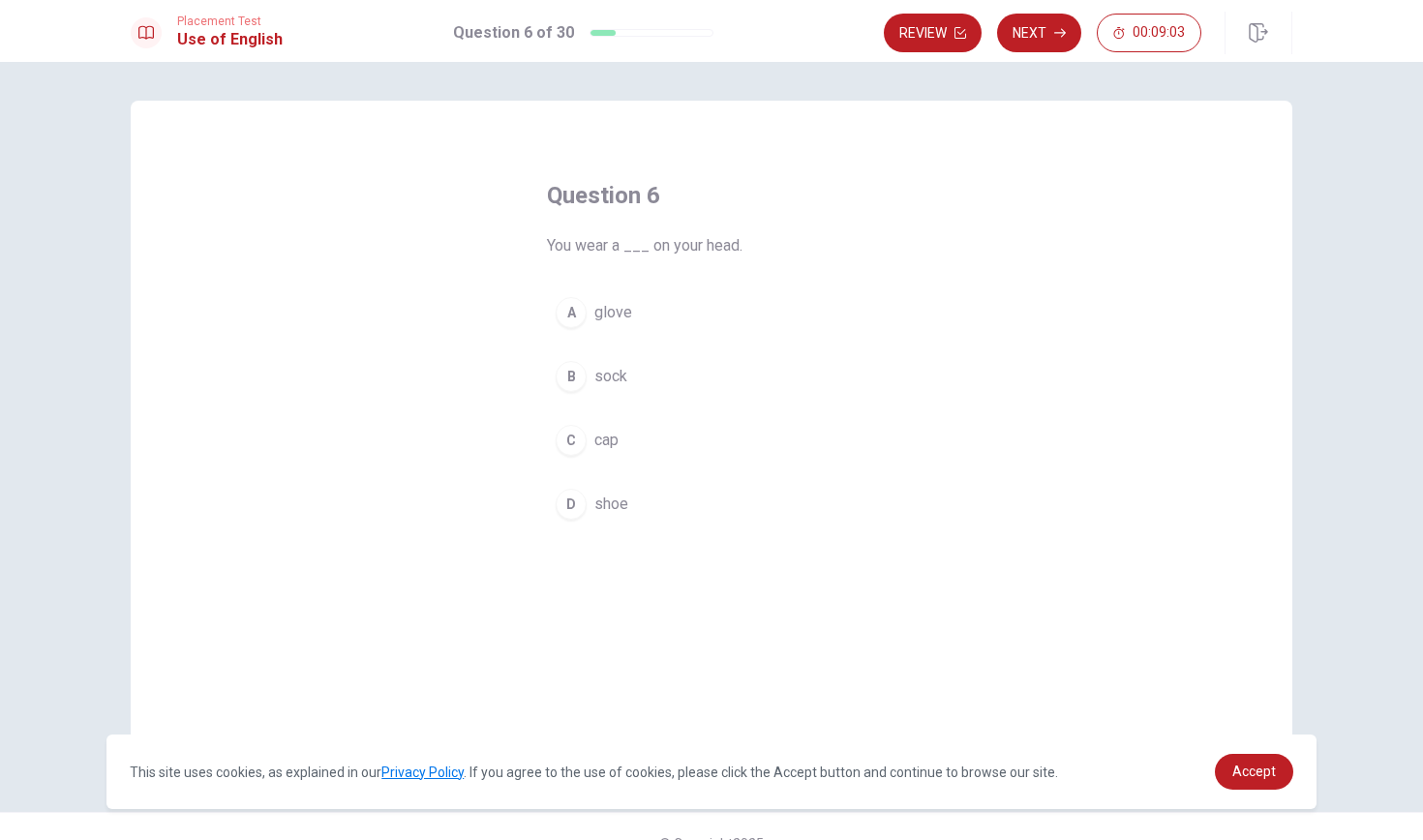 click on "C" at bounding box center [571, 440] 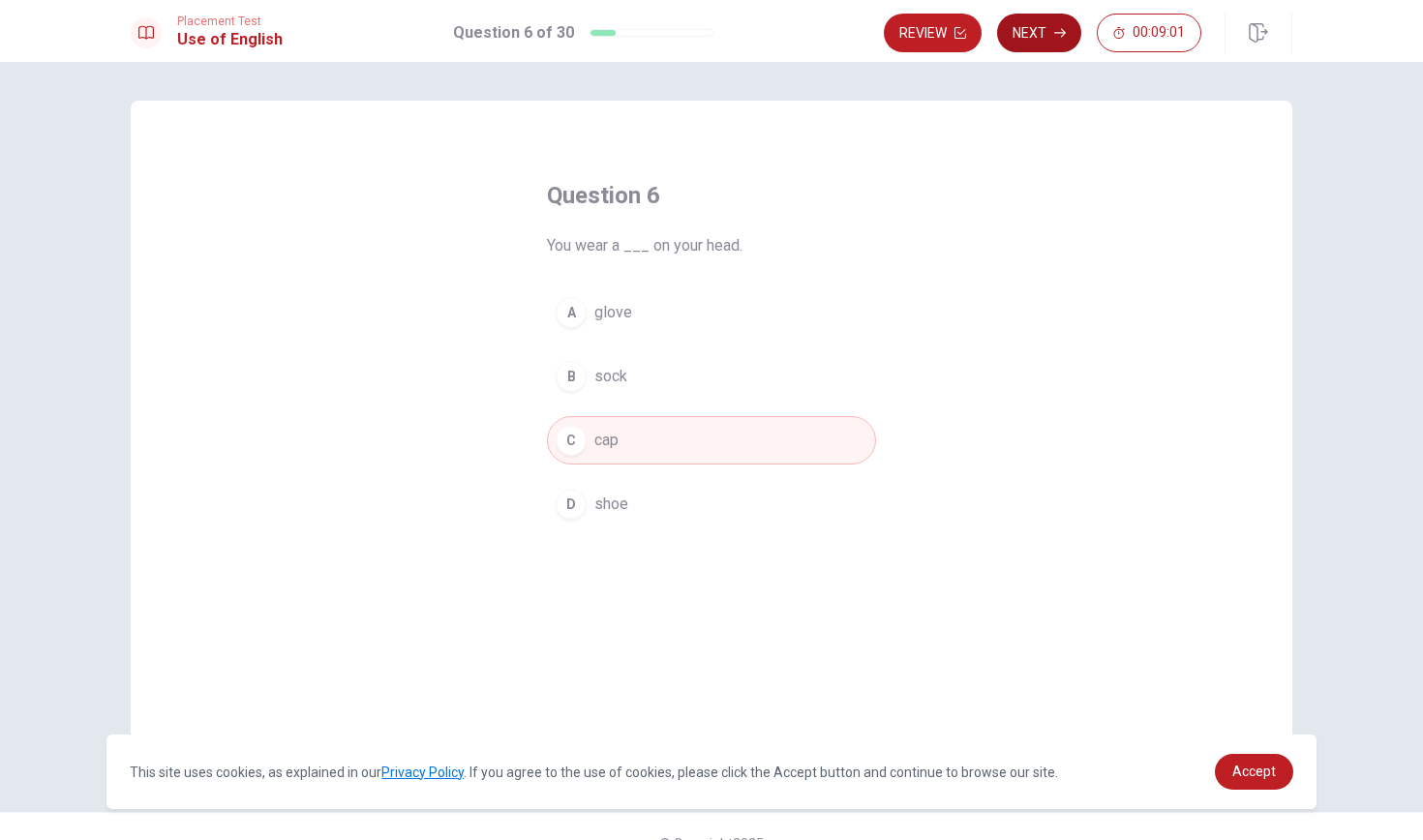 click on "Next" at bounding box center (1039, 33) 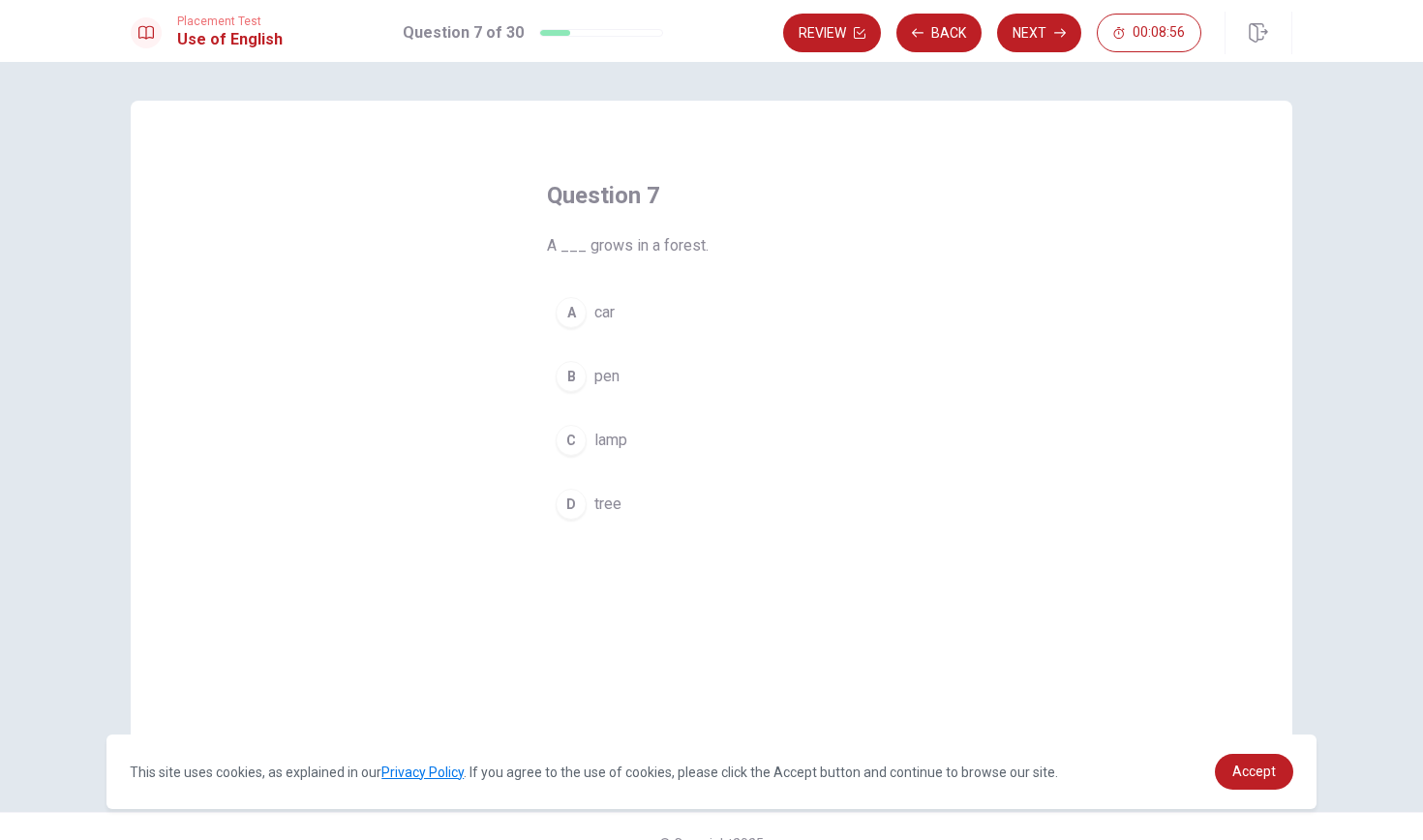 click on "D tree" at bounding box center [712, 504] 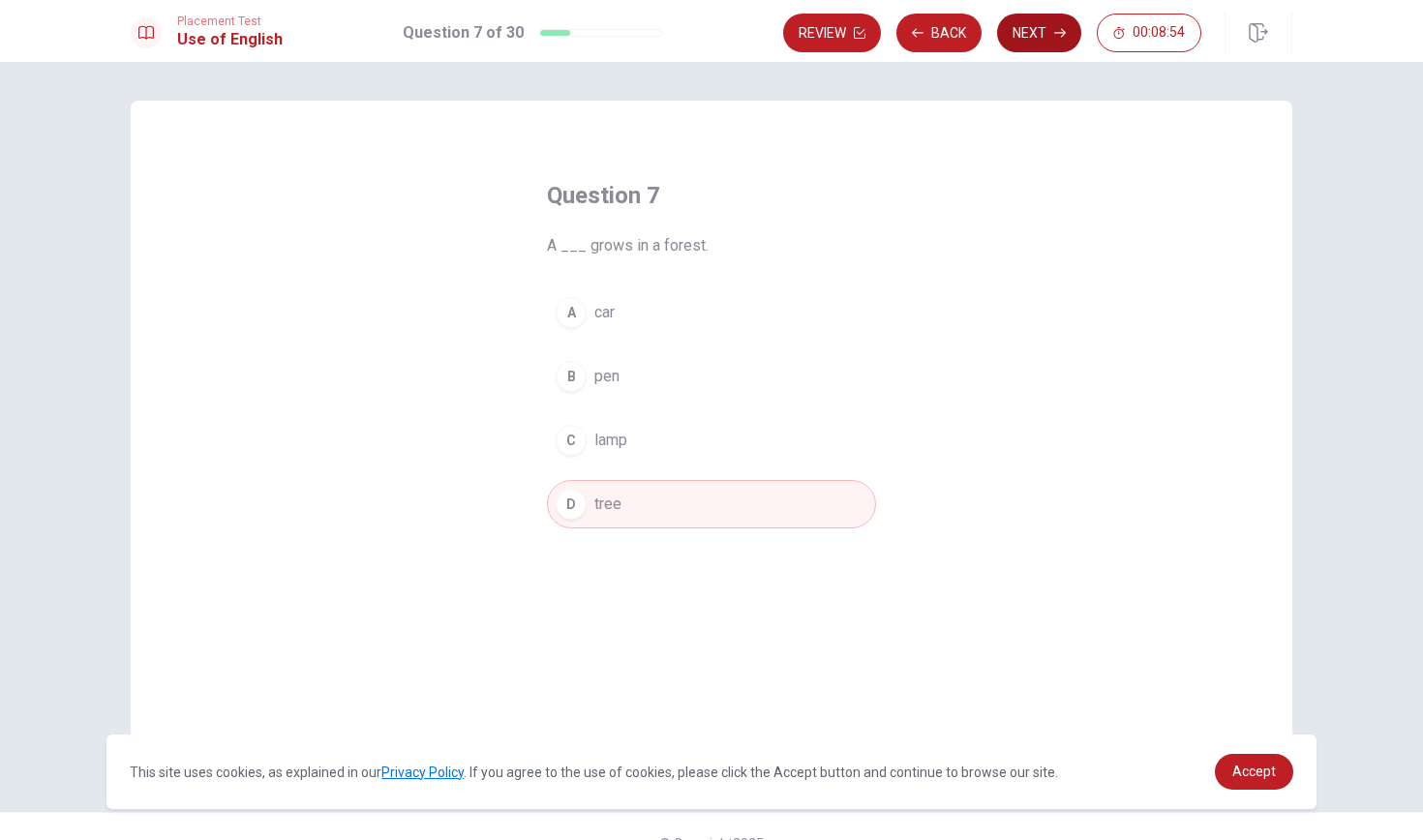click on "Next" at bounding box center [1039, 33] 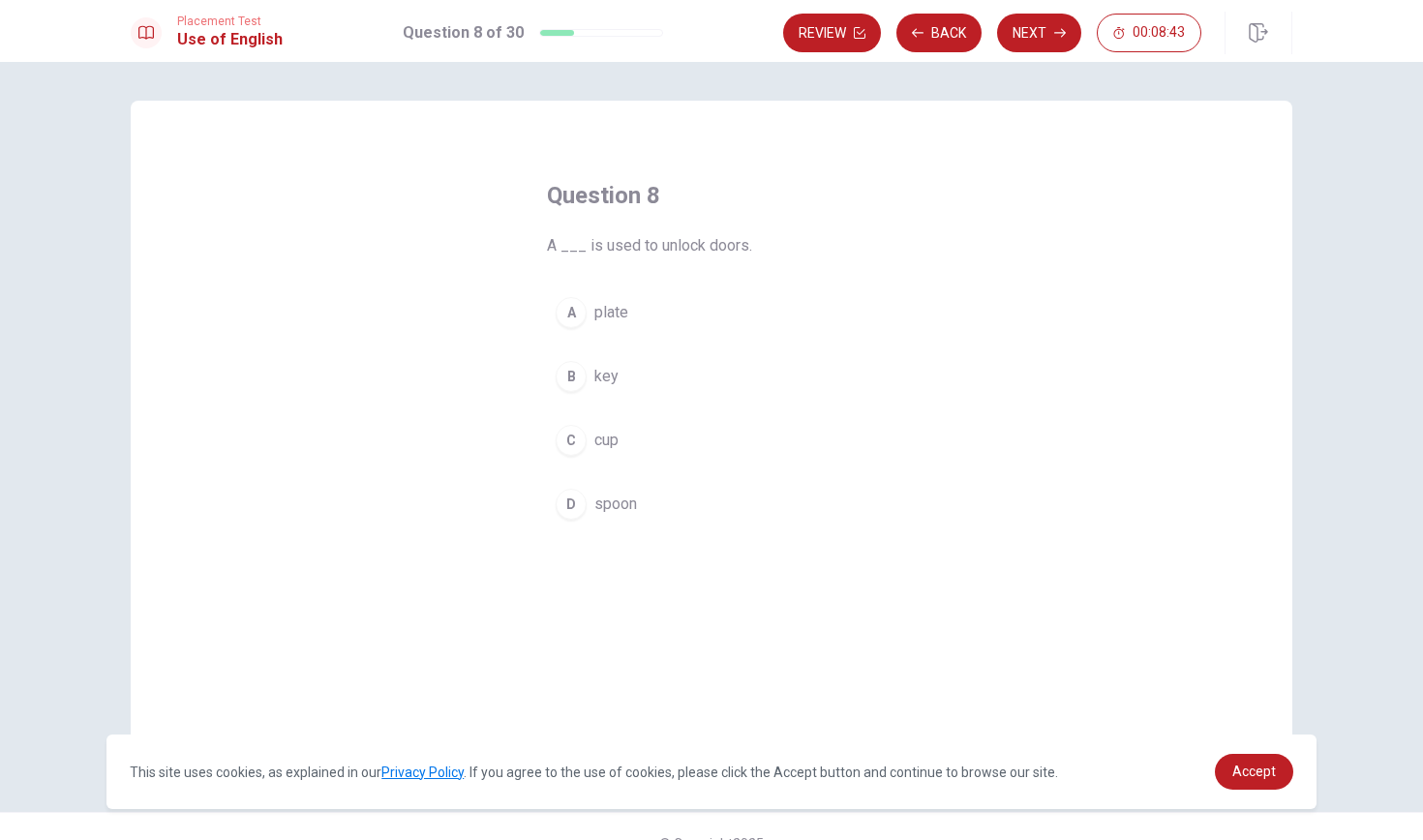 click on "B" at bounding box center (571, 376) 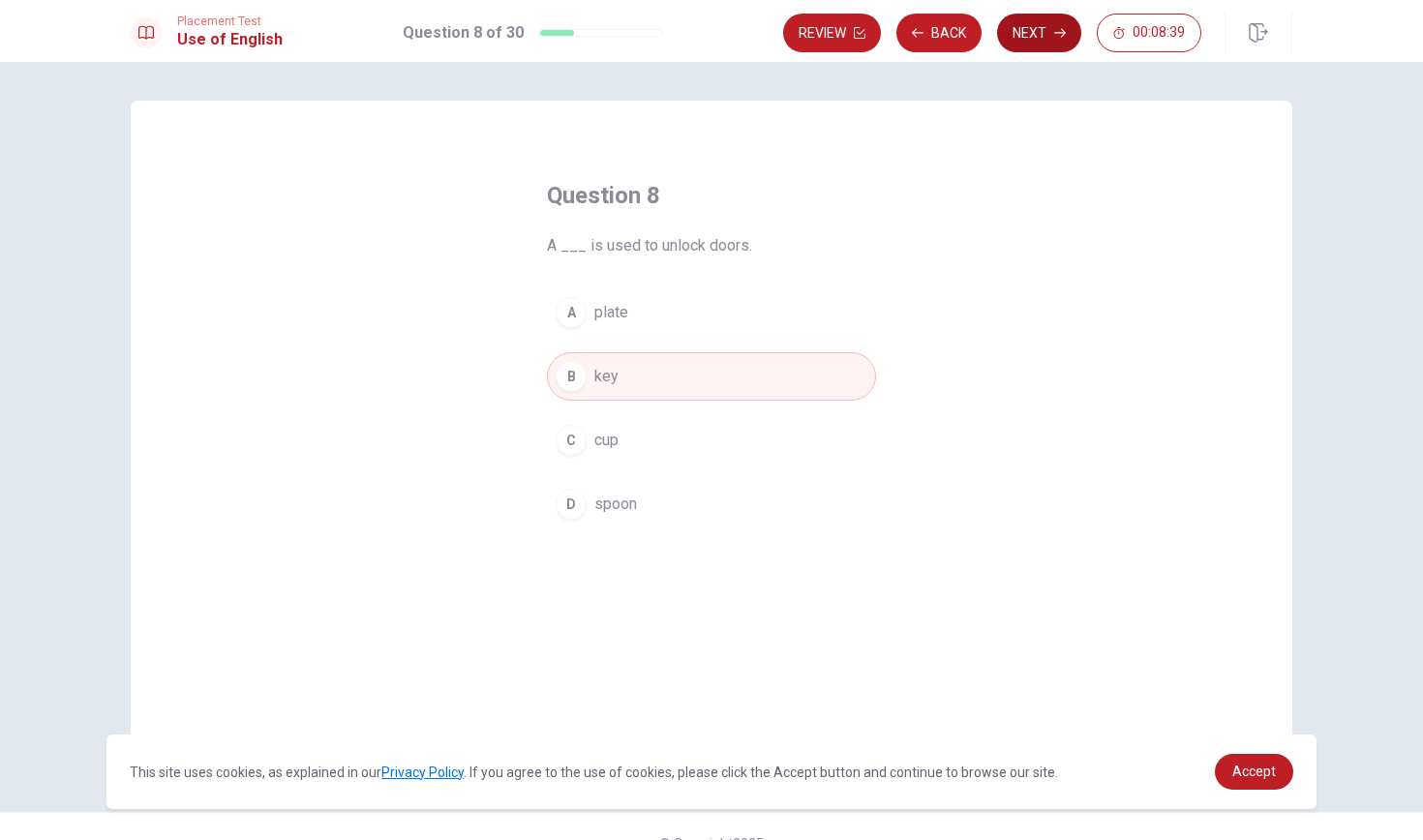 click on "Next" at bounding box center [1039, 33] 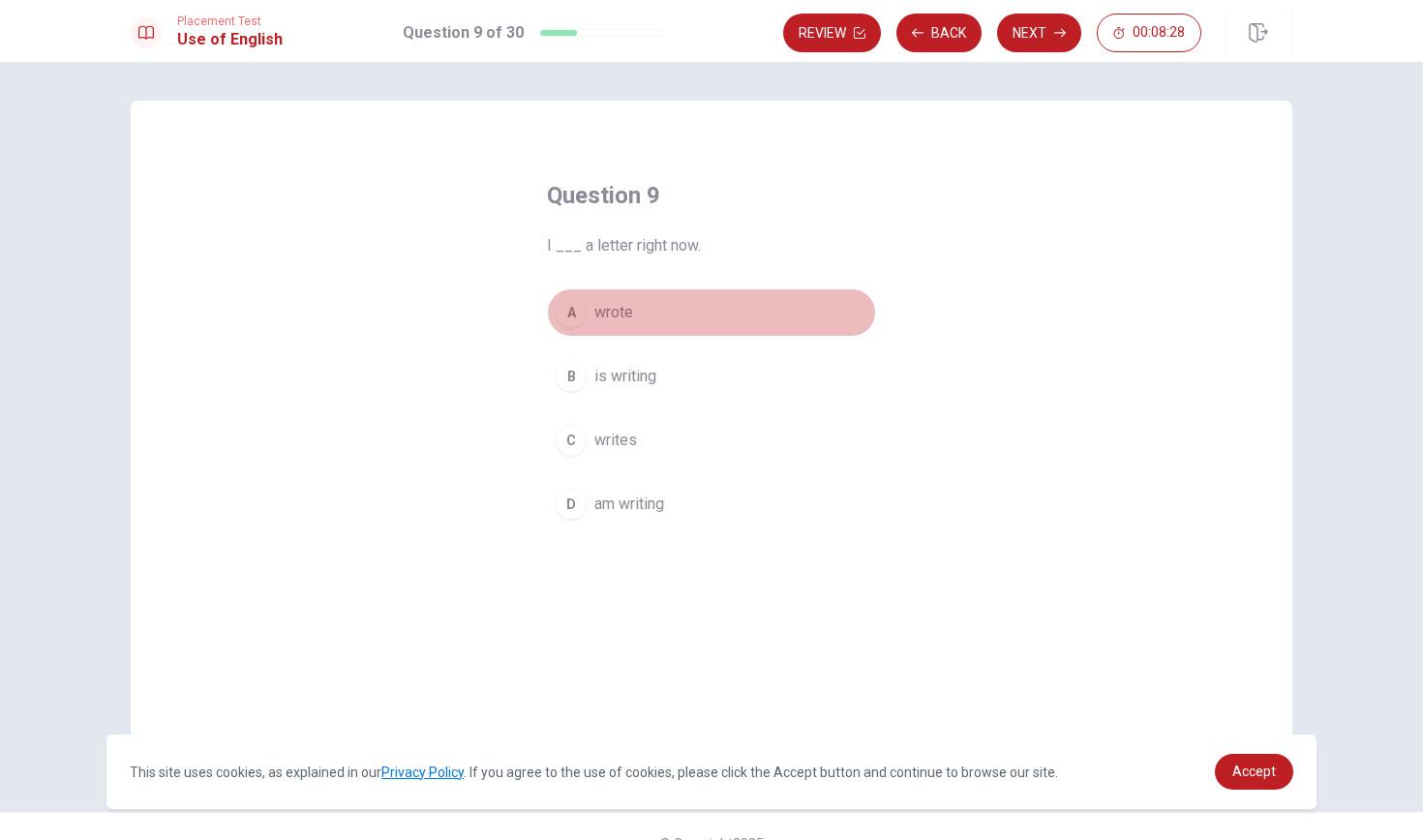 click on "wrote" at bounding box center [614, 313] 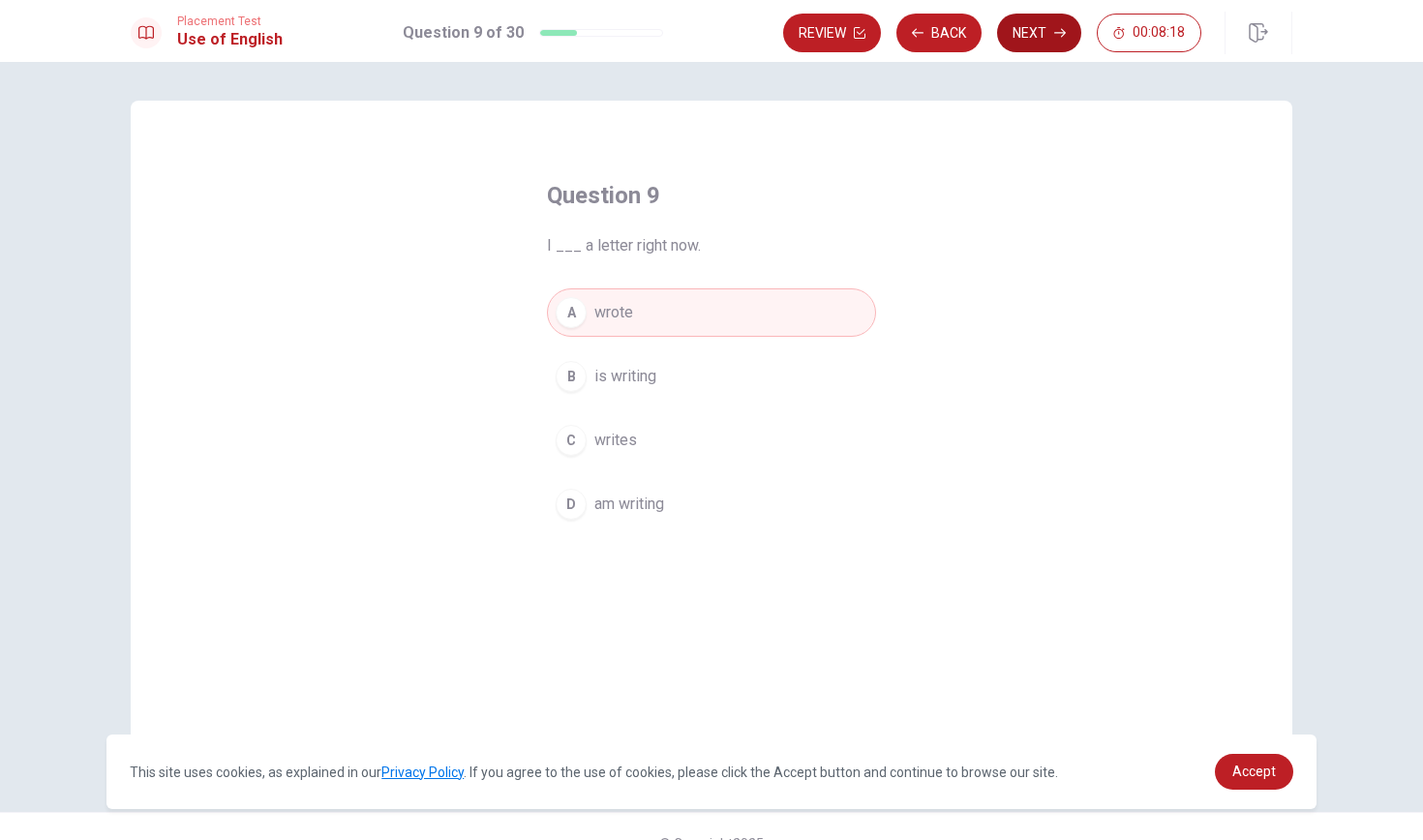 click on "Next" at bounding box center [1039, 33] 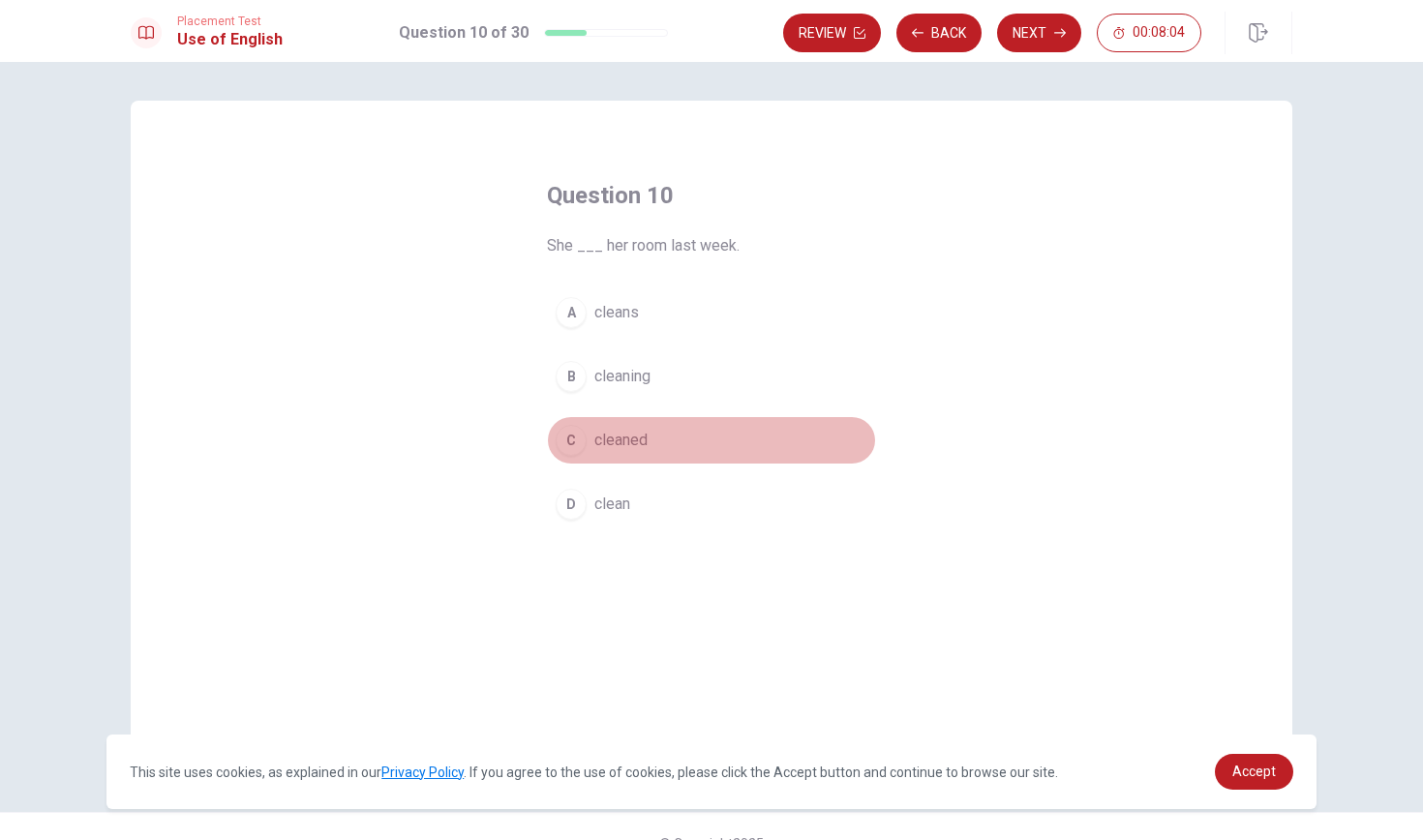 click on "C" at bounding box center [571, 440] 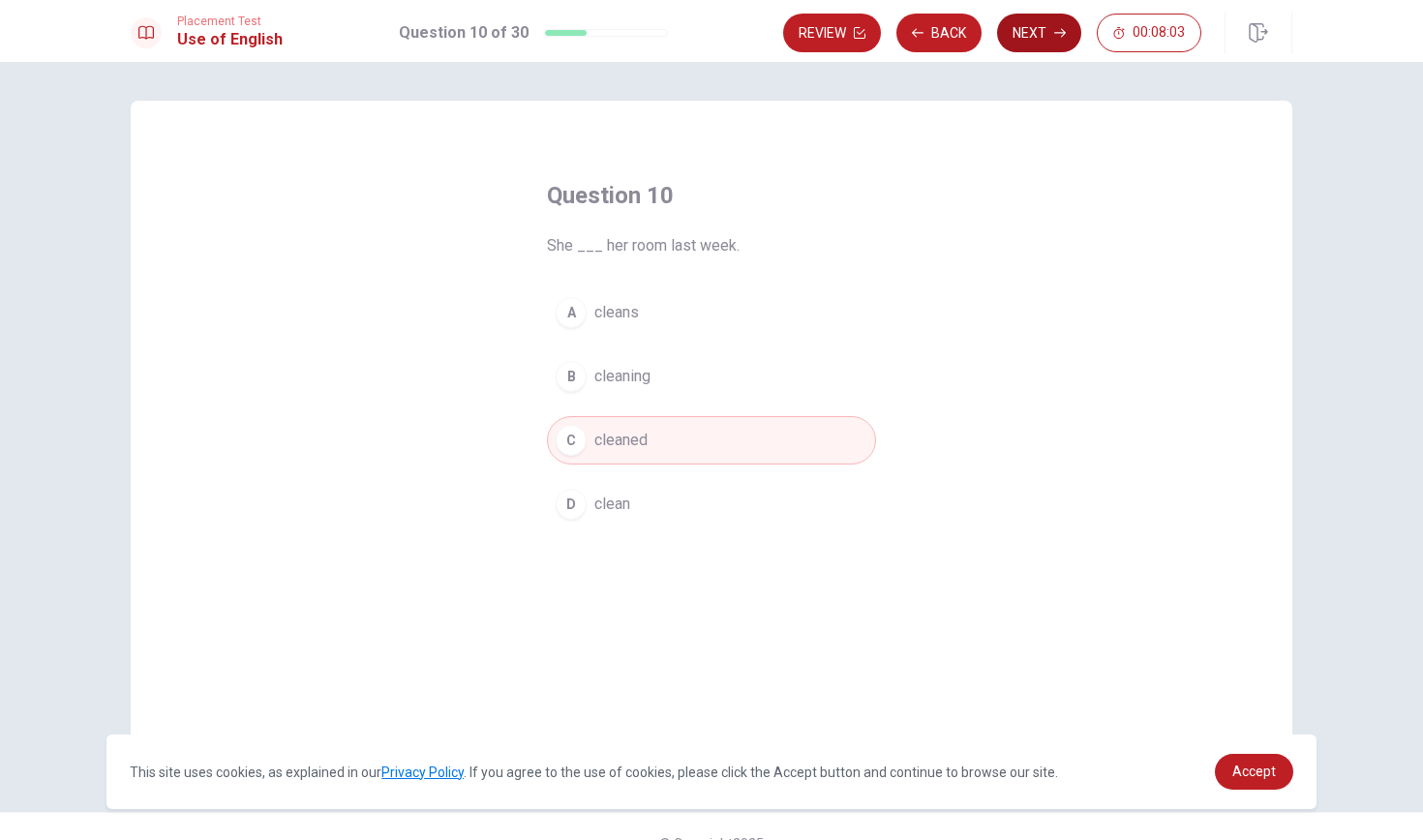click on "Next" at bounding box center [1039, 33] 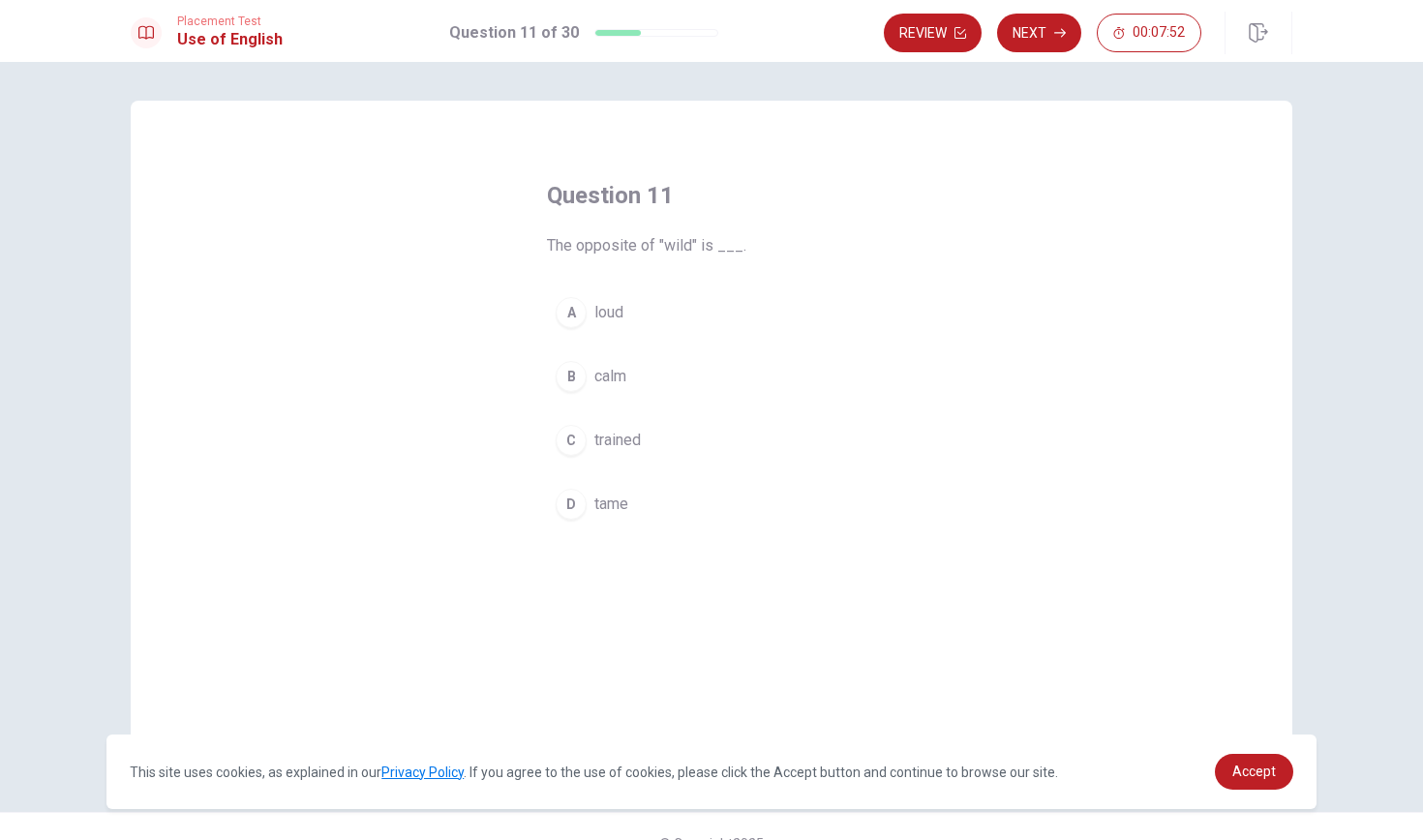 click on "D" at bounding box center [571, 504] 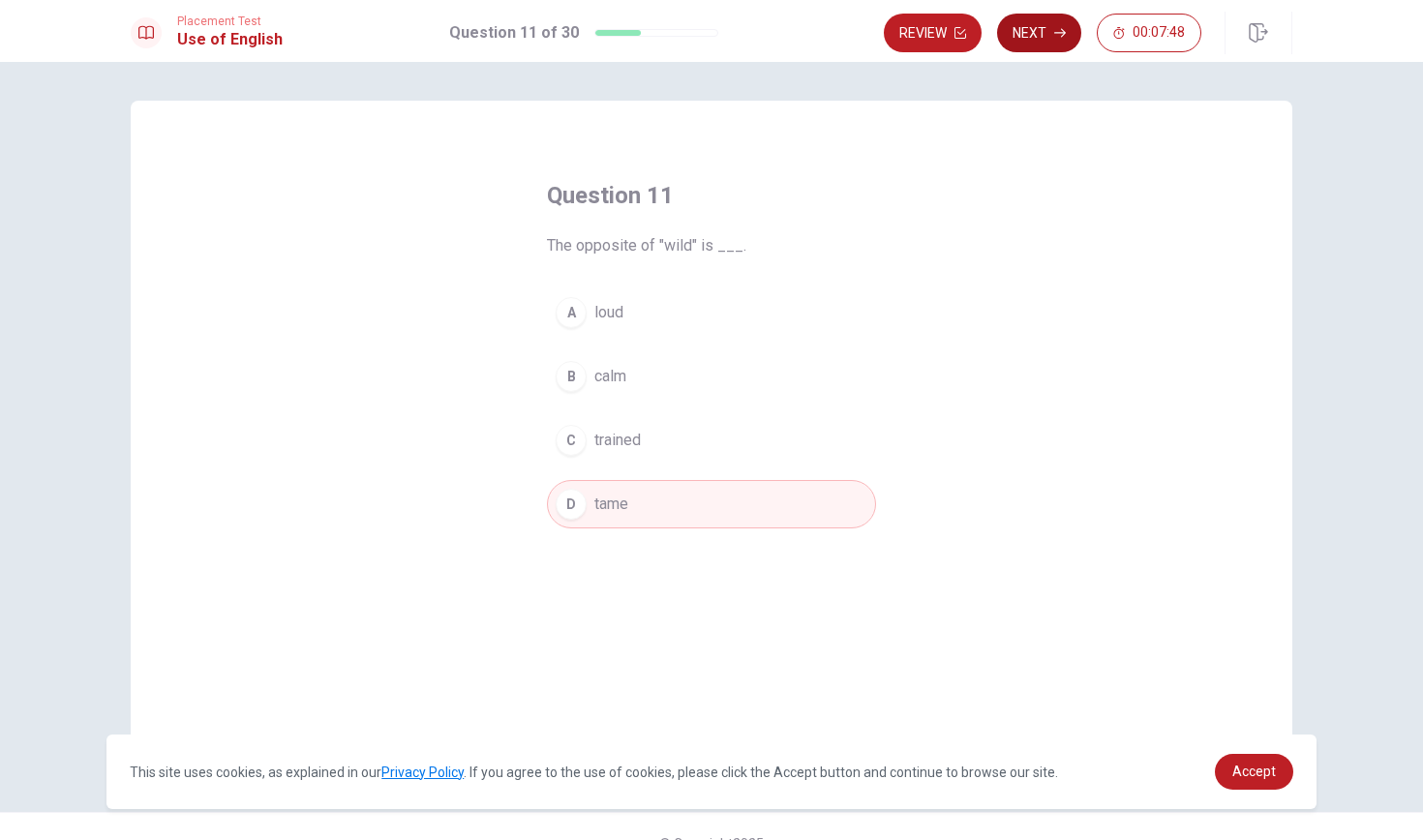 click 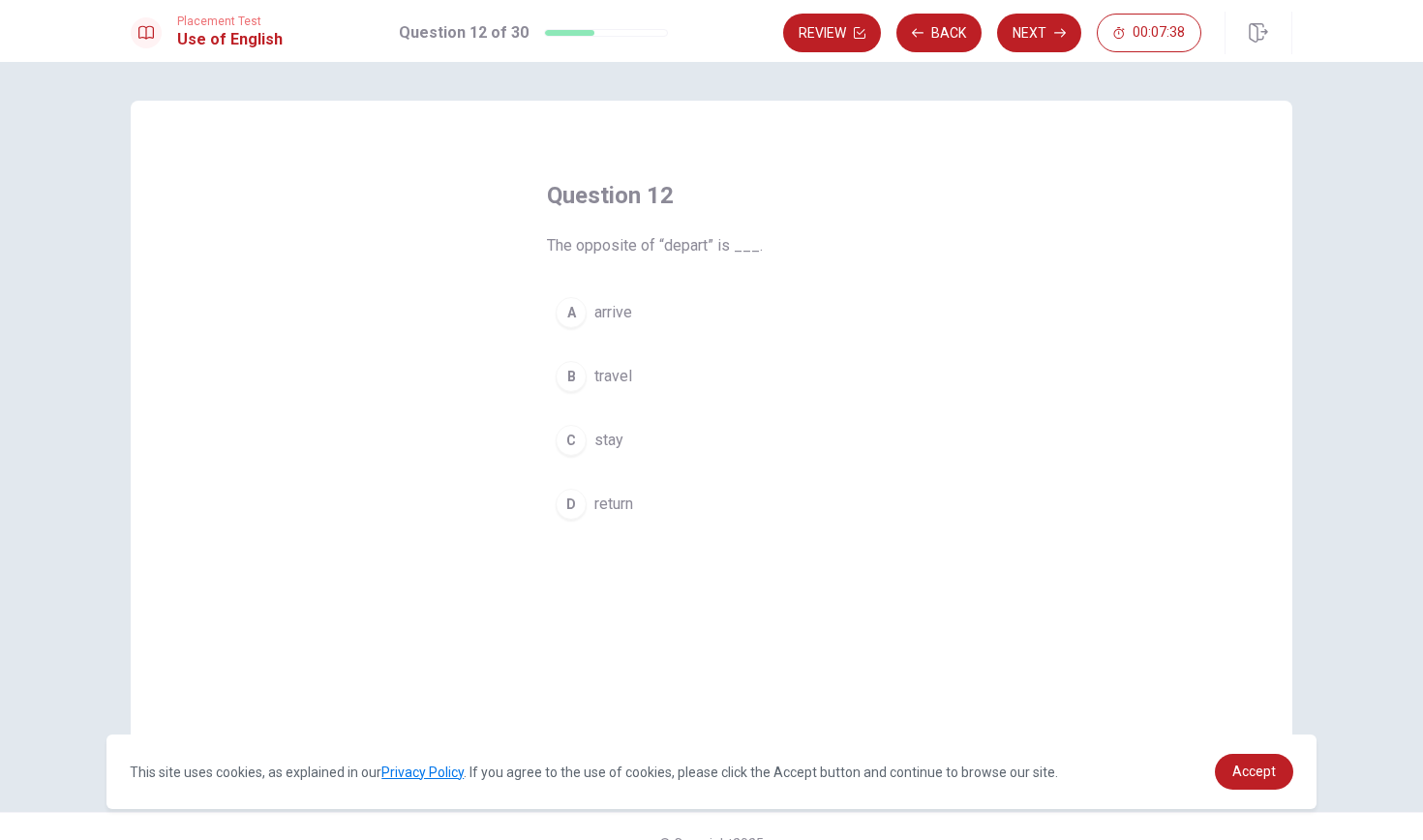 click on "C" at bounding box center (571, 440) 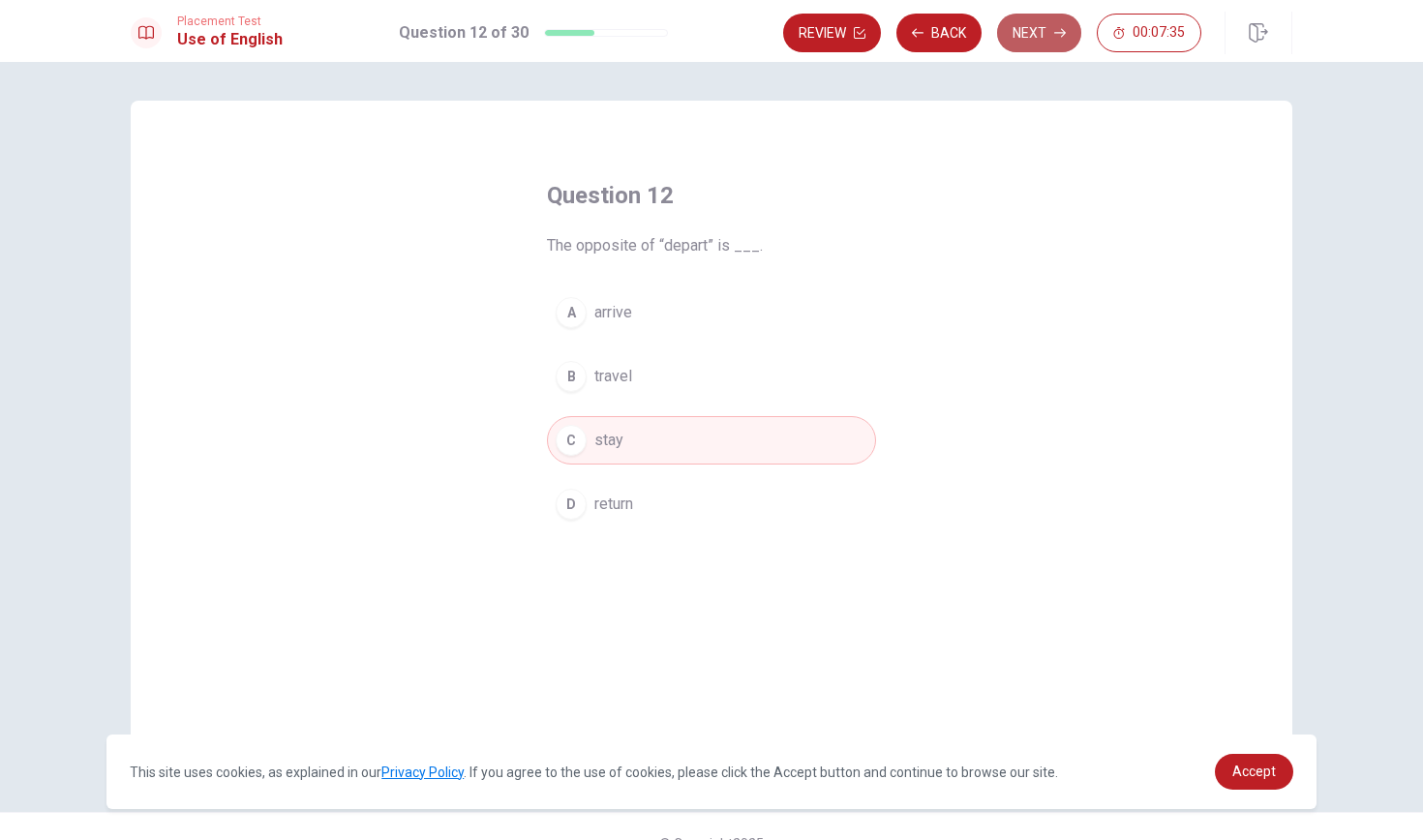 click on "Next" at bounding box center [1039, 33] 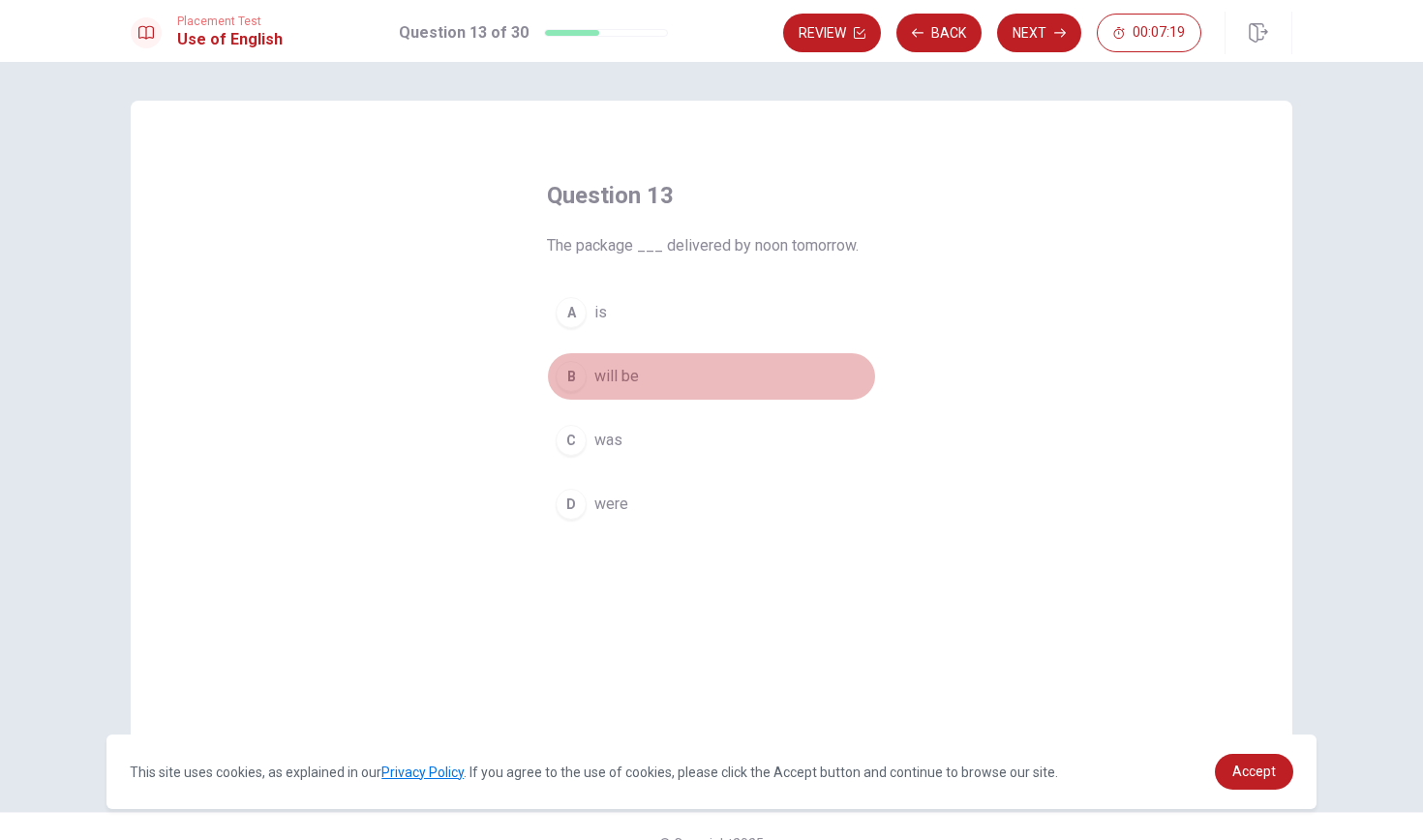 click on "B" at bounding box center (571, 376) 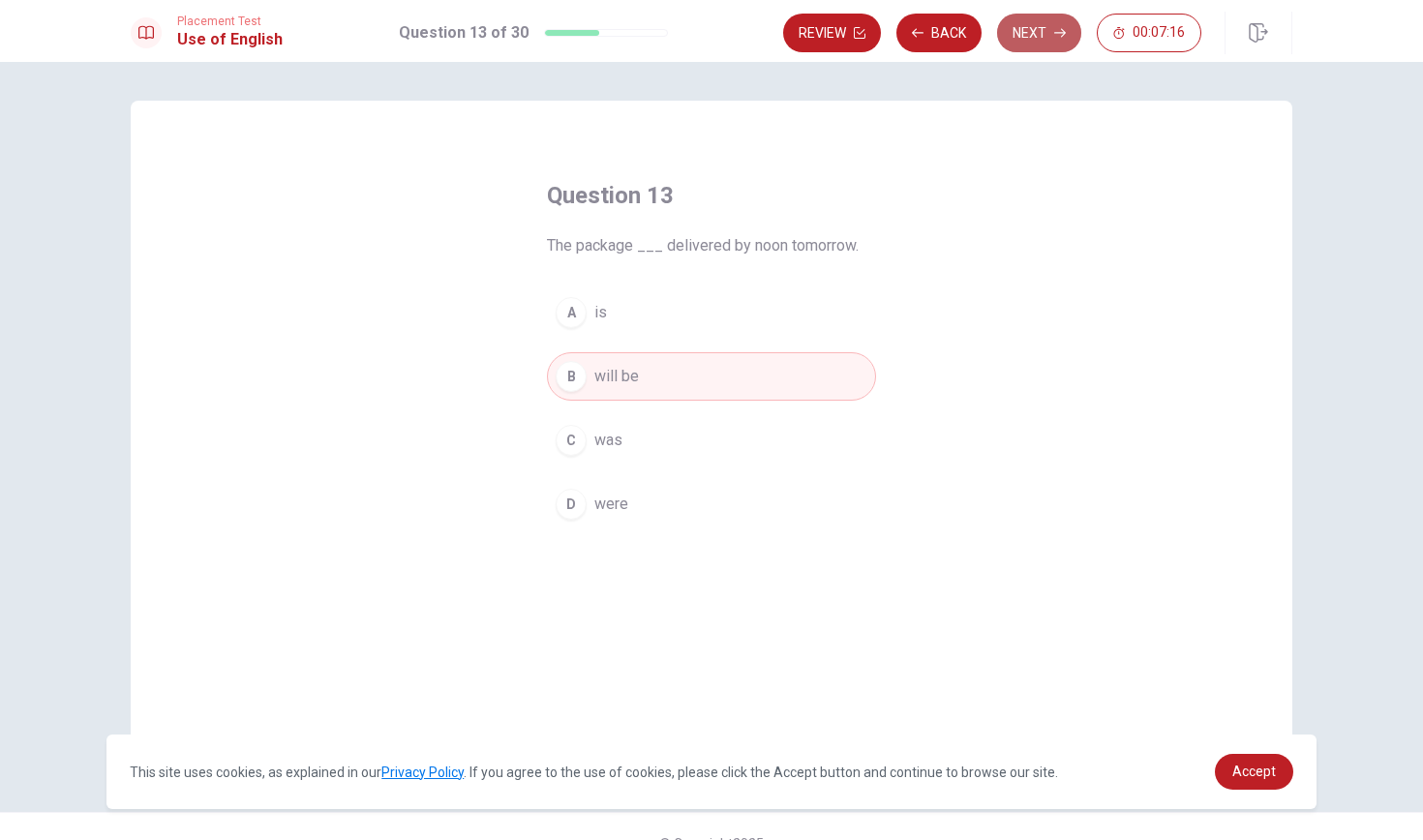 click on "Next" at bounding box center (1039, 33) 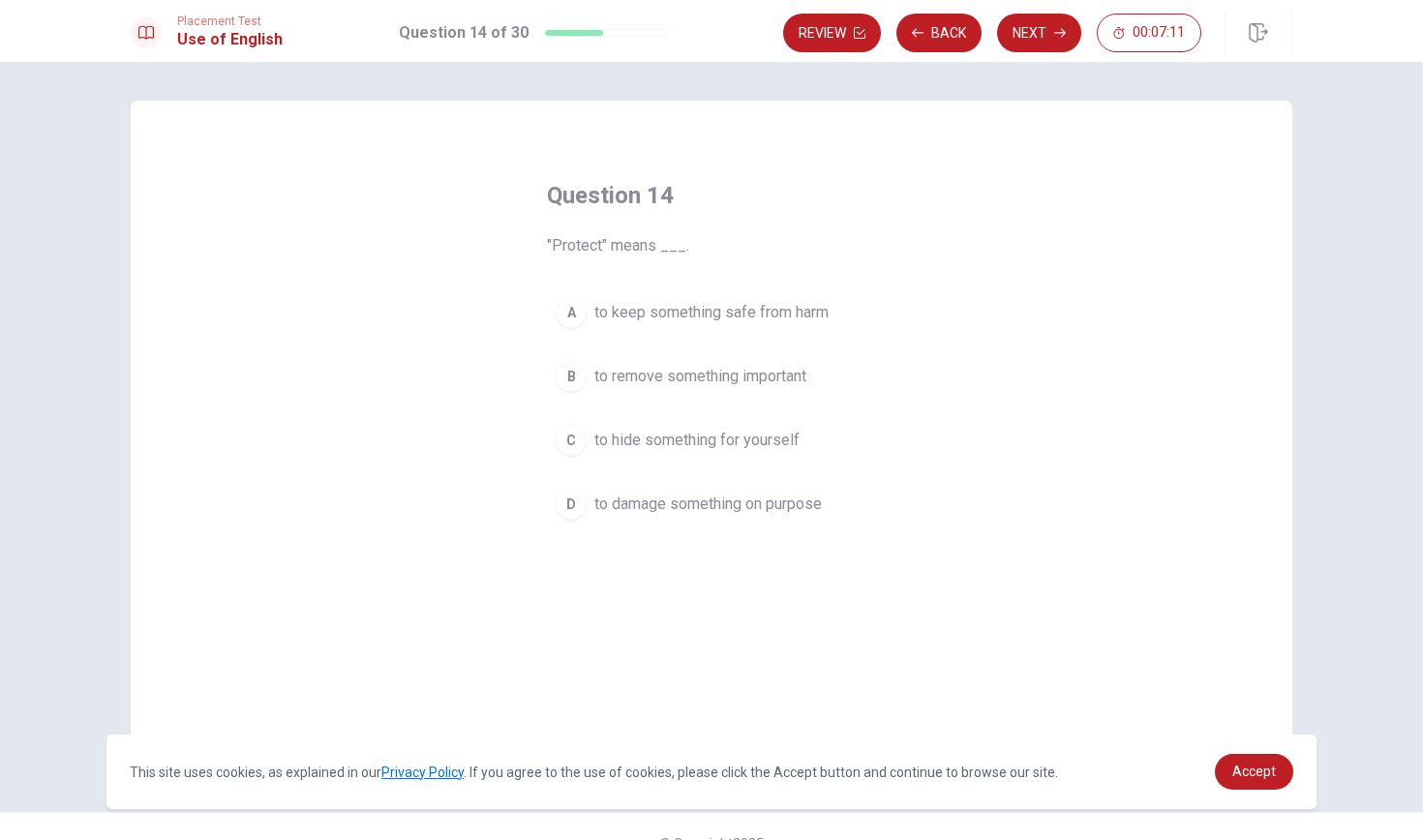 click on "A" at bounding box center [571, 313] 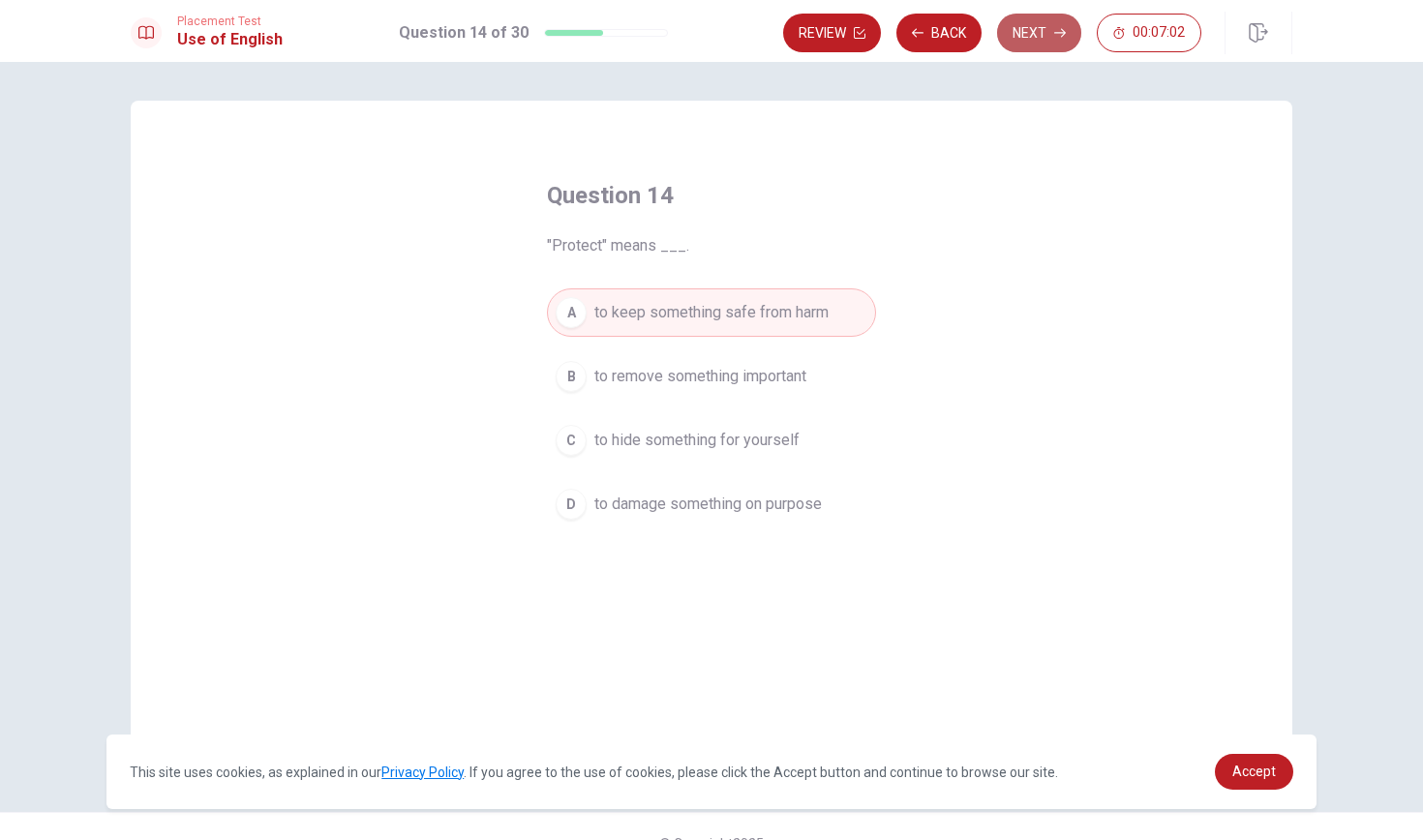 click on "Next" at bounding box center [1039, 33] 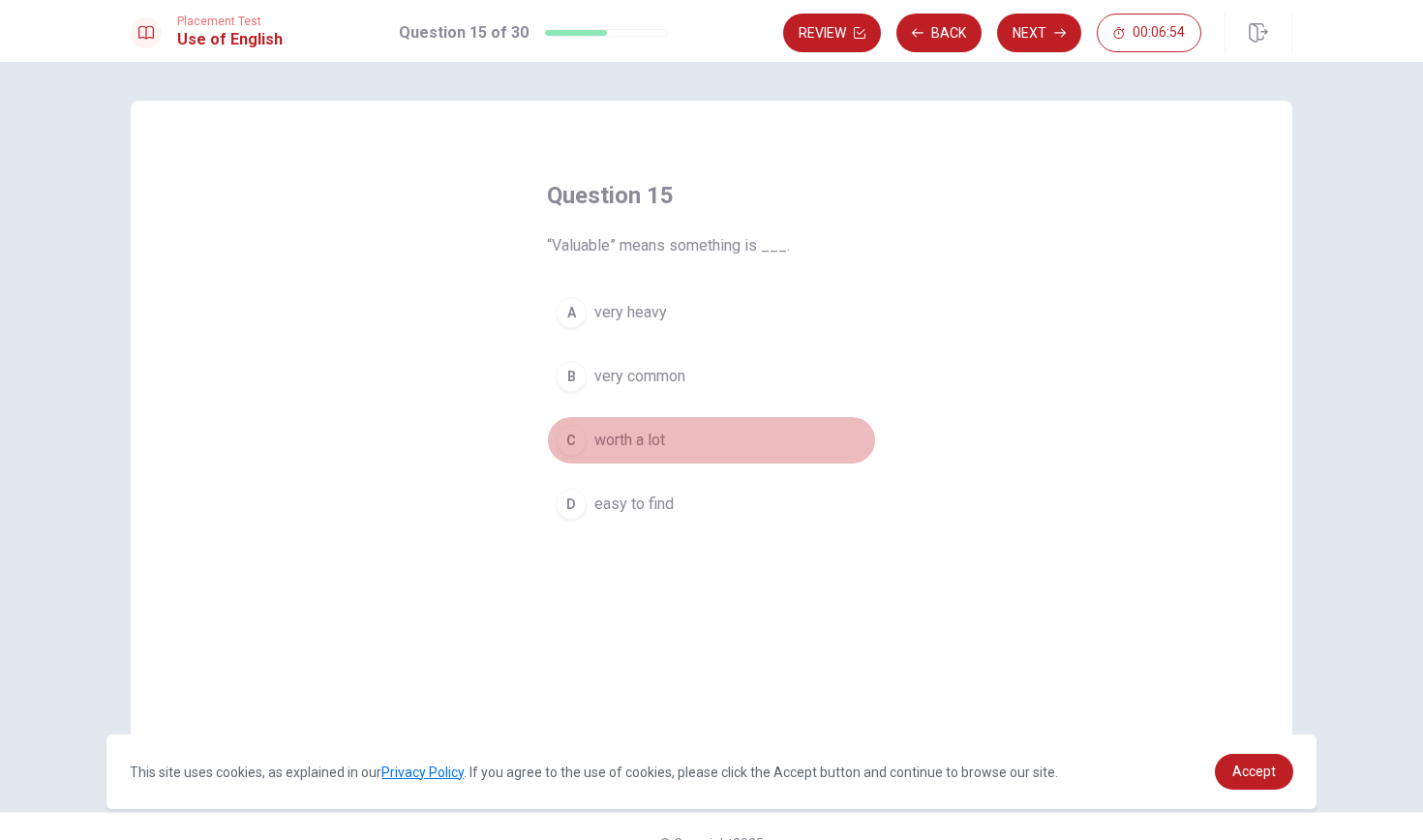 click on "C" at bounding box center (571, 440) 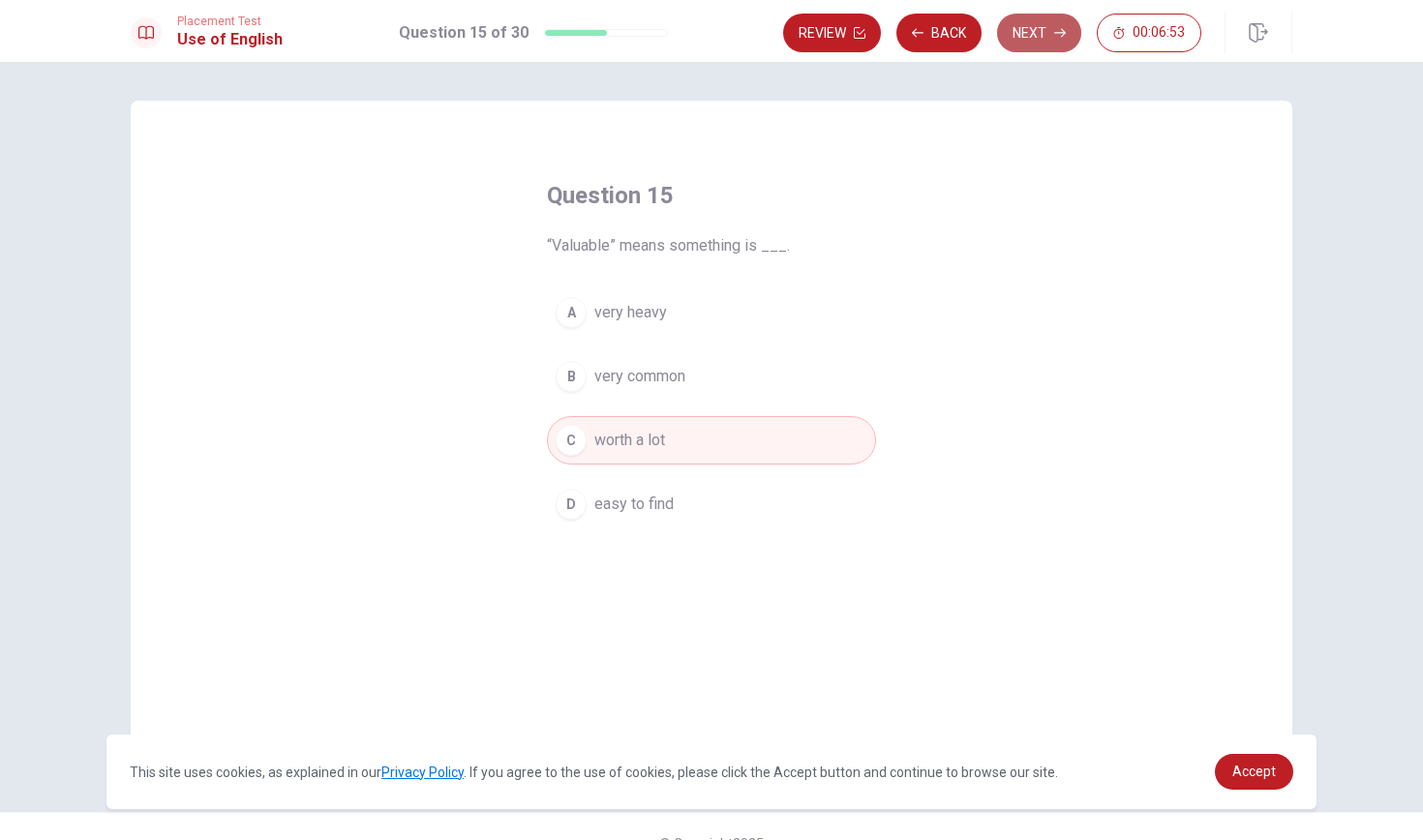 click on "Next" at bounding box center (1039, 33) 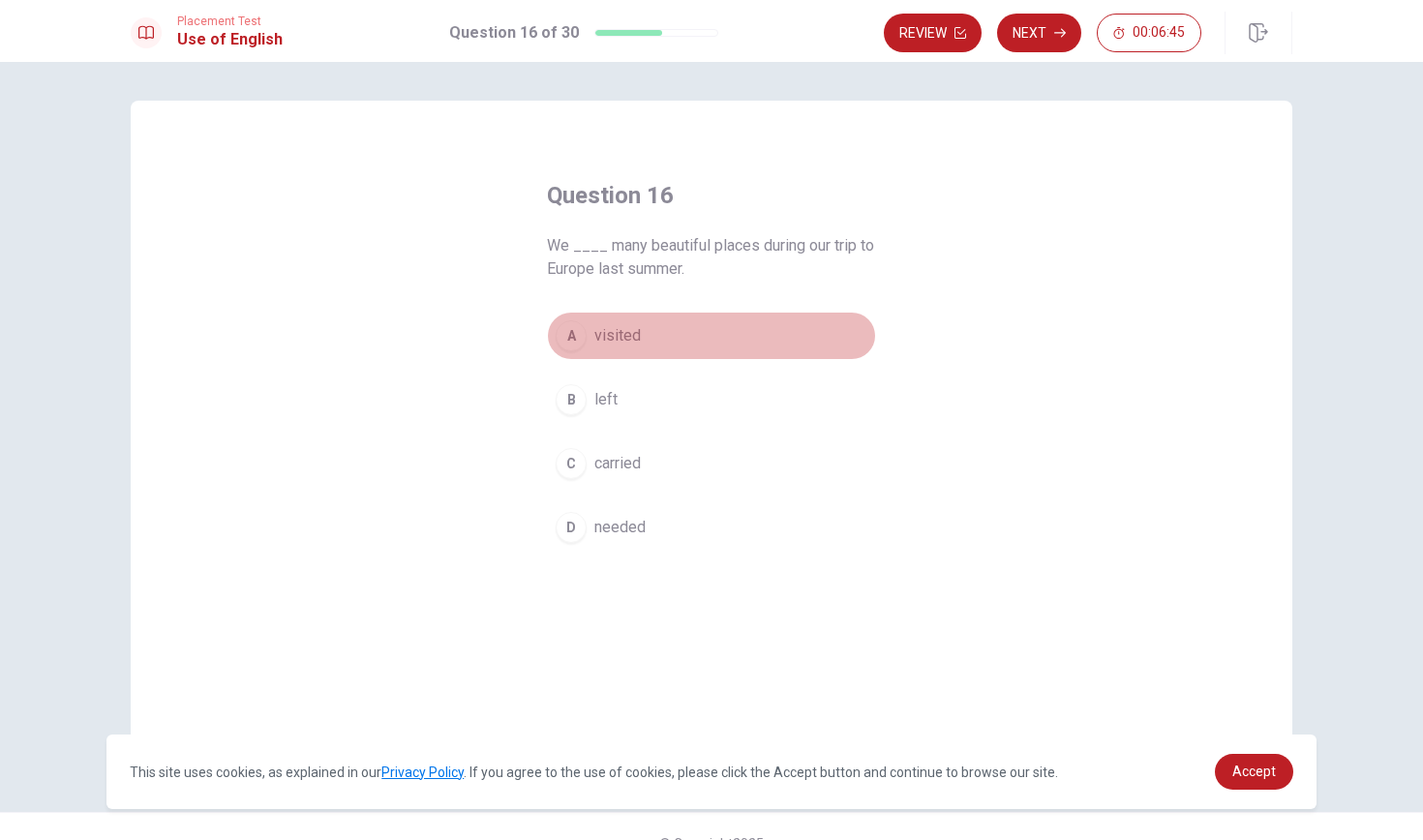 click on "A" at bounding box center [571, 336] 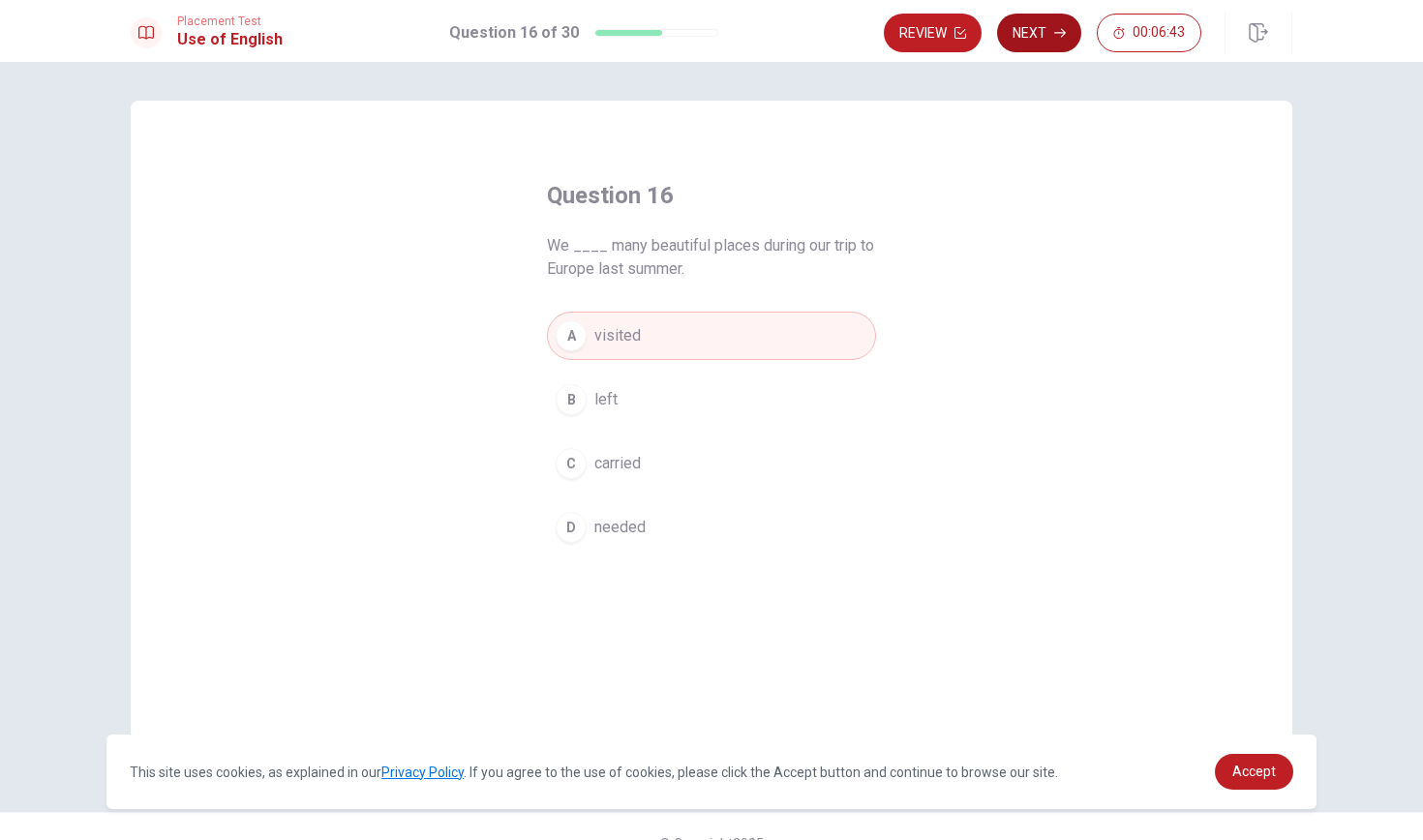 click on "Next" at bounding box center (1039, 33) 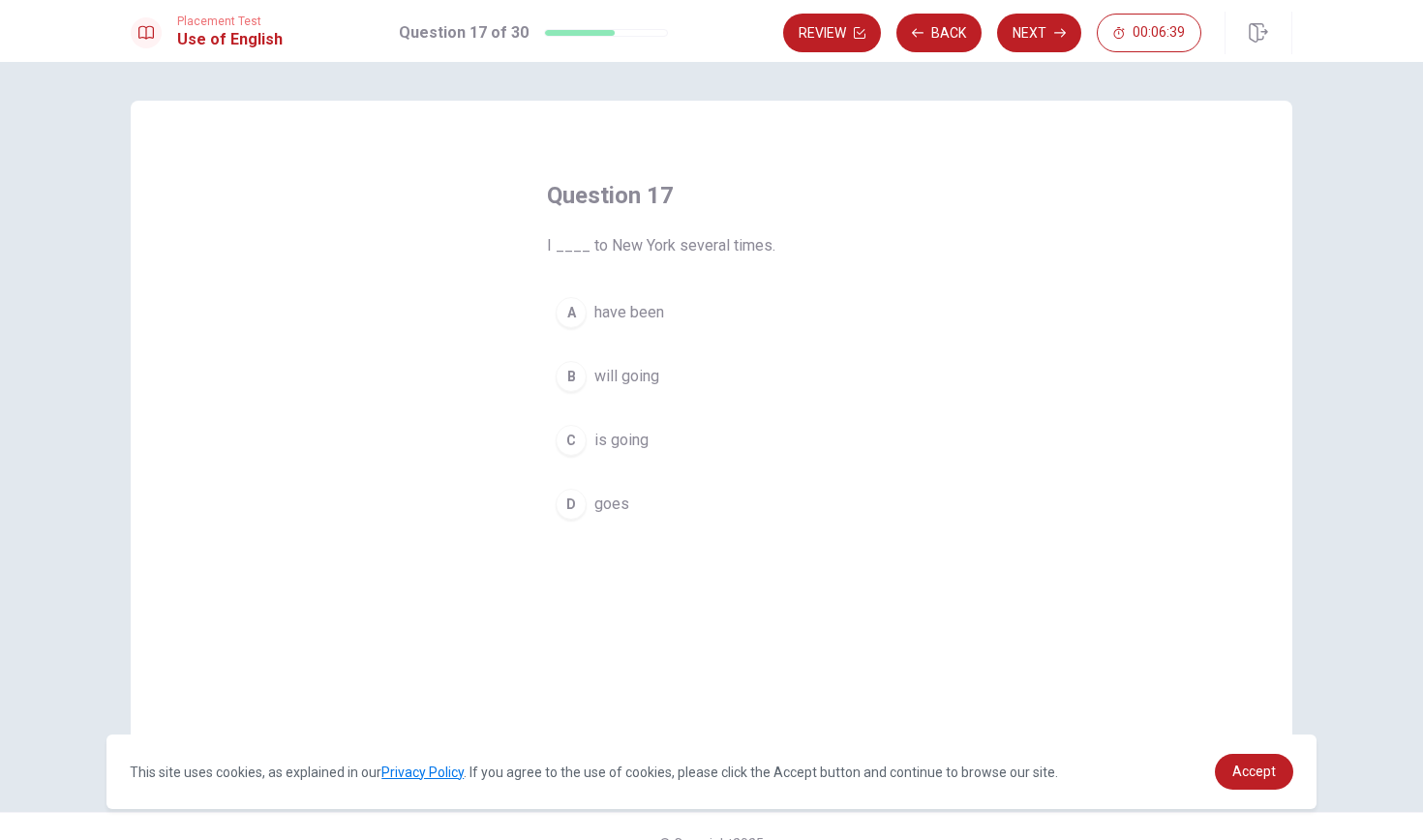 click on "have been" at bounding box center [629, 313] 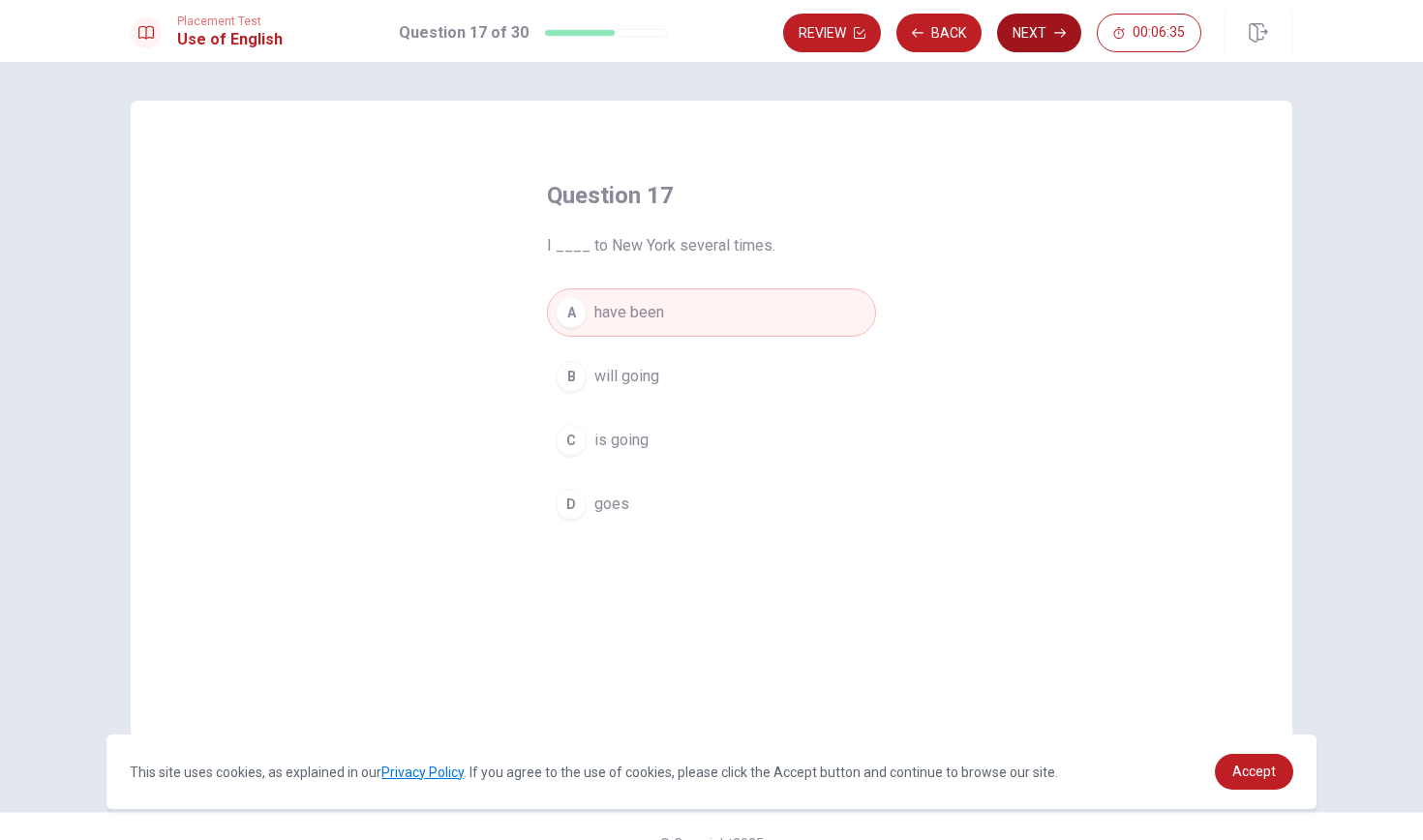 click on "Next" at bounding box center [1039, 33] 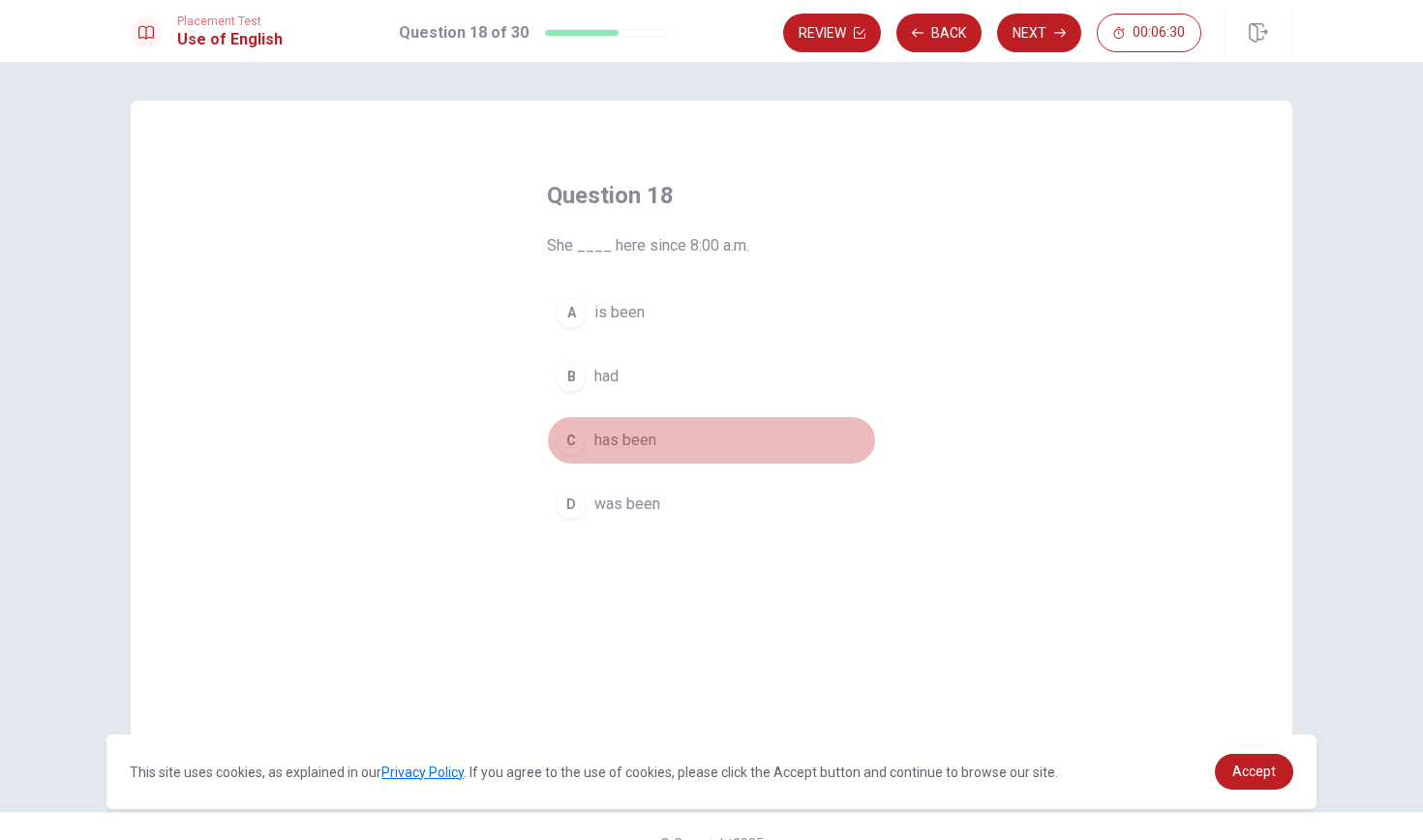 click on "has been" at bounding box center [625, 440] 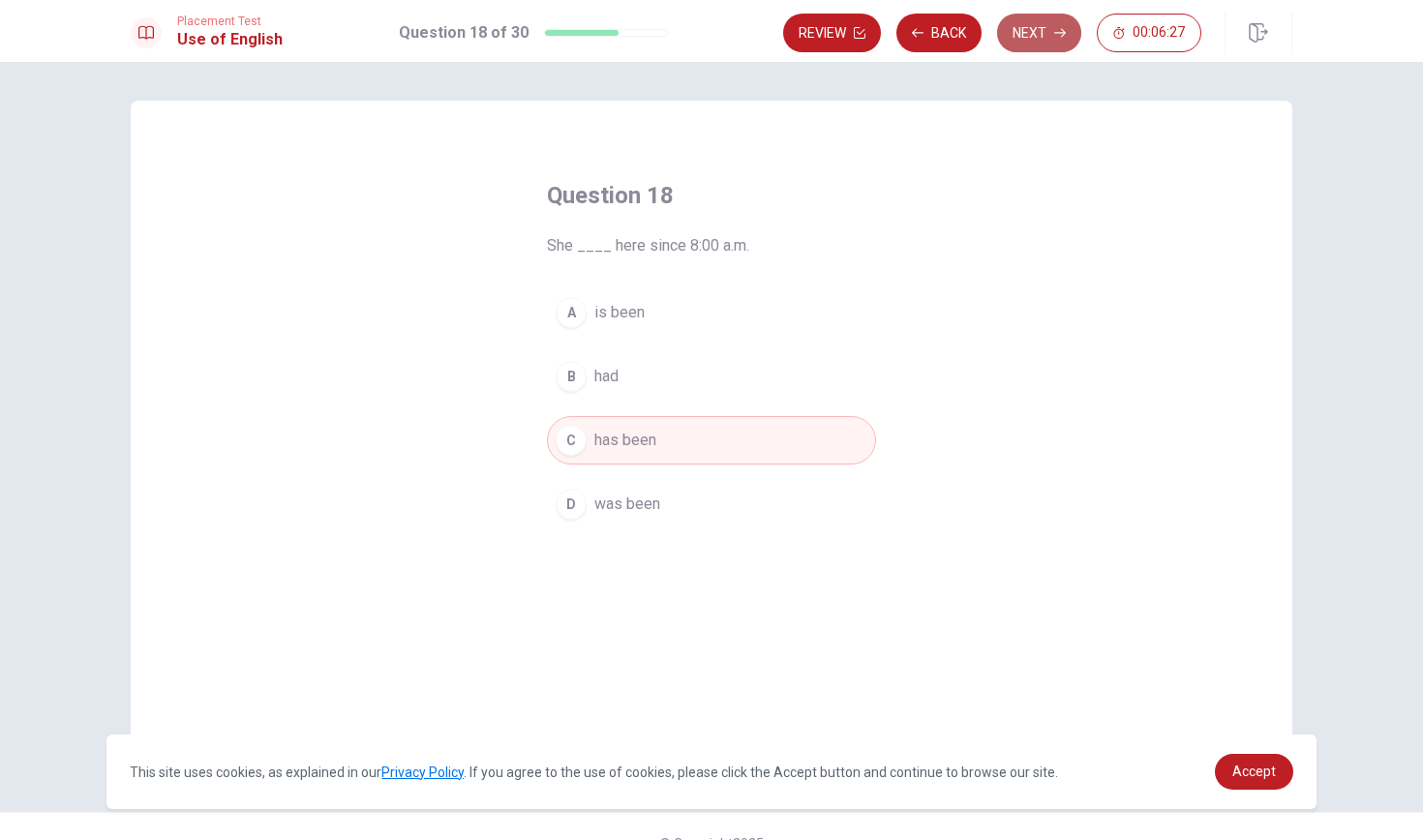 click on "Next" at bounding box center (1039, 33) 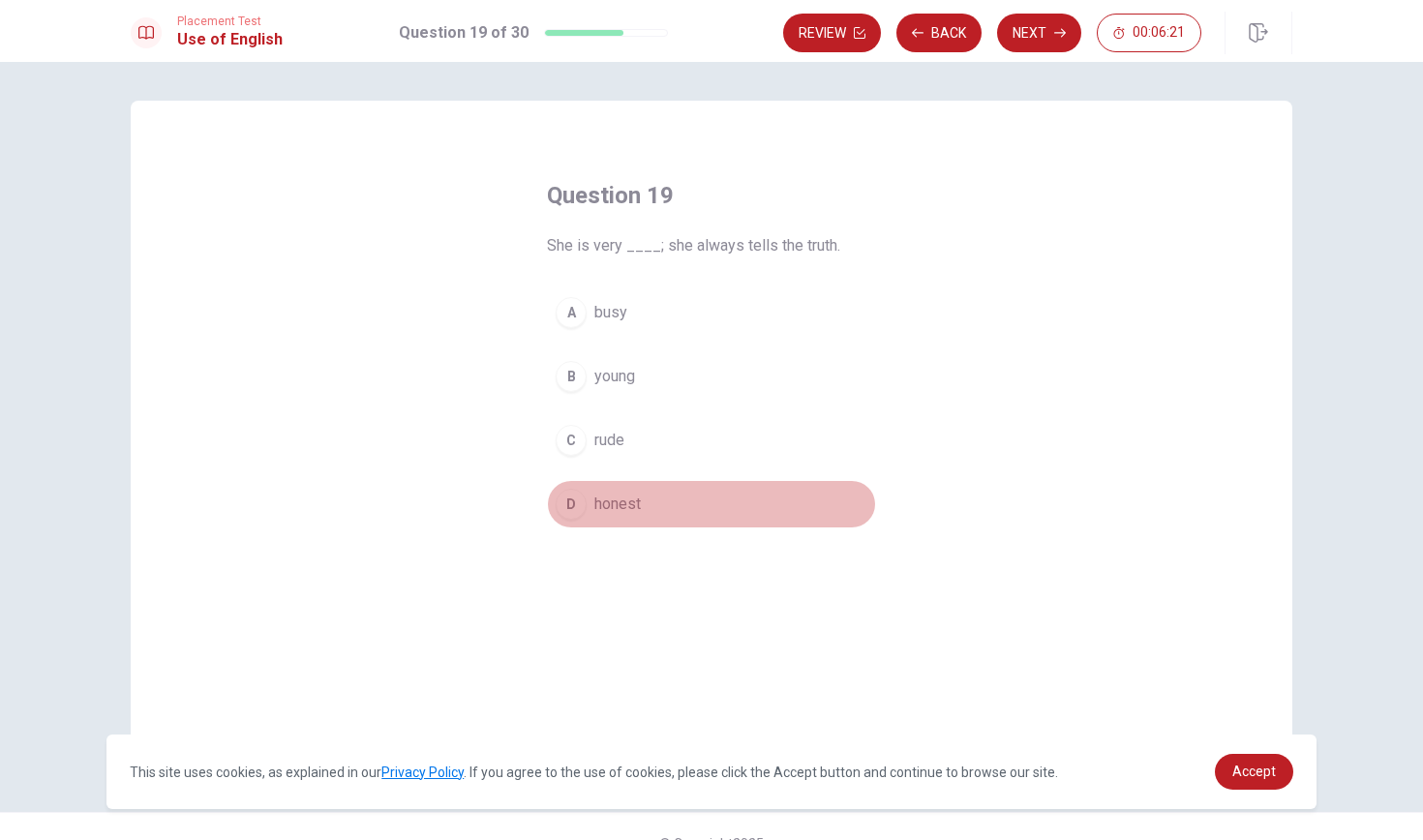 drag, startPoint x: 560, startPoint y: 504, endPoint x: 588, endPoint y: 432, distance: 77.25283 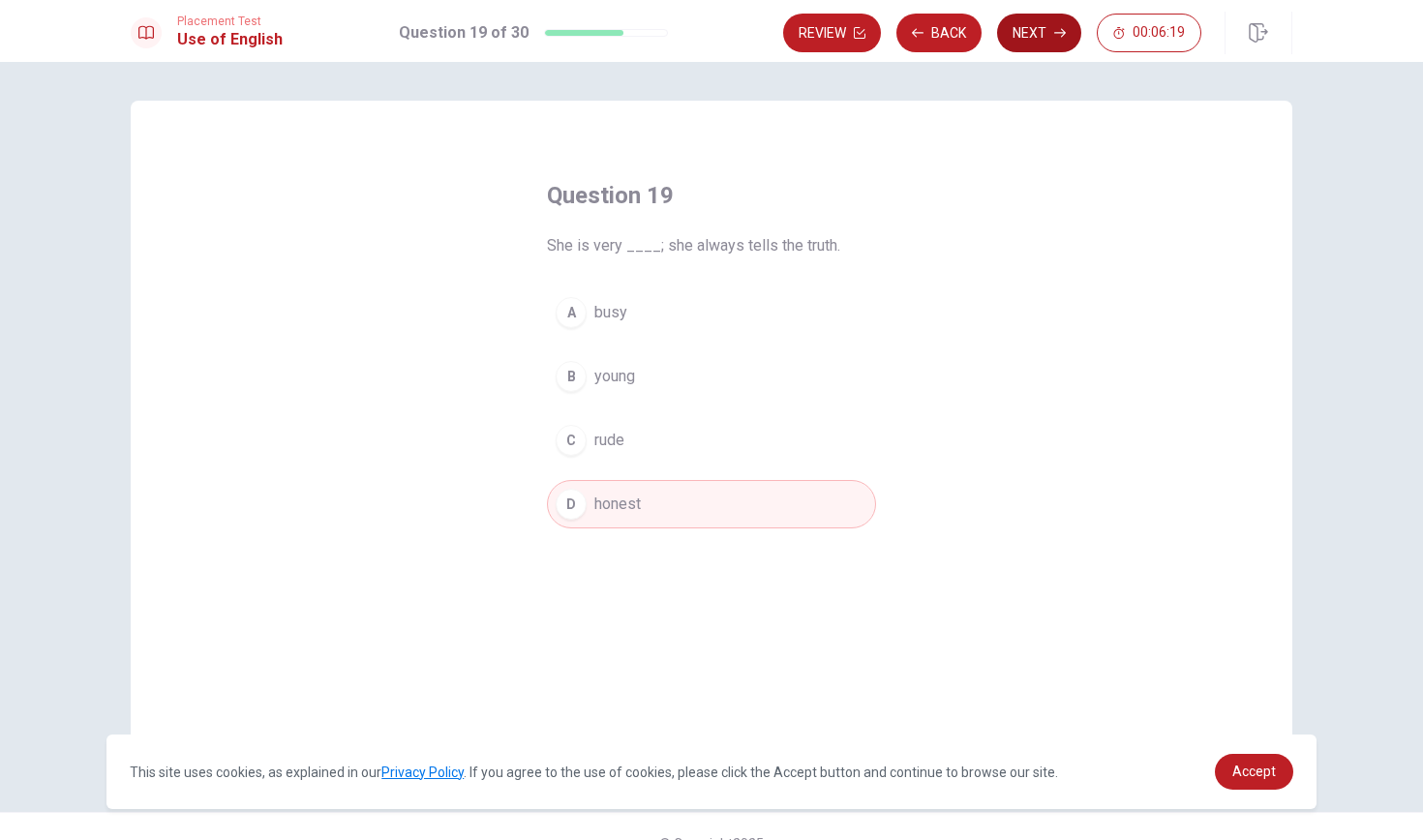 click on "Next" at bounding box center (1039, 33) 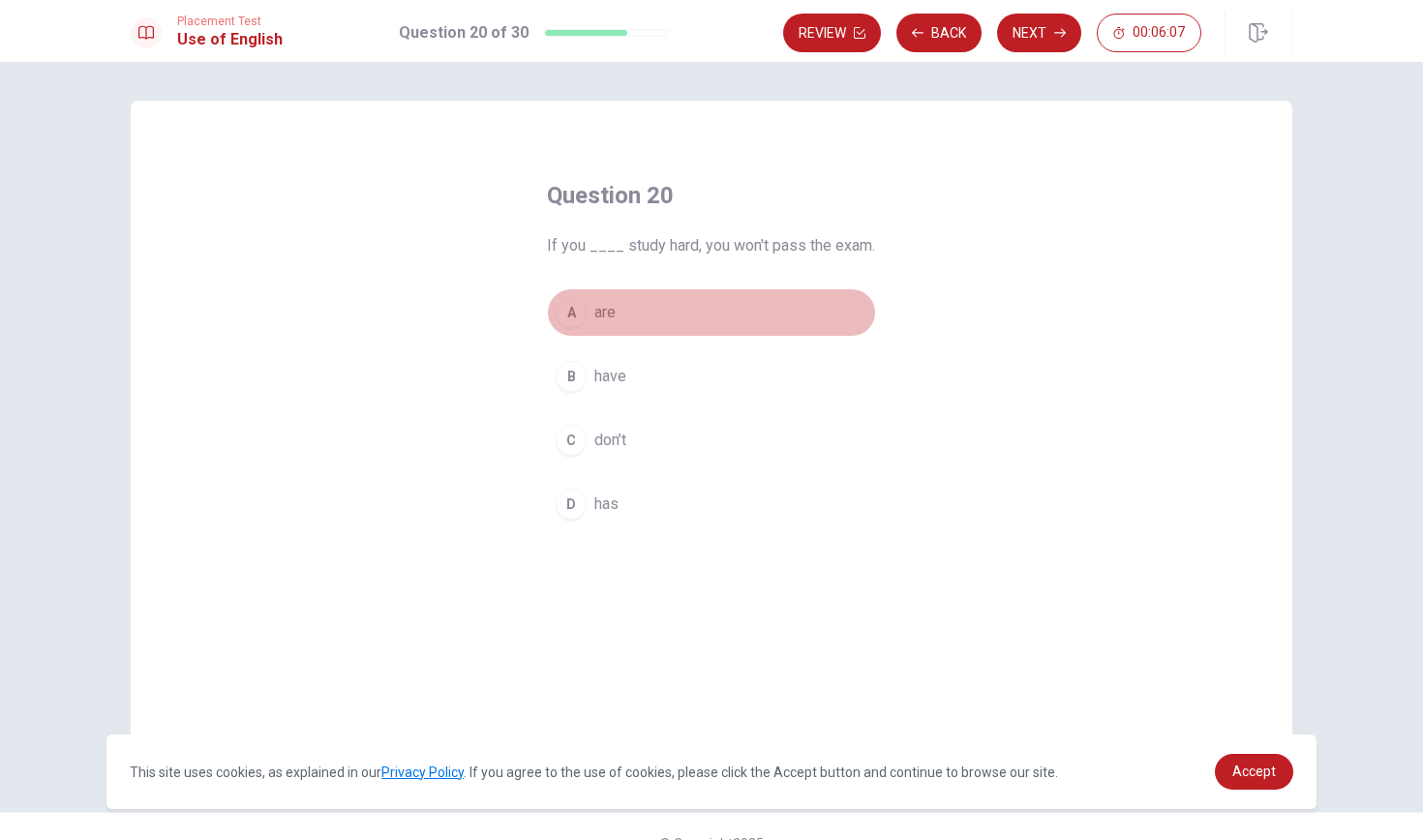 click on "A" at bounding box center [571, 313] 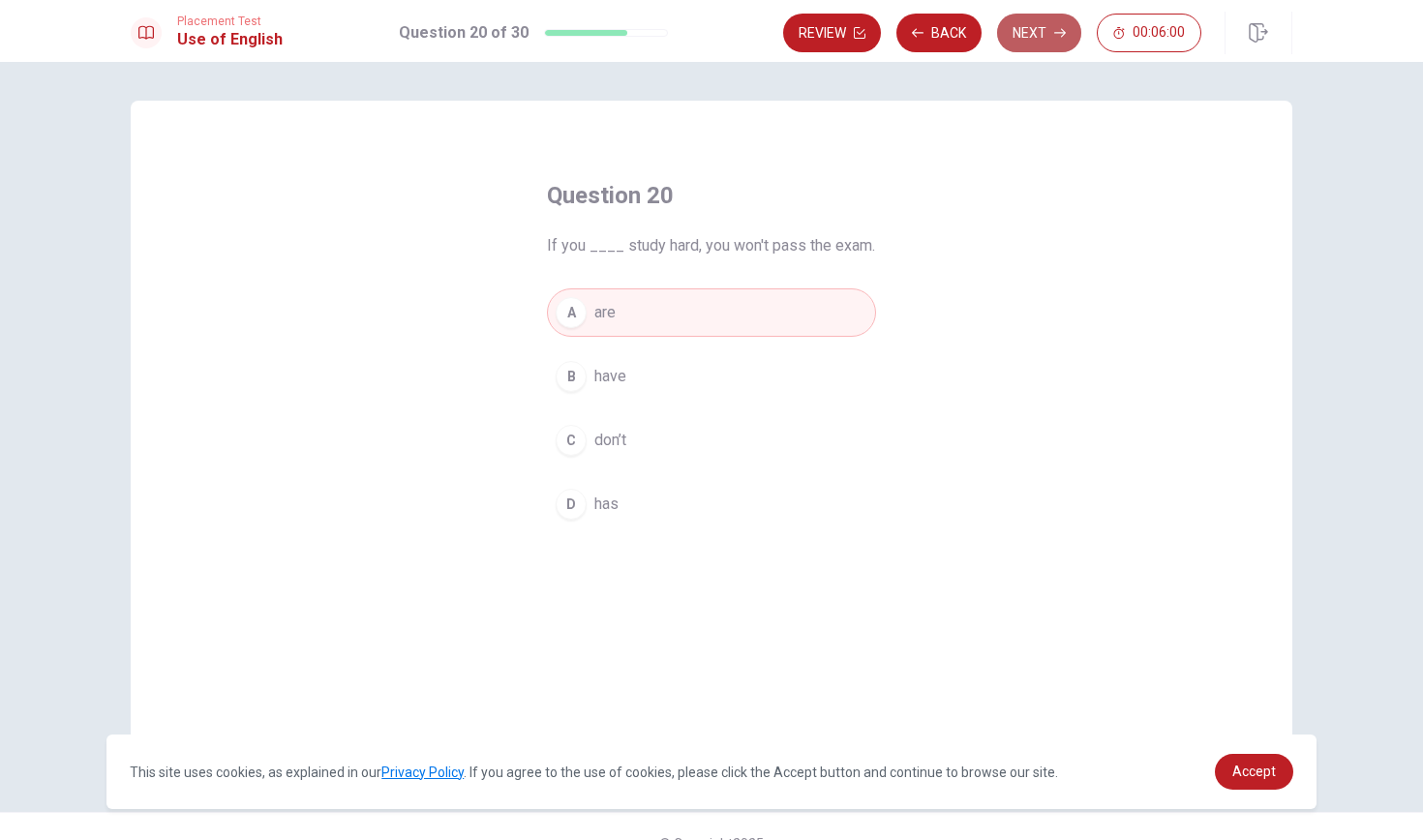 click 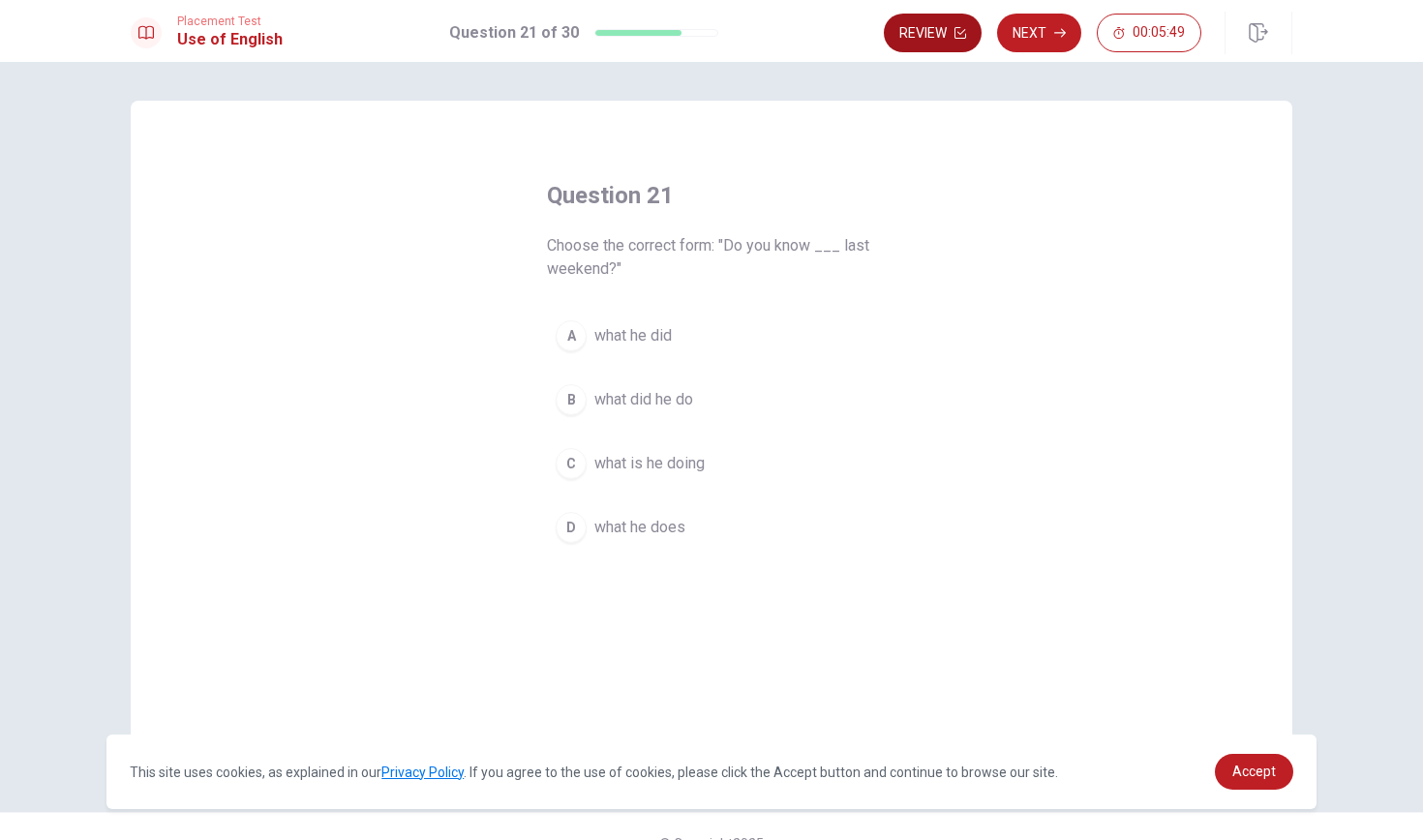 click on "Review" at bounding box center [932, 33] 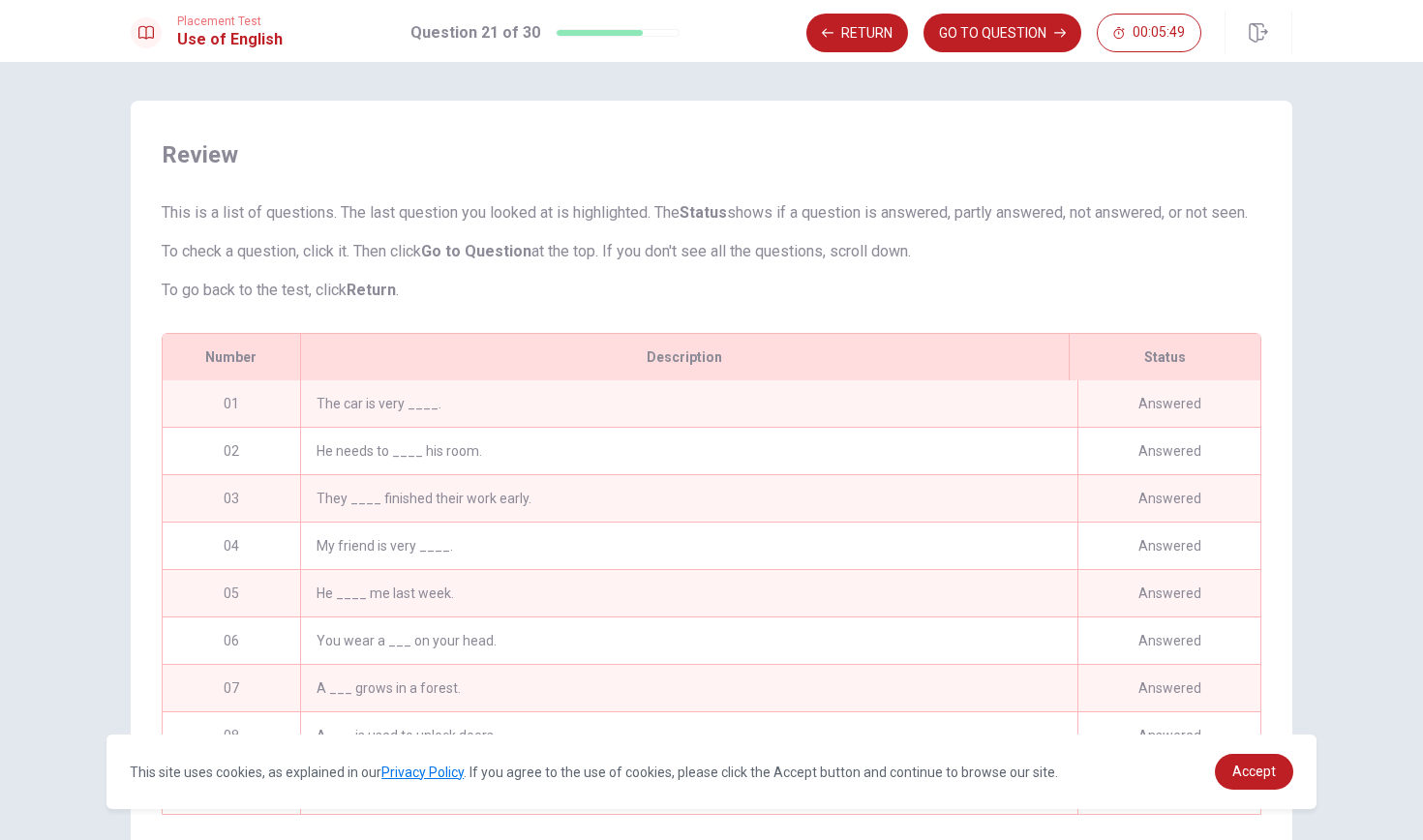 scroll, scrollTop: 137, scrollLeft: 0, axis: vertical 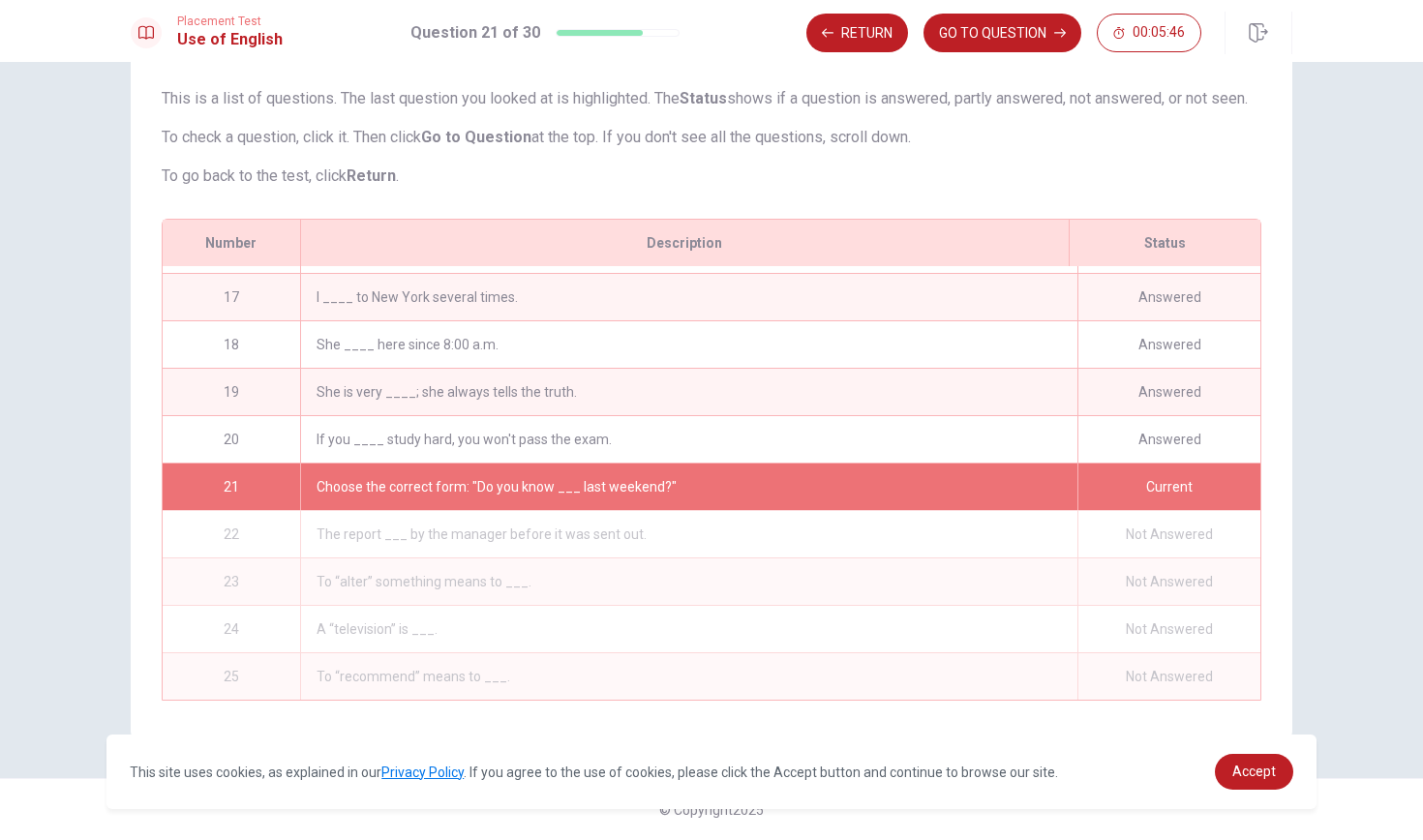 click on "If you ____ study hard, you won't pass the exam." at bounding box center (688, 439) 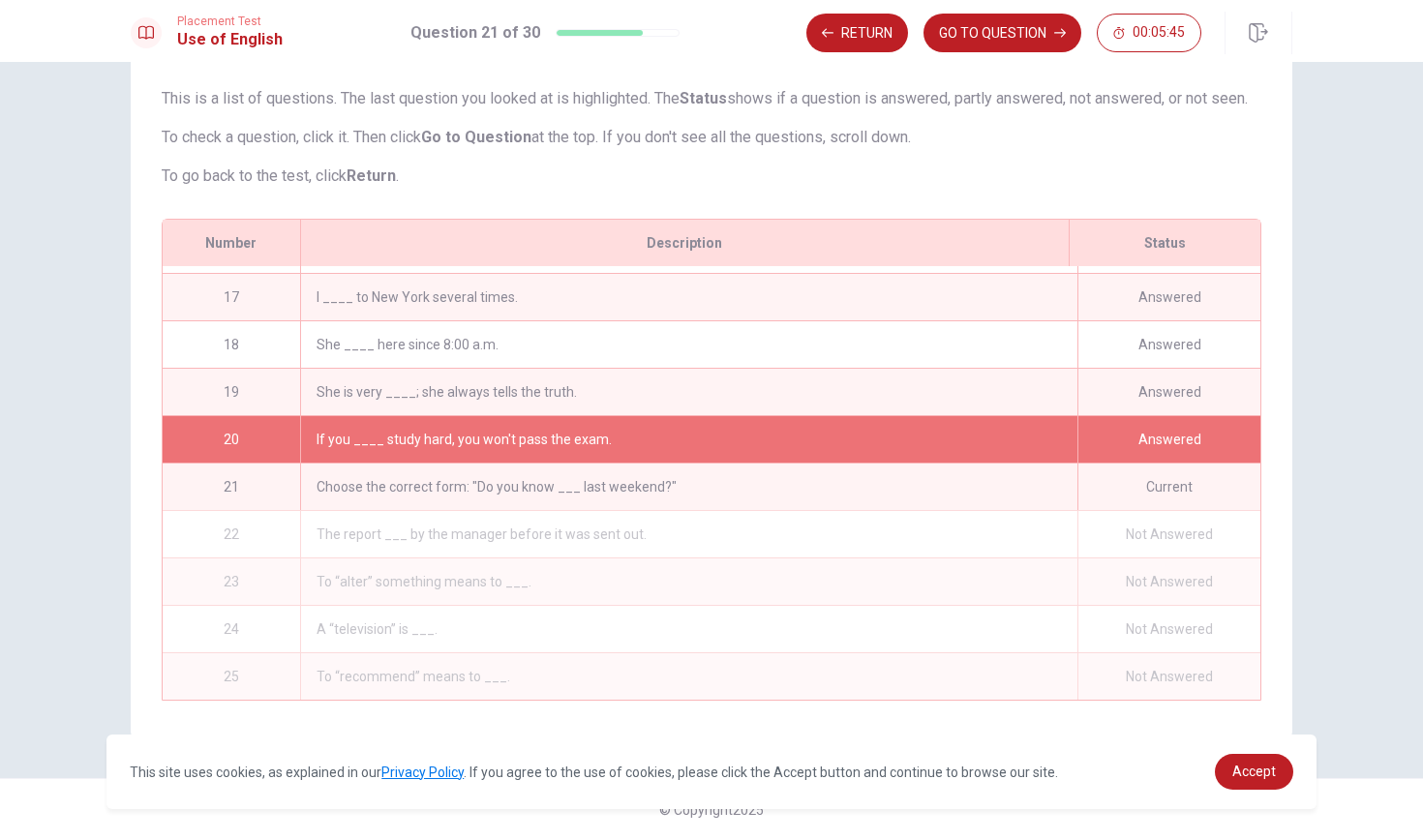 click on "She is very ____; she always tells the truth." at bounding box center (688, 392) 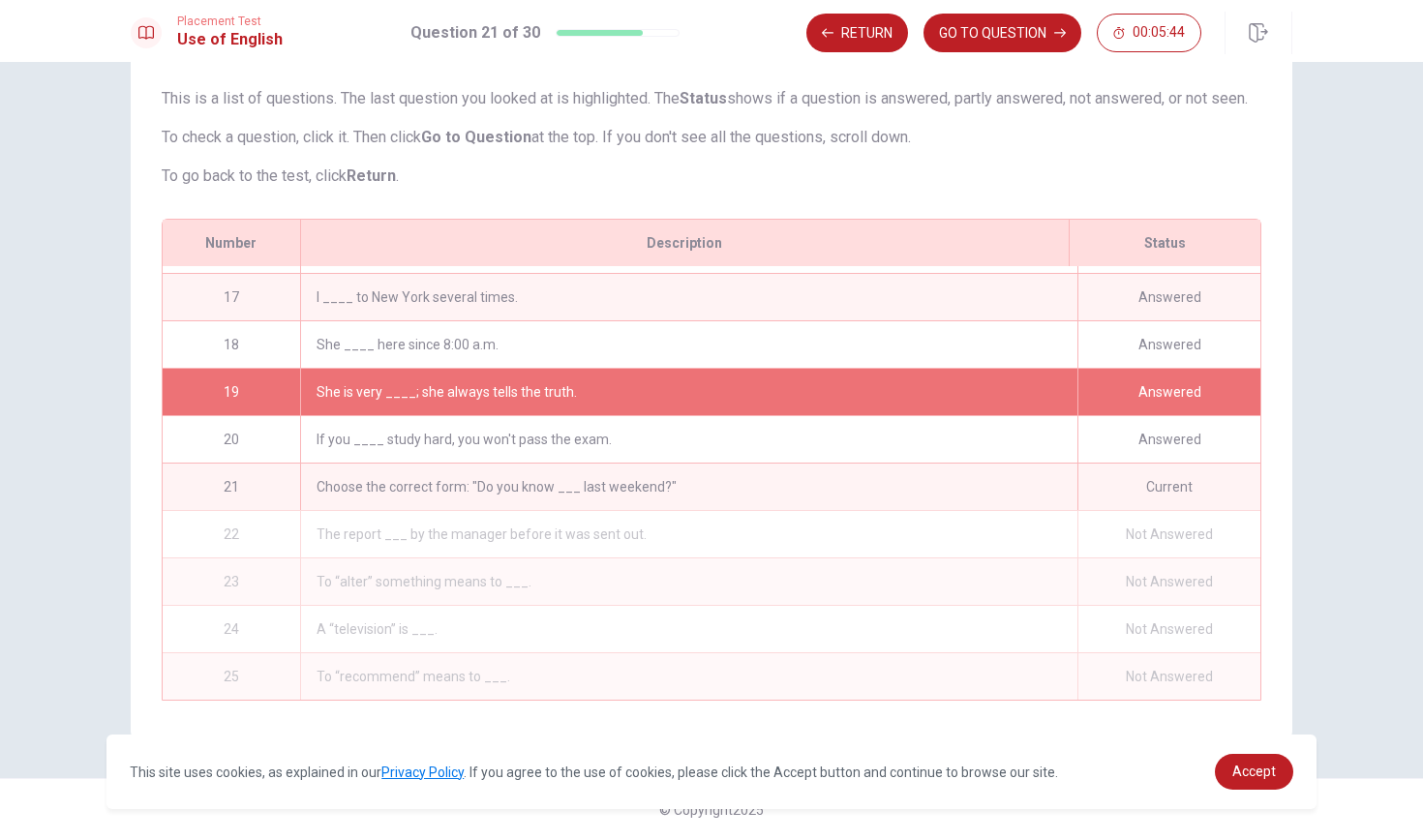 click on "She is very ____; she always tells the truth." at bounding box center (688, 392) 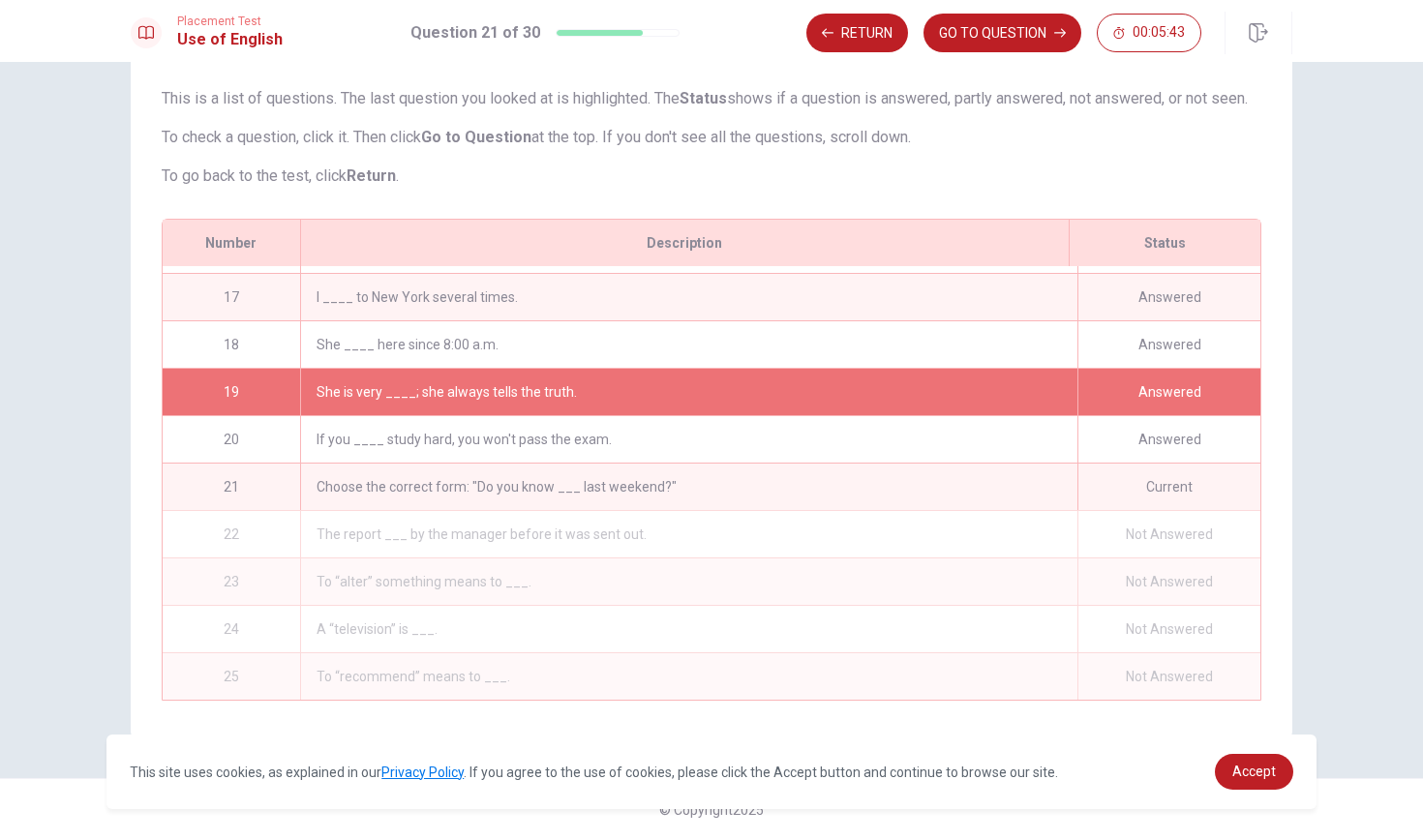 click on "If you ____ study hard, you won't pass the exam." at bounding box center [688, 439] 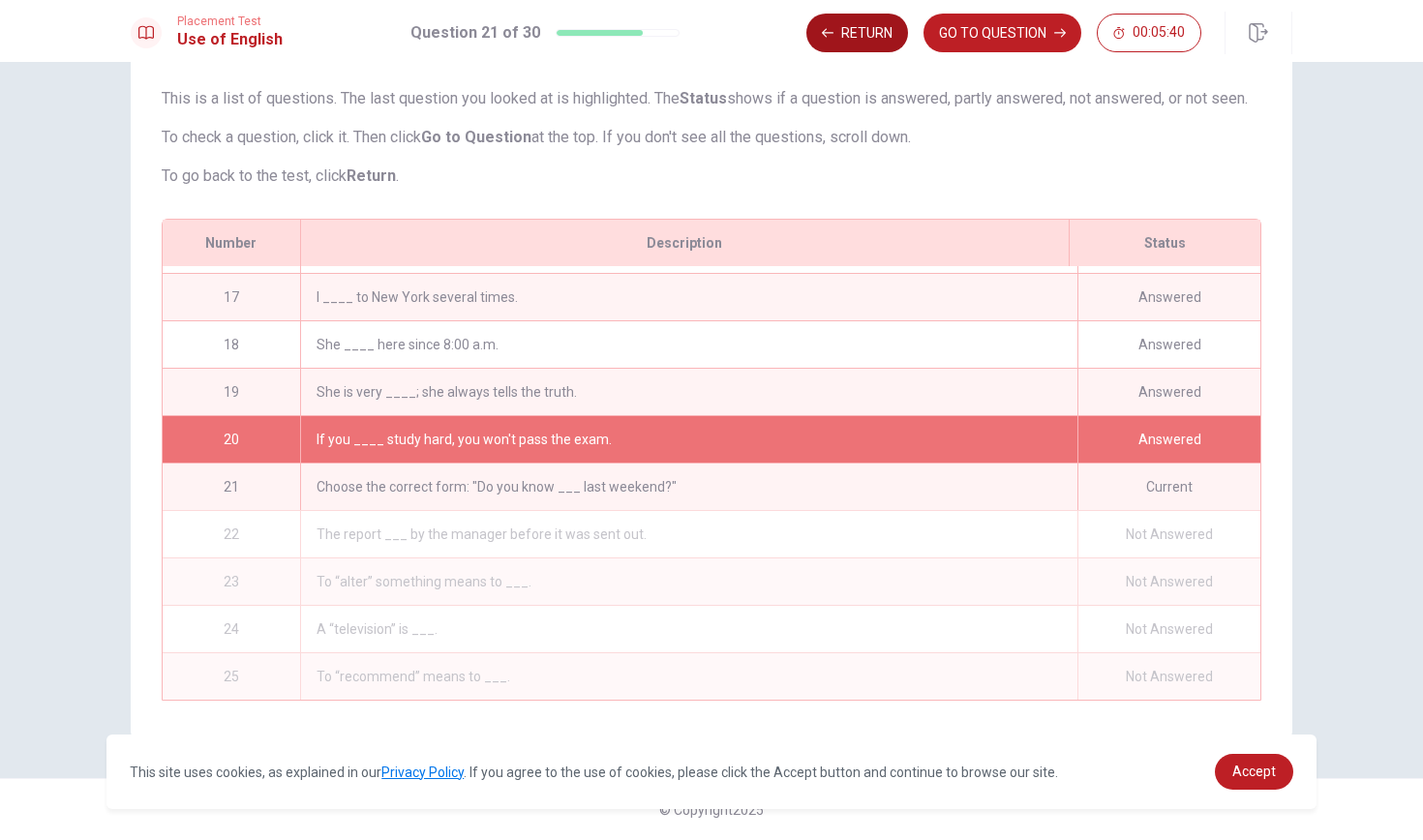 click on "Return" at bounding box center (857, 33) 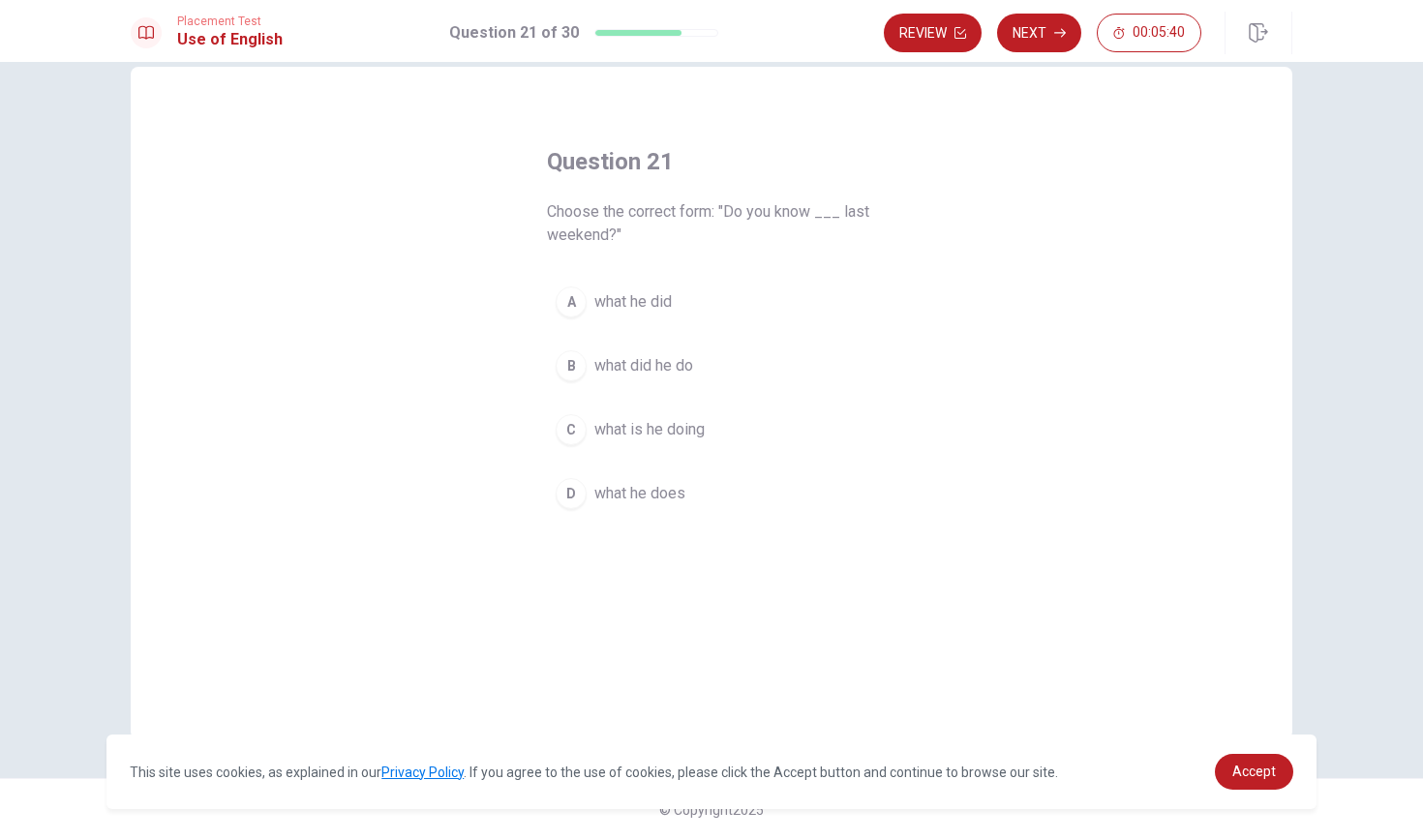 scroll, scrollTop: 34, scrollLeft: 0, axis: vertical 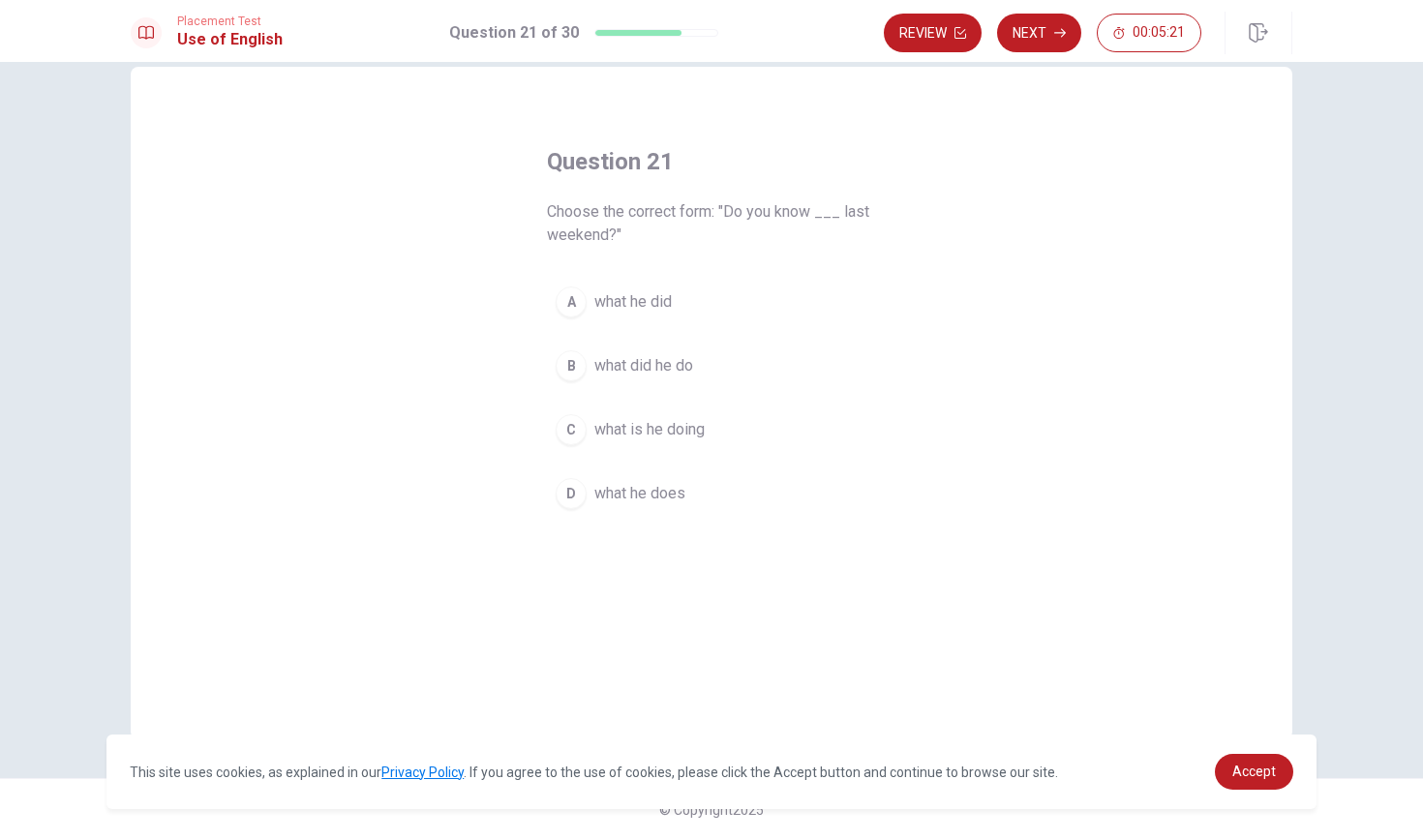 click on "A" at bounding box center (571, 302) 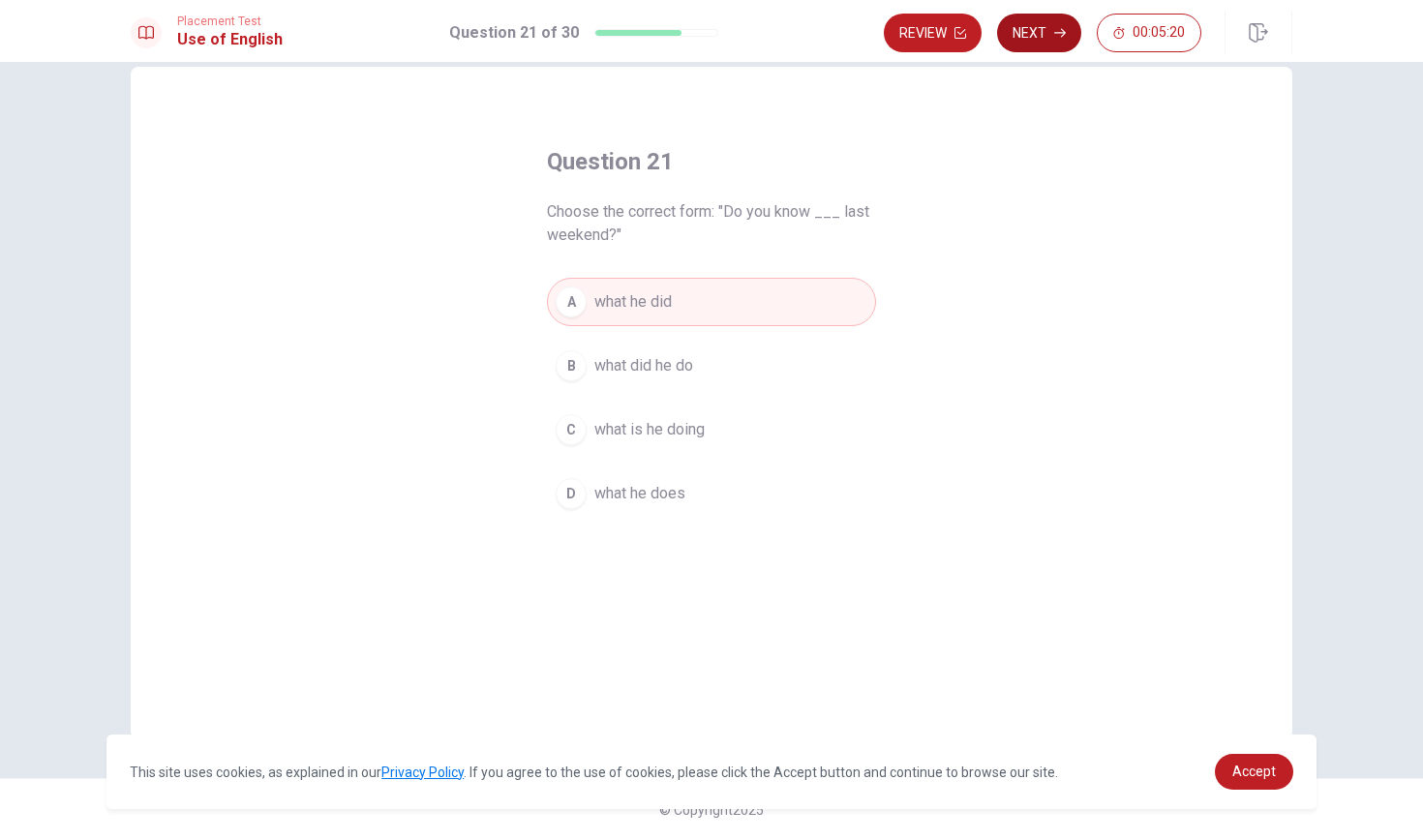 click 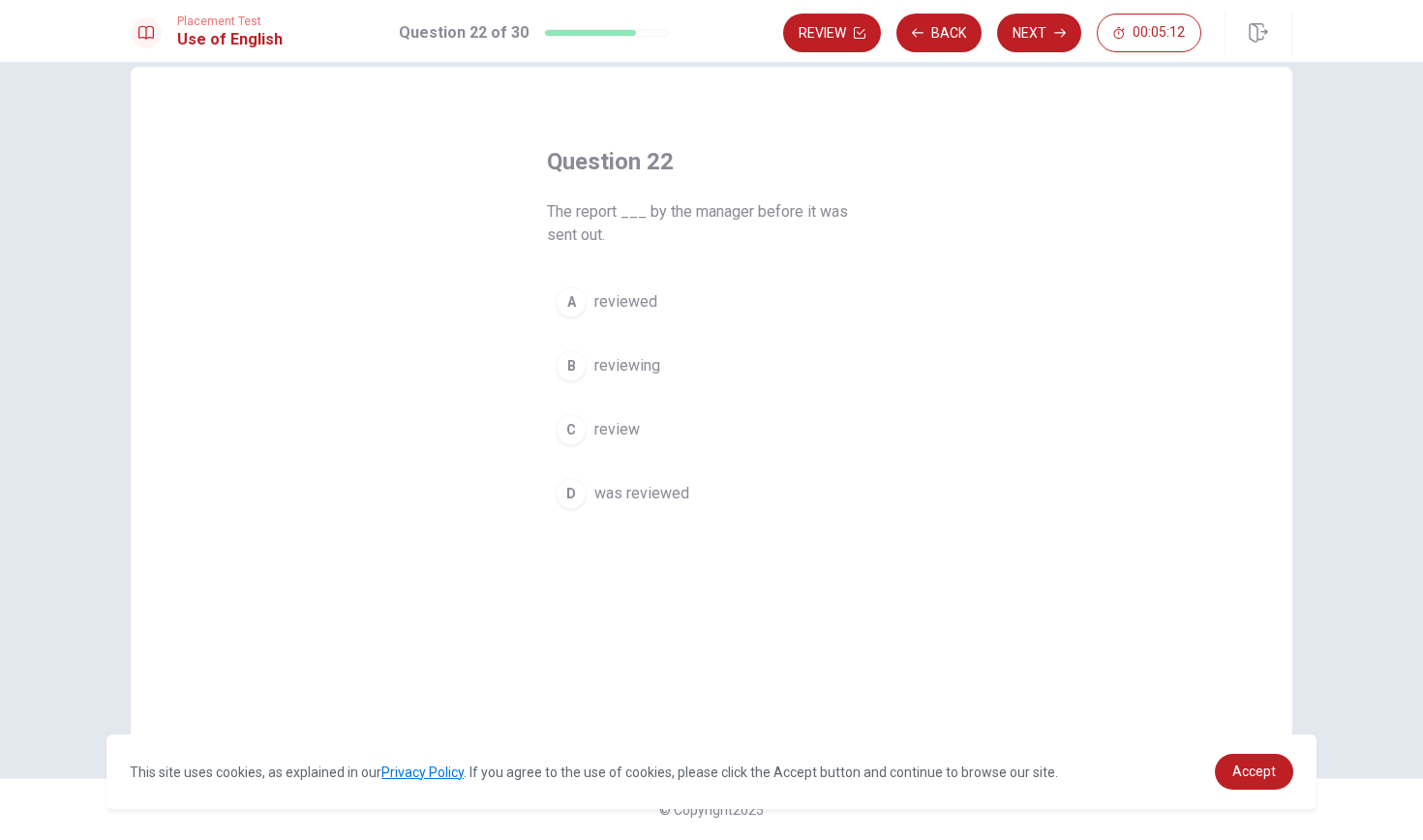 click on "reviewed" at bounding box center [625, 302] 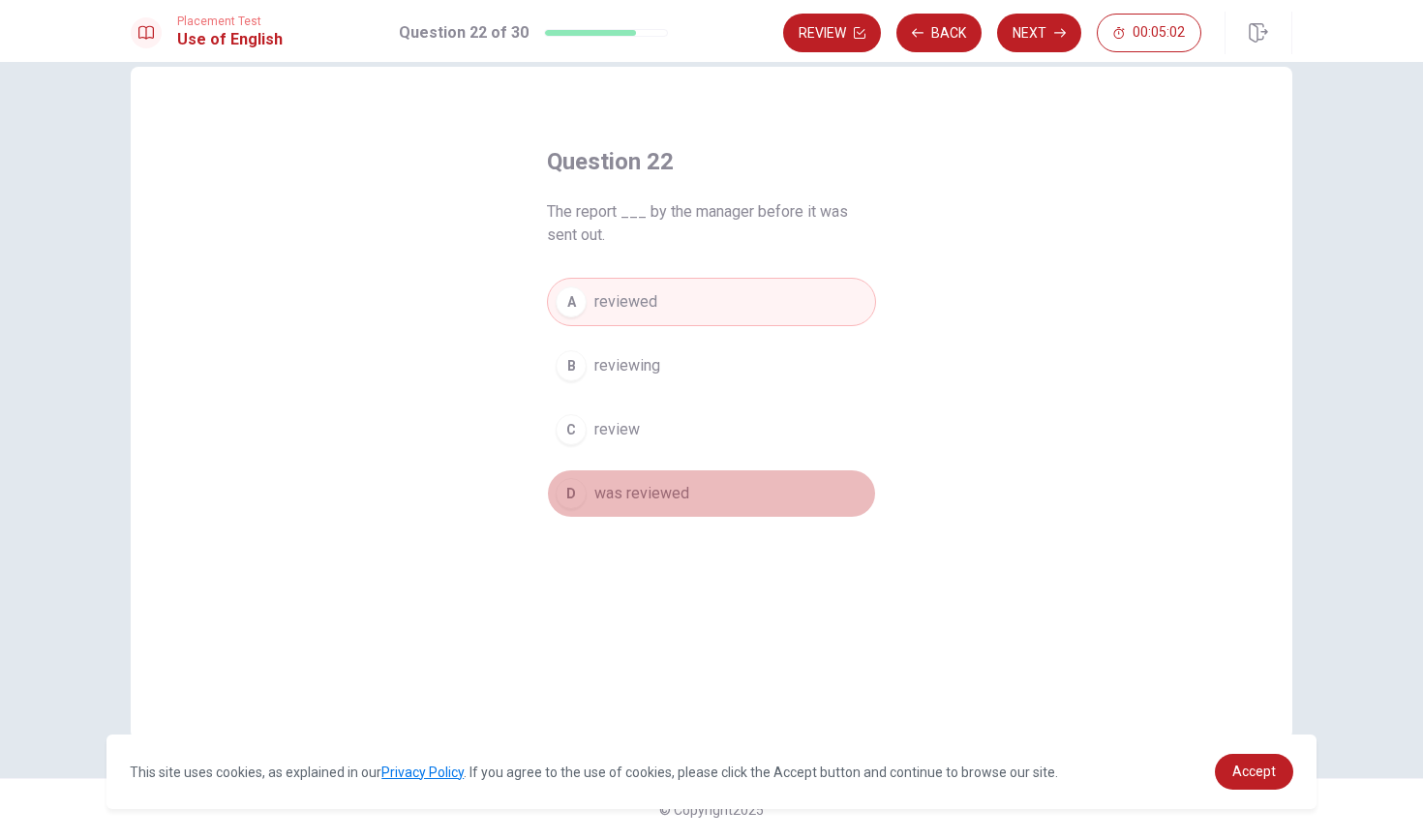 click on "was reviewed" at bounding box center (642, 494) 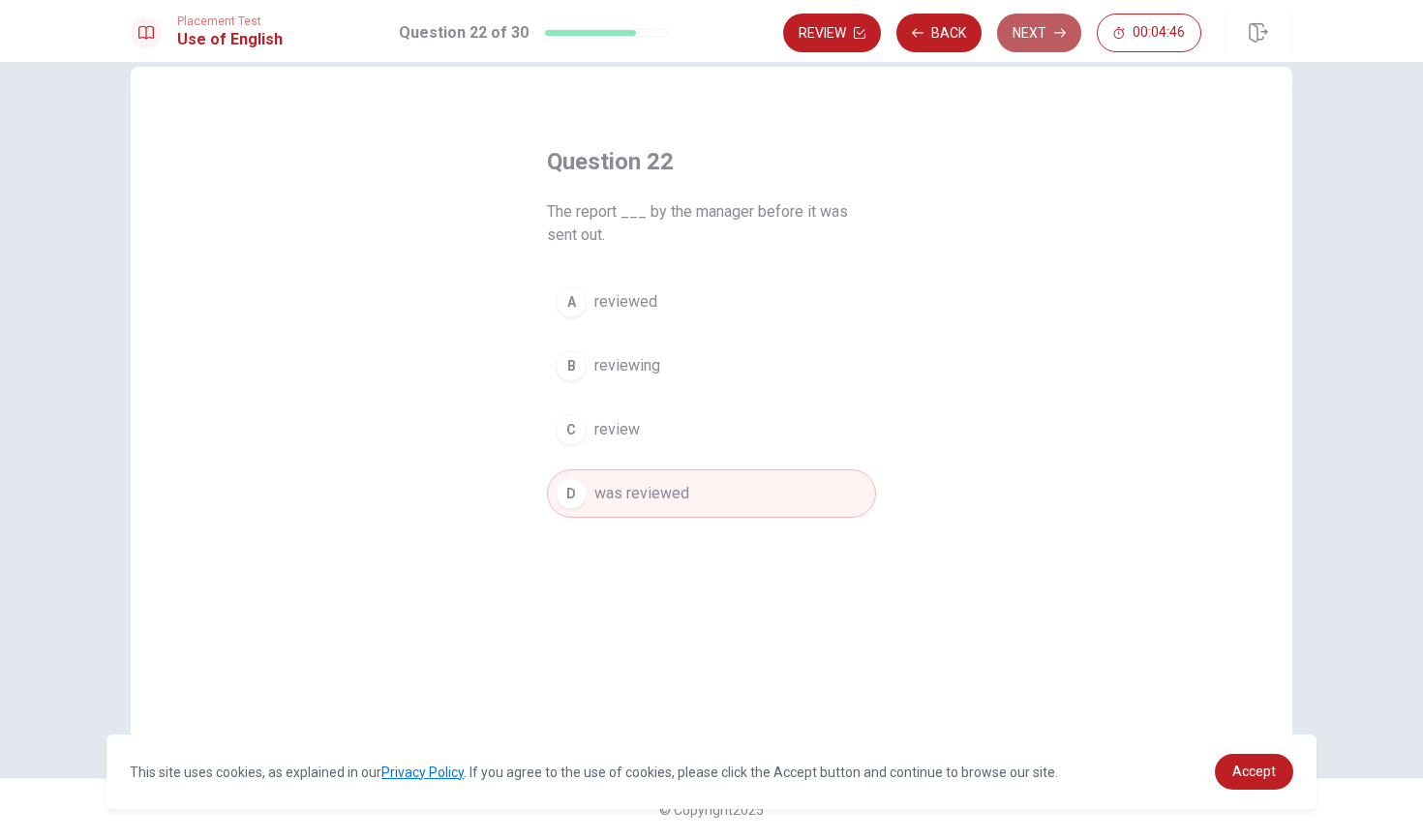 click on "Next" at bounding box center (1039, 33) 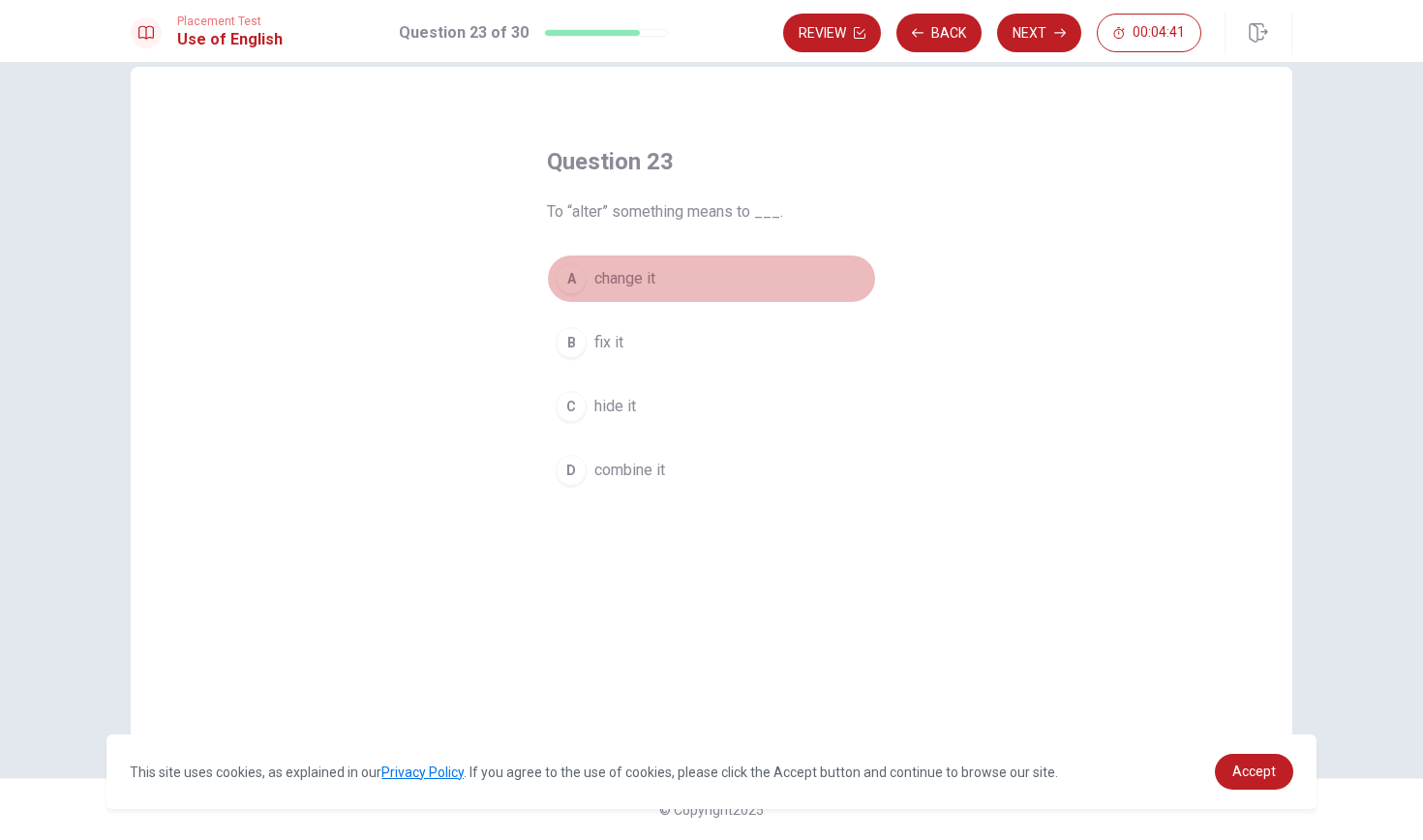 click on "A" at bounding box center (571, 279) 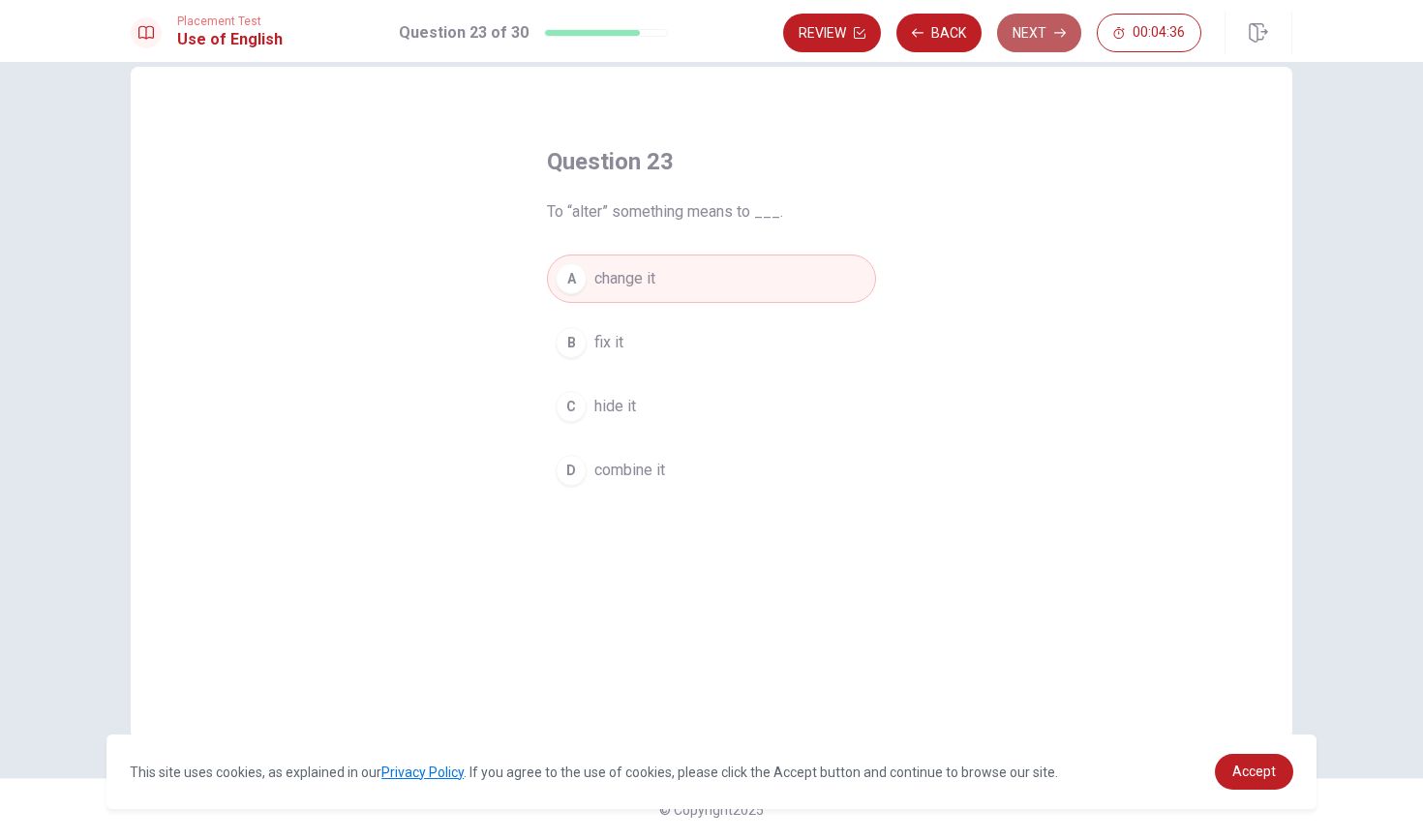 click on "Next" at bounding box center (1039, 33) 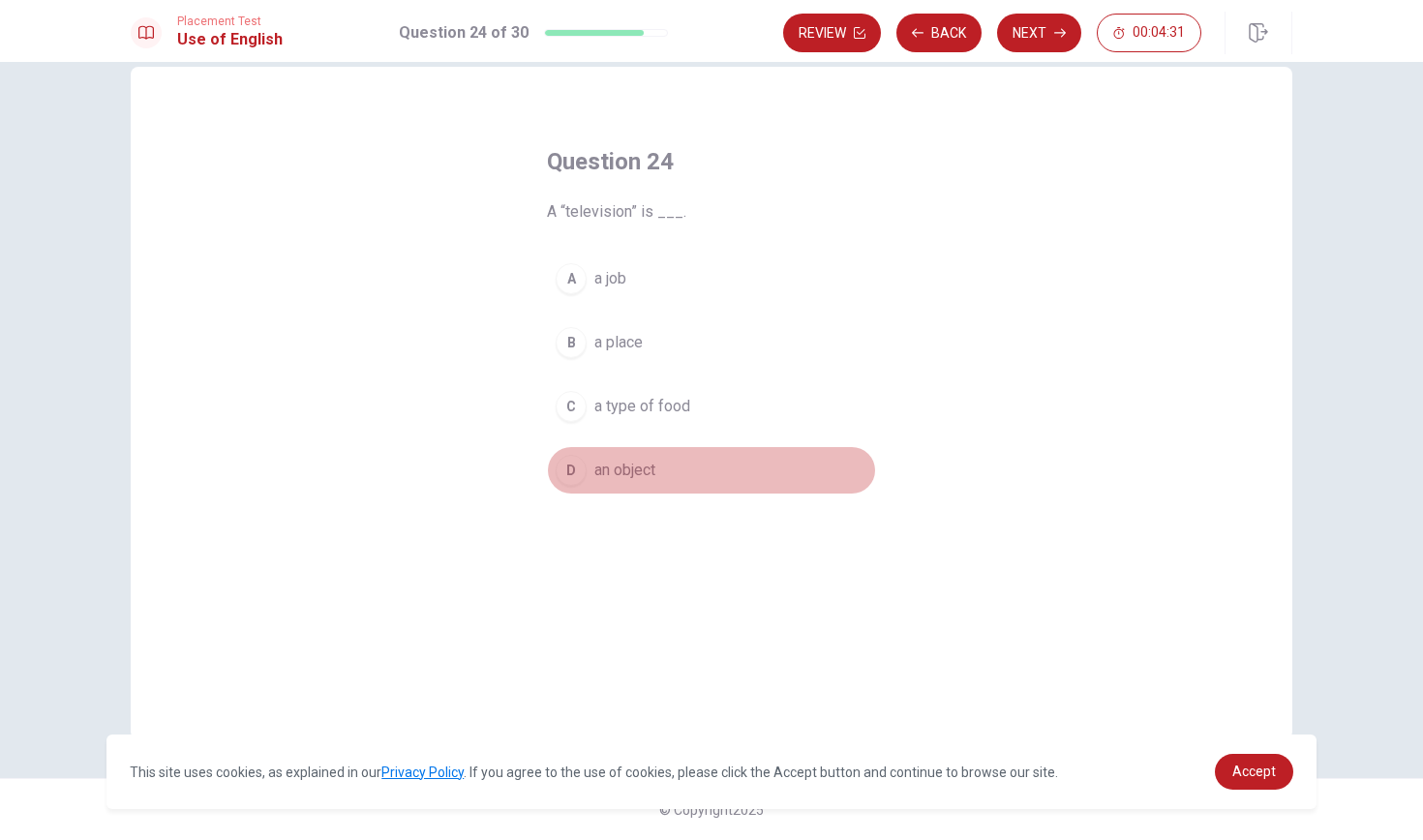 click on "D" at bounding box center [571, 470] 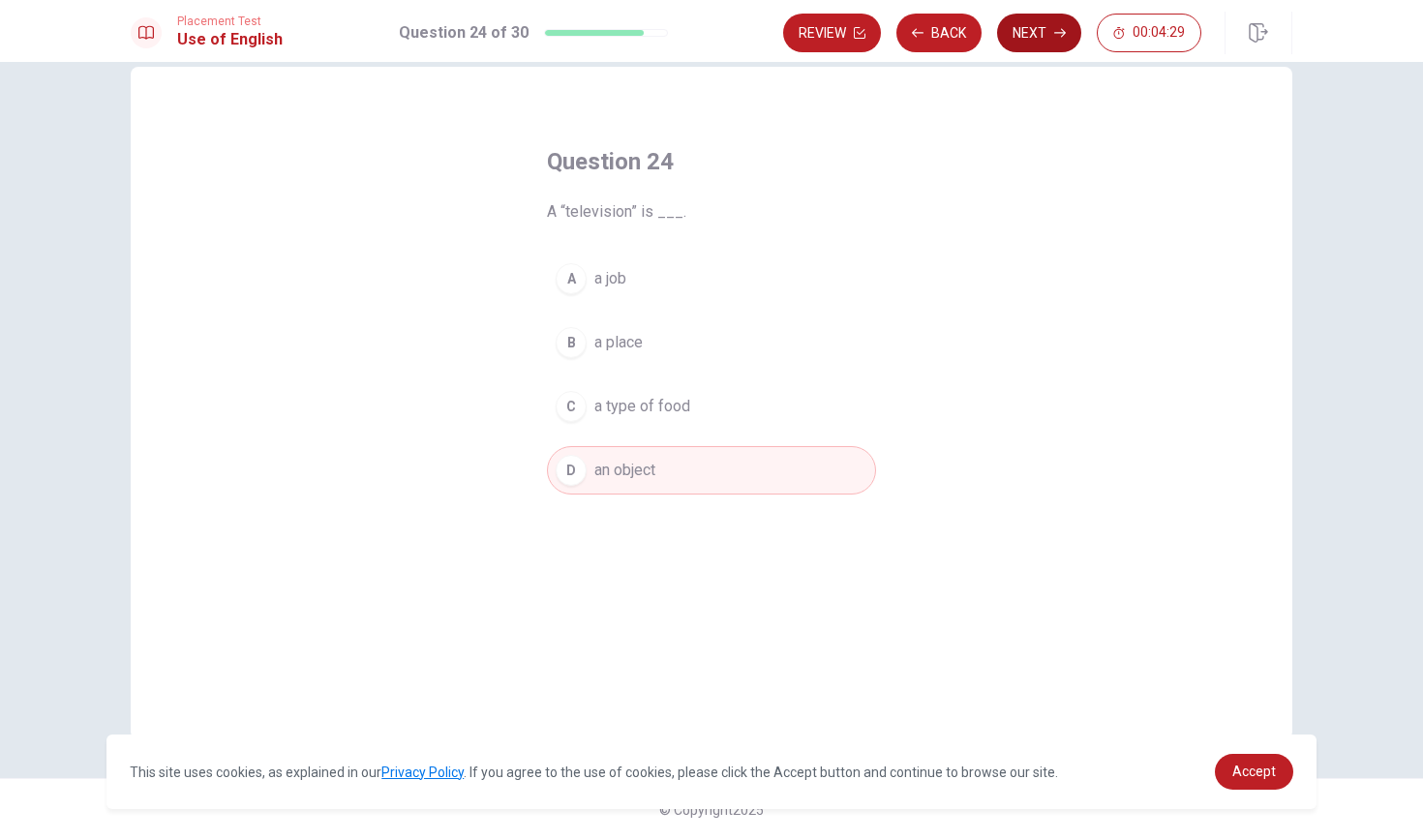 click on "Next" at bounding box center (1039, 33) 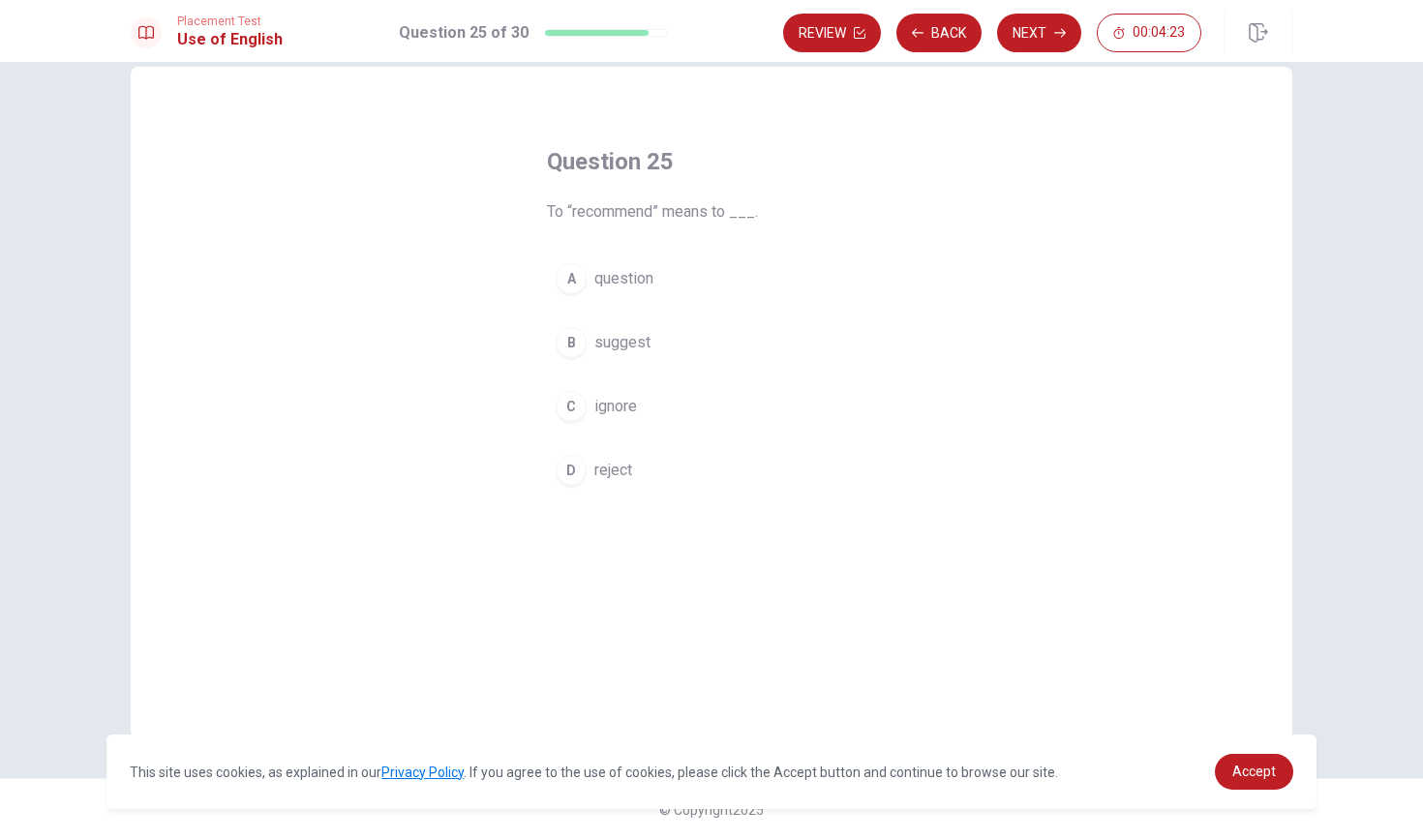 click on "B" at bounding box center [571, 343] 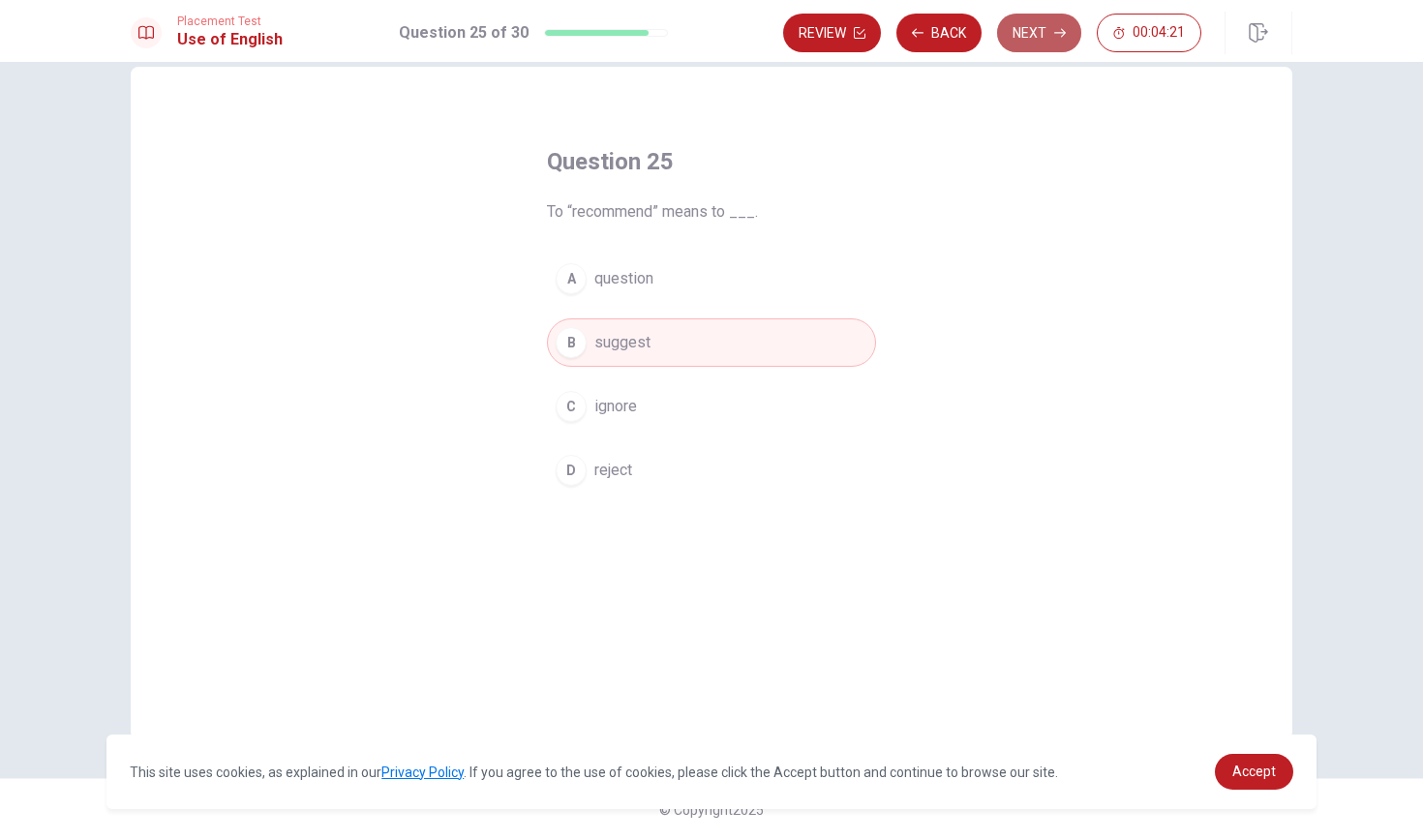 click on "Next" at bounding box center [1039, 33] 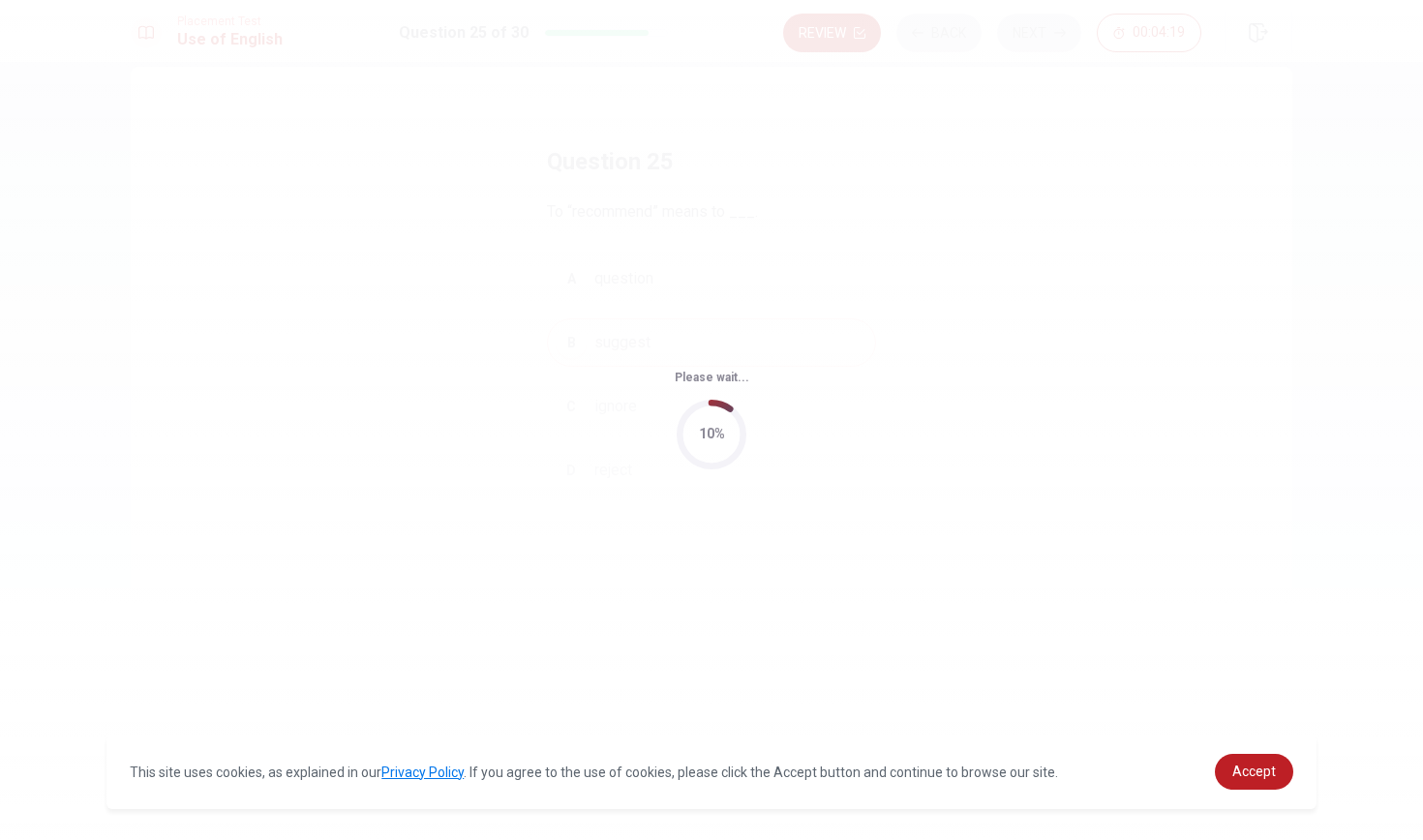 scroll, scrollTop: 0, scrollLeft: 0, axis: both 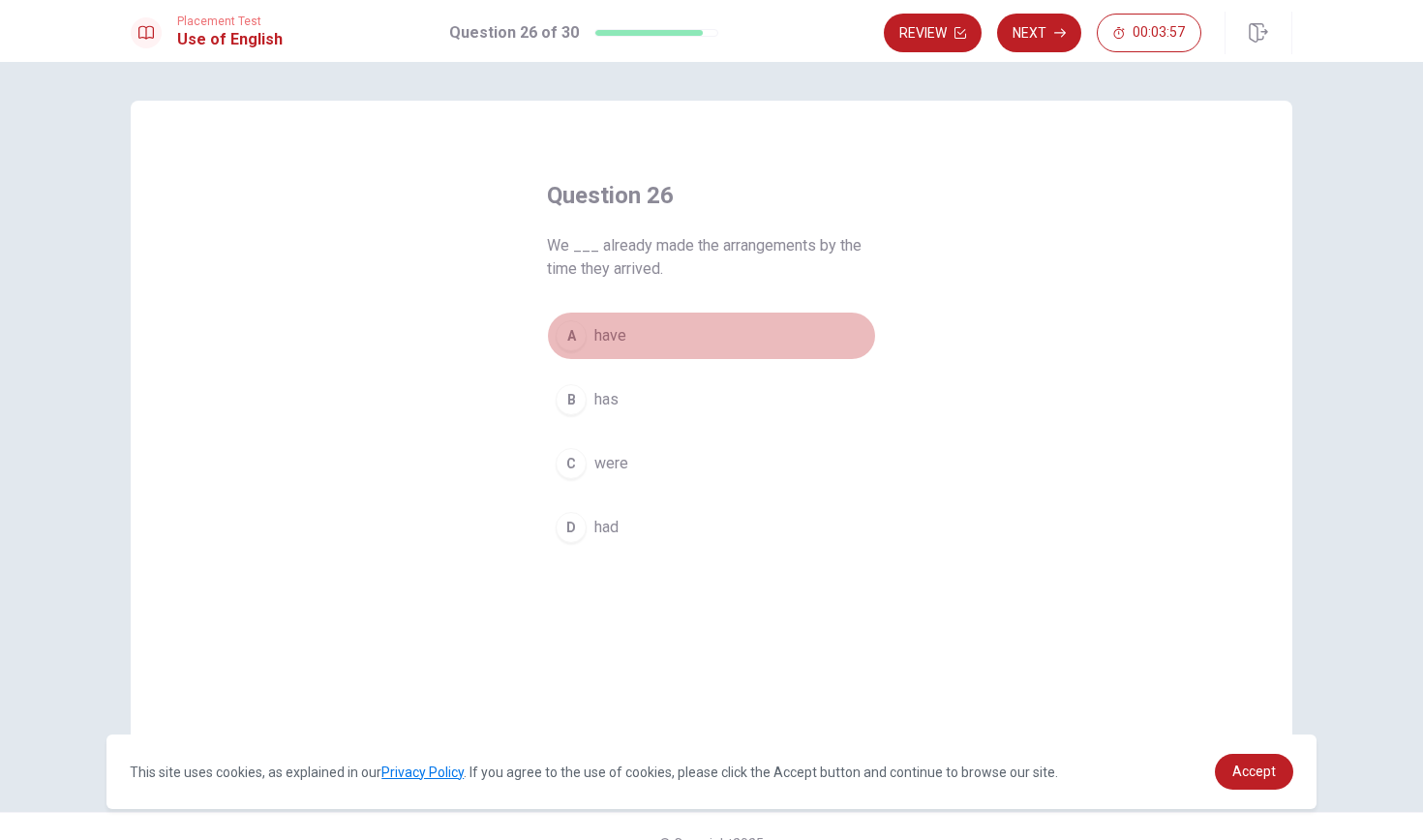click on "have" at bounding box center (610, 336) 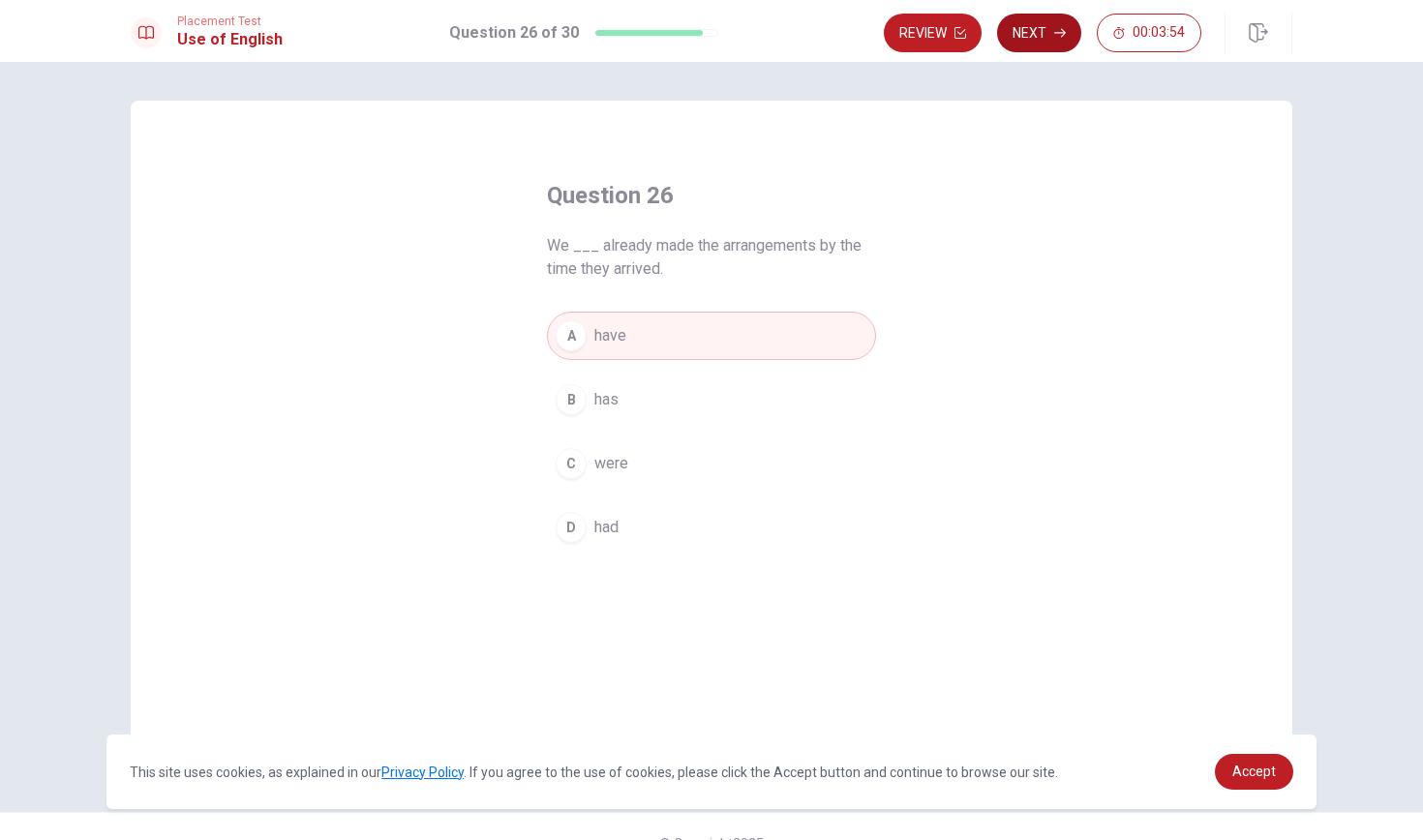 click 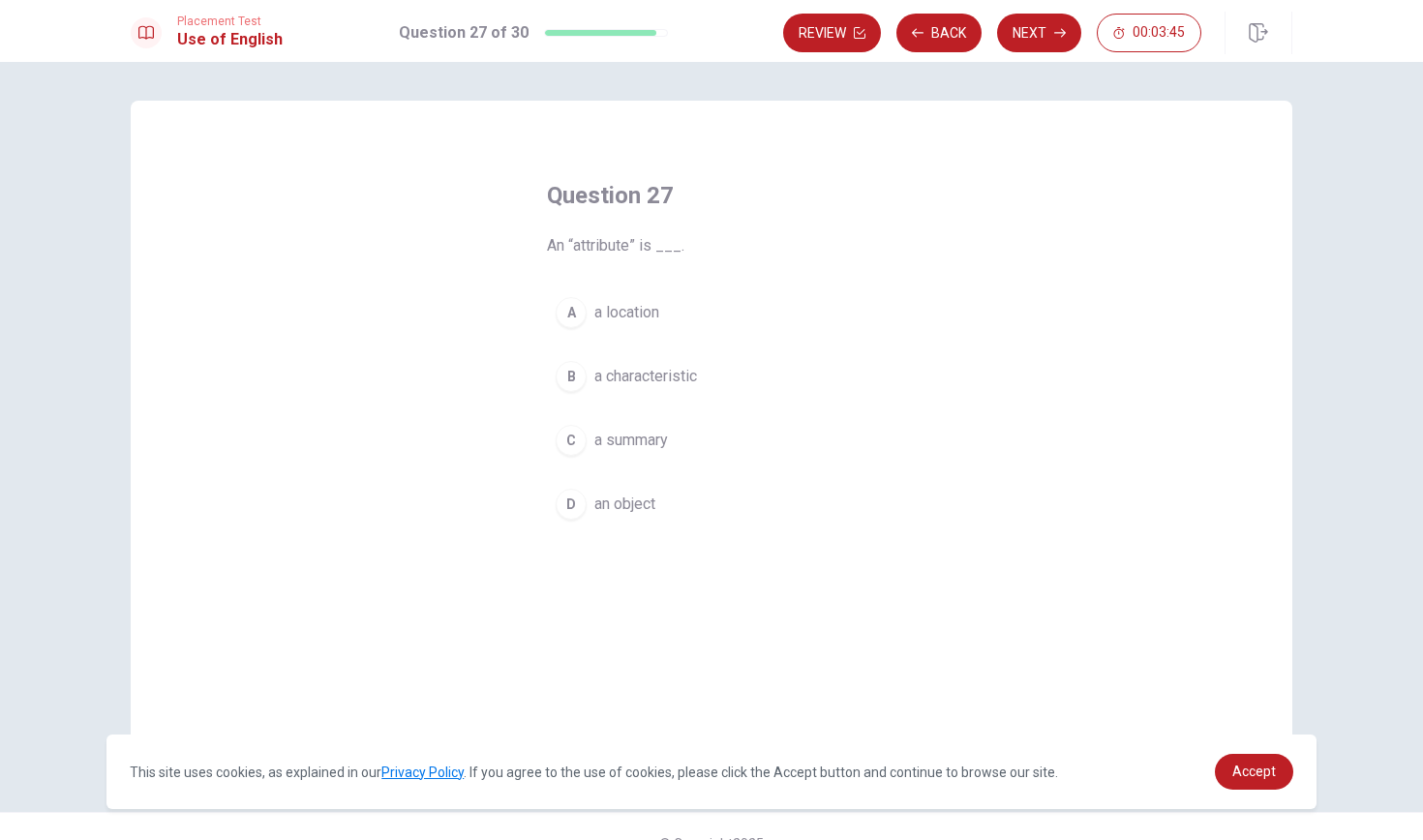 click on "C" at bounding box center [571, 440] 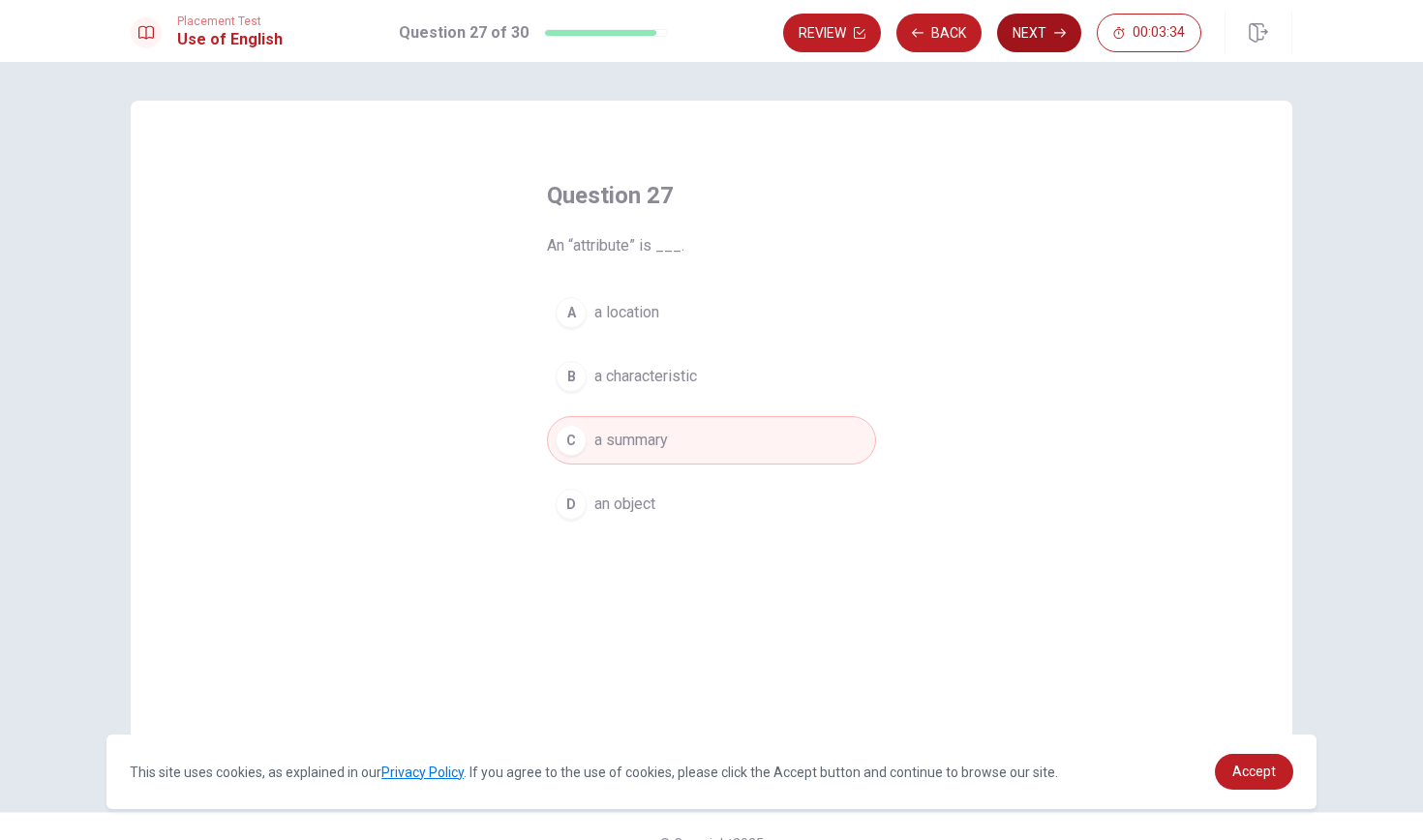 click 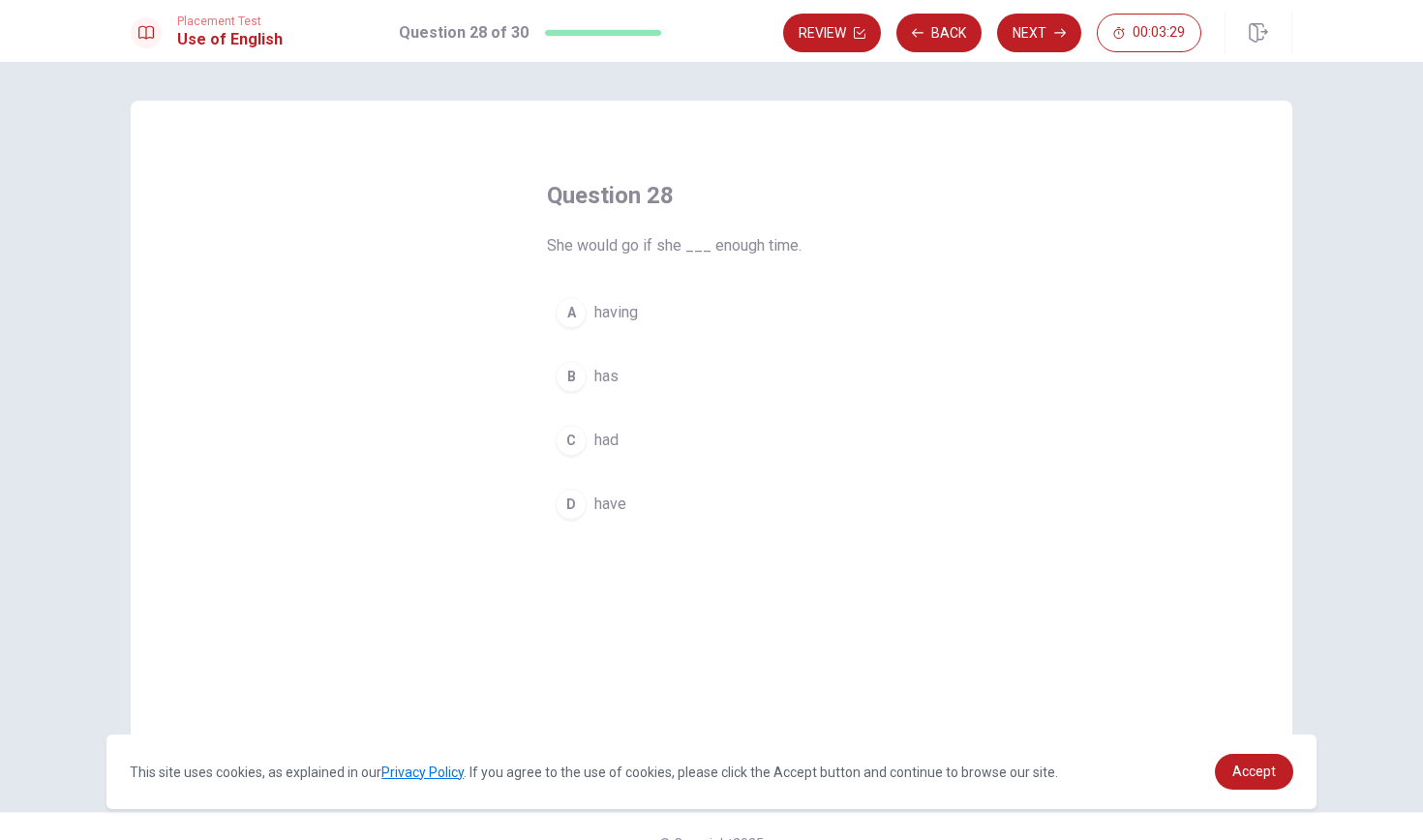 click on "B has" at bounding box center [712, 376] 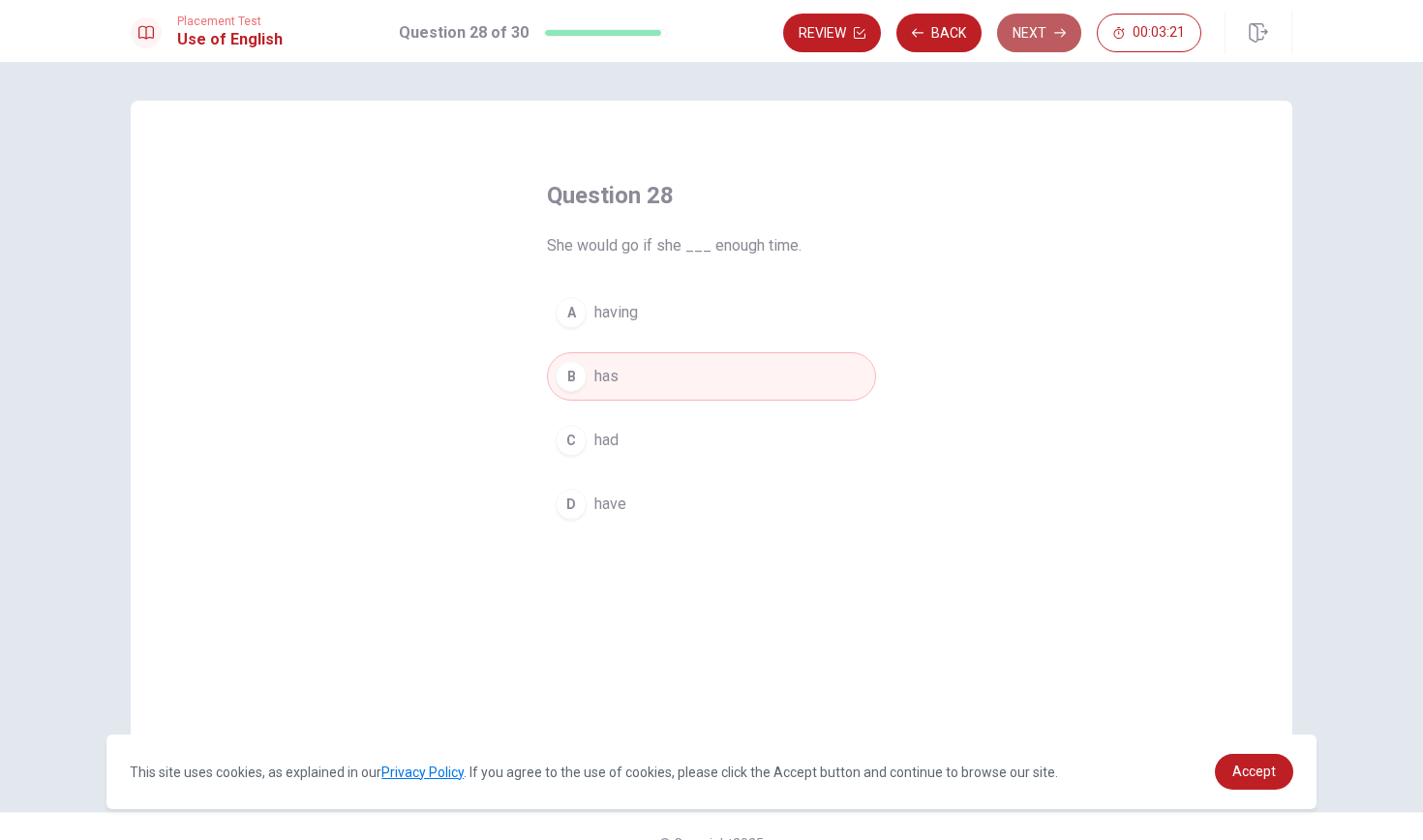 click 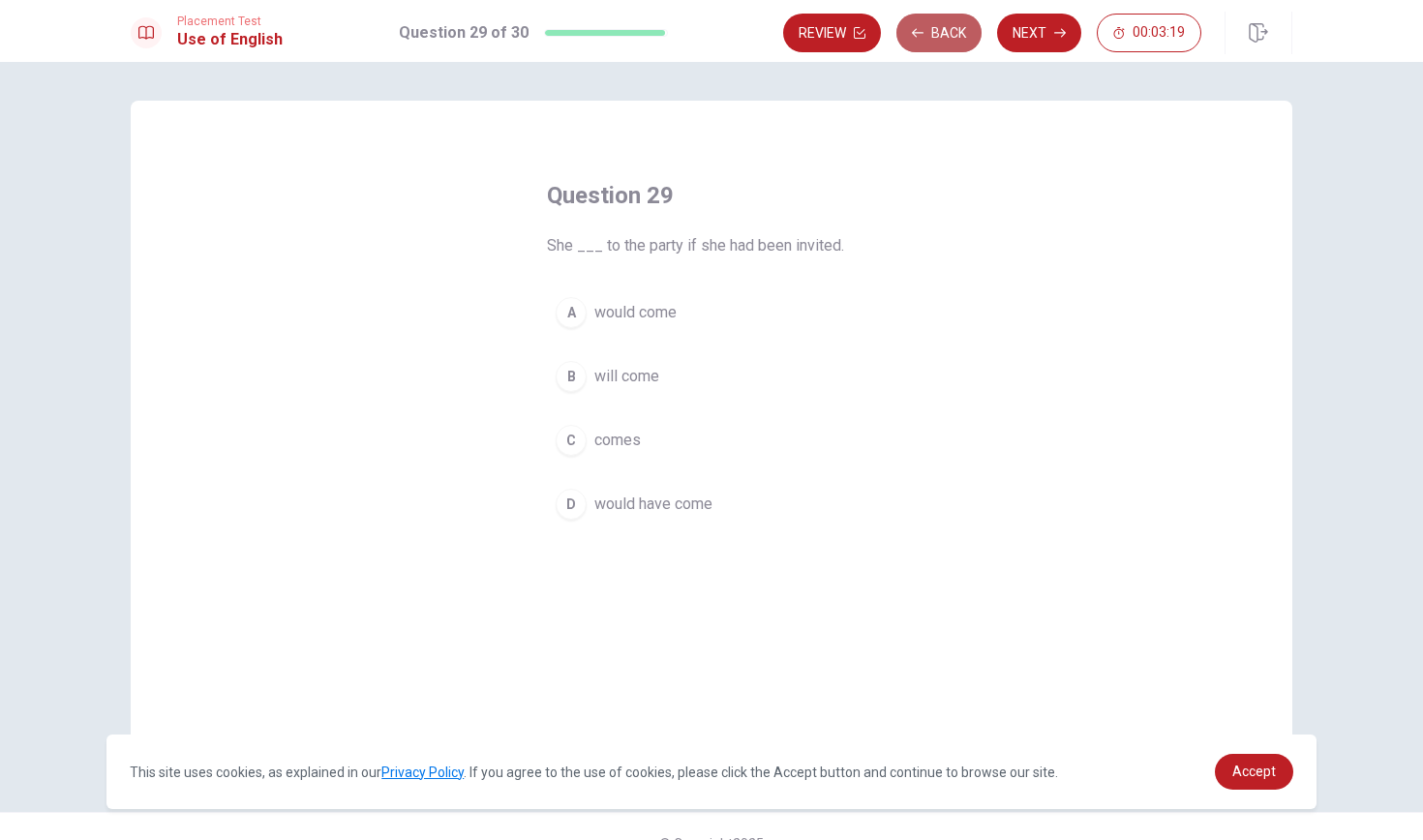 click on "Back" at bounding box center [939, 33] 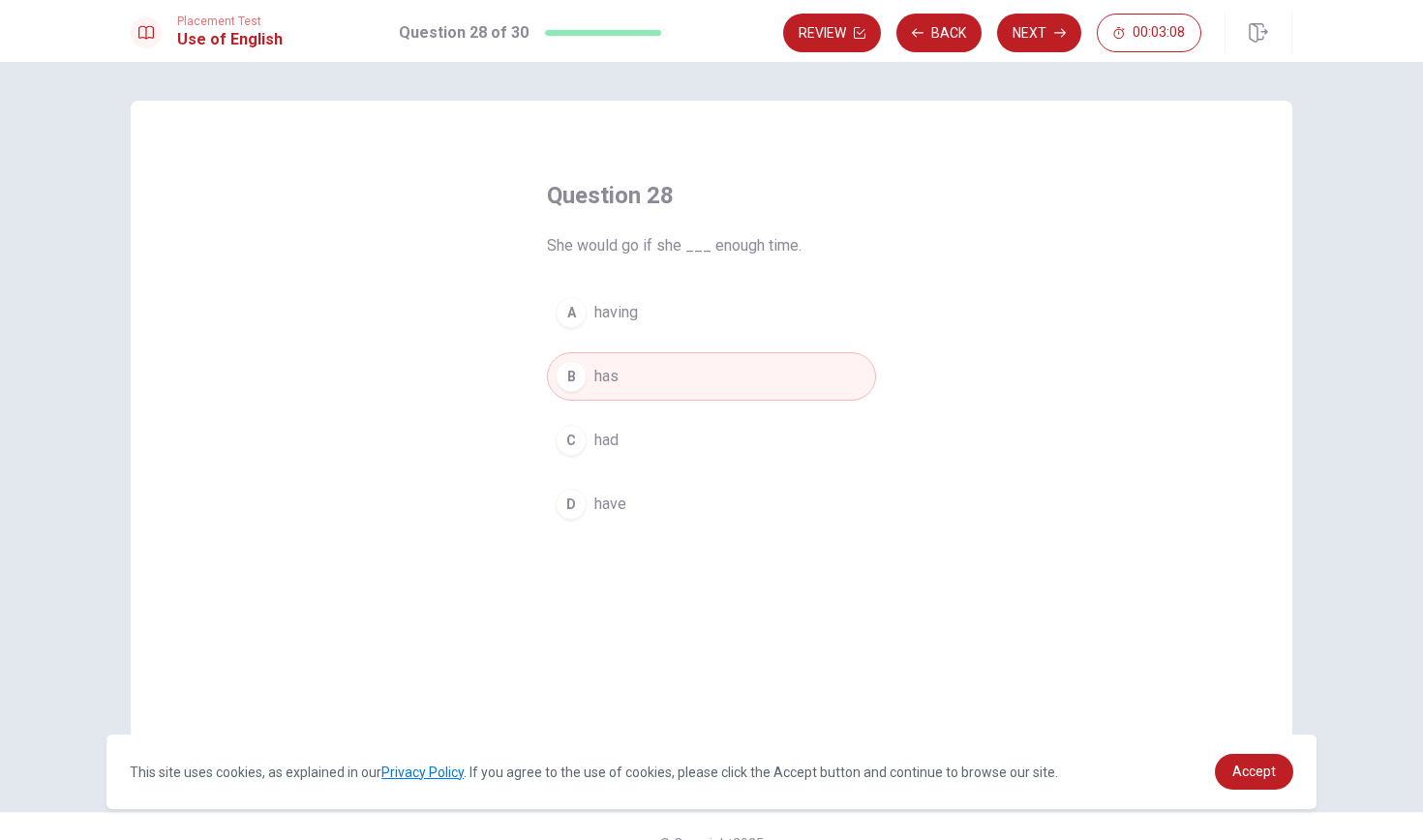 click on "C" at bounding box center [571, 440] 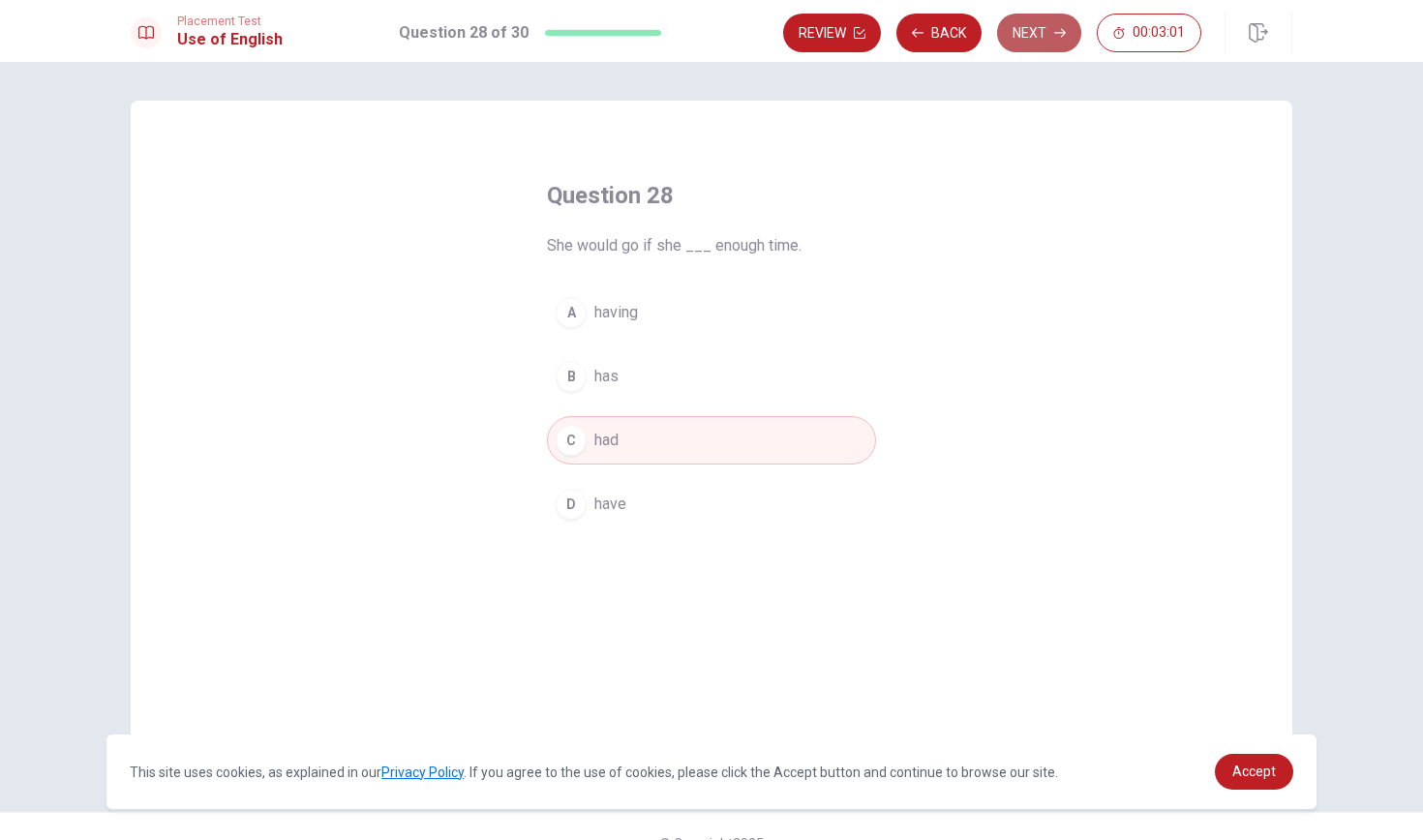 click on "Next" at bounding box center (1039, 33) 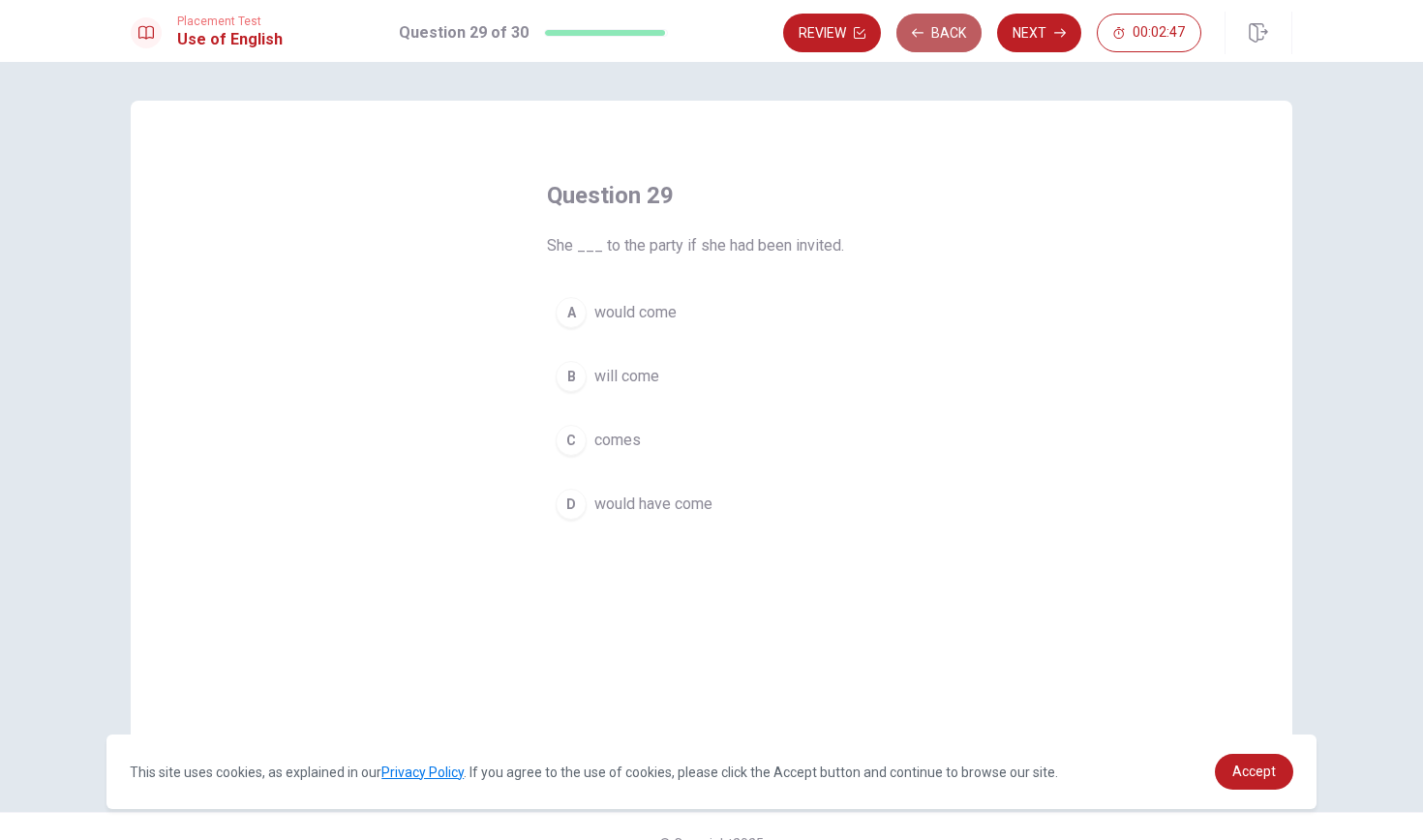 click on "Back" at bounding box center [939, 33] 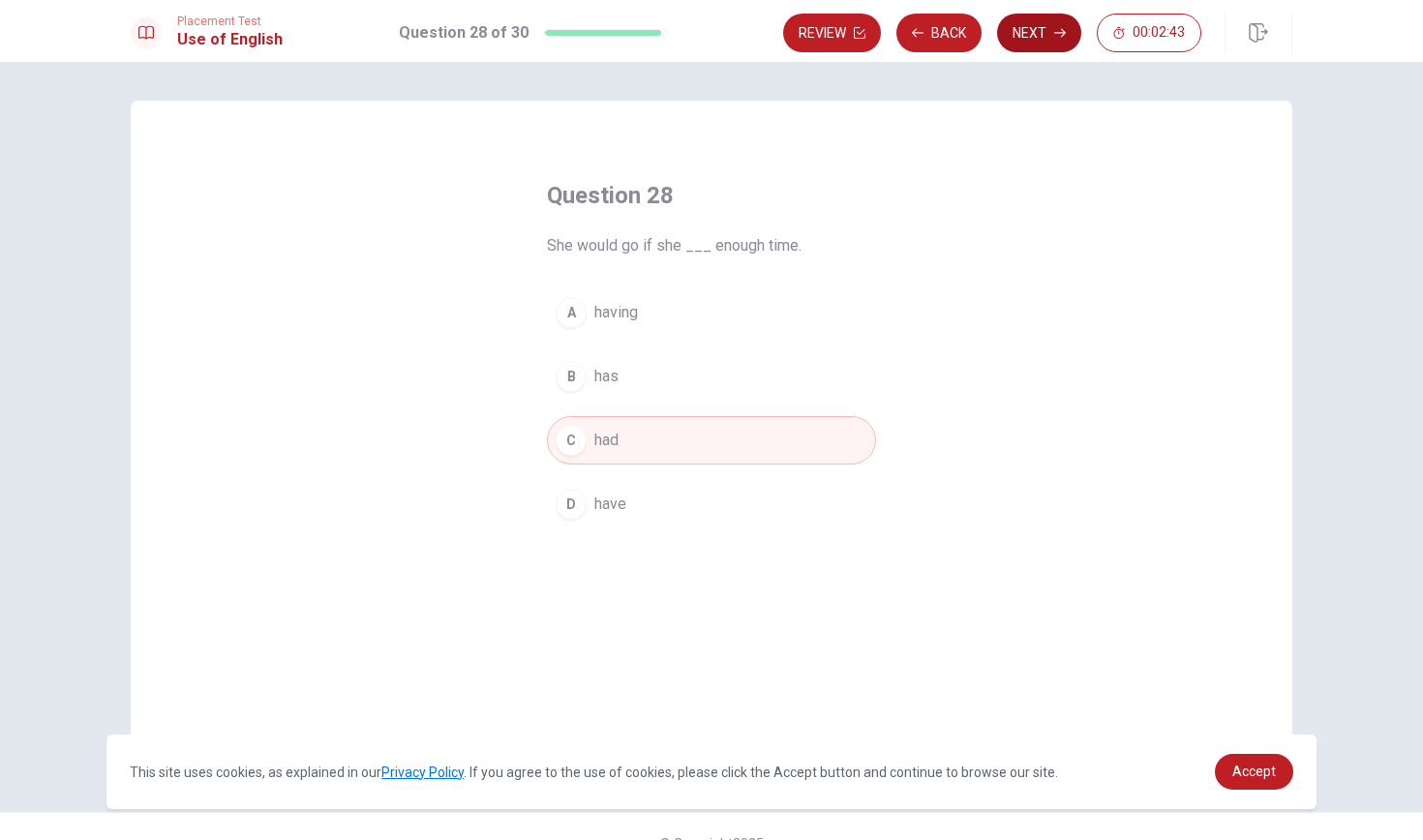 click on "Next" at bounding box center [1039, 33] 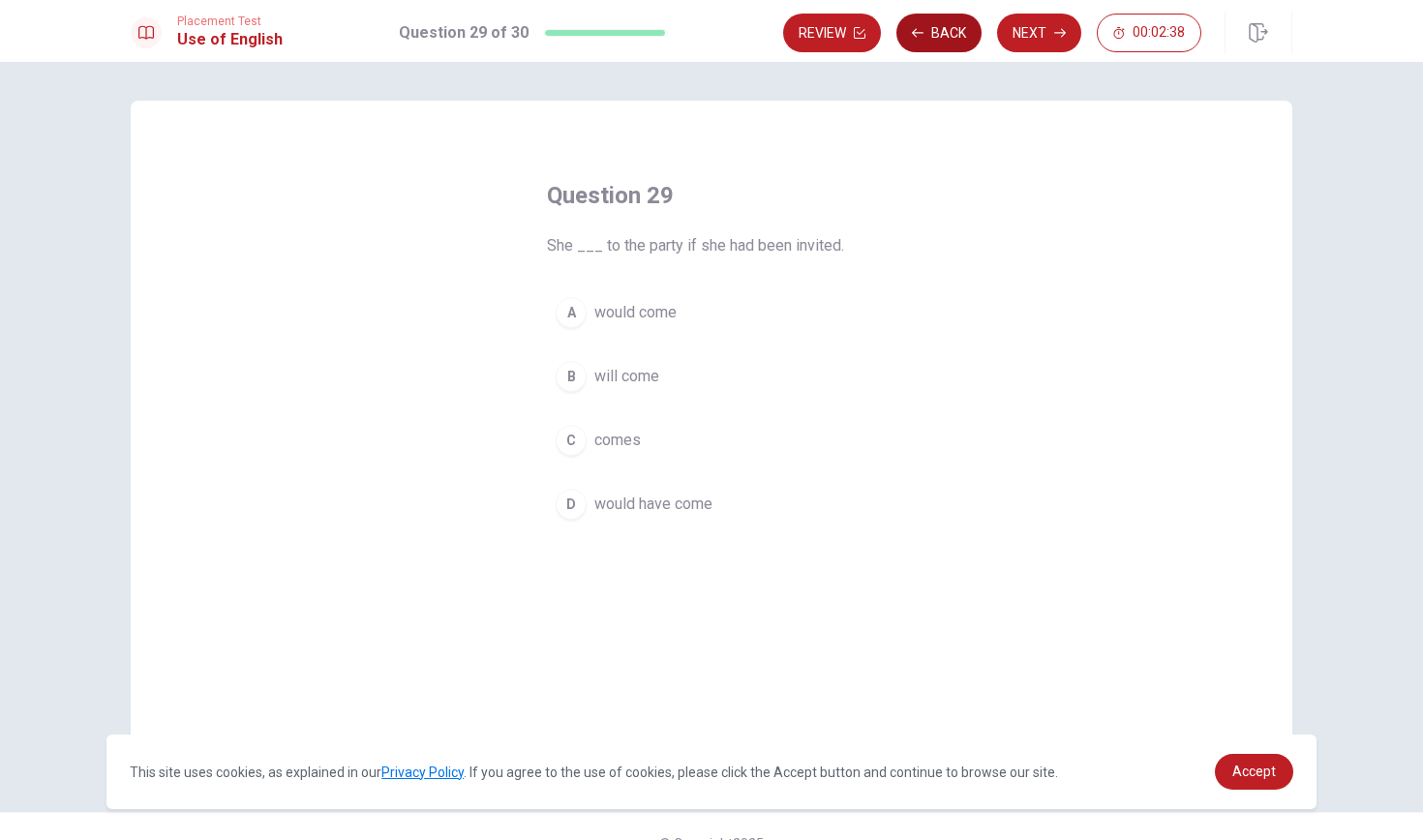 click on "Back" at bounding box center [939, 33] 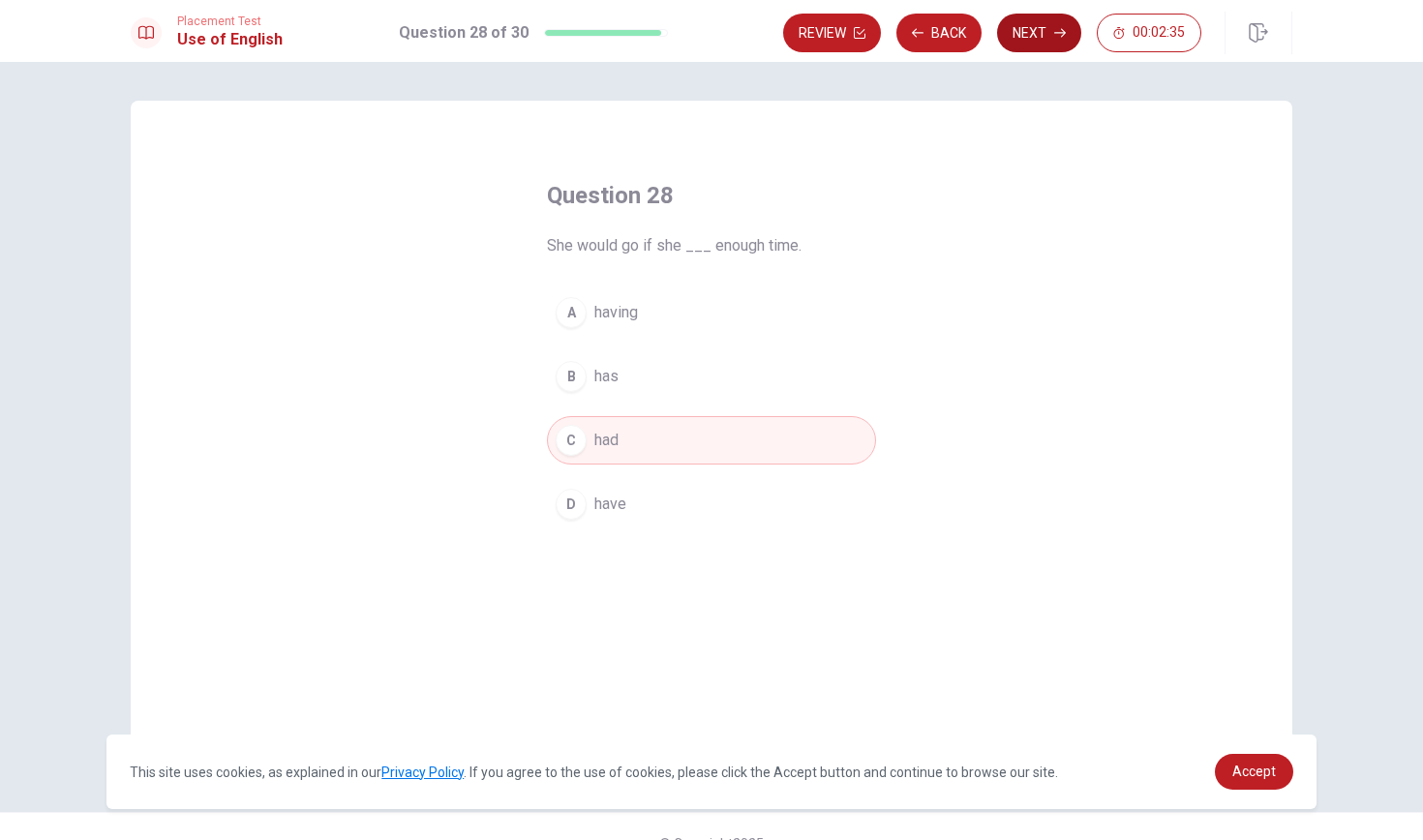 click on "Next" at bounding box center [1039, 33] 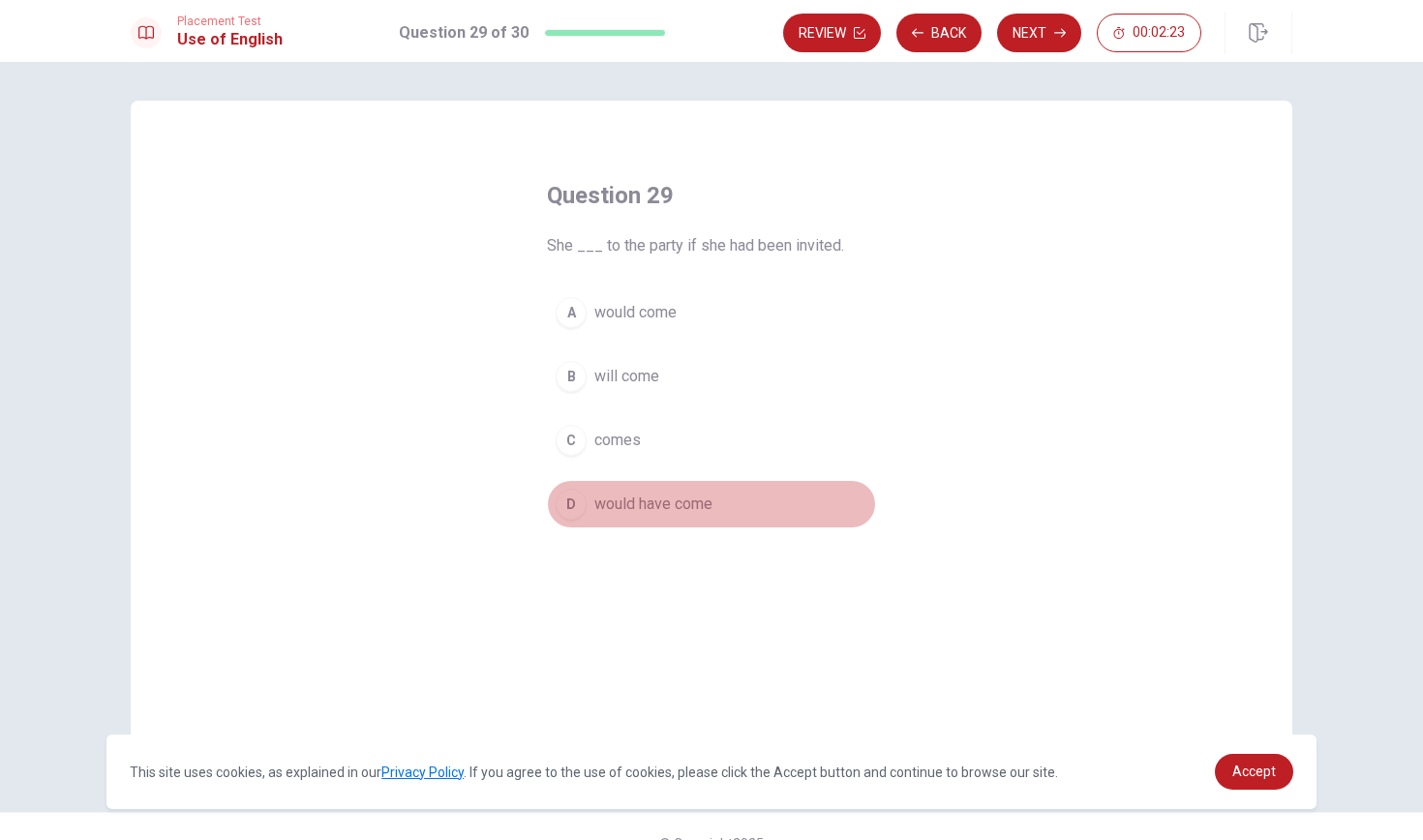 click on "D" at bounding box center [571, 504] 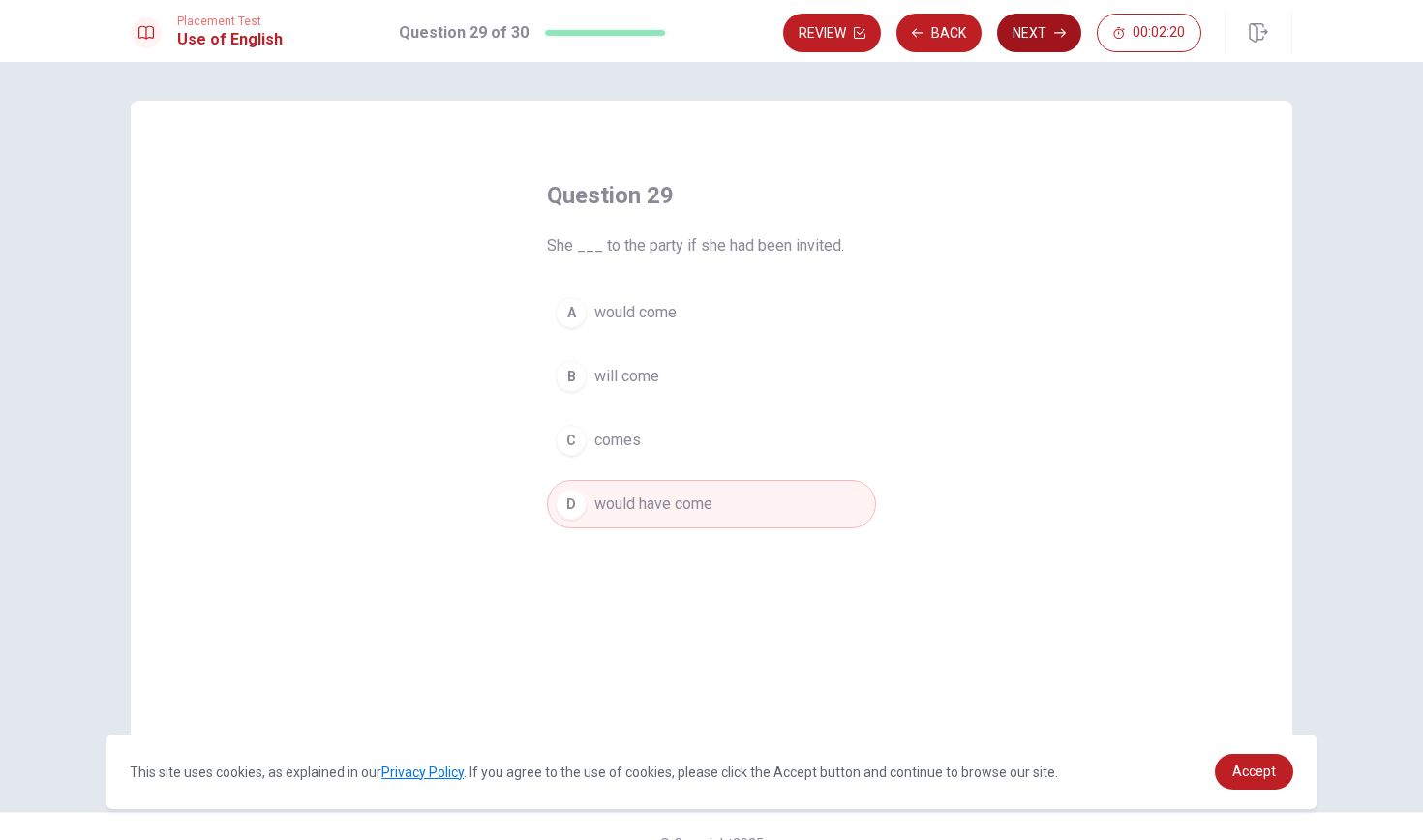 click on "Next" at bounding box center (1039, 33) 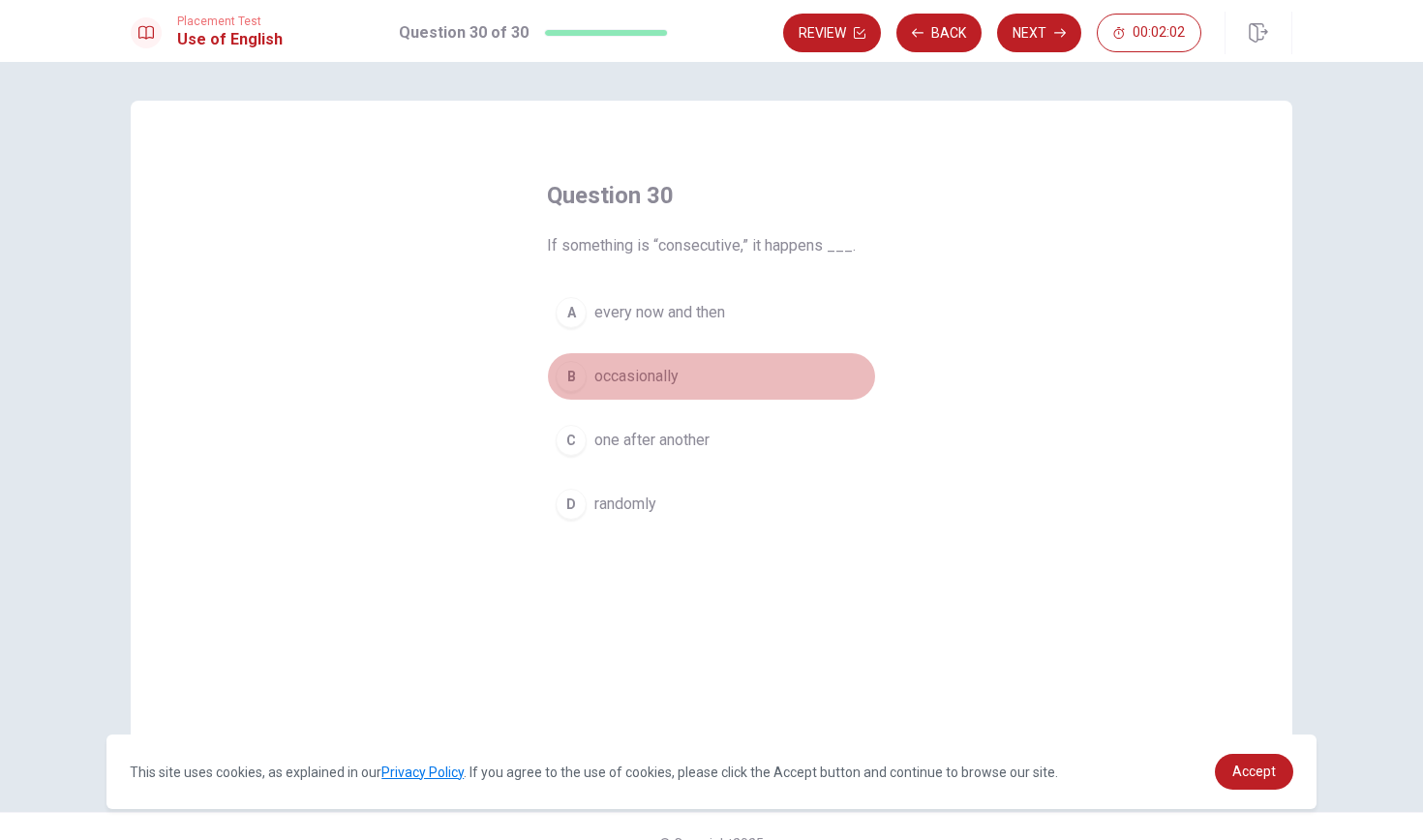 click on "B" at bounding box center (571, 376) 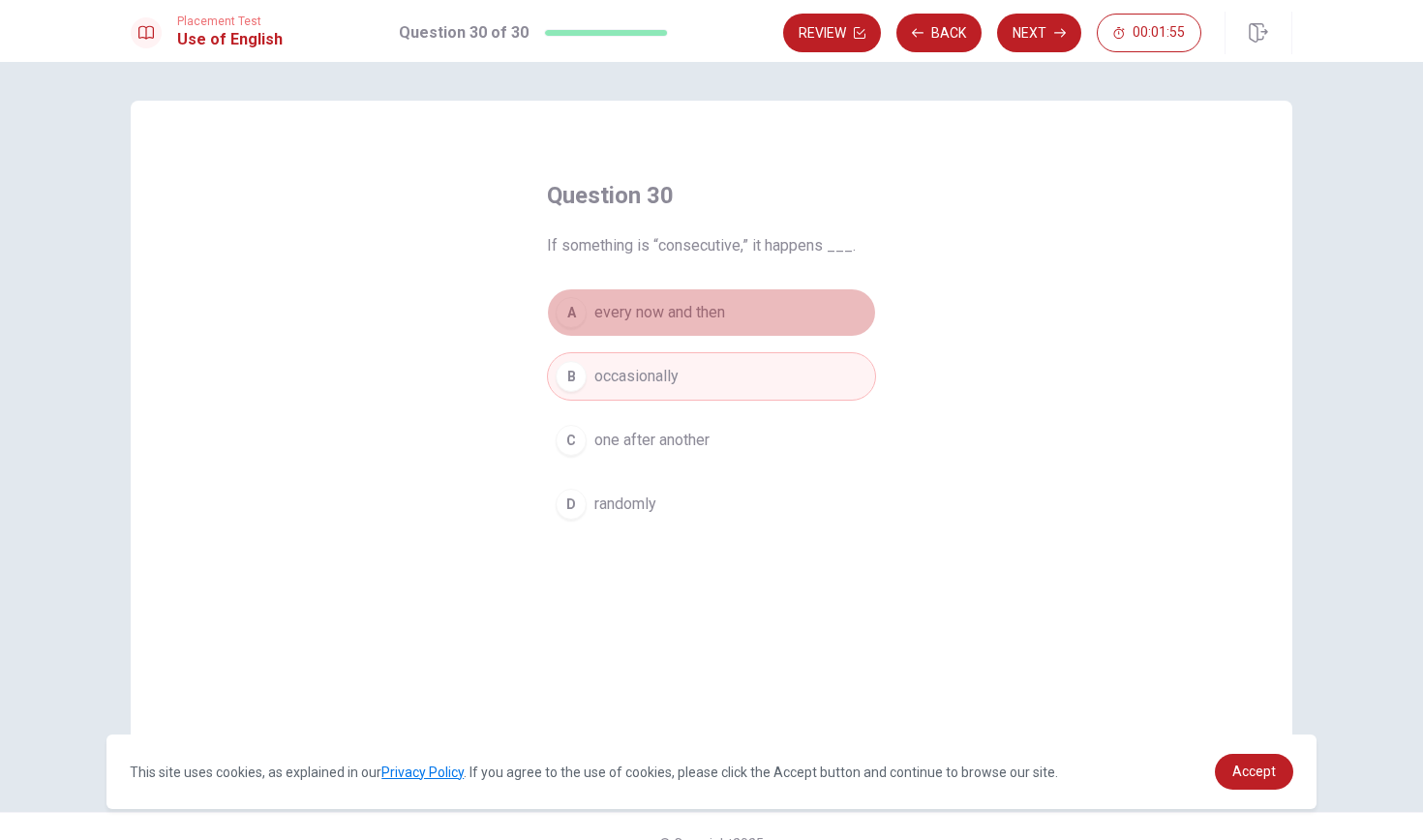 click on "every now and then" at bounding box center (659, 313) 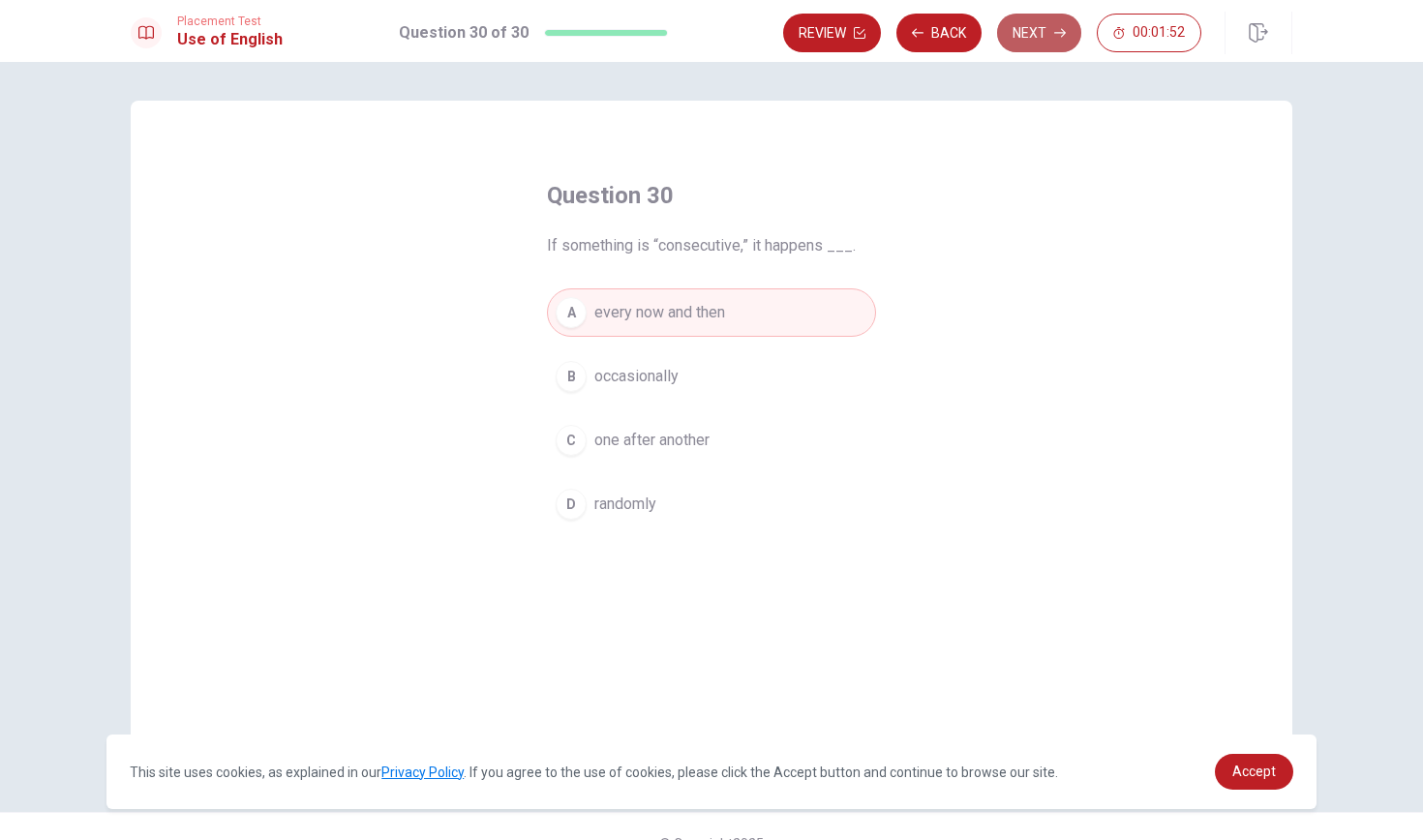 click on "Next" at bounding box center (1039, 33) 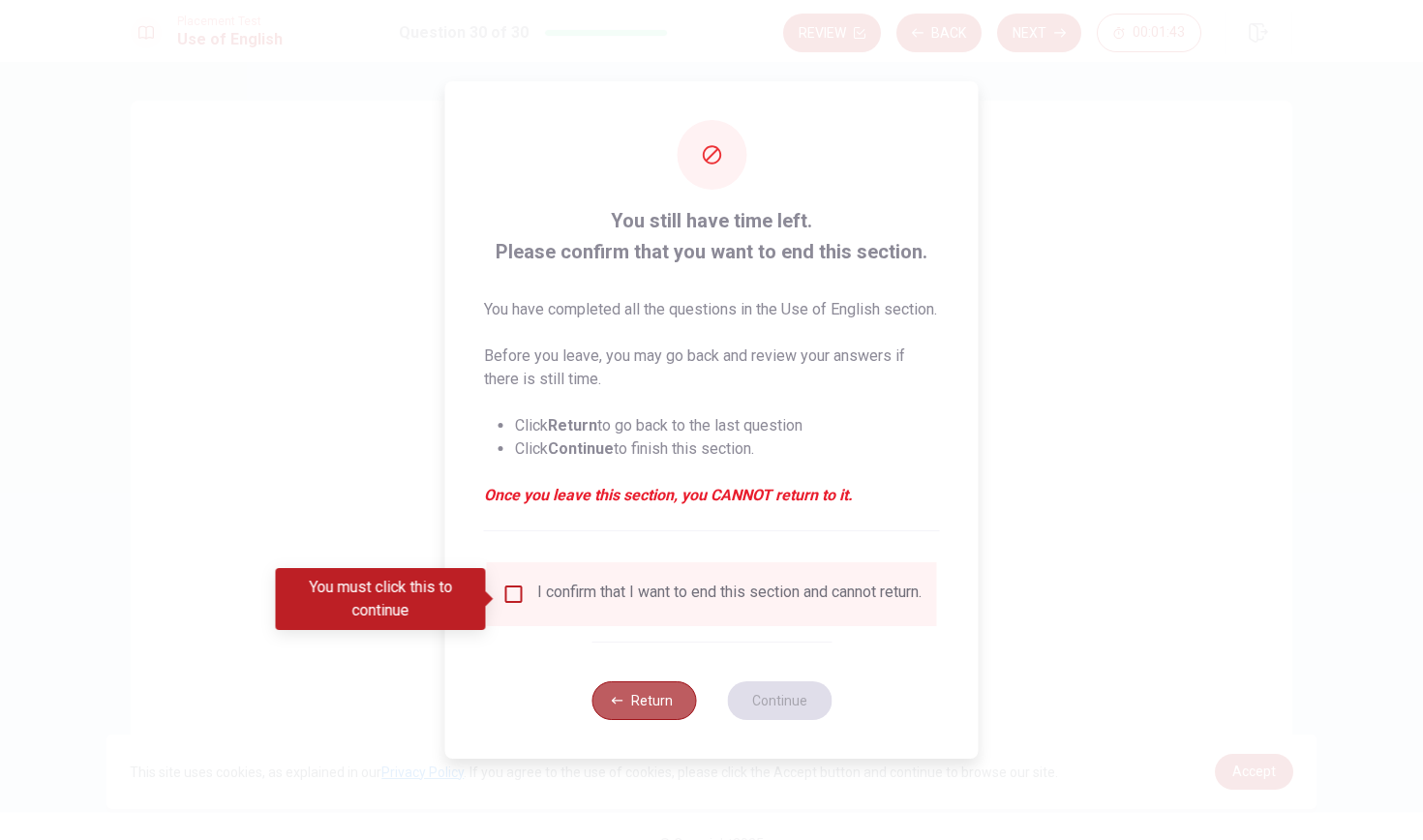click on "Return" at bounding box center [644, 701] 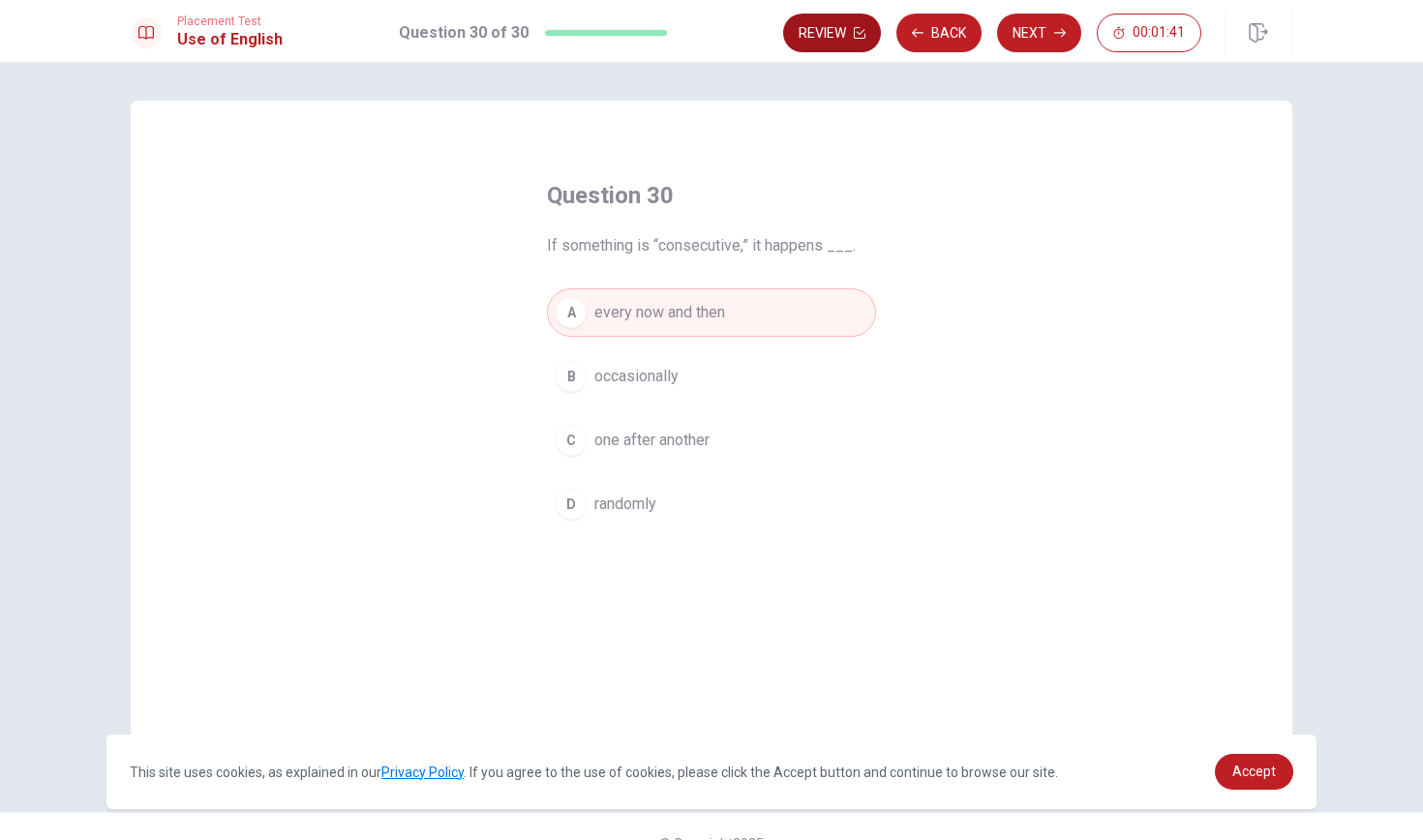 click on "Review" at bounding box center (832, 33) 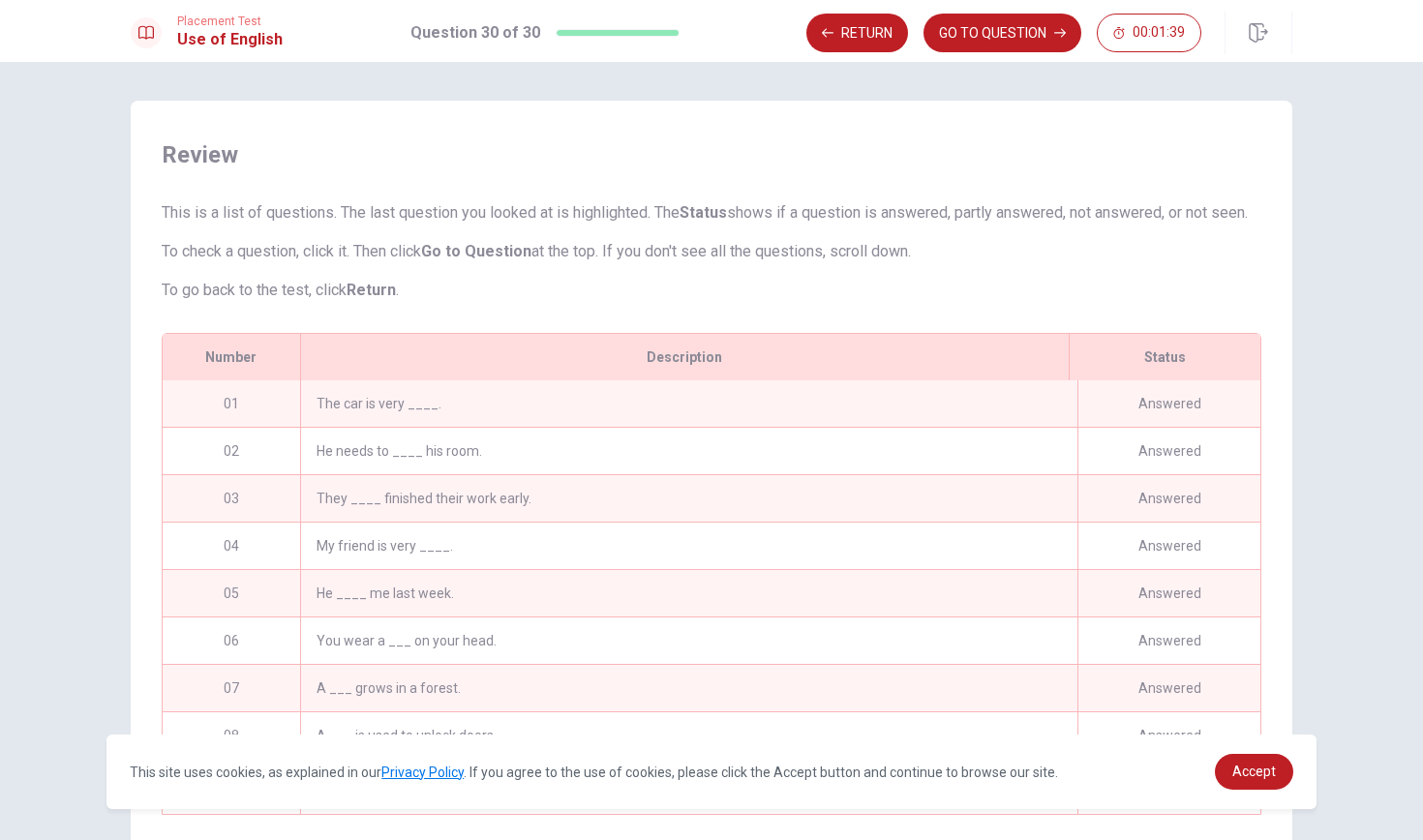 scroll, scrollTop: 999, scrollLeft: 0, axis: vertical 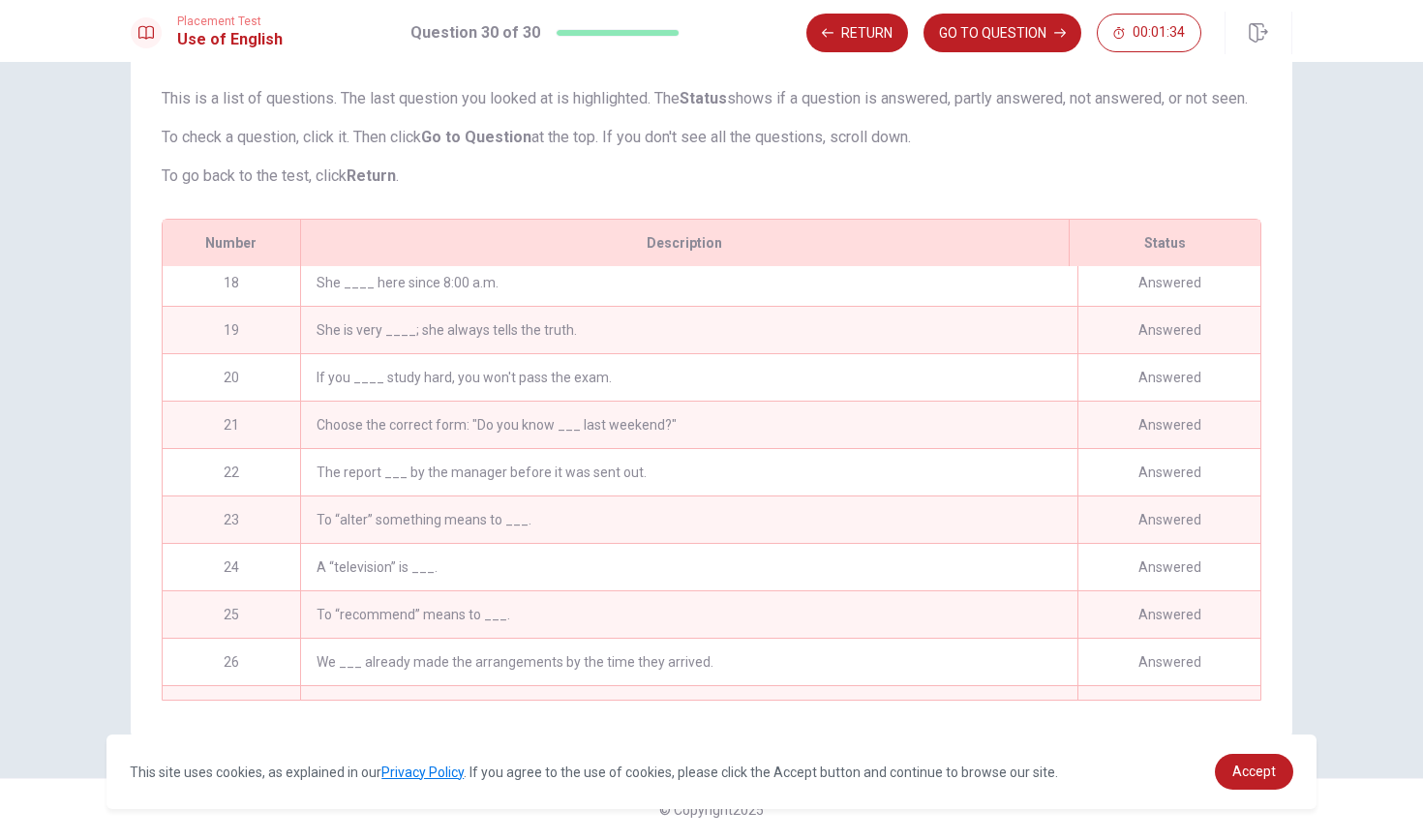 click on "If you ____ study hard, you won't pass the exam." at bounding box center (688, 377) 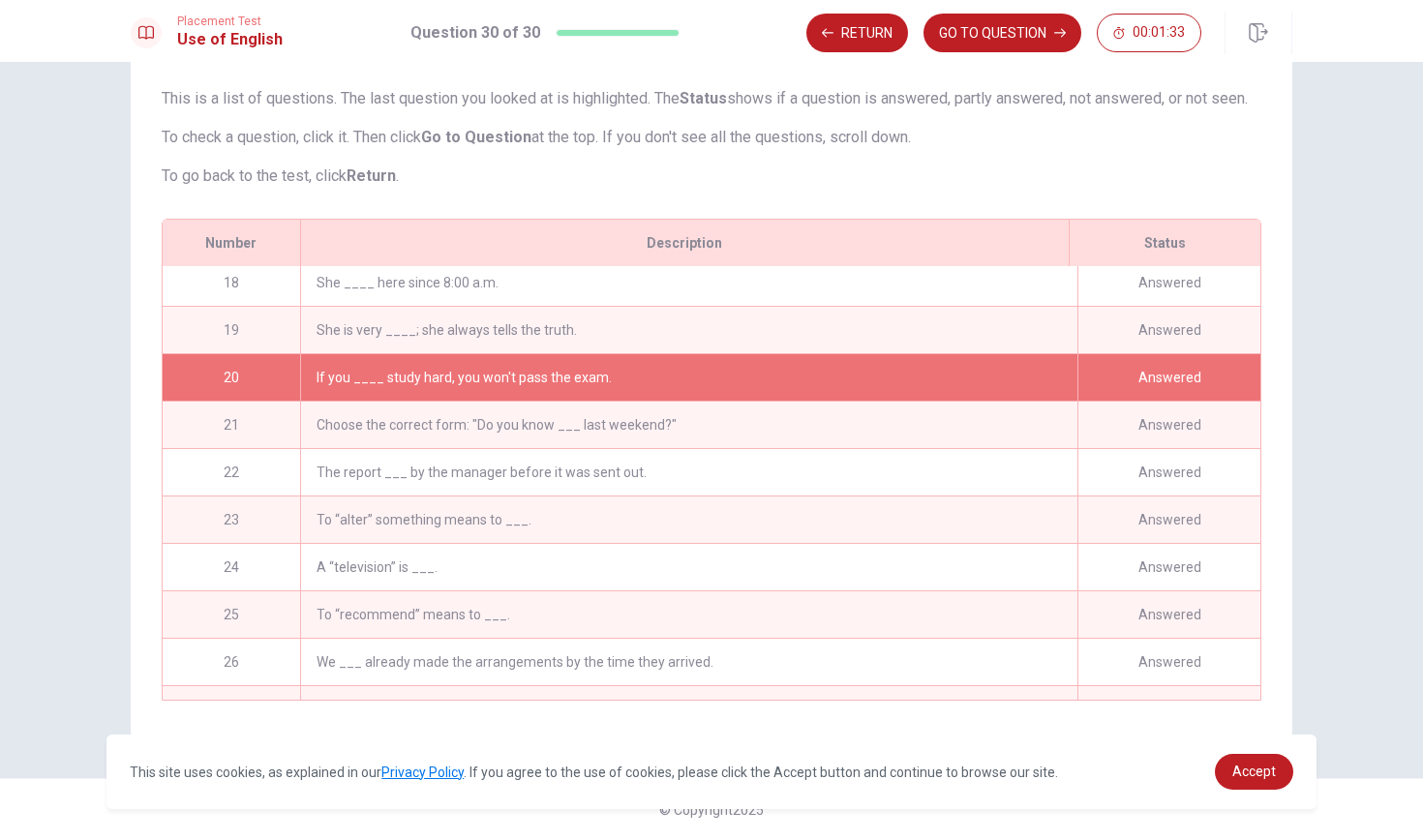 click on "If you ____ study hard, you won't pass the exam." at bounding box center [688, 377] 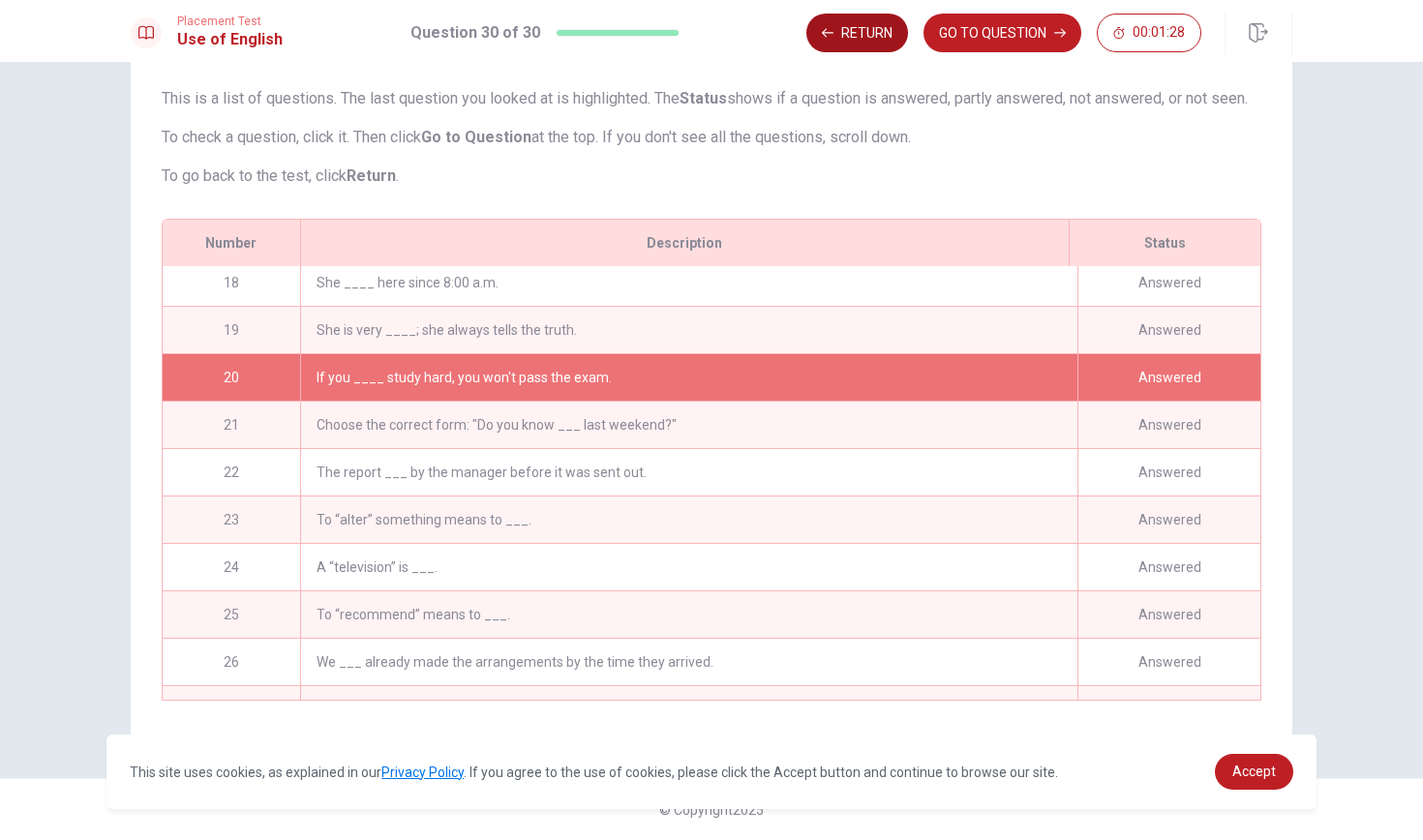 click on "Return" at bounding box center (857, 33) 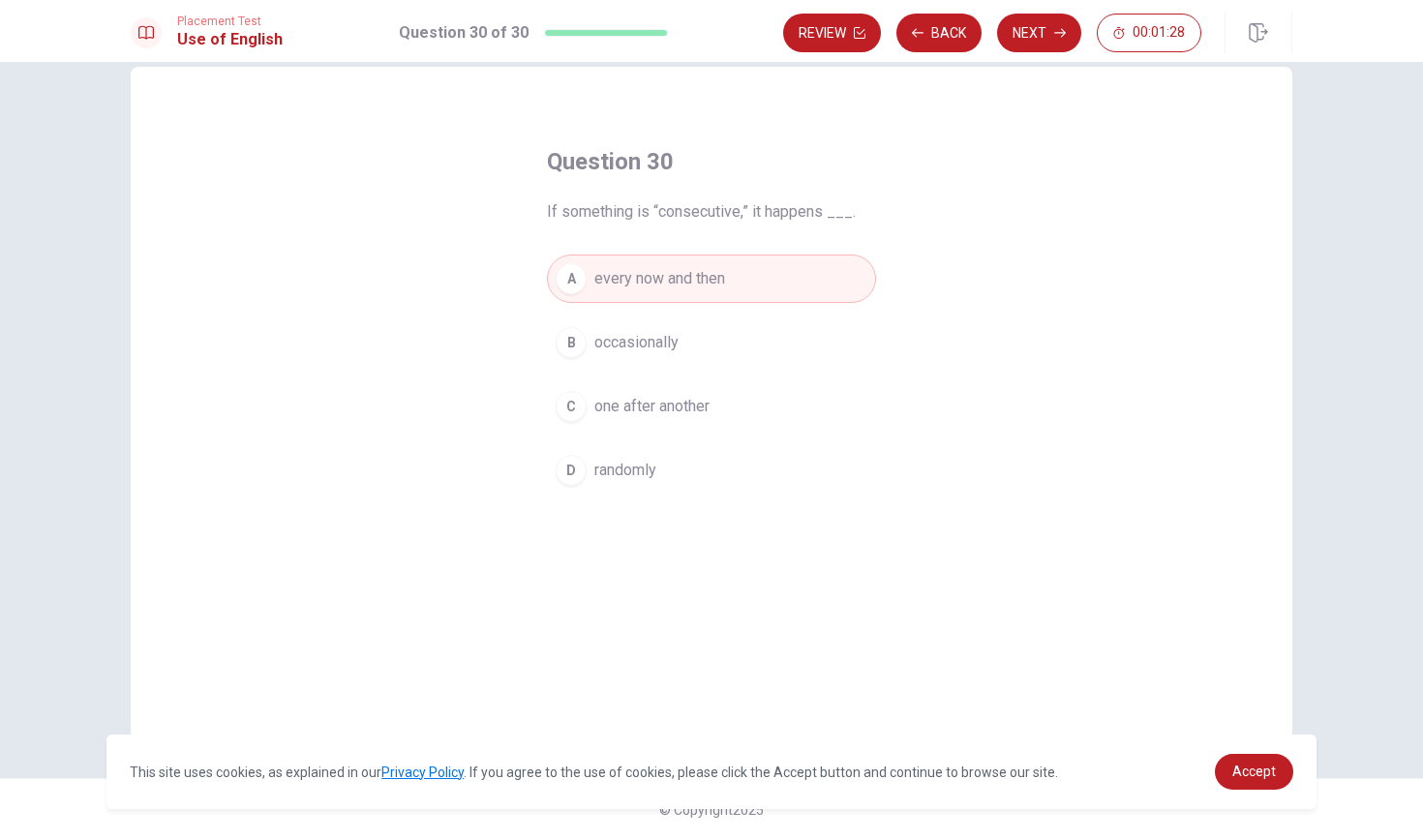 scroll, scrollTop: 34, scrollLeft: 0, axis: vertical 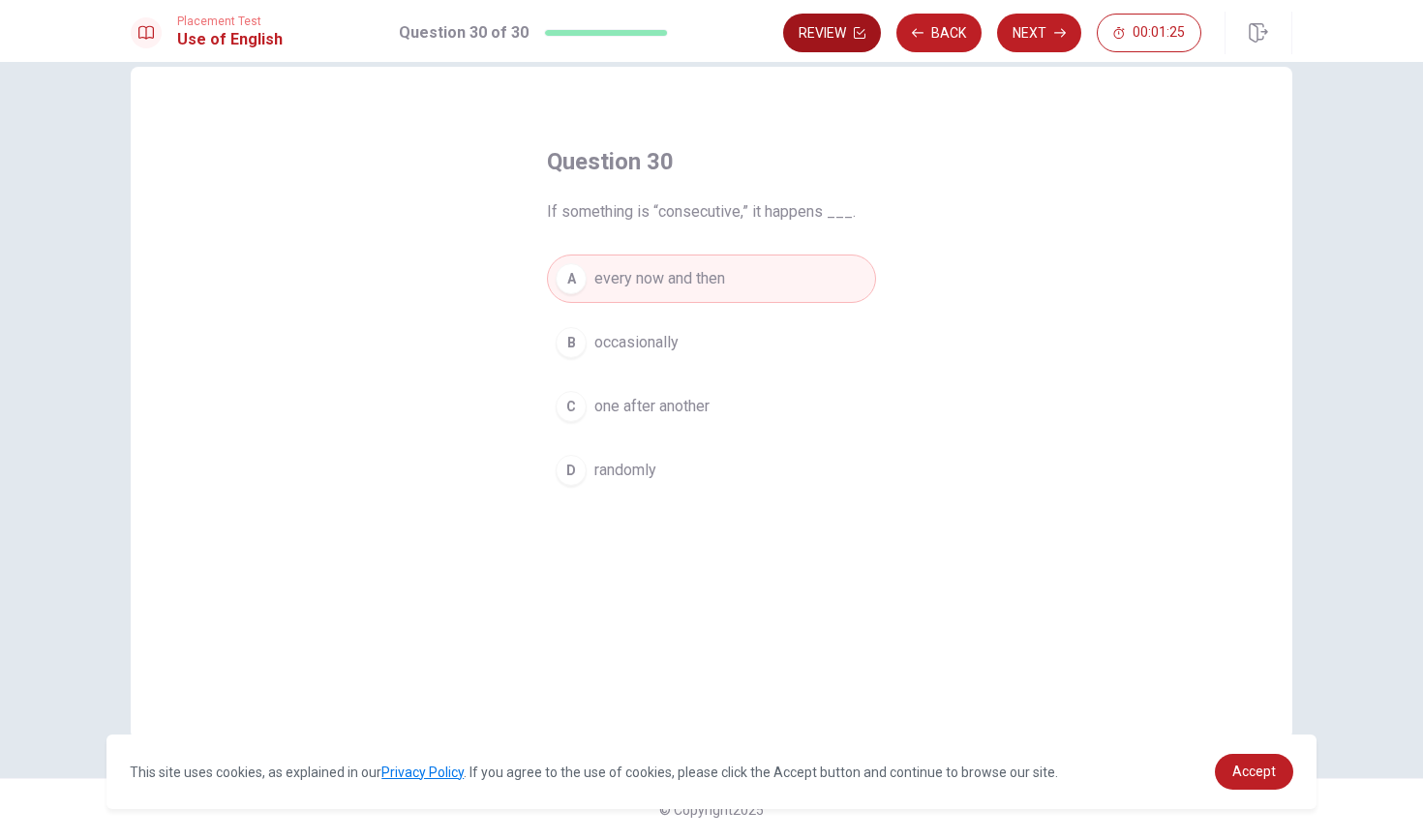 click on "Review" at bounding box center [832, 33] 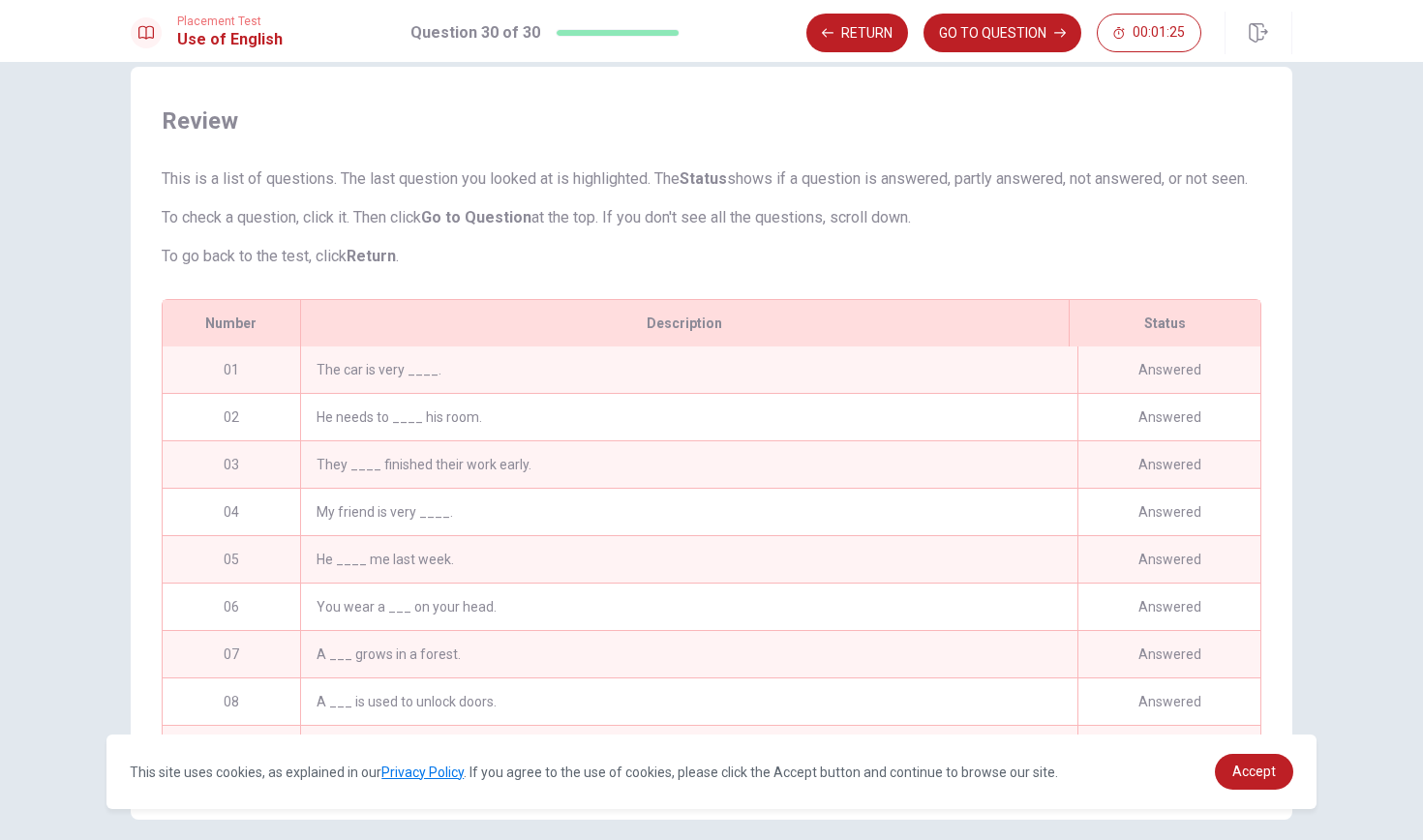 scroll, scrollTop: 137, scrollLeft: 0, axis: vertical 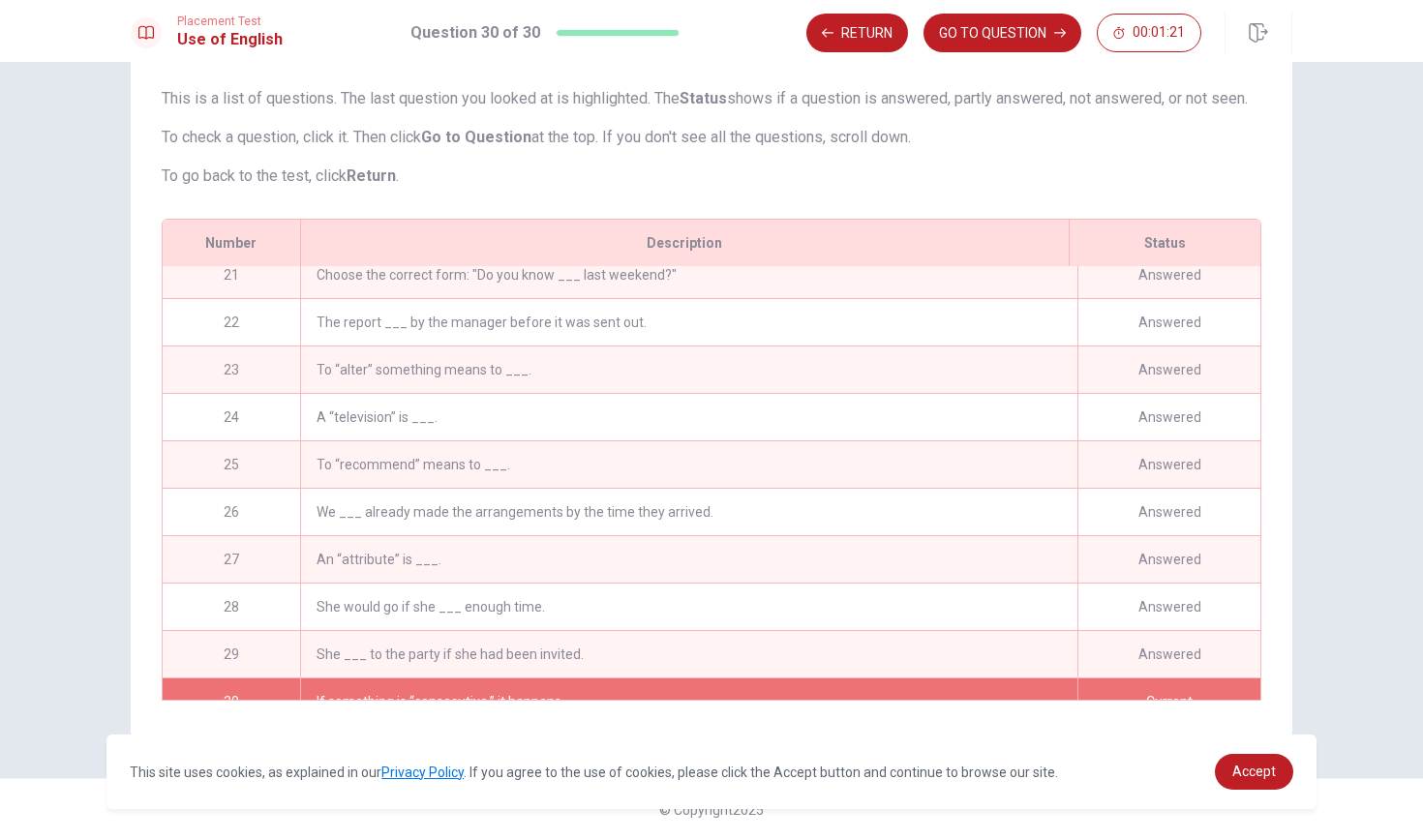 click on "The report ___ by the manager before it was sent out." at bounding box center (688, 322) 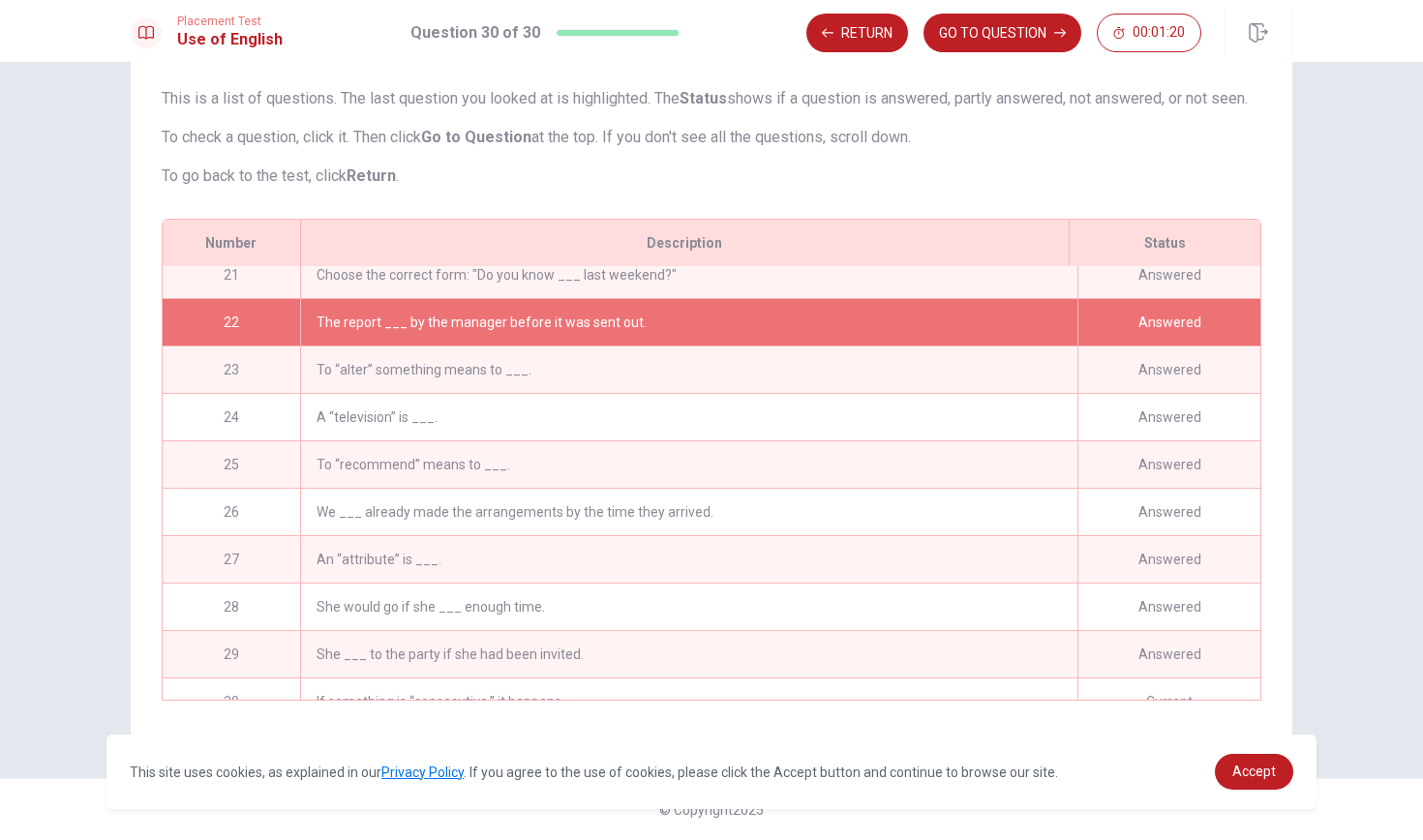 click on "Choose the correct form:
"Do you know ___ last weekend?"" at bounding box center [688, 275] 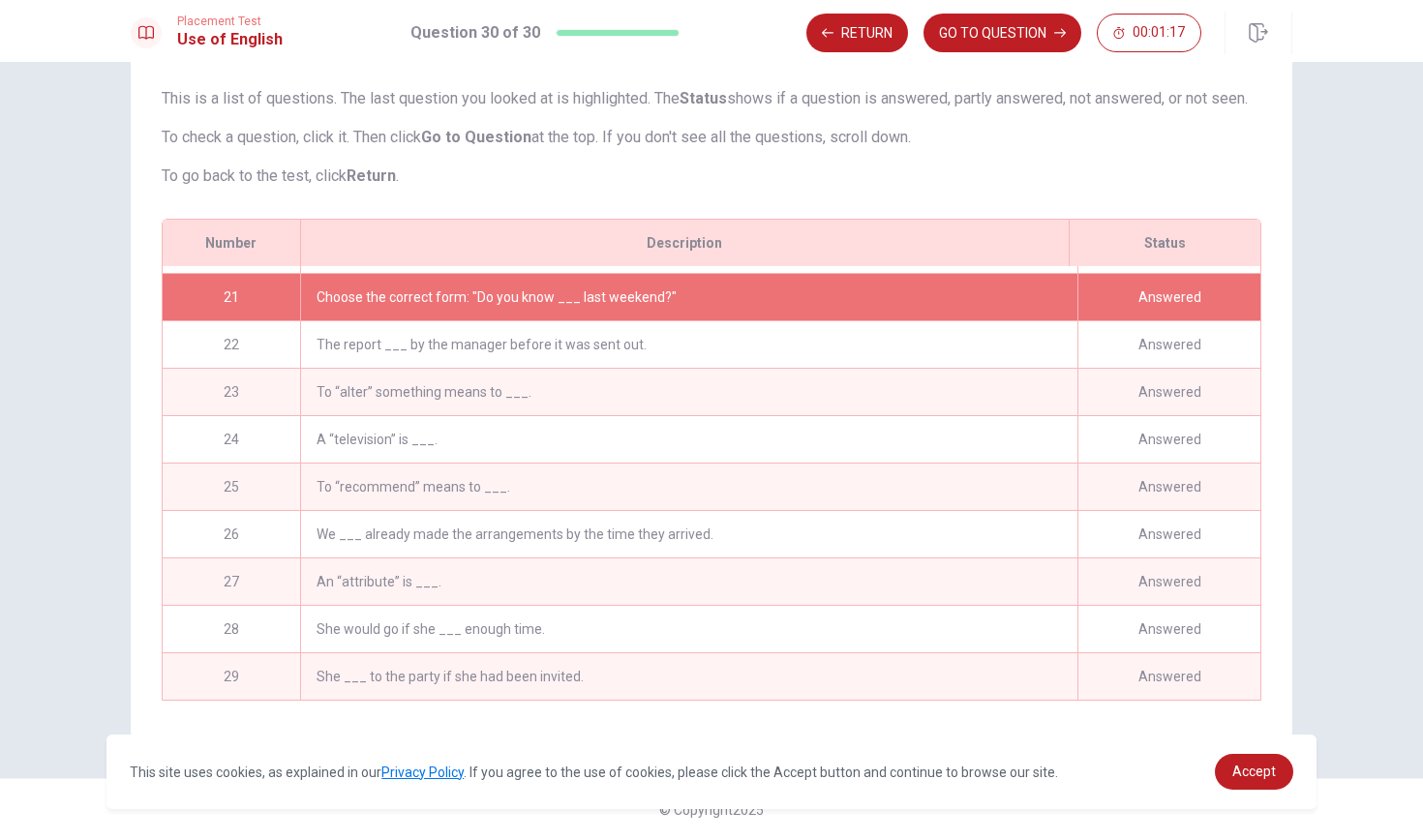 scroll, scrollTop: 795, scrollLeft: 0, axis: vertical 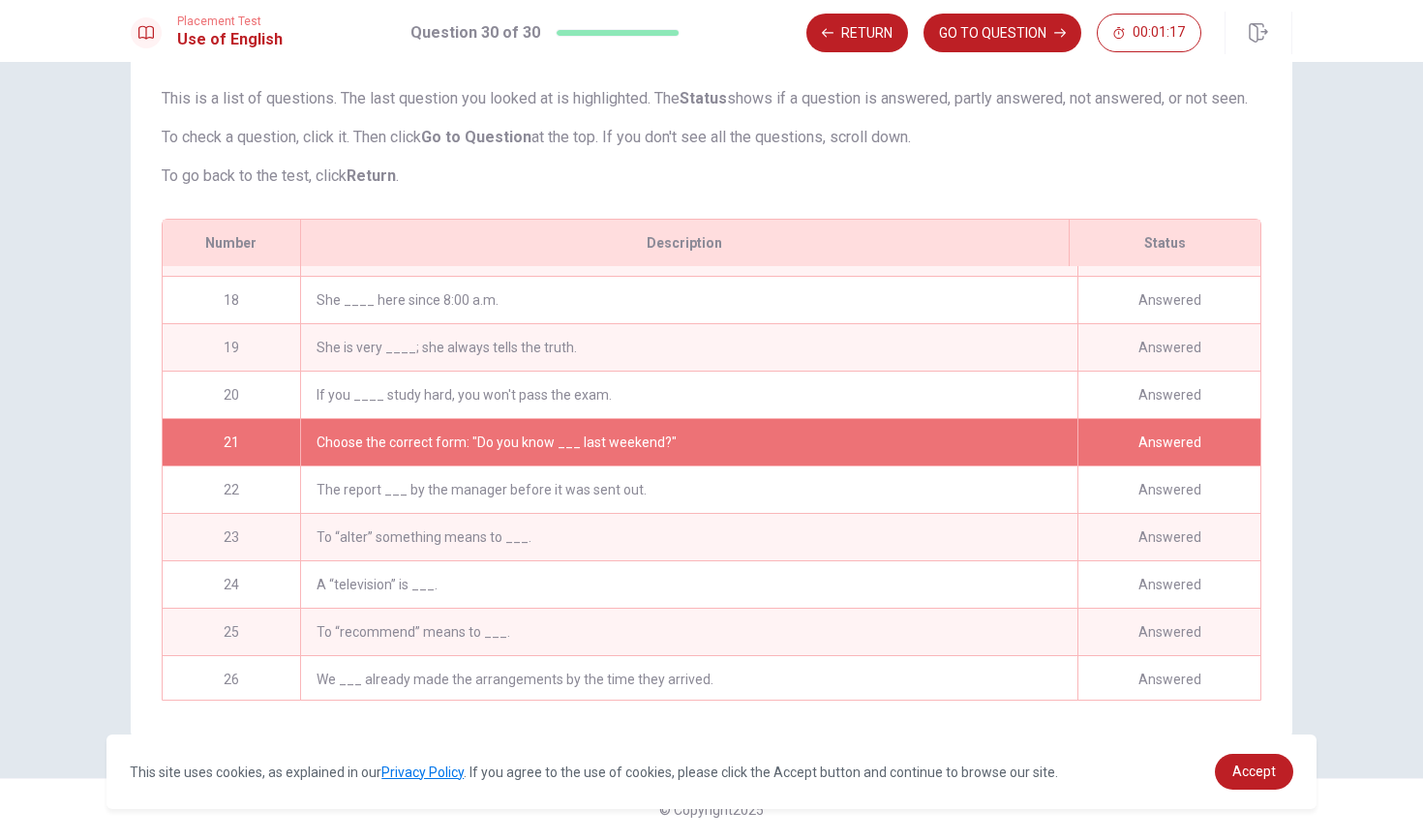 click on "If you ____ study hard, you won't pass the exam." at bounding box center [688, 395] 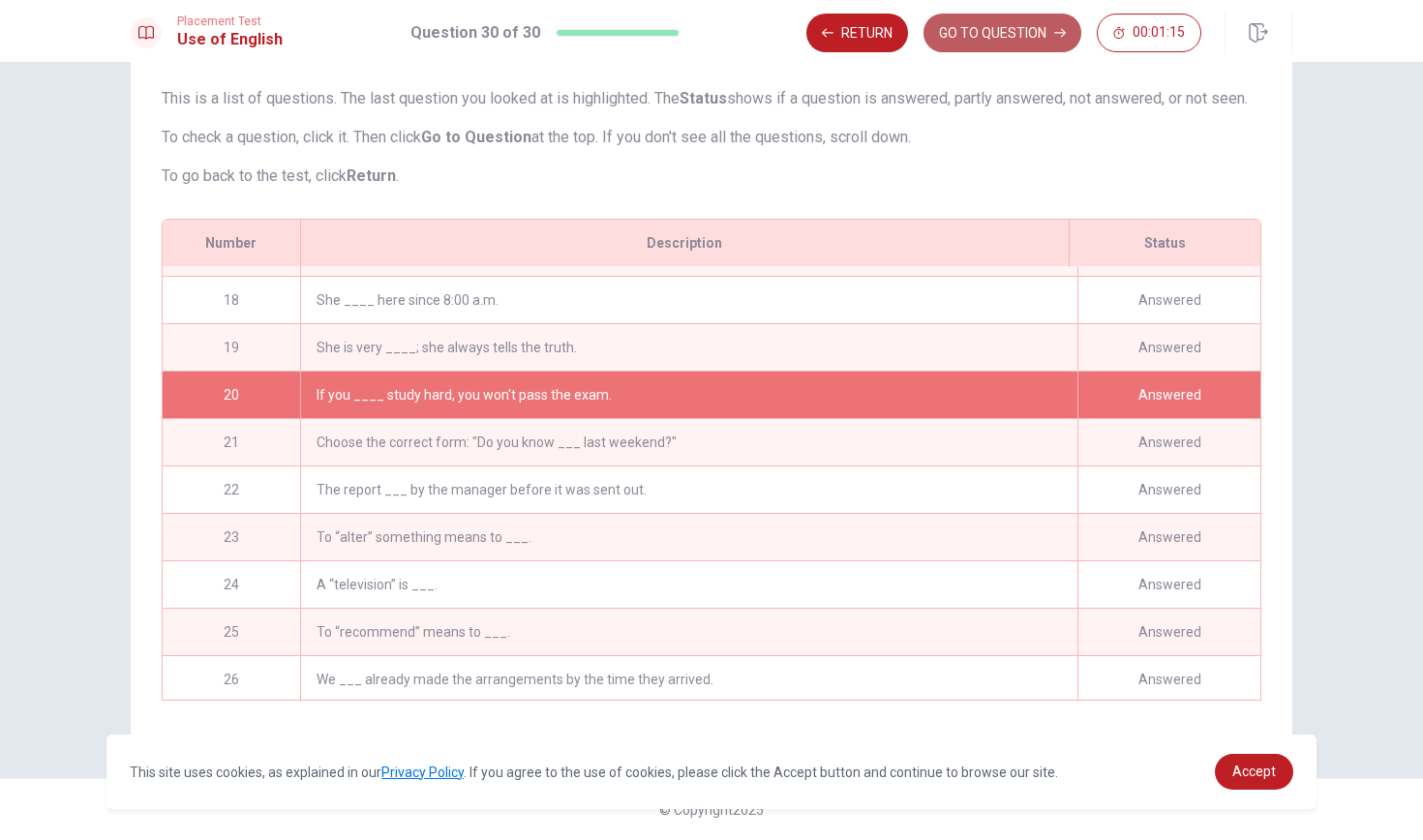 click on "GO TO QUESTION" at bounding box center [1002, 33] 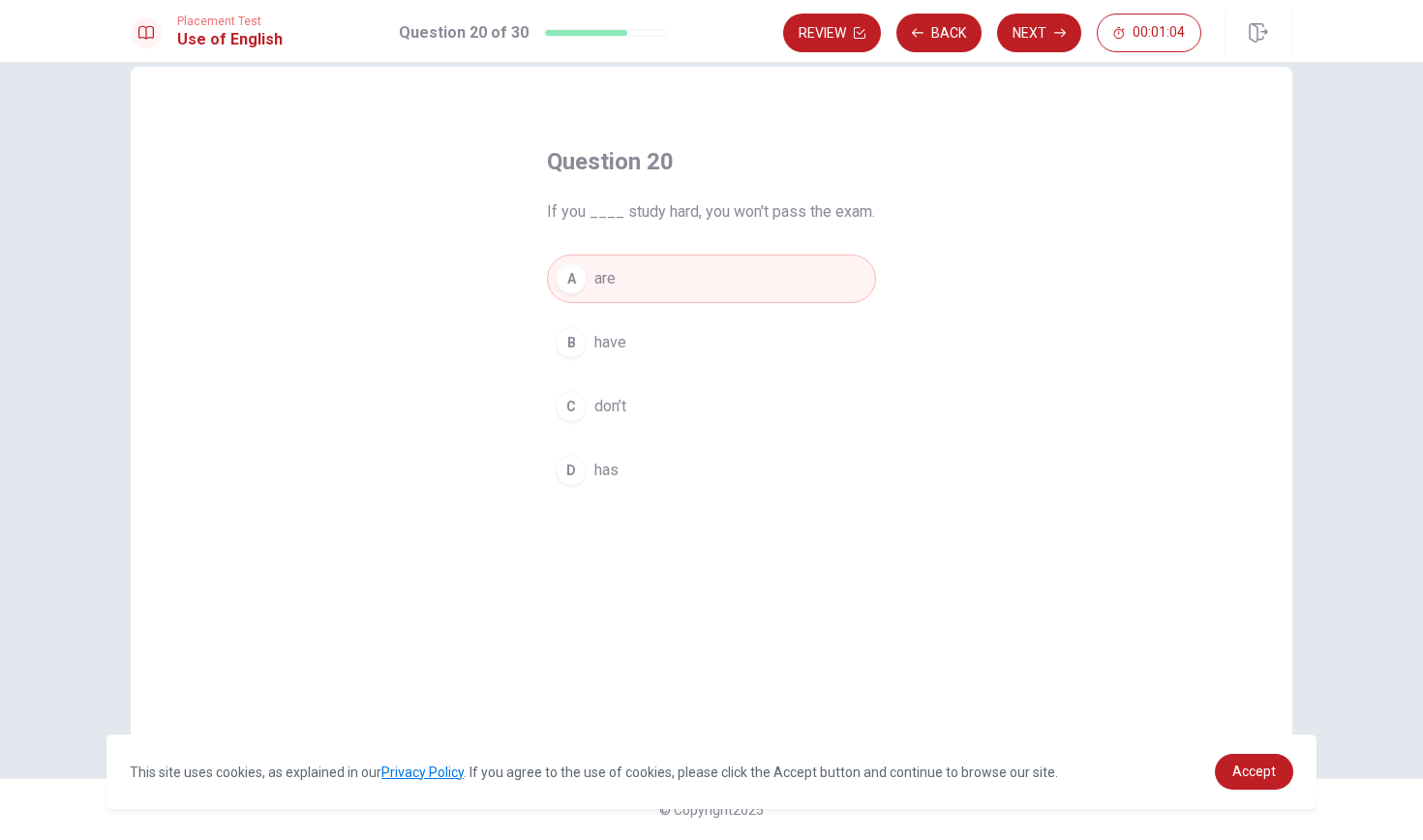 click on "A are B have C don’t D has" at bounding box center [712, 375] 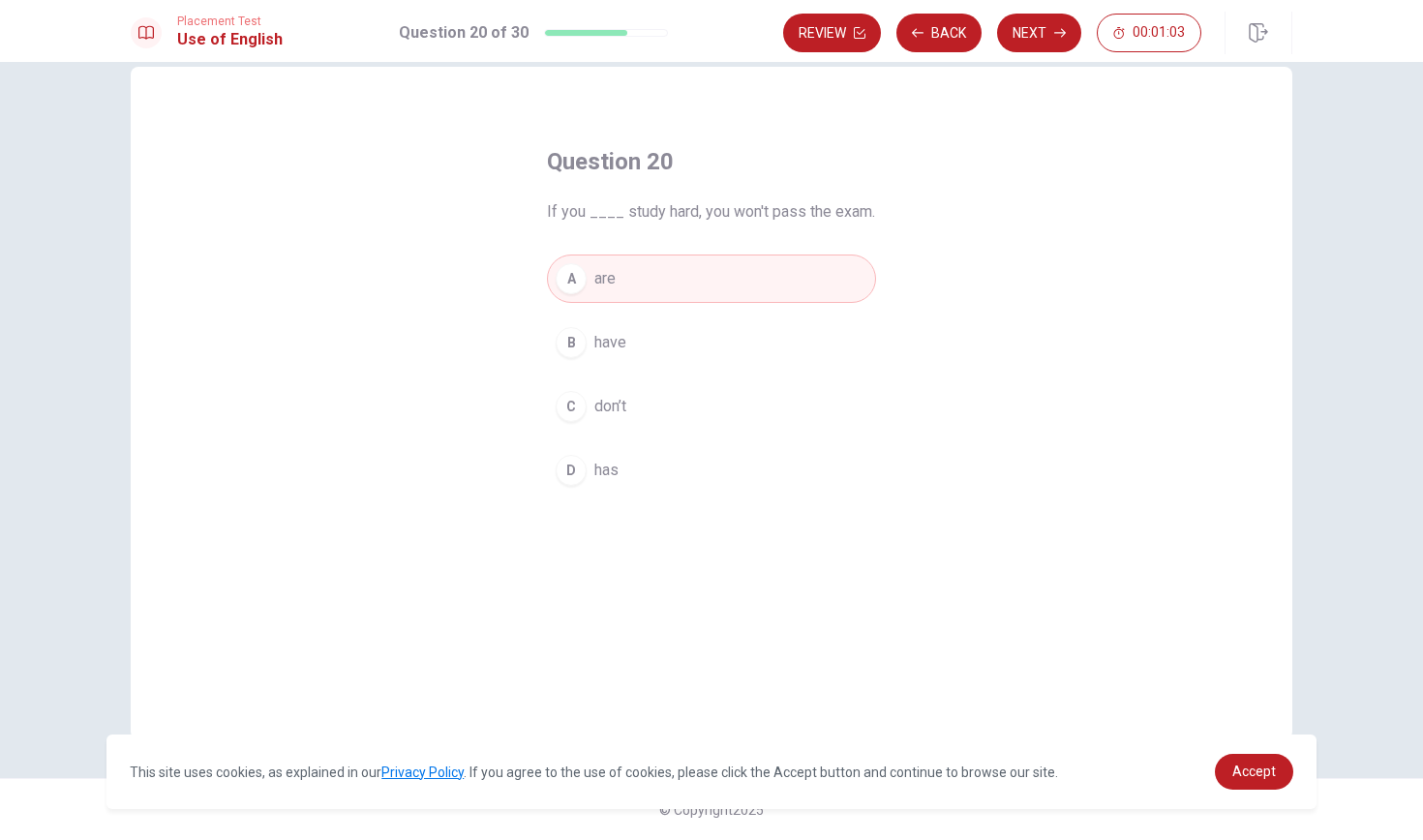 click on "C don’t" at bounding box center (712, 406) 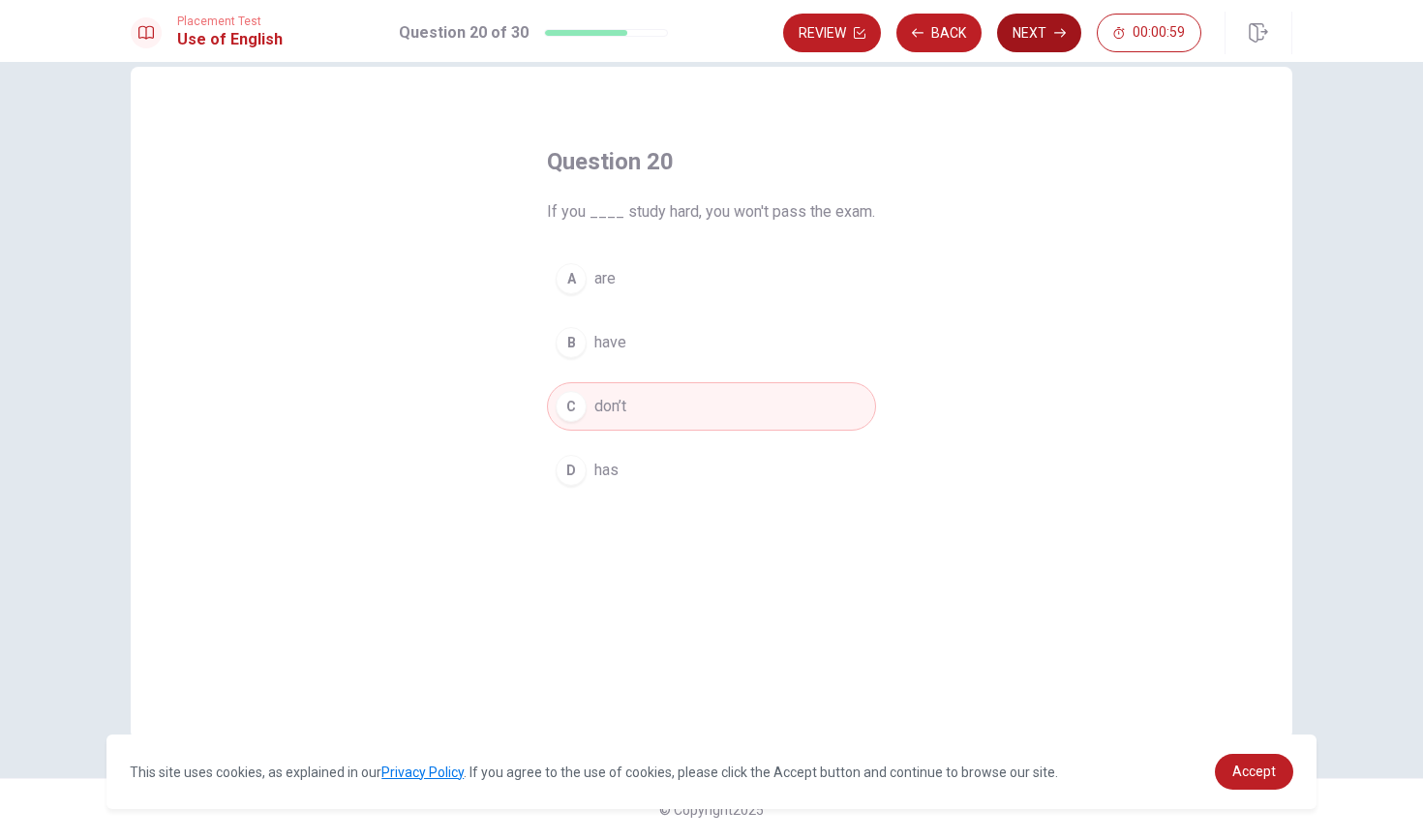 click on "Next" at bounding box center [1039, 33] 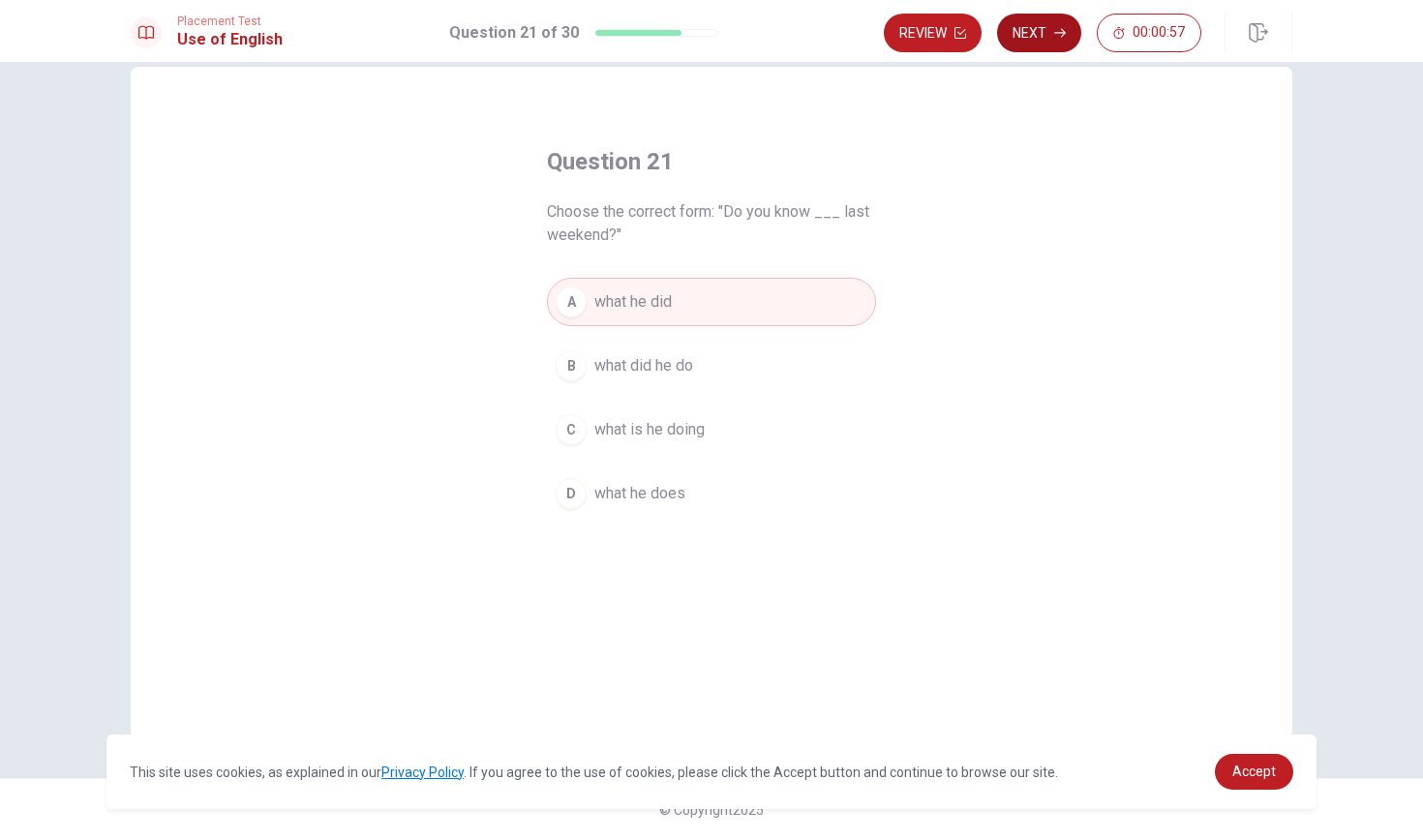 click on "Next" at bounding box center [1039, 33] 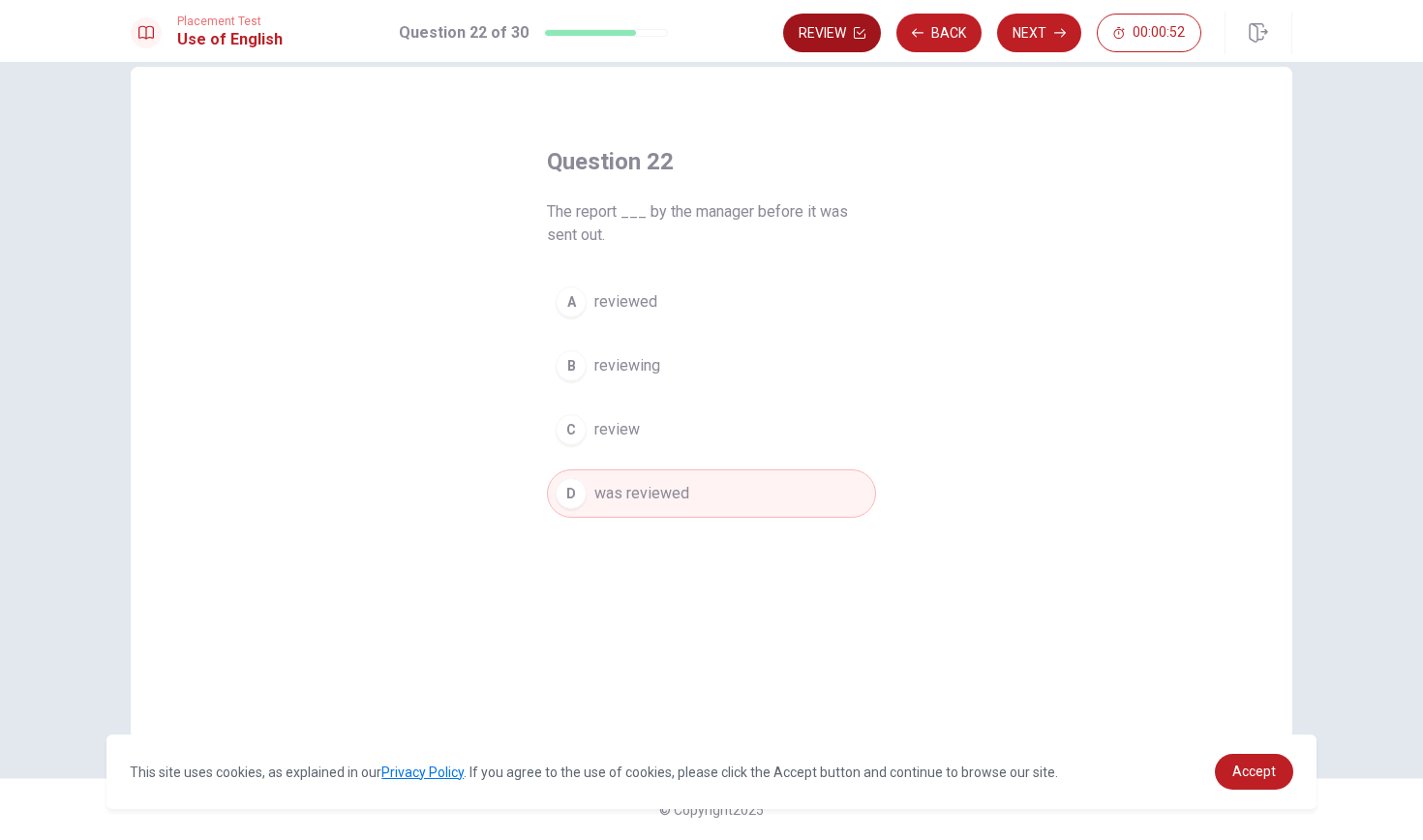 click 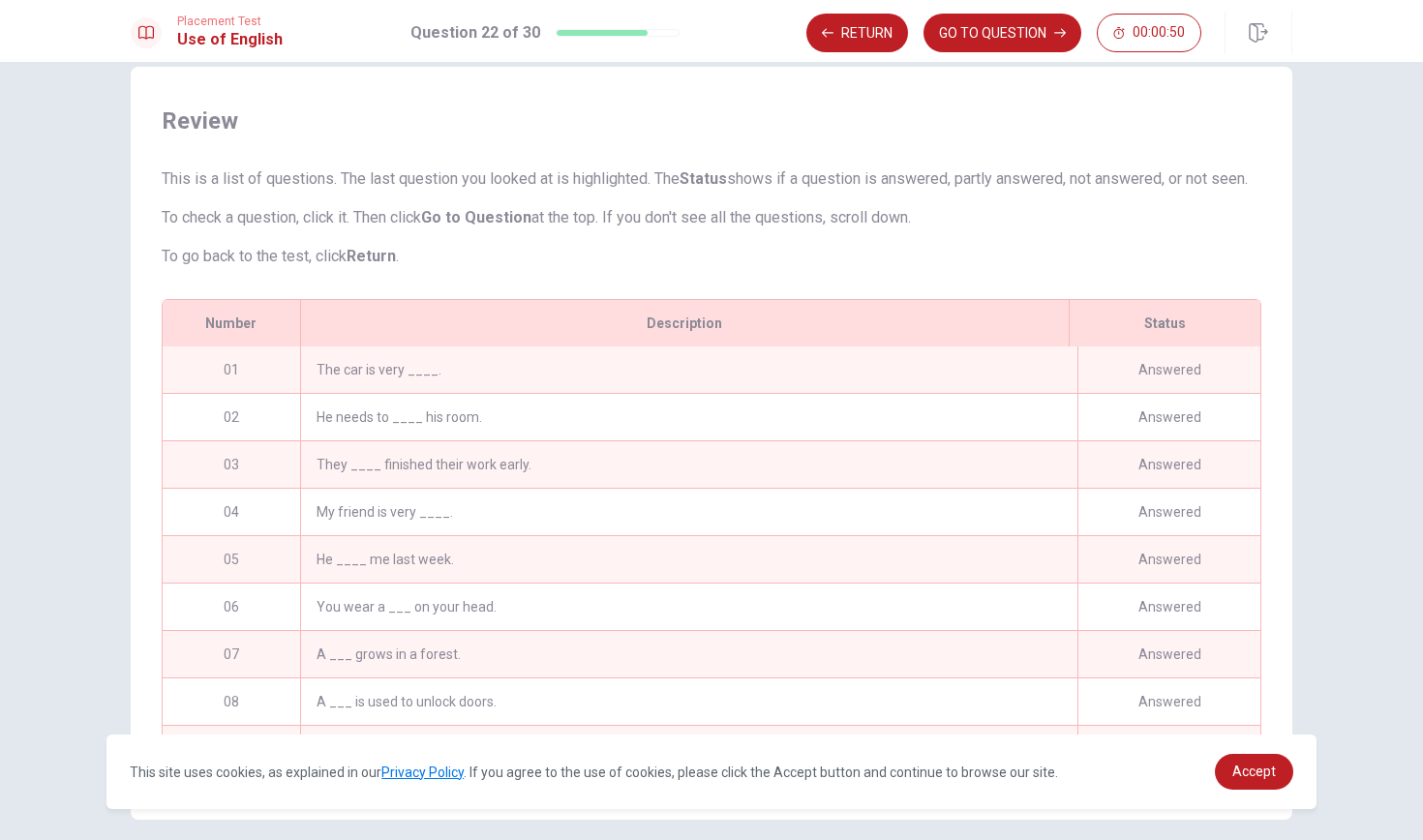 scroll, scrollTop: 137, scrollLeft: 0, axis: vertical 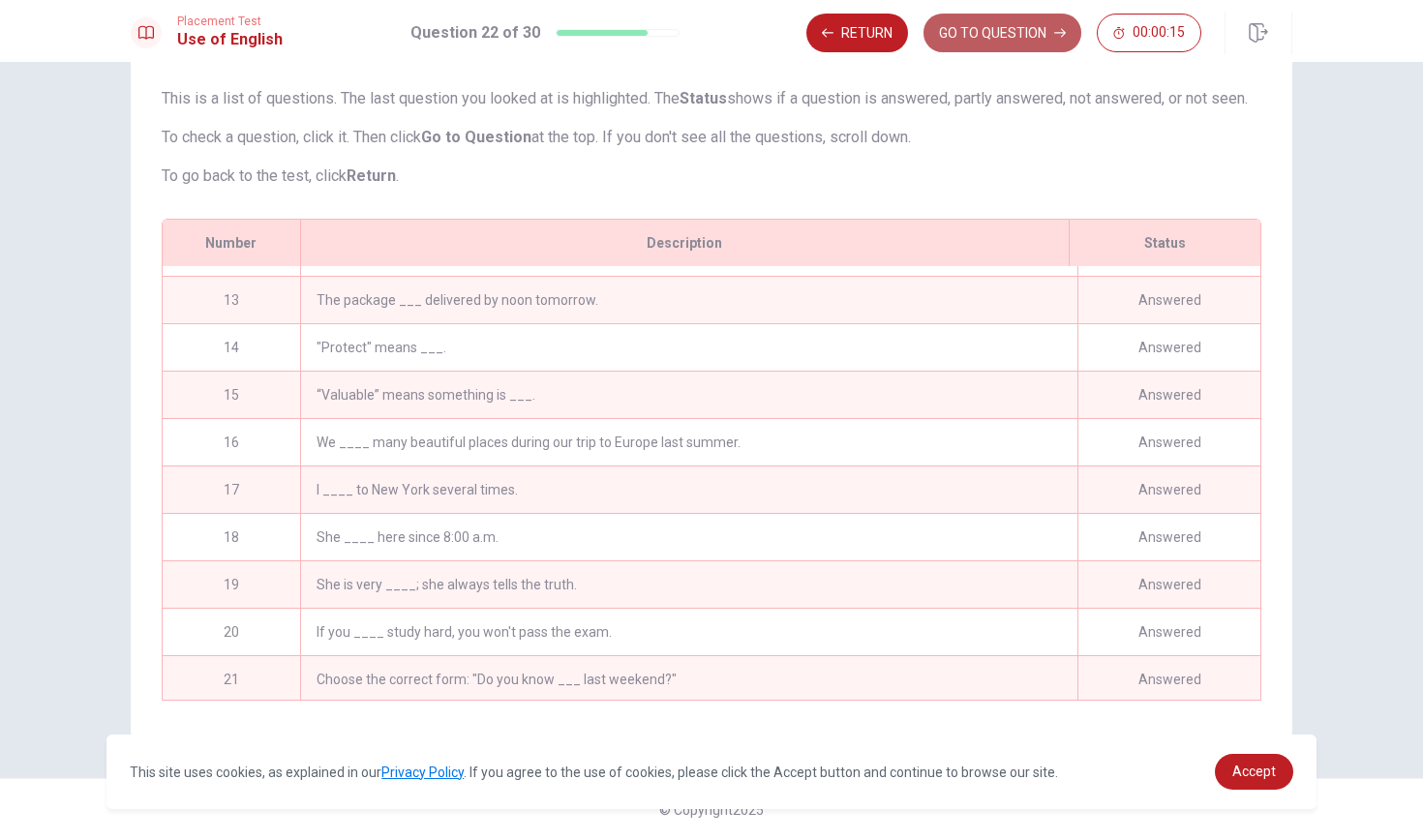click on "GO TO QUESTION" at bounding box center (1002, 33) 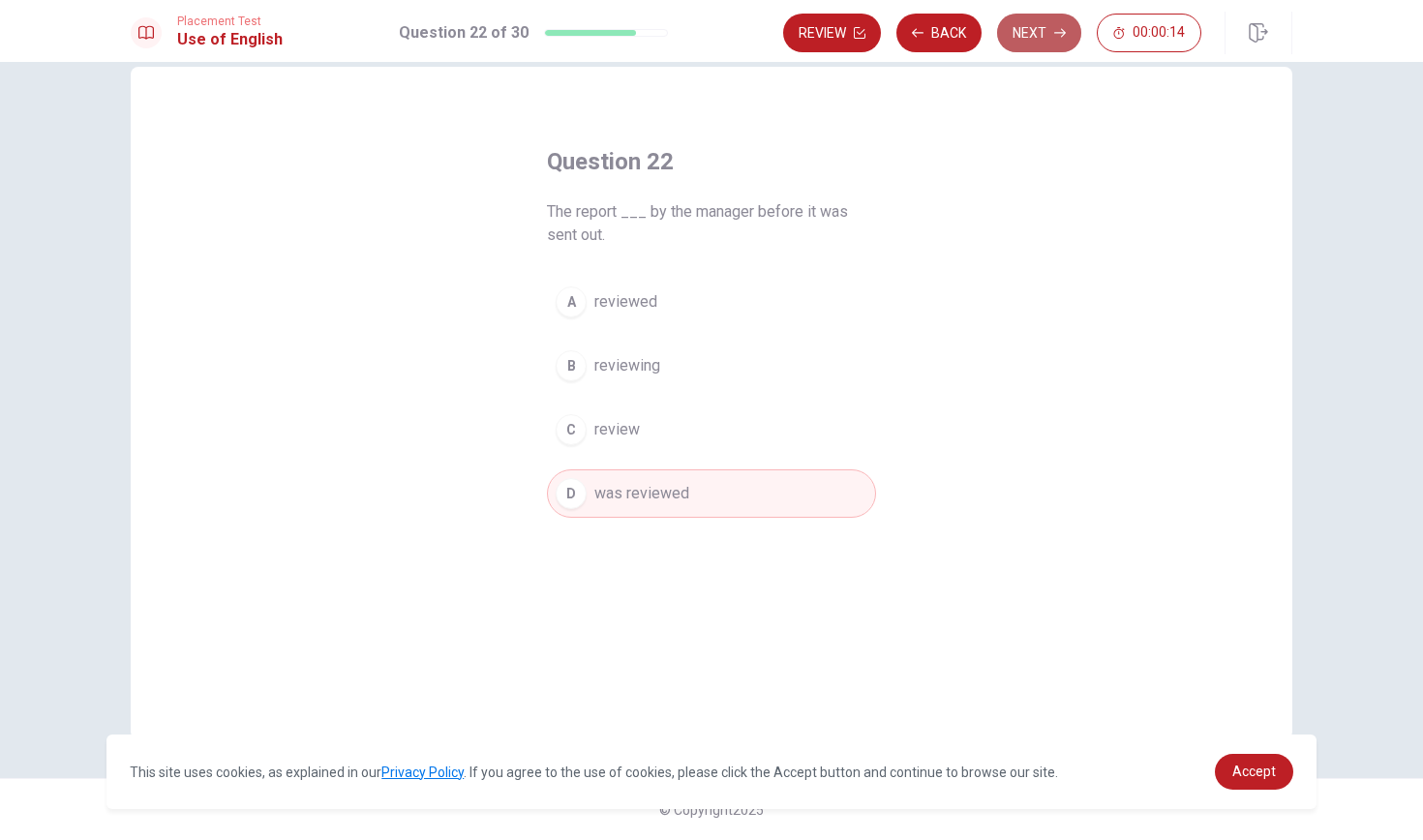 click on "Next" at bounding box center (1039, 33) 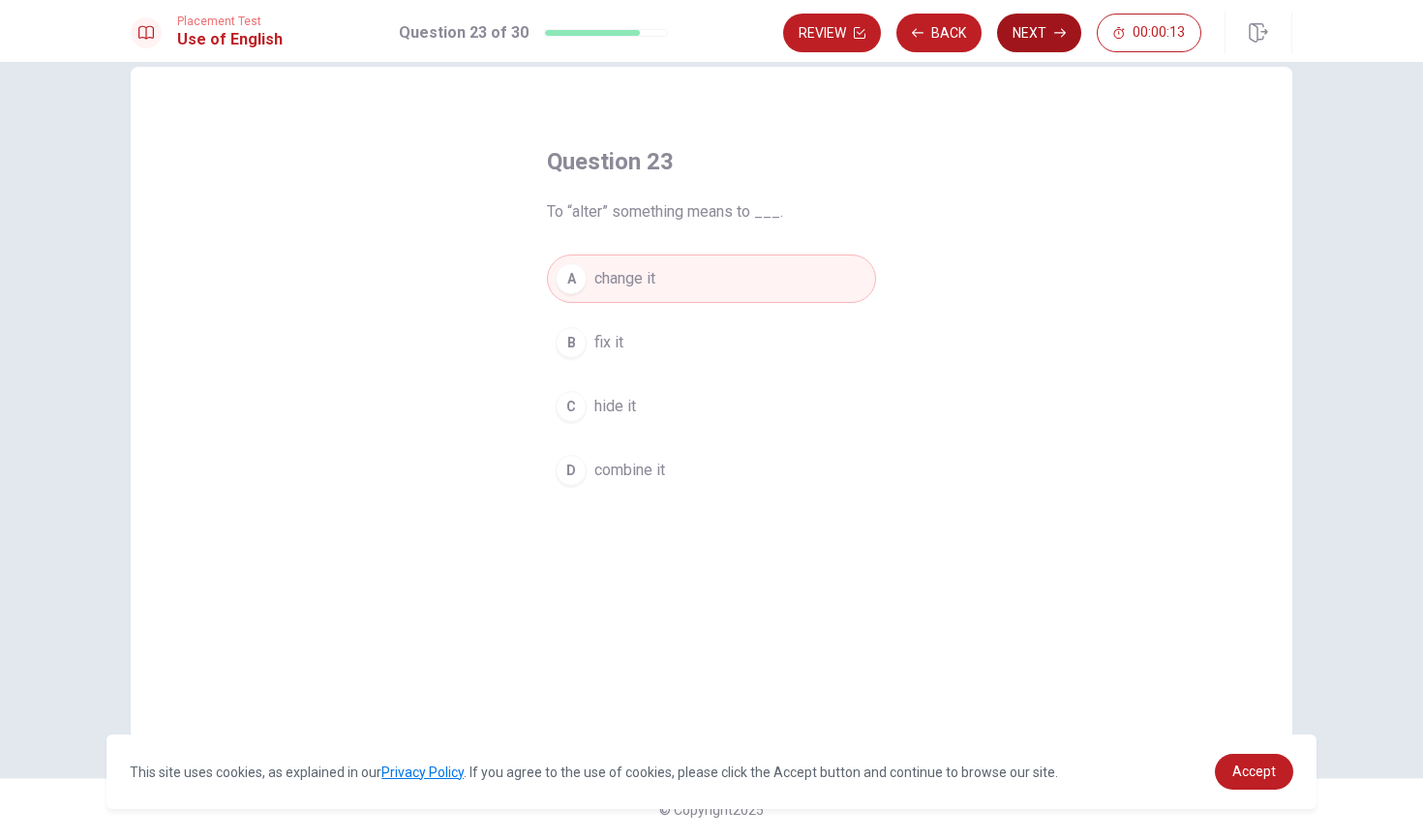 click on "Review Back Next 00:00:13" at bounding box center (992, 33) 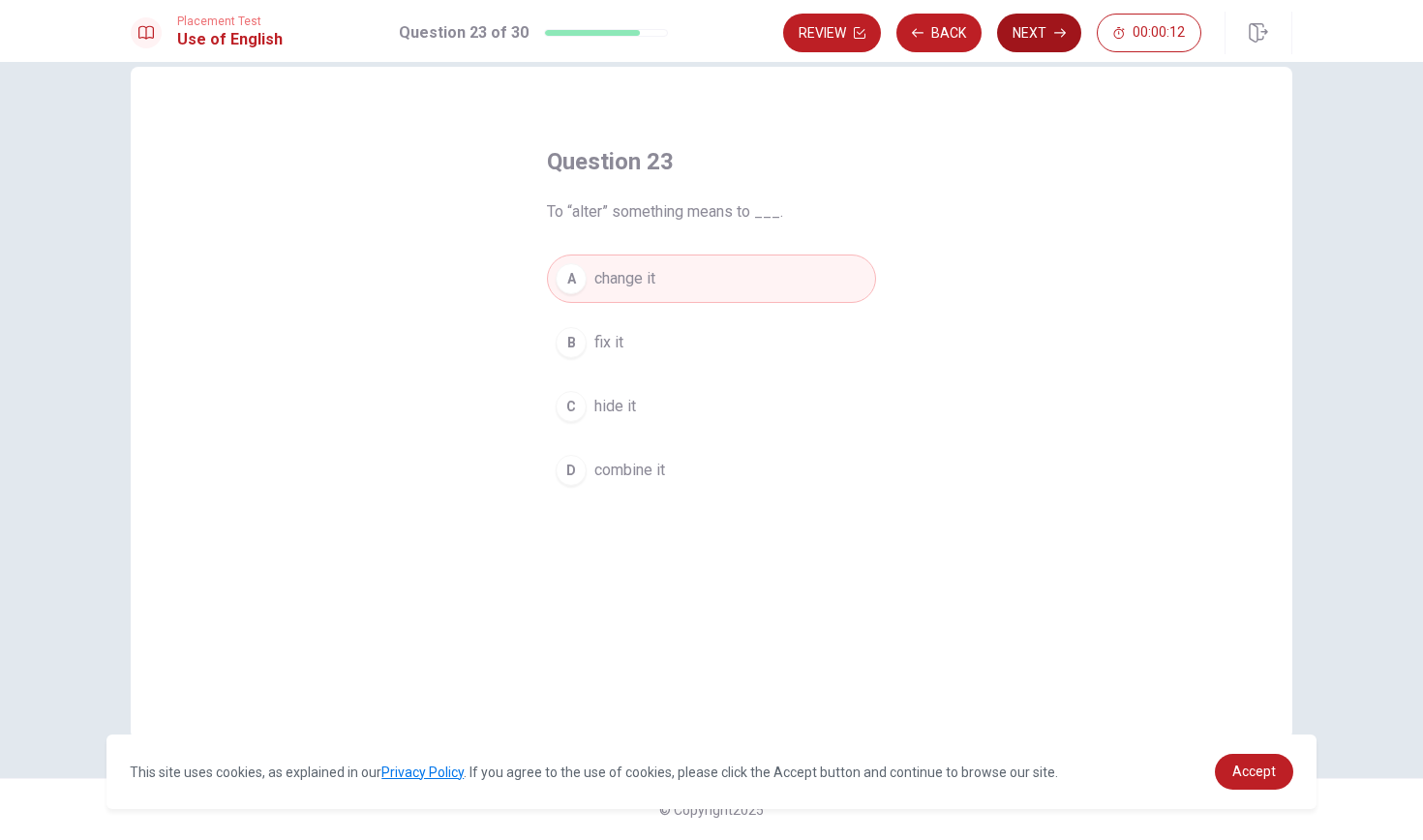 click on "Next" at bounding box center [1039, 33] 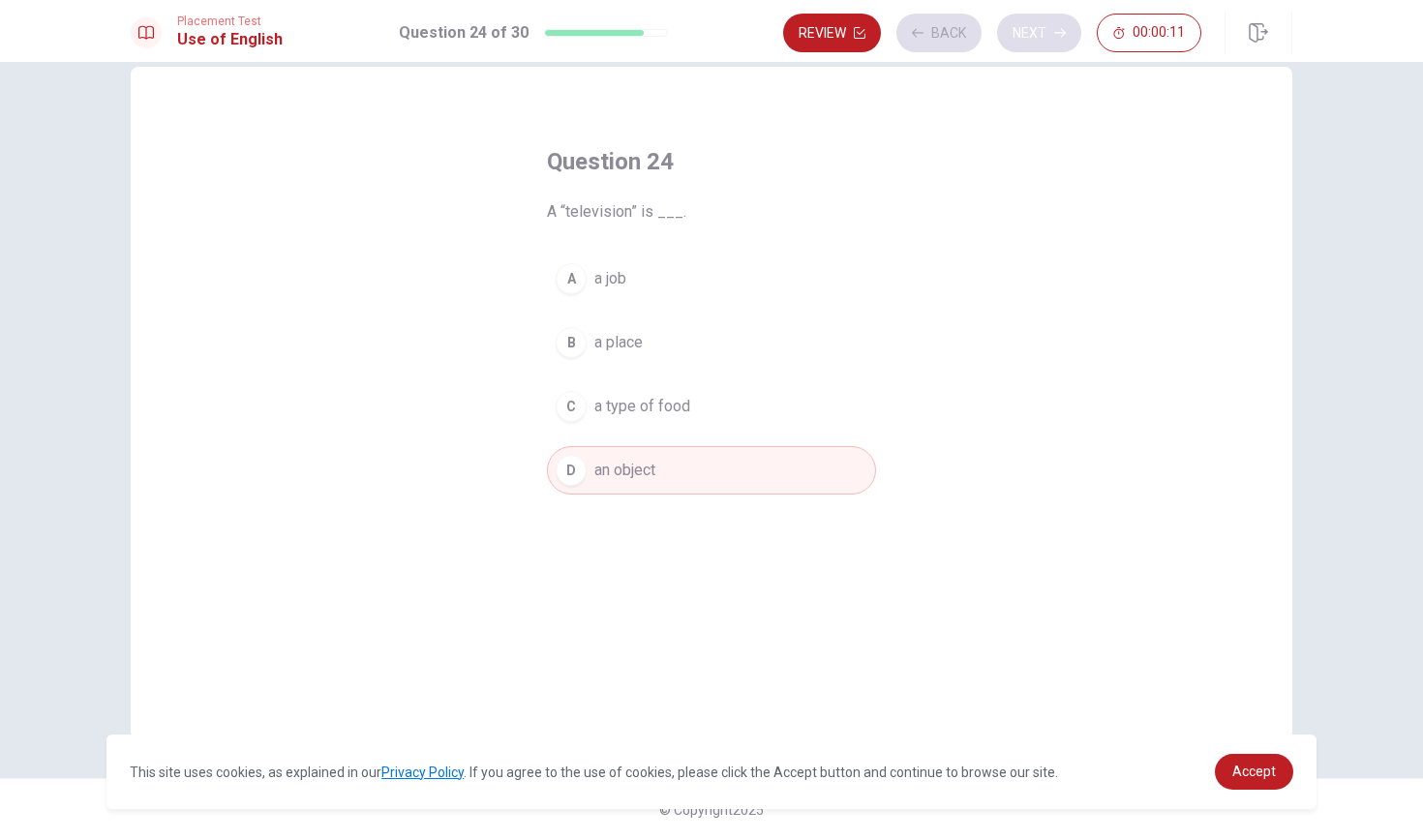 click on "Review Back Next 00:00:11" at bounding box center (992, 33) 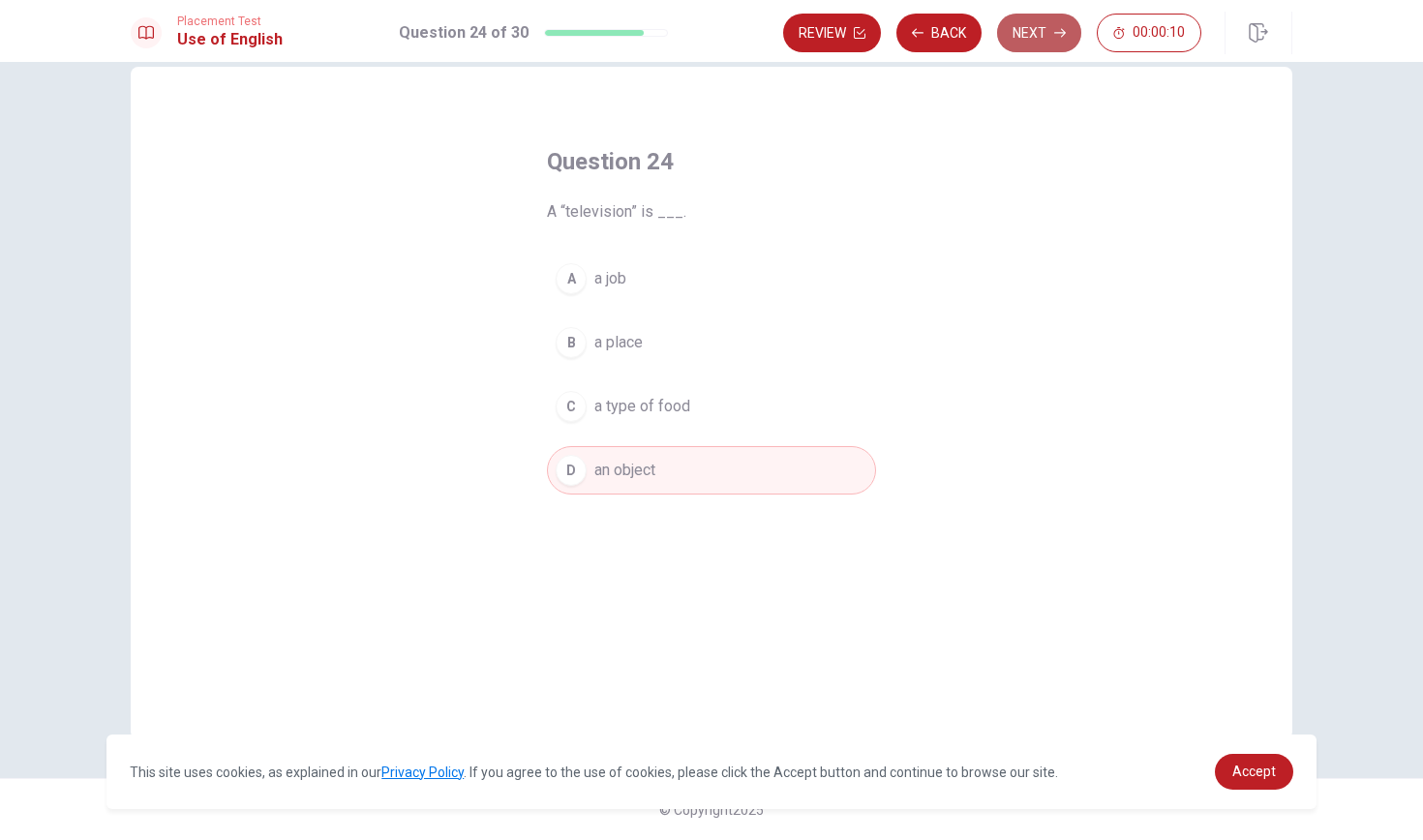 click on "Next" at bounding box center (1039, 33) 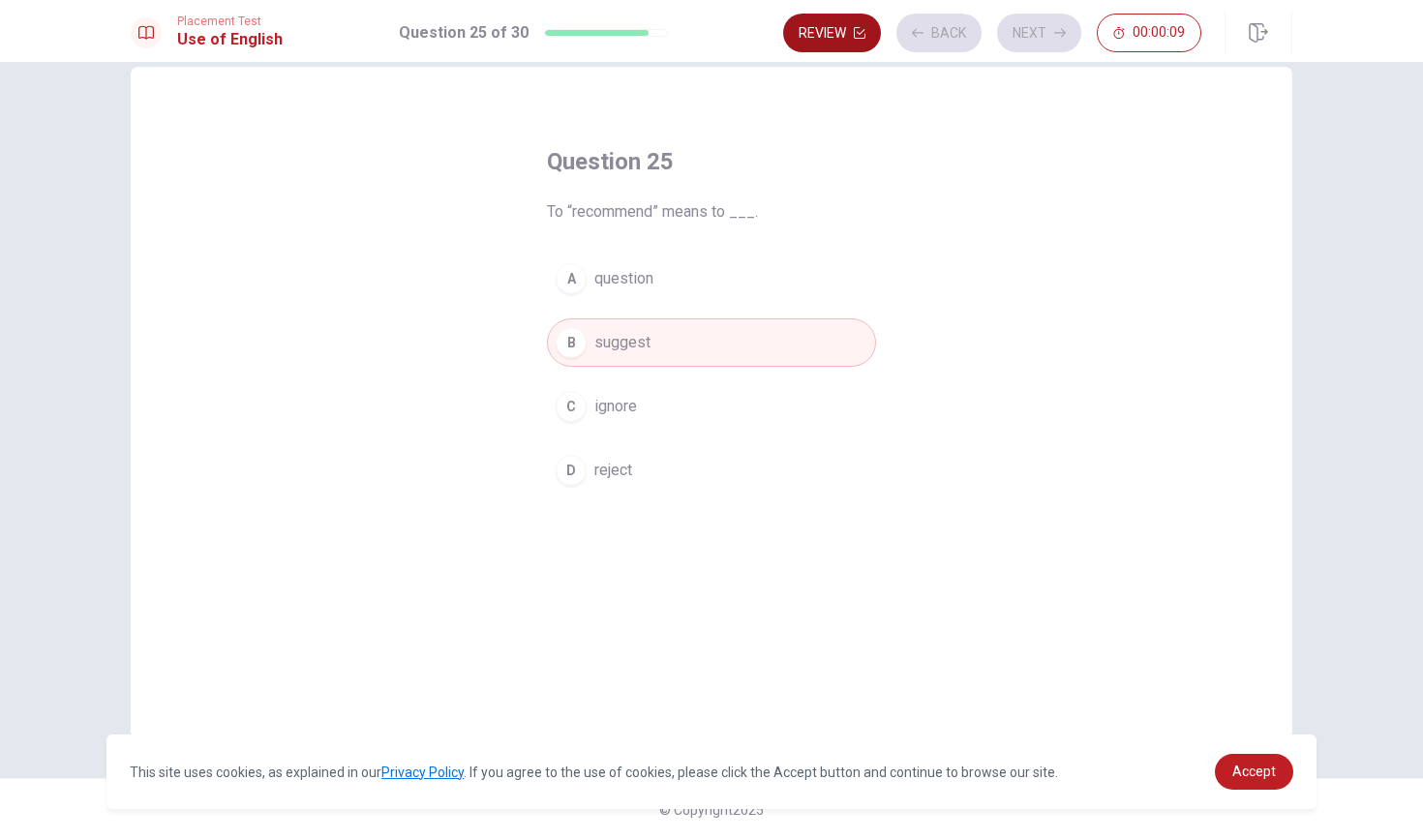 click on "Review" at bounding box center (832, 33) 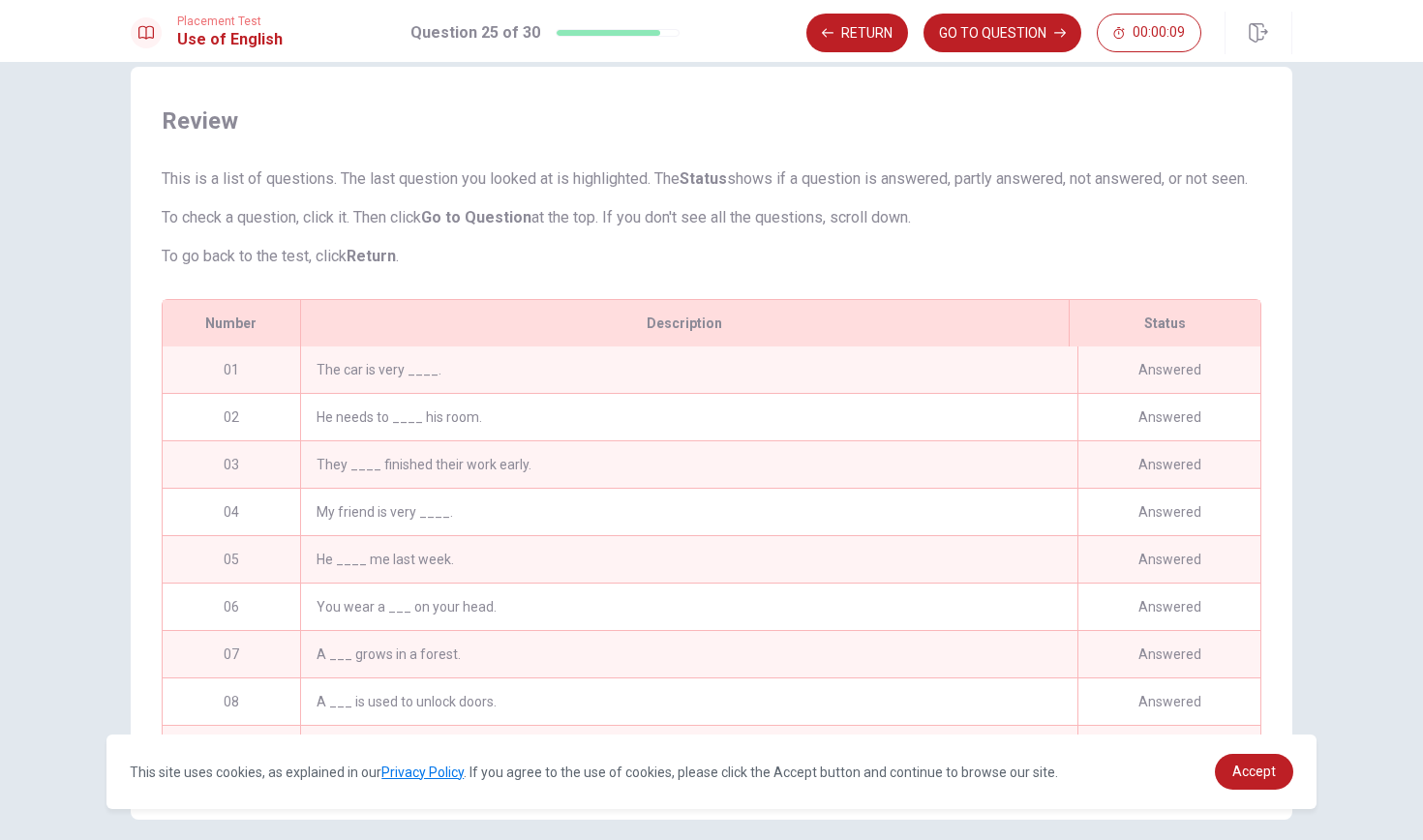 scroll, scrollTop: 137, scrollLeft: 0, axis: vertical 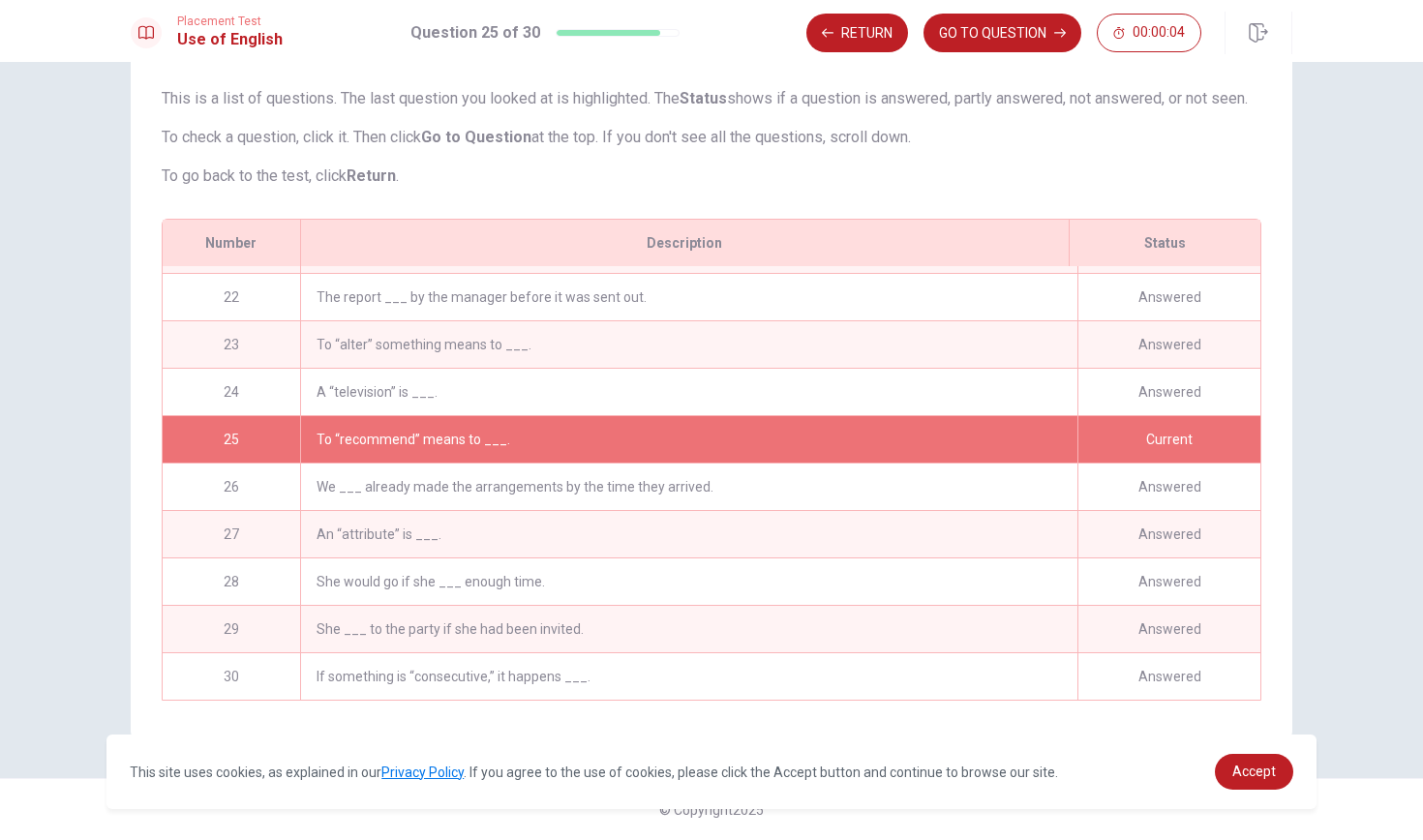 click on "If something is “consecutive,” it happens ___." at bounding box center (688, 676) 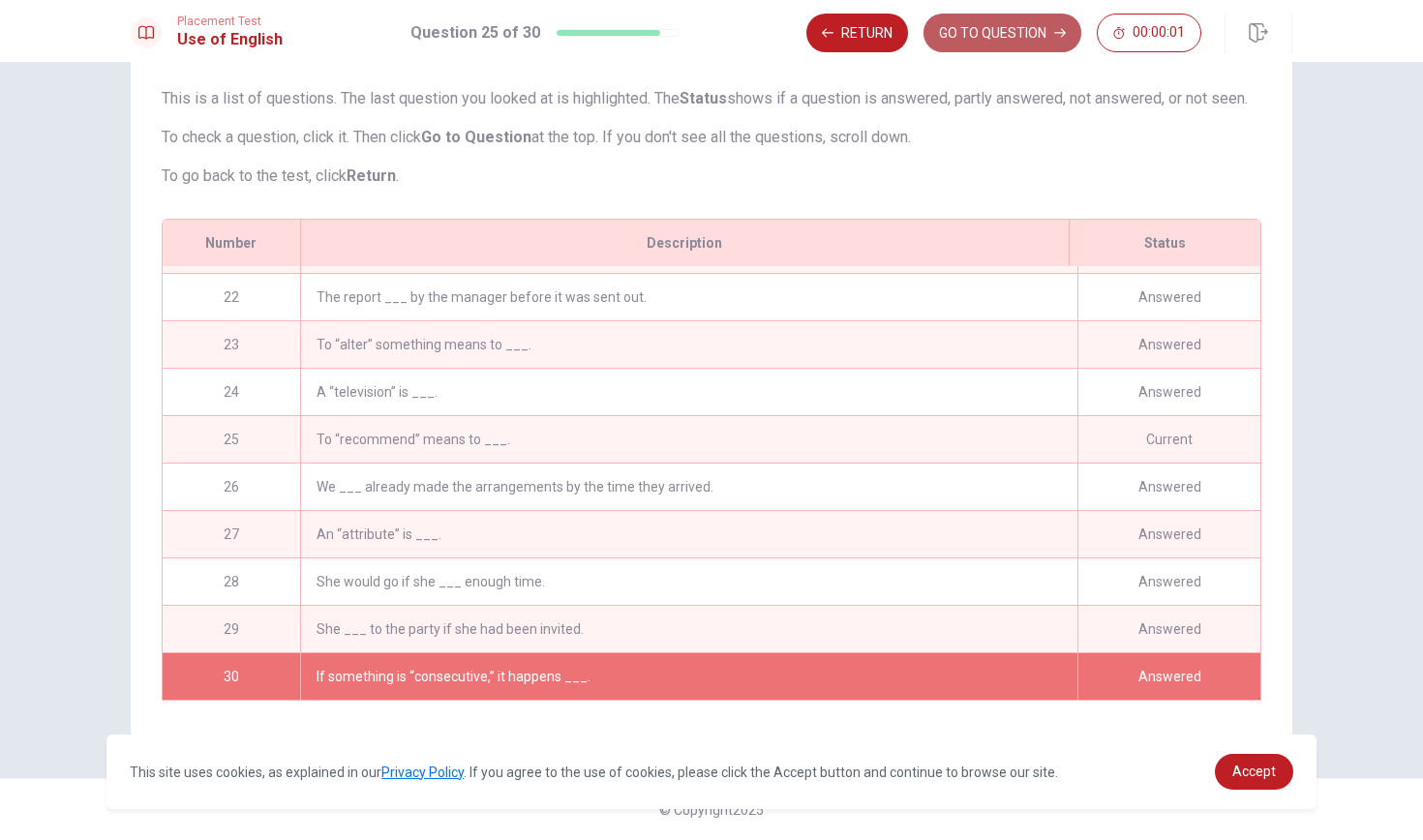 click on "GO TO QUESTION" at bounding box center (1002, 33) 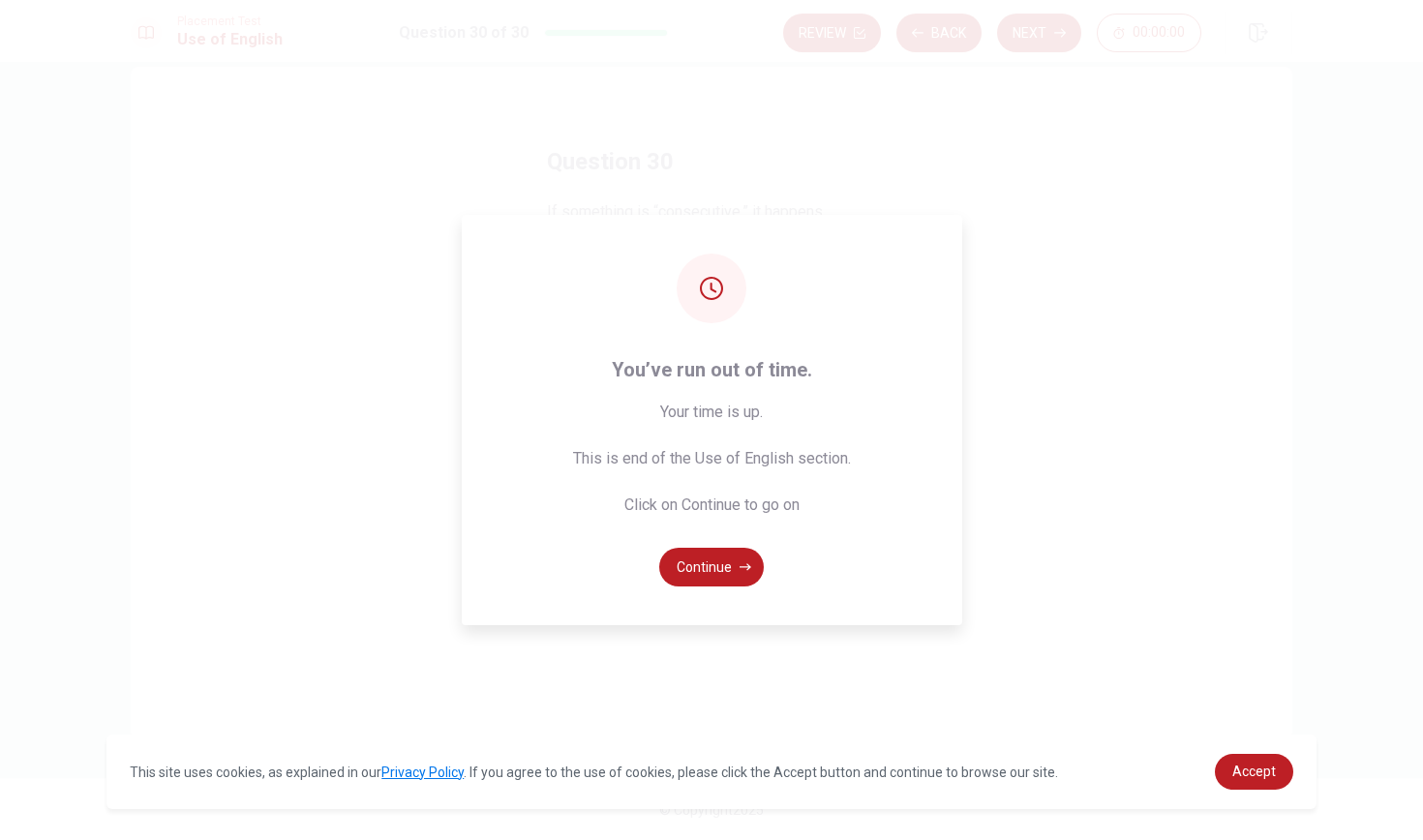 click on "You’ve run out of time. Your time is up. This is end of the Use of English section. Click on Continue to go on Continue" at bounding box center (712, 420) 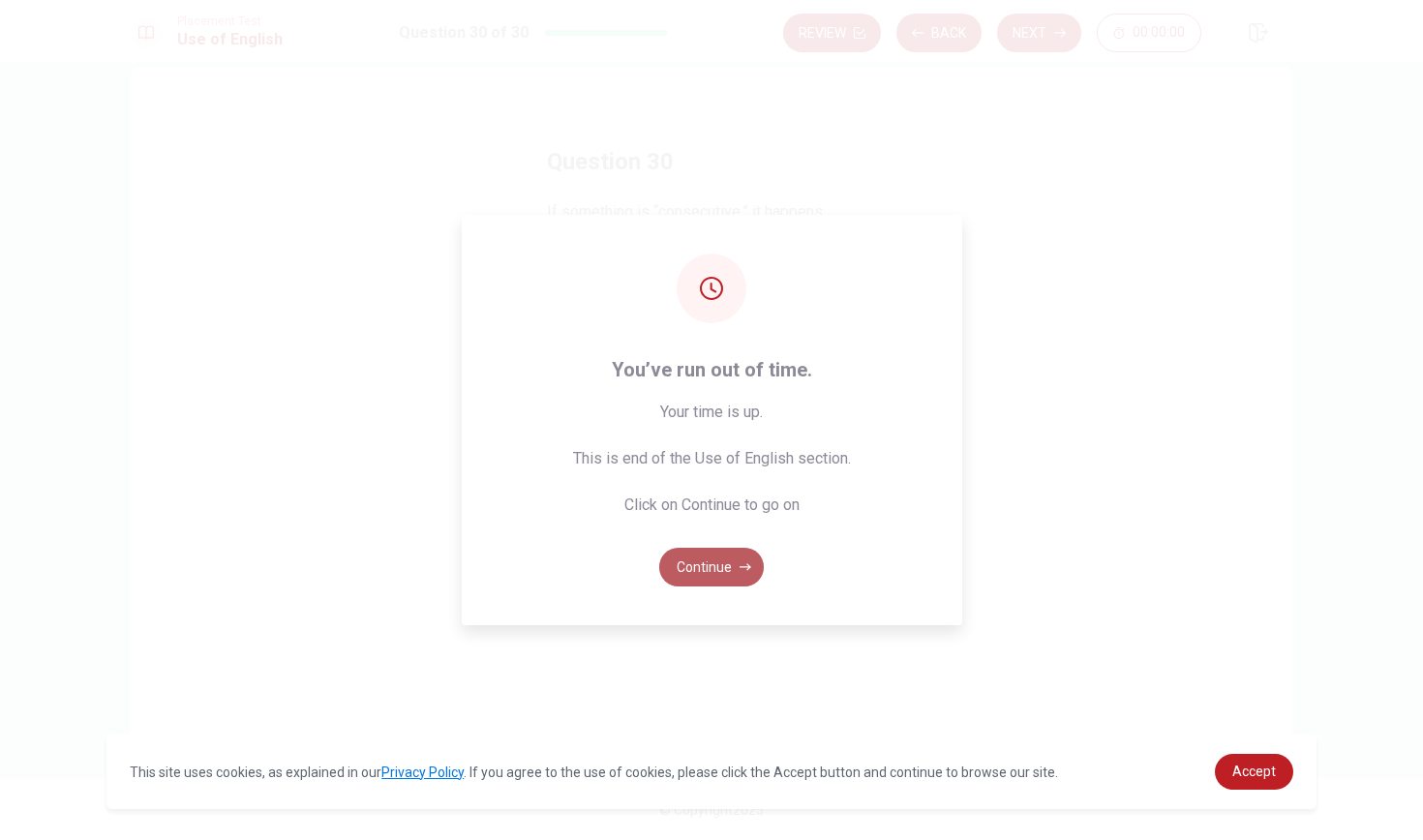 click on "Continue" at bounding box center (712, 567) 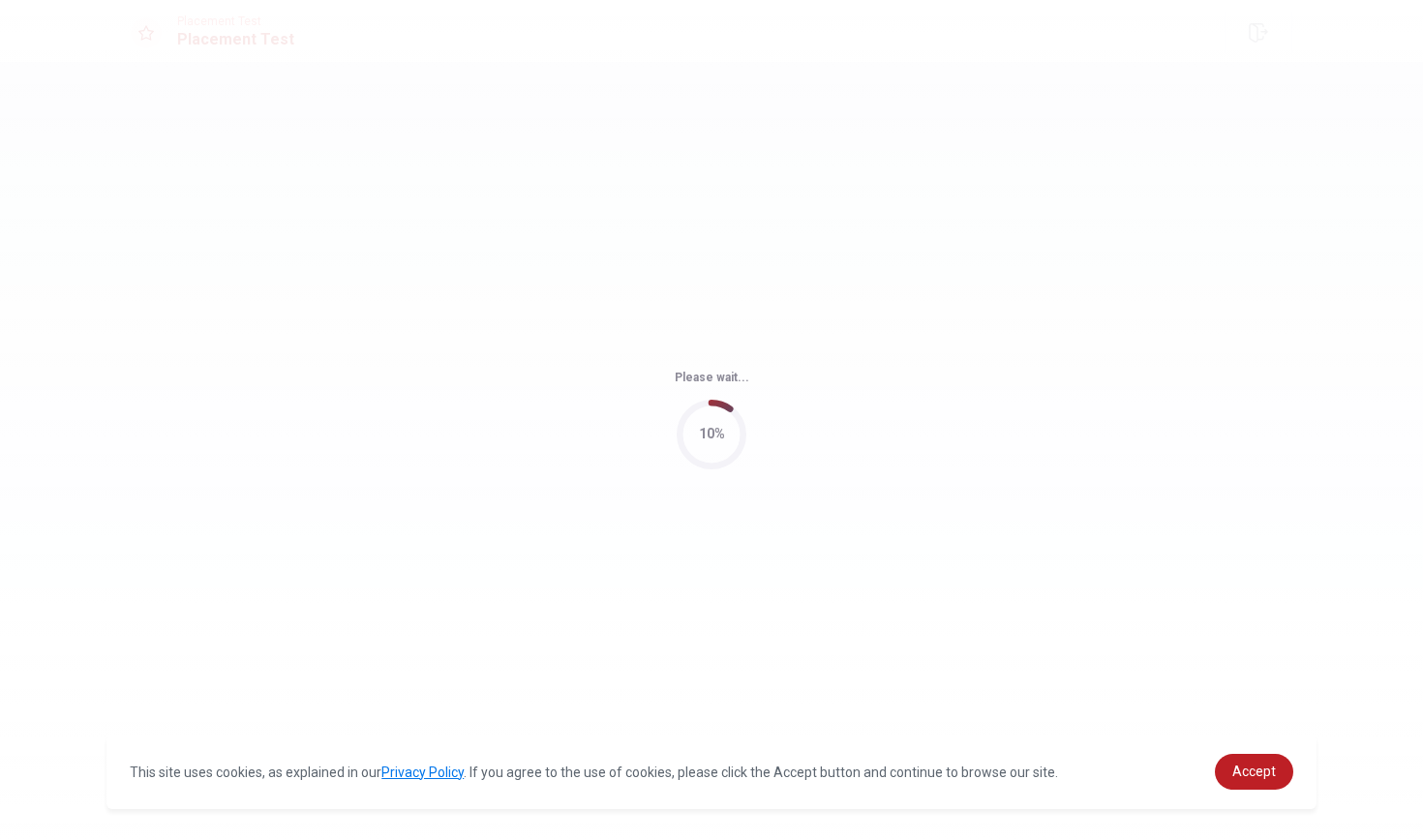 scroll, scrollTop: 0, scrollLeft: 0, axis: both 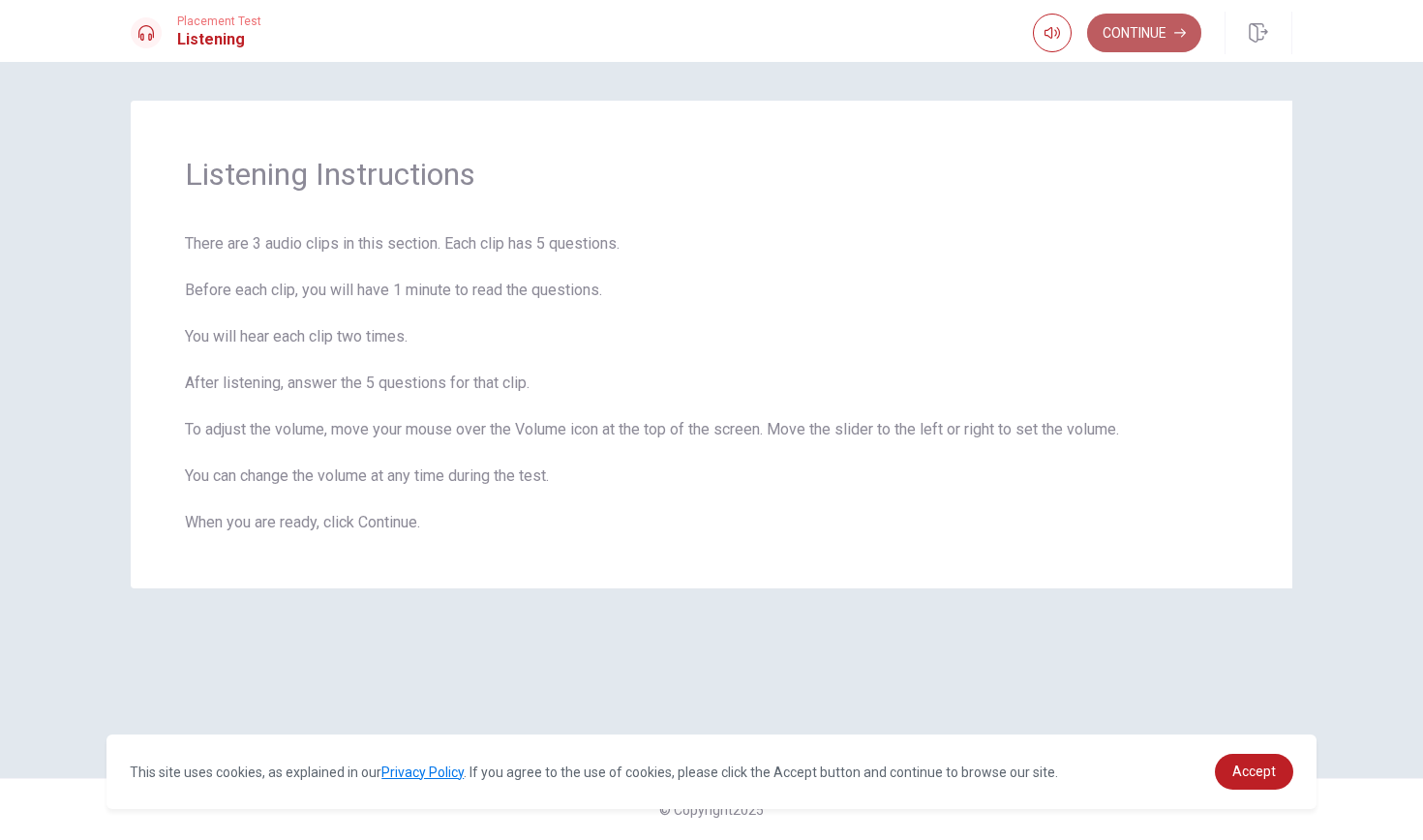 click on "Continue" at bounding box center [1144, 33] 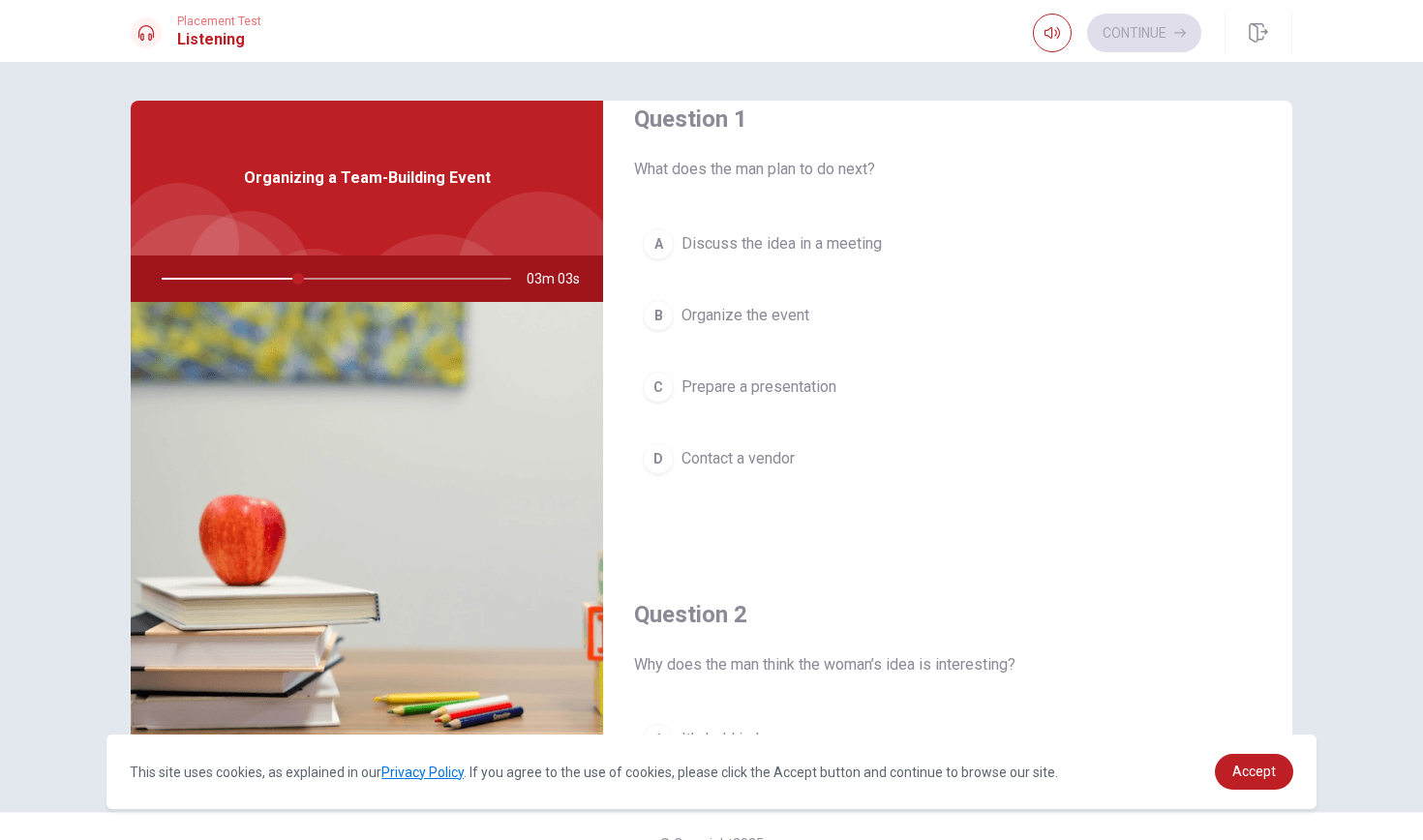 scroll, scrollTop: 40, scrollLeft: 0, axis: vertical 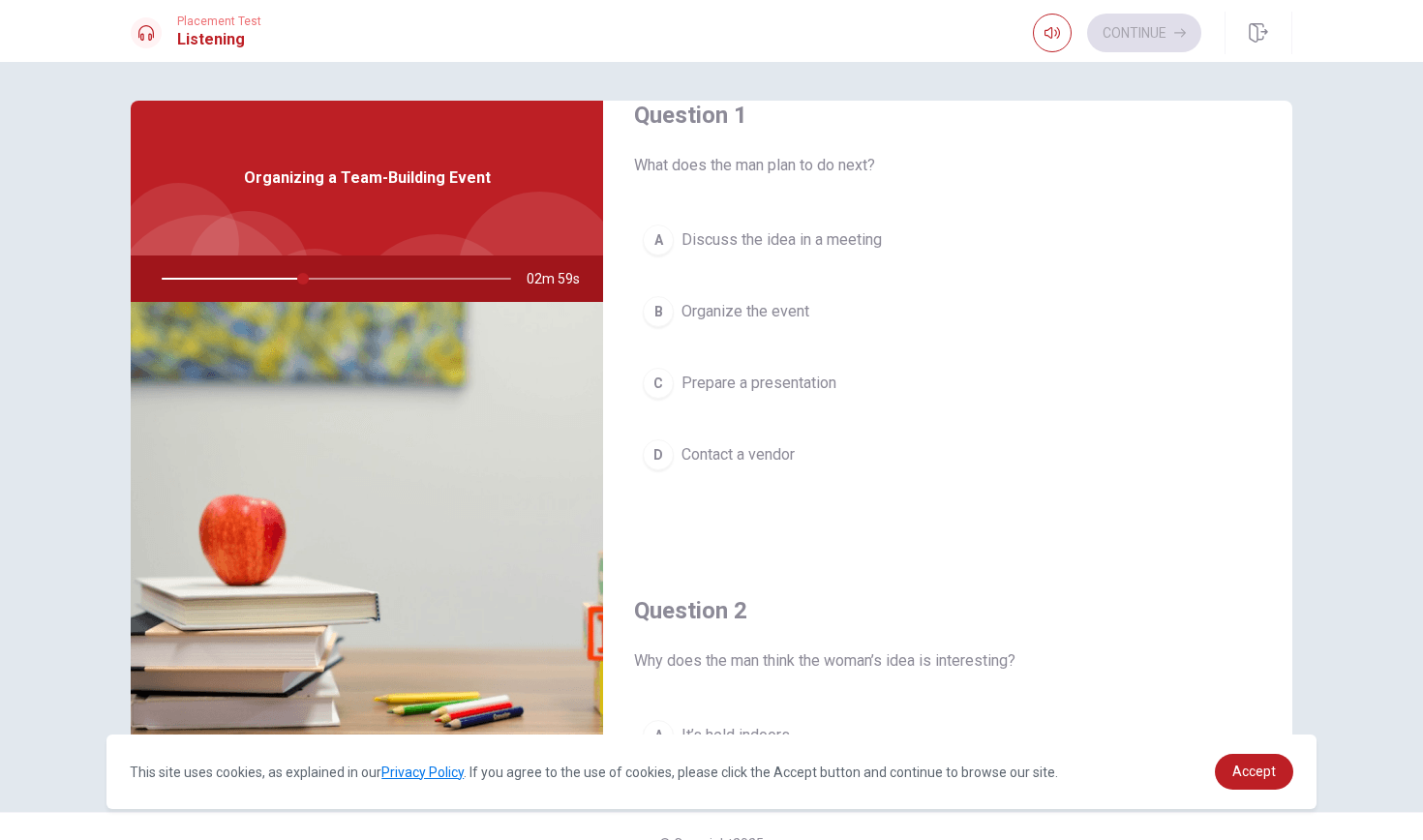 click on "B" at bounding box center (658, 312) 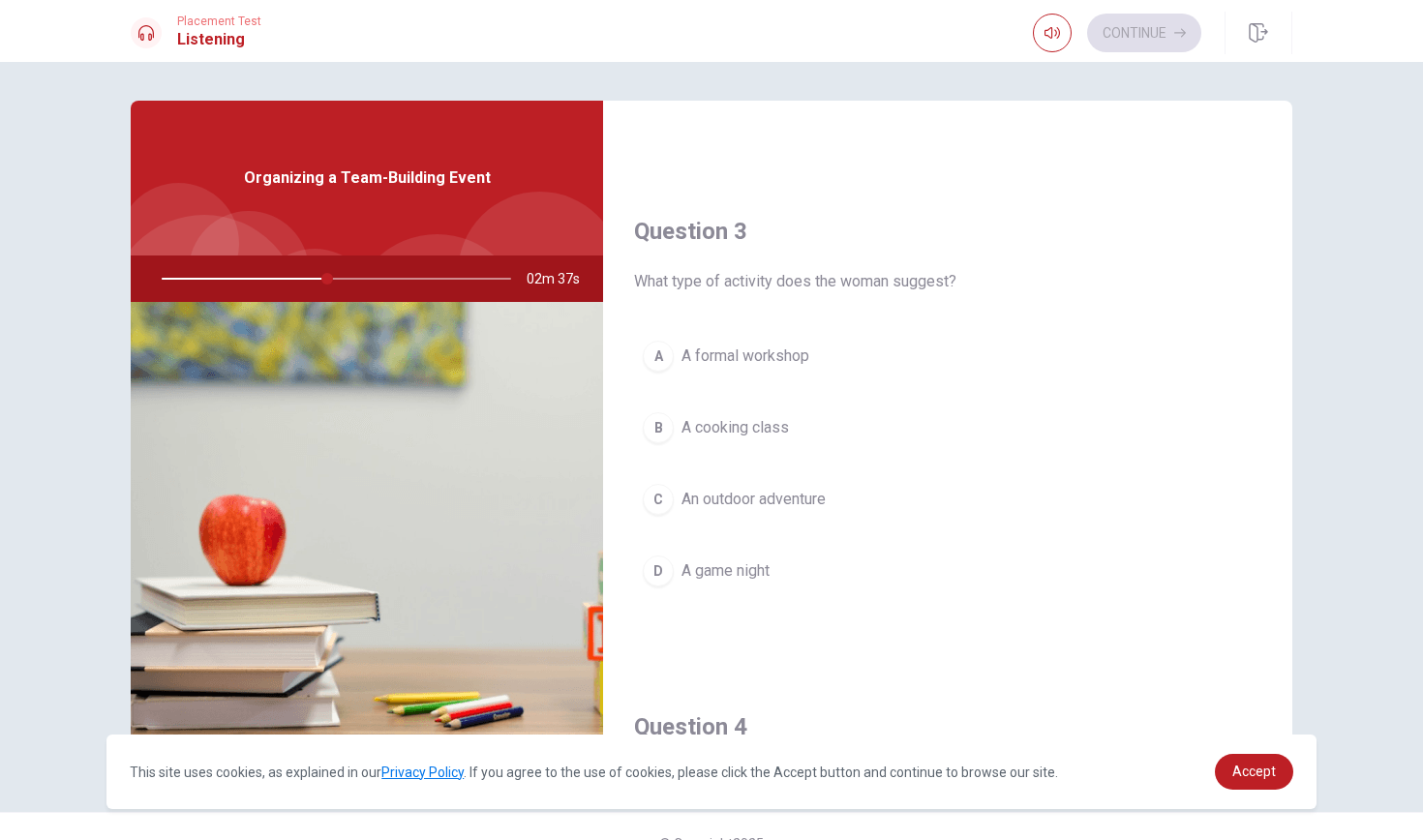 scroll, scrollTop: 918, scrollLeft: 0, axis: vertical 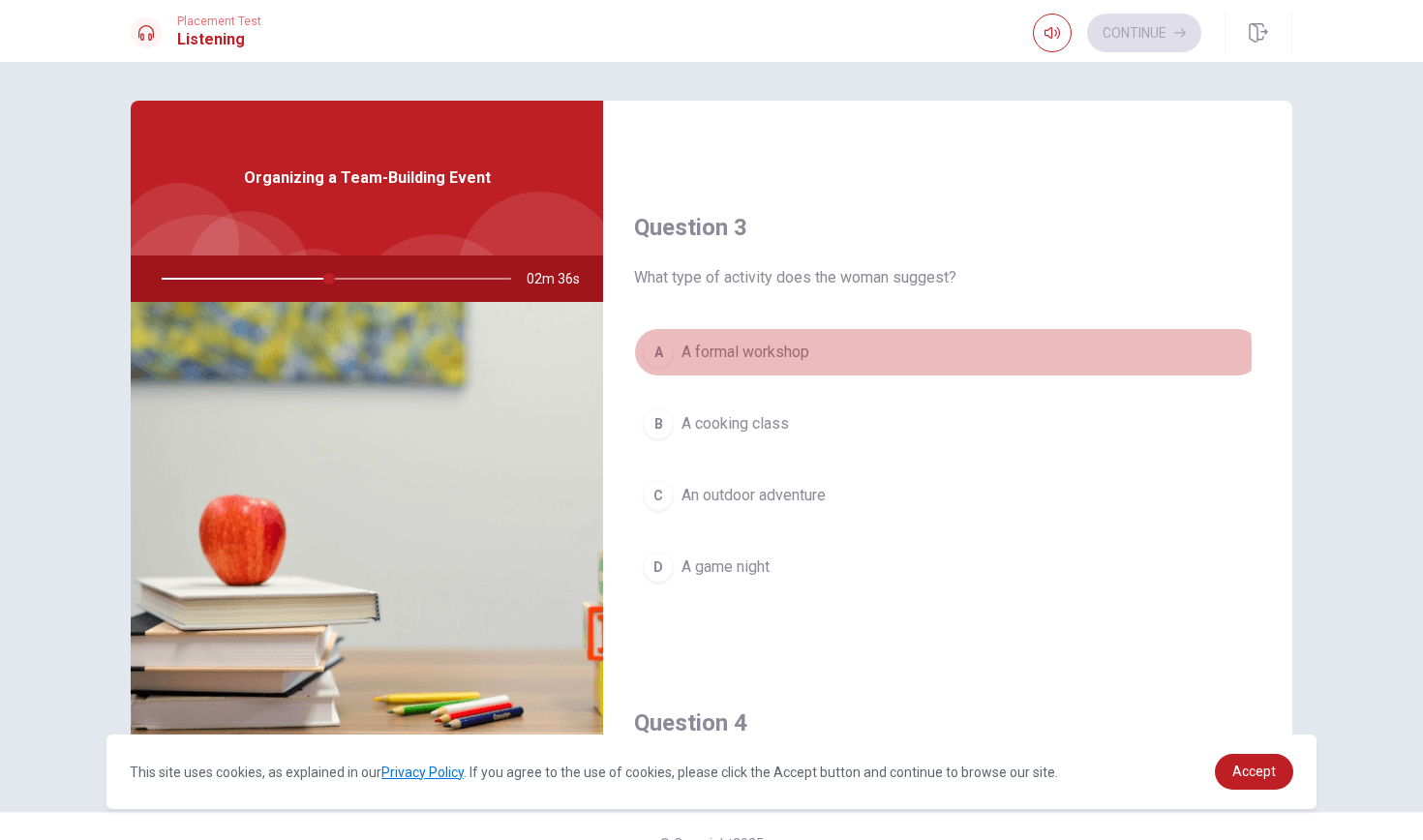 click on "A formal workshop" at bounding box center [745, 352] 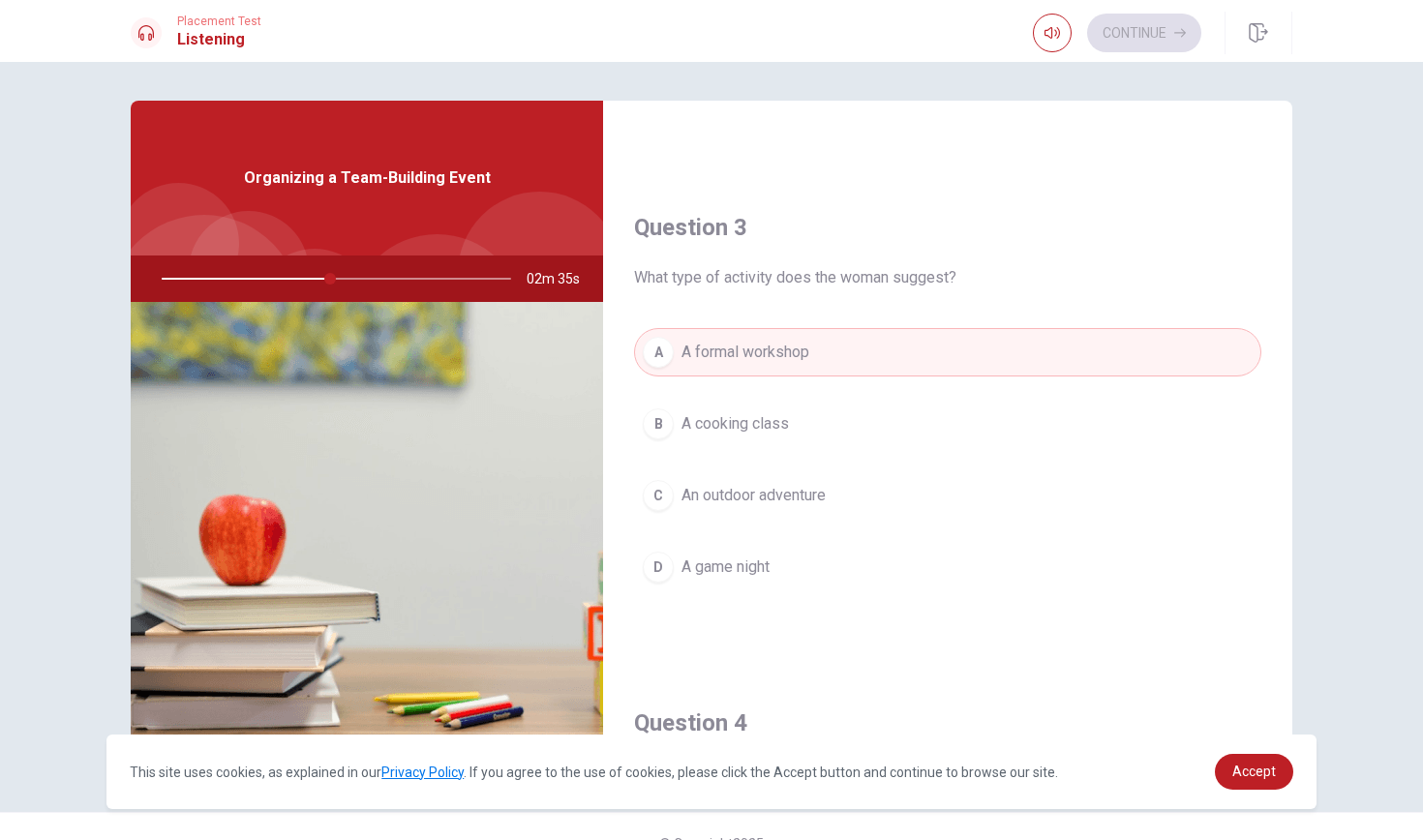 click on "An outdoor adventure" at bounding box center (753, 495) 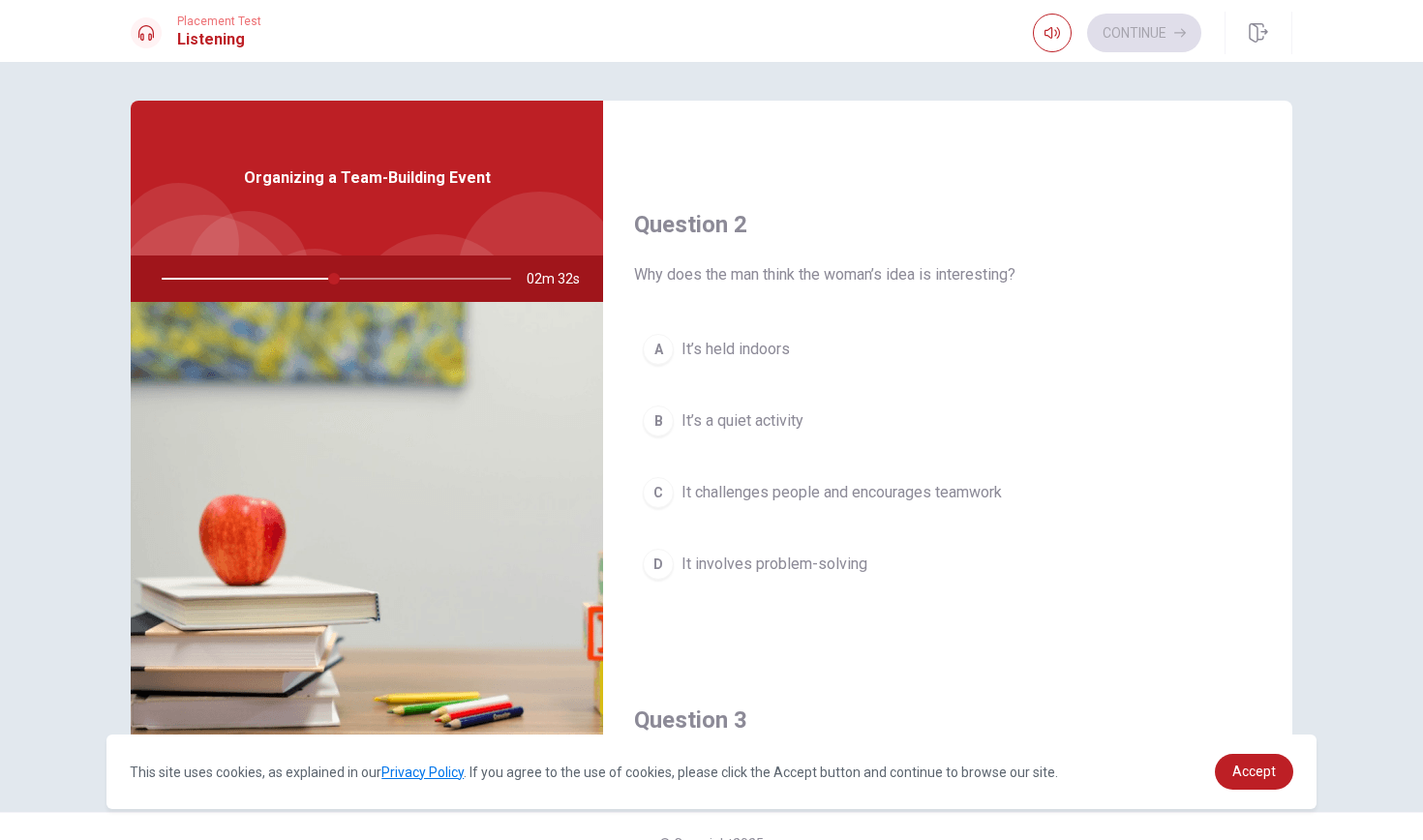 scroll, scrollTop: 460, scrollLeft: 0, axis: vertical 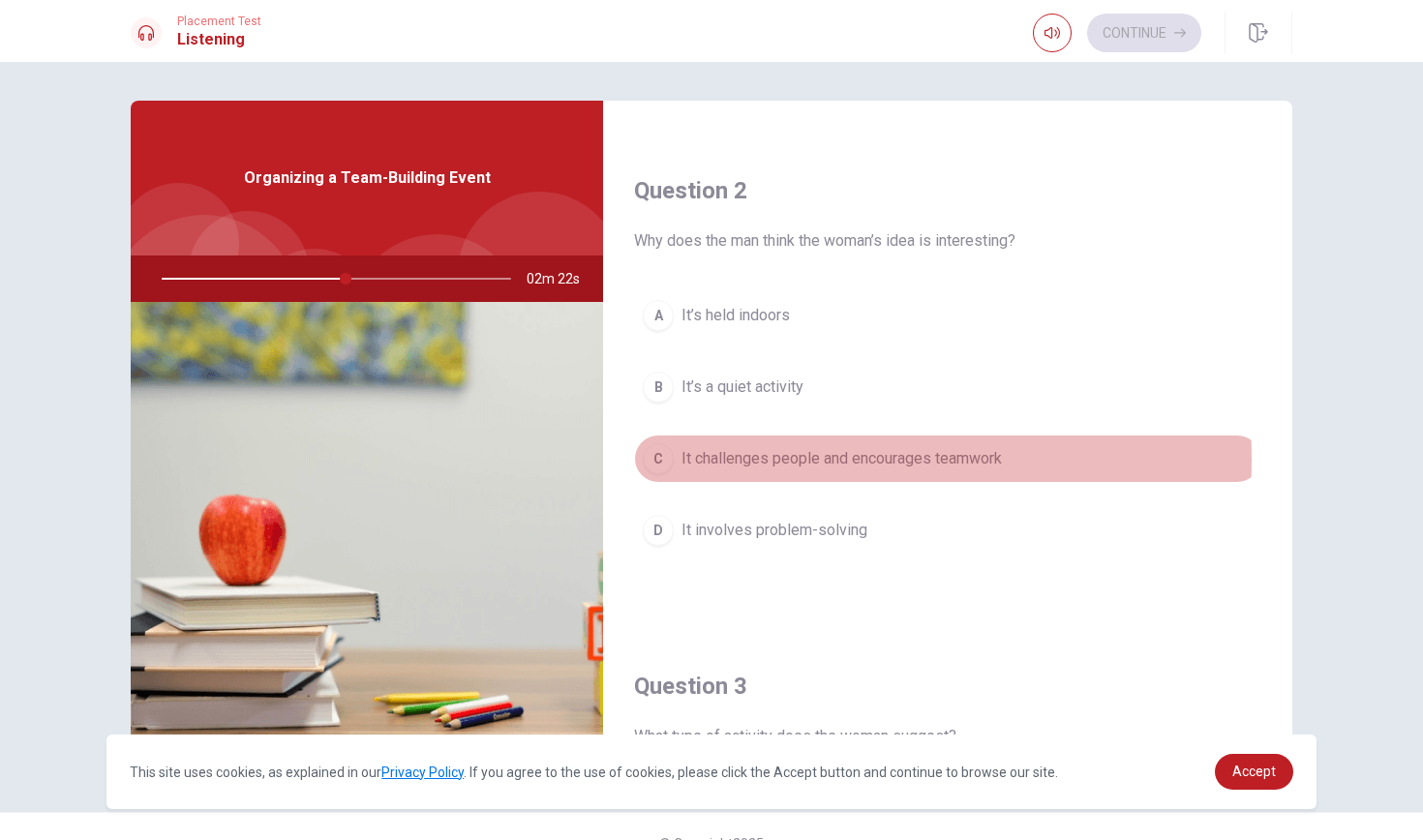 click on "It challenges people and encourages teamwork" at bounding box center [841, 459] 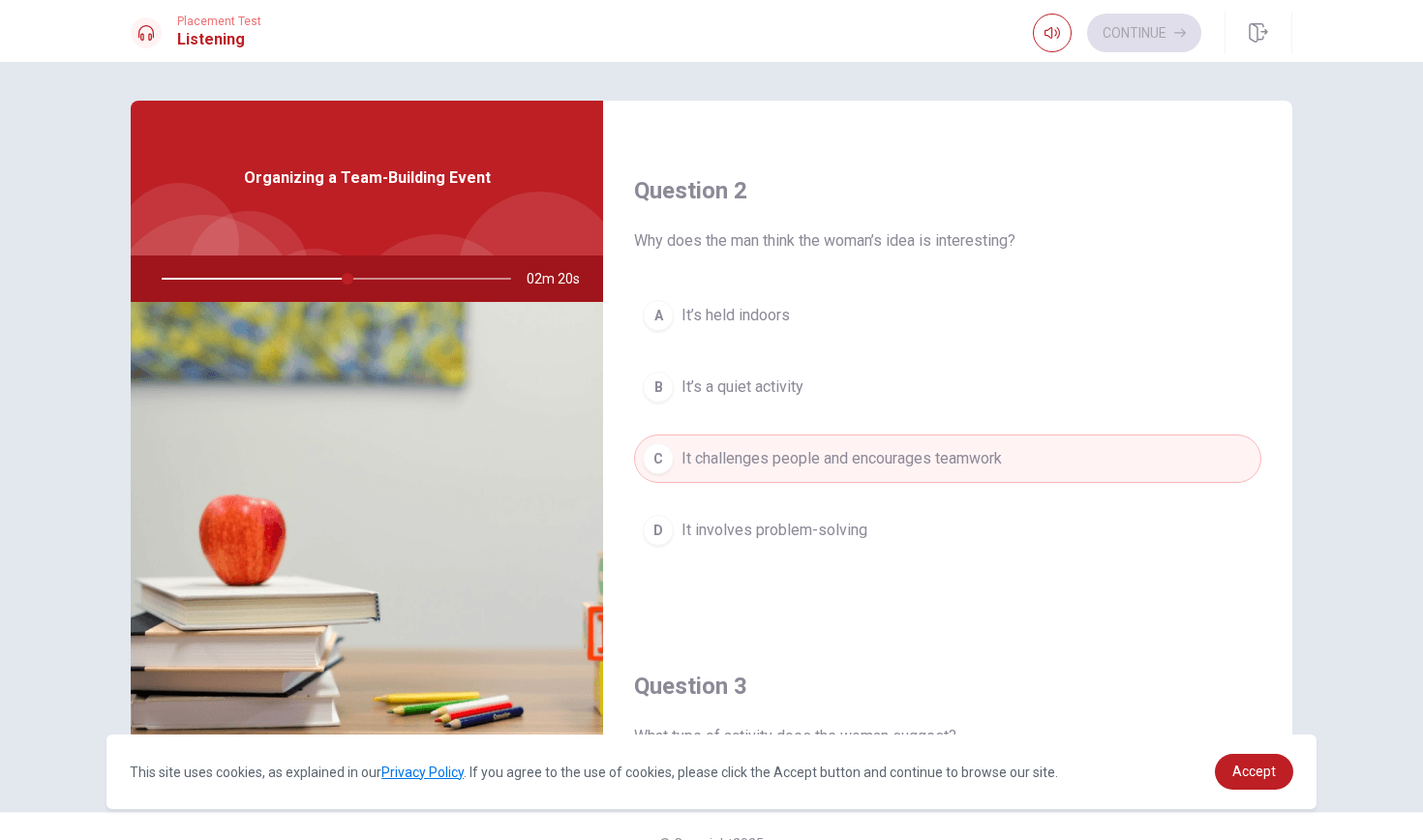 click on "It’s a quiet activity" at bounding box center (742, 387) 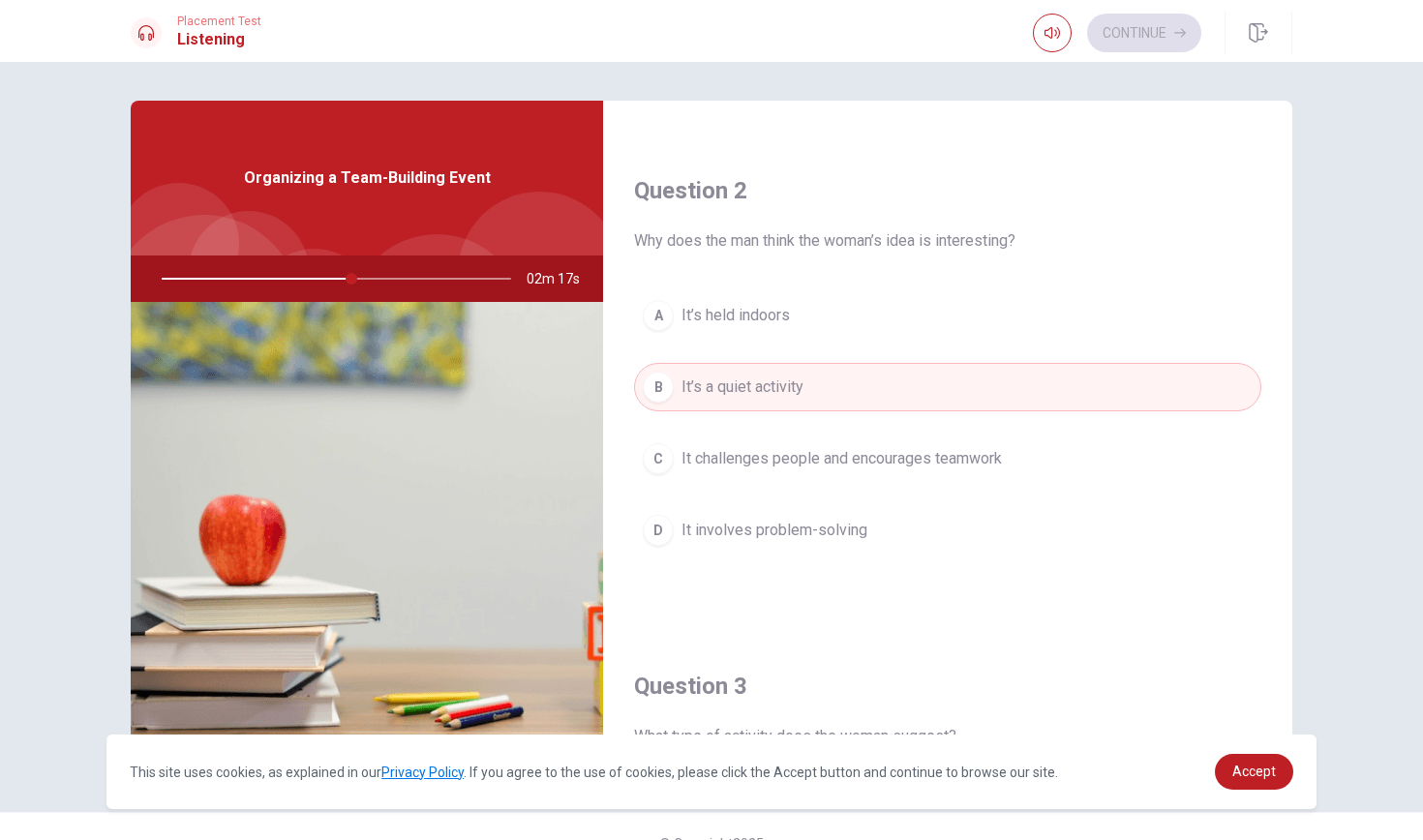 click on "It involves problem-solving" at bounding box center (774, 530) 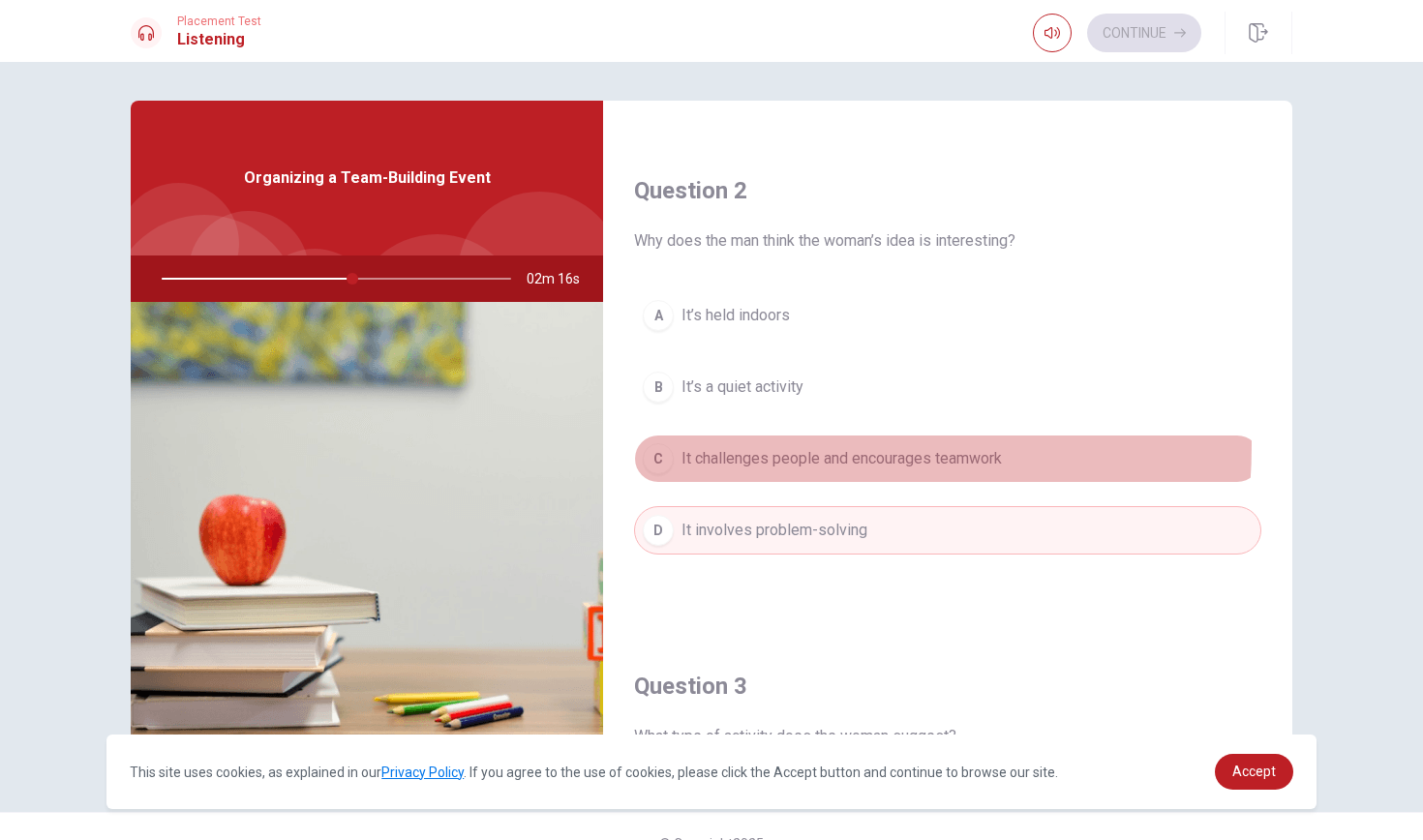click on "C It challenges people and encourages teamwork" at bounding box center [948, 459] 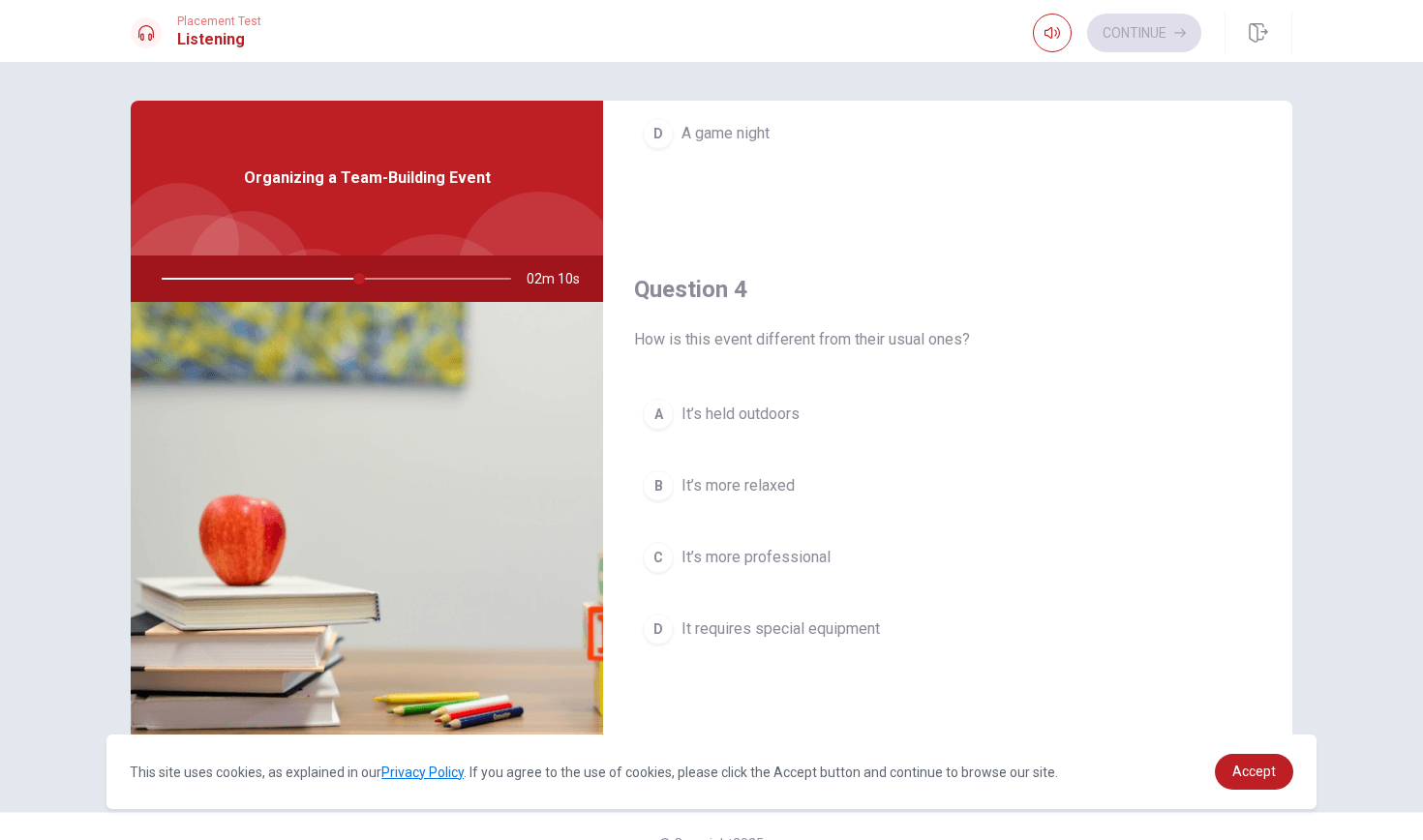 scroll, scrollTop: 1356, scrollLeft: 0, axis: vertical 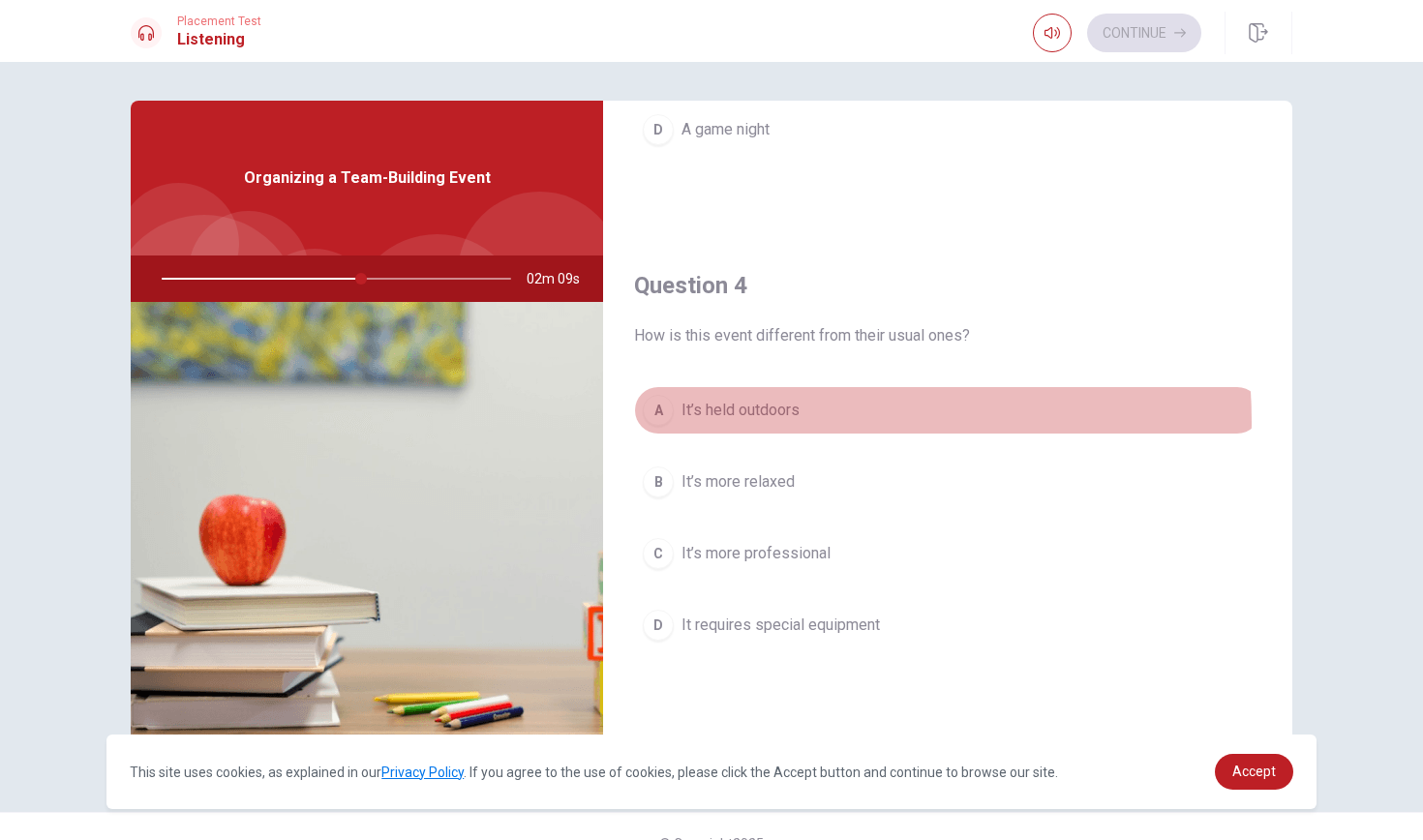 click on "A It’s held outdoors" at bounding box center [948, 410] 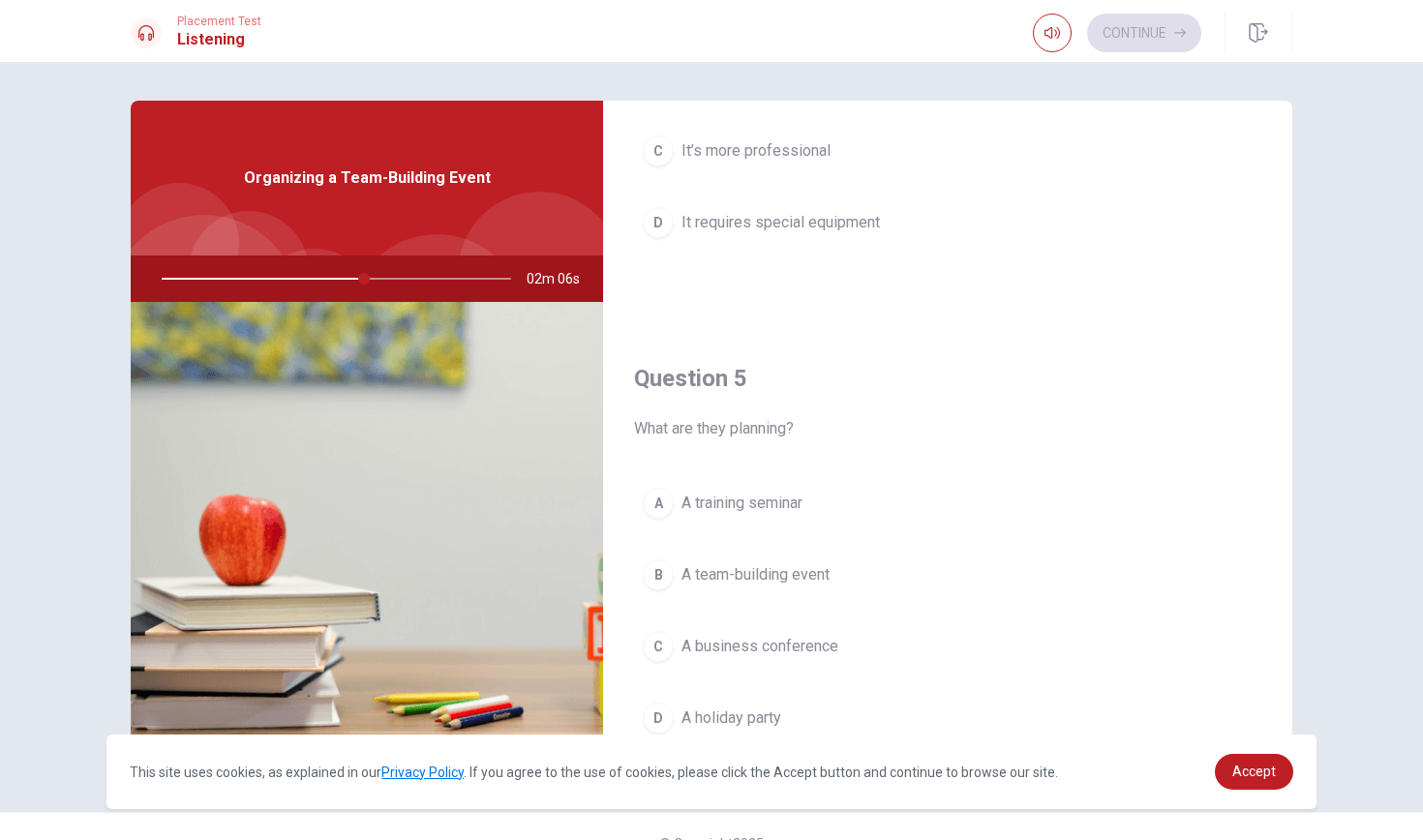 scroll, scrollTop: 1805, scrollLeft: 0, axis: vertical 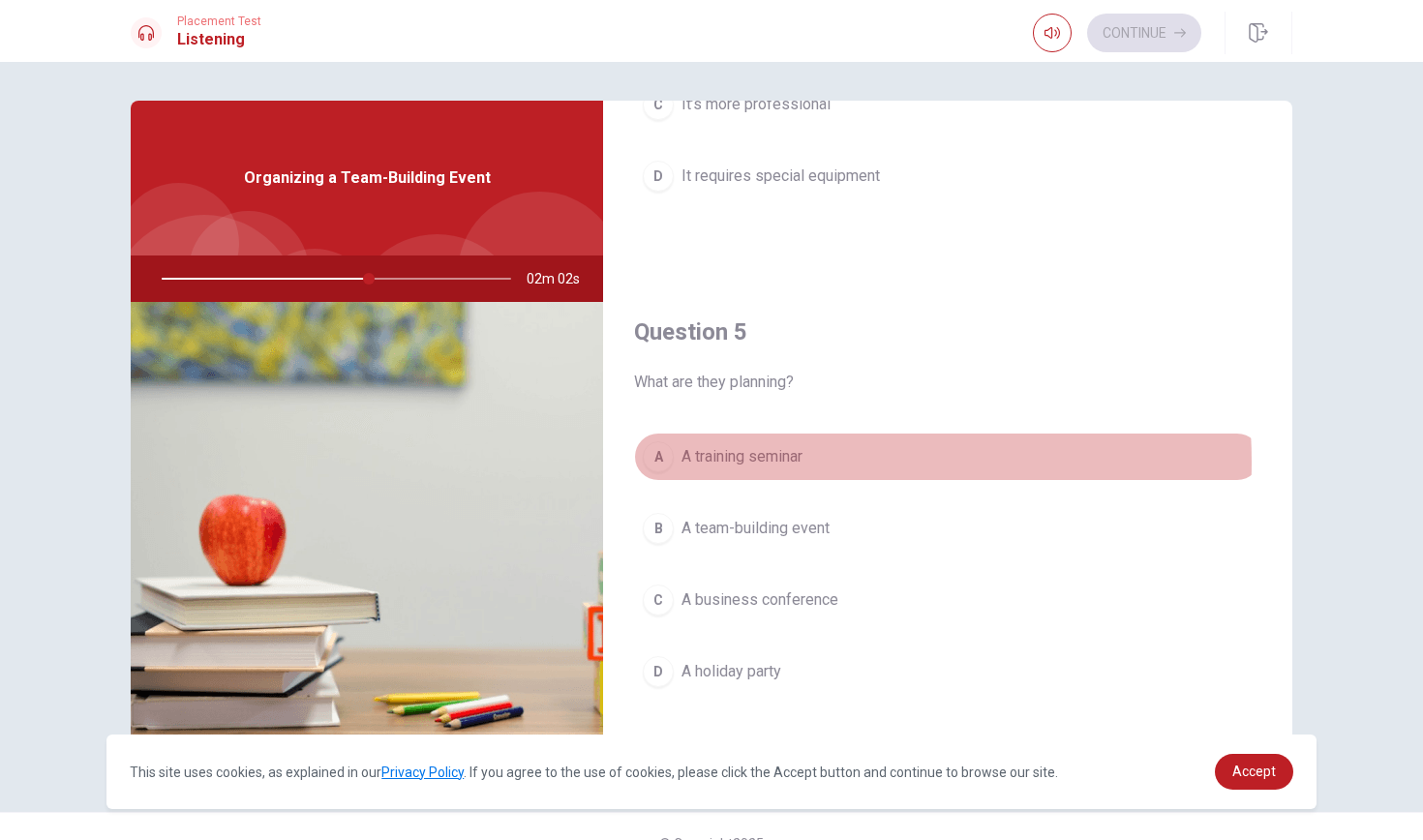 click on "A training seminar" at bounding box center [742, 457] 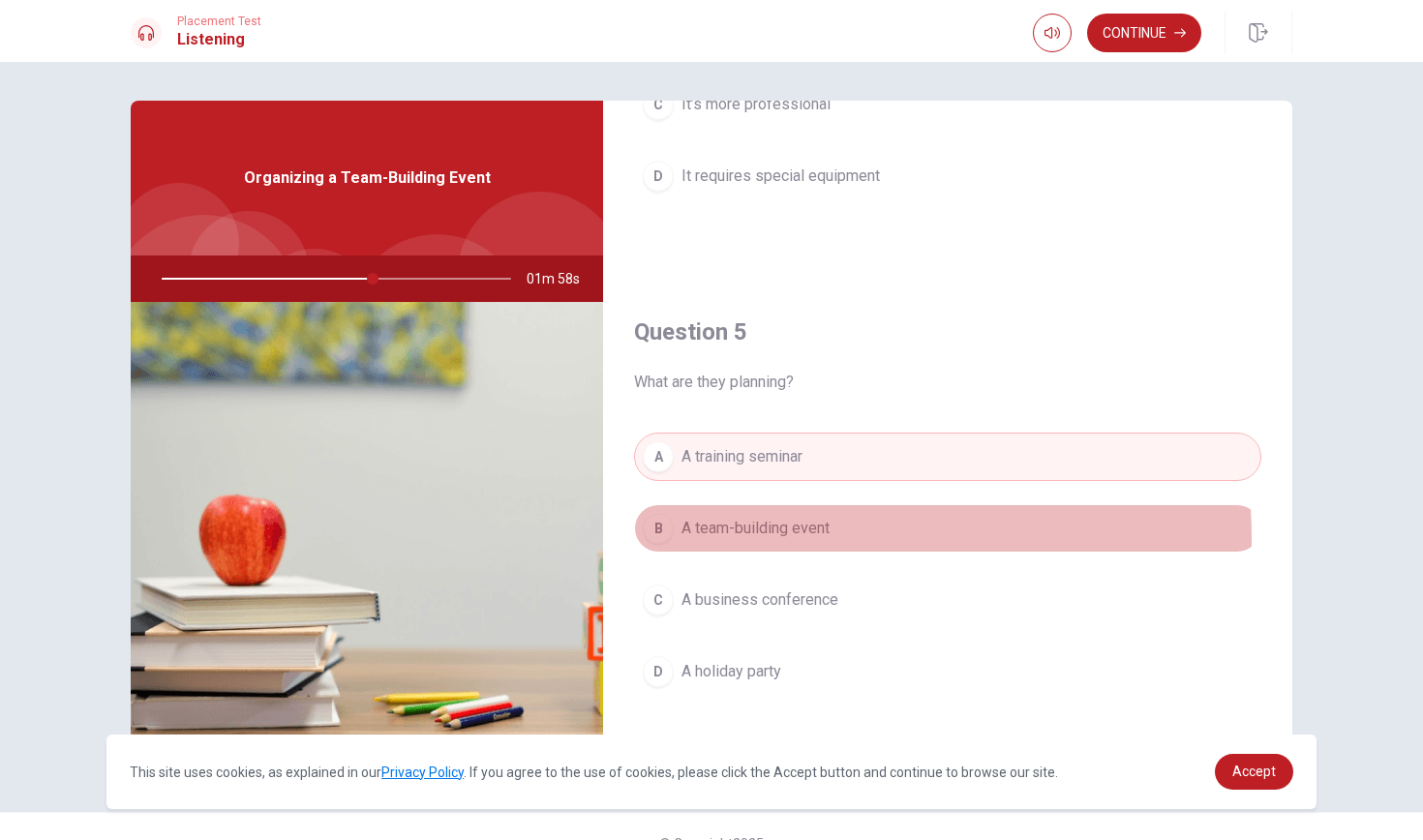 click on "A team-building event" at bounding box center (755, 528) 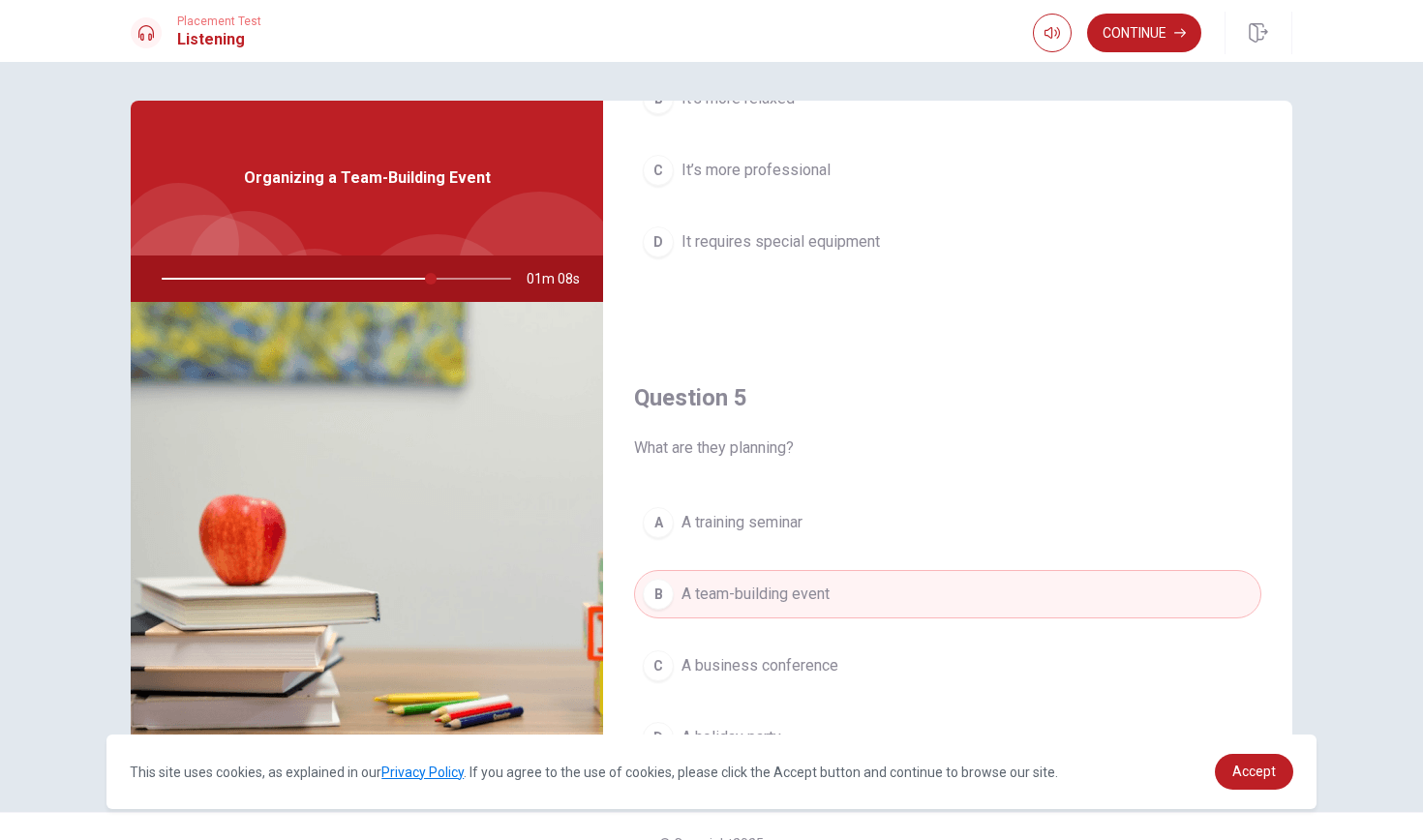 scroll, scrollTop: 1805, scrollLeft: 0, axis: vertical 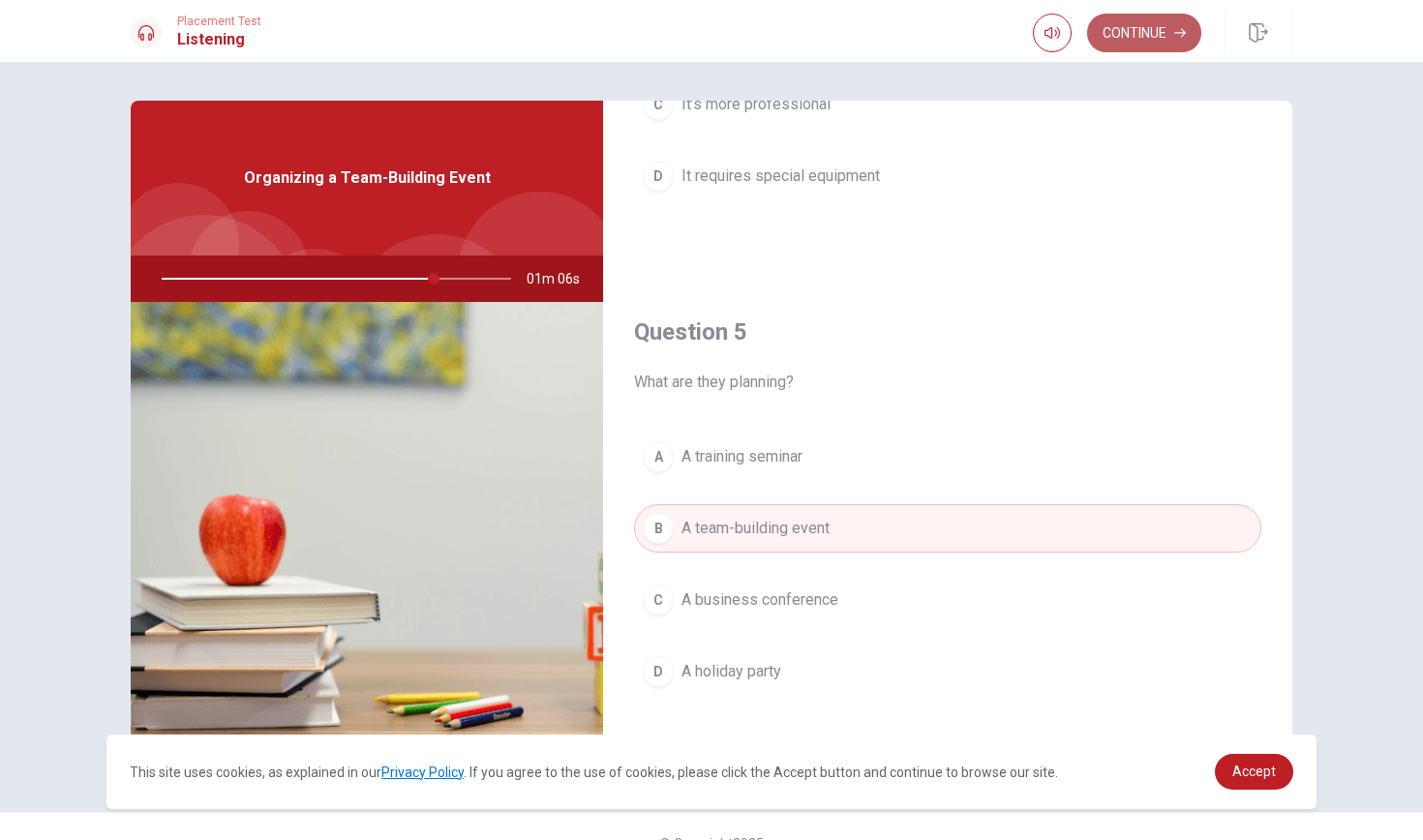 click on "Continue" at bounding box center (1144, 33) 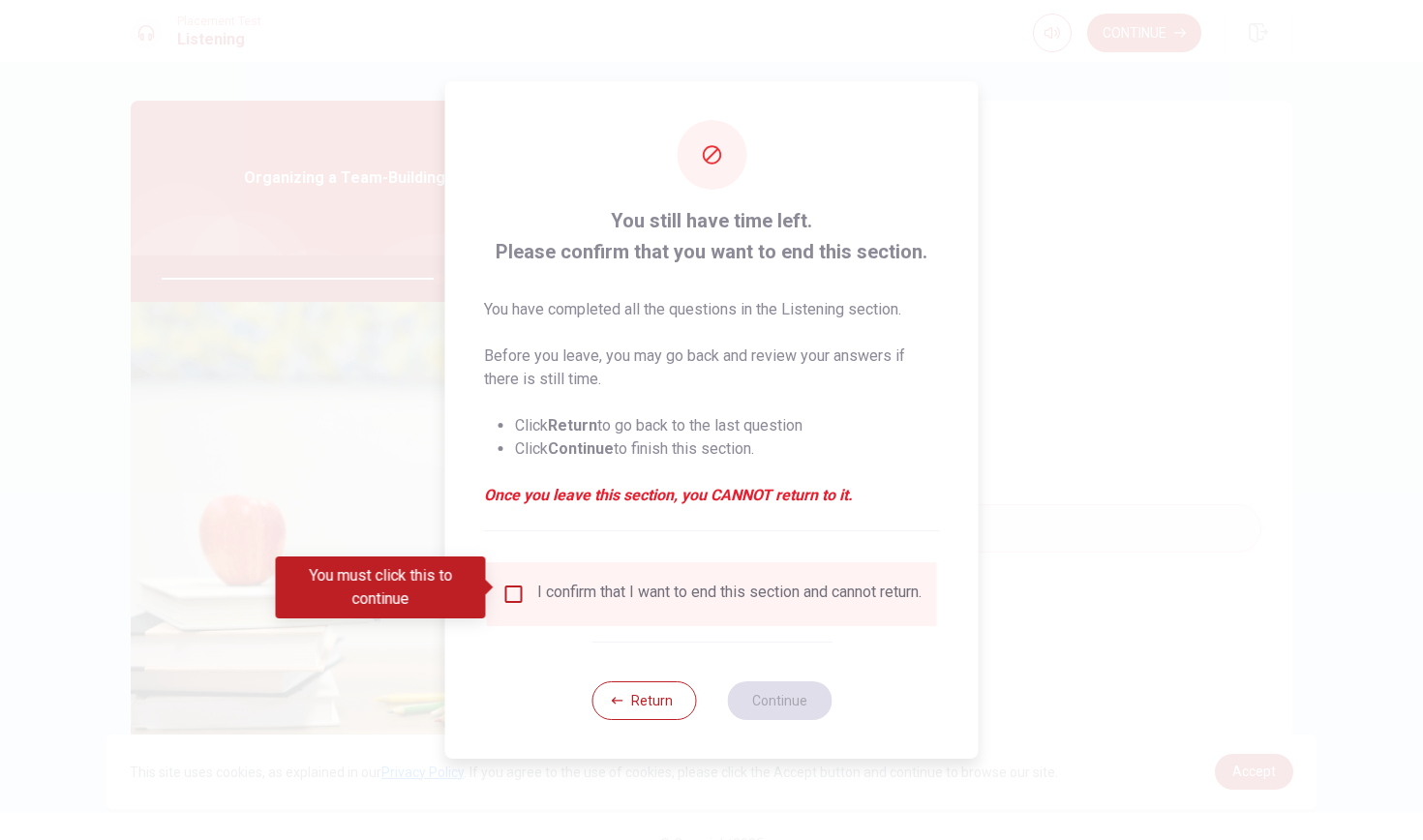 click at bounding box center (514, 594) 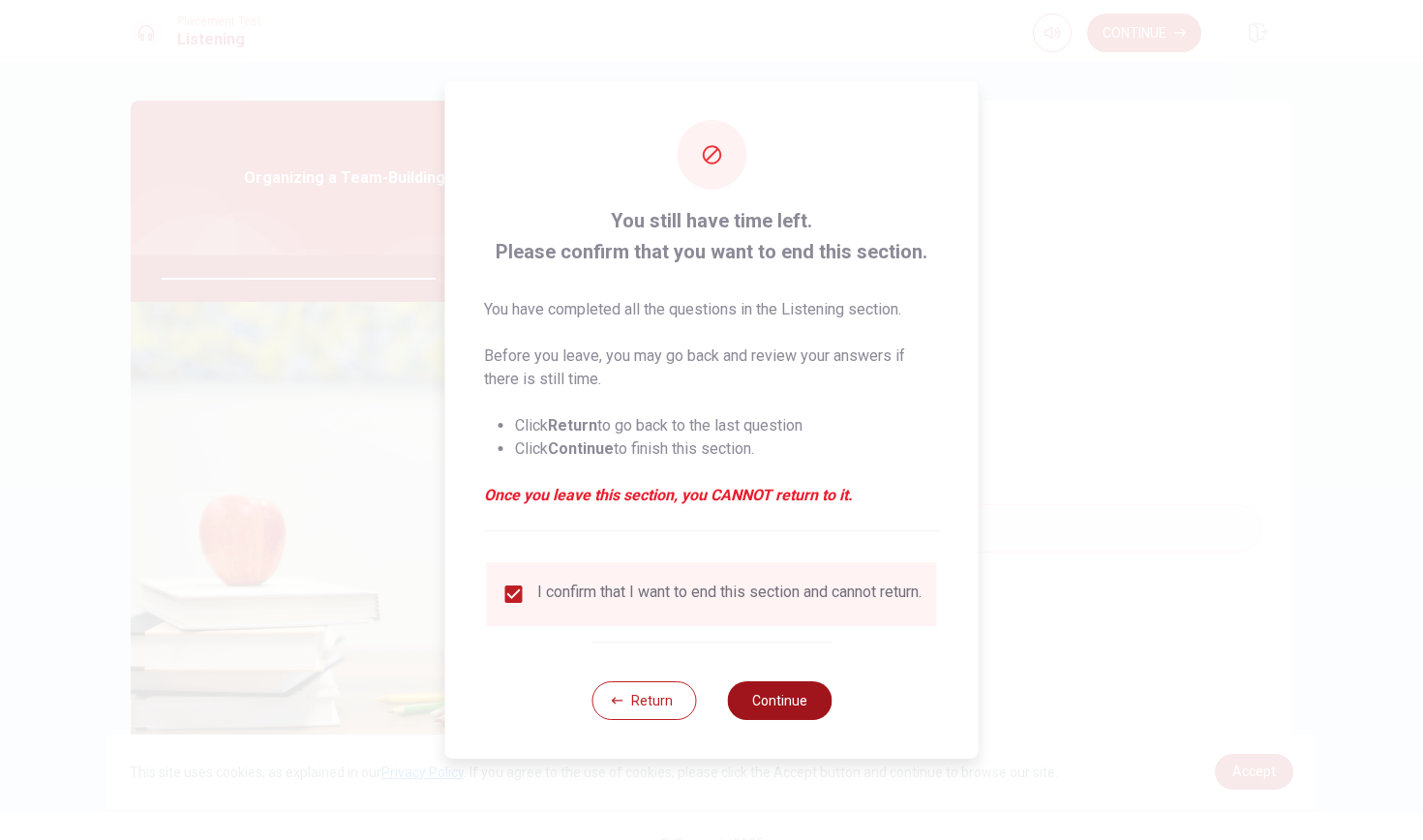 click on "Continue" at bounding box center [779, 701] 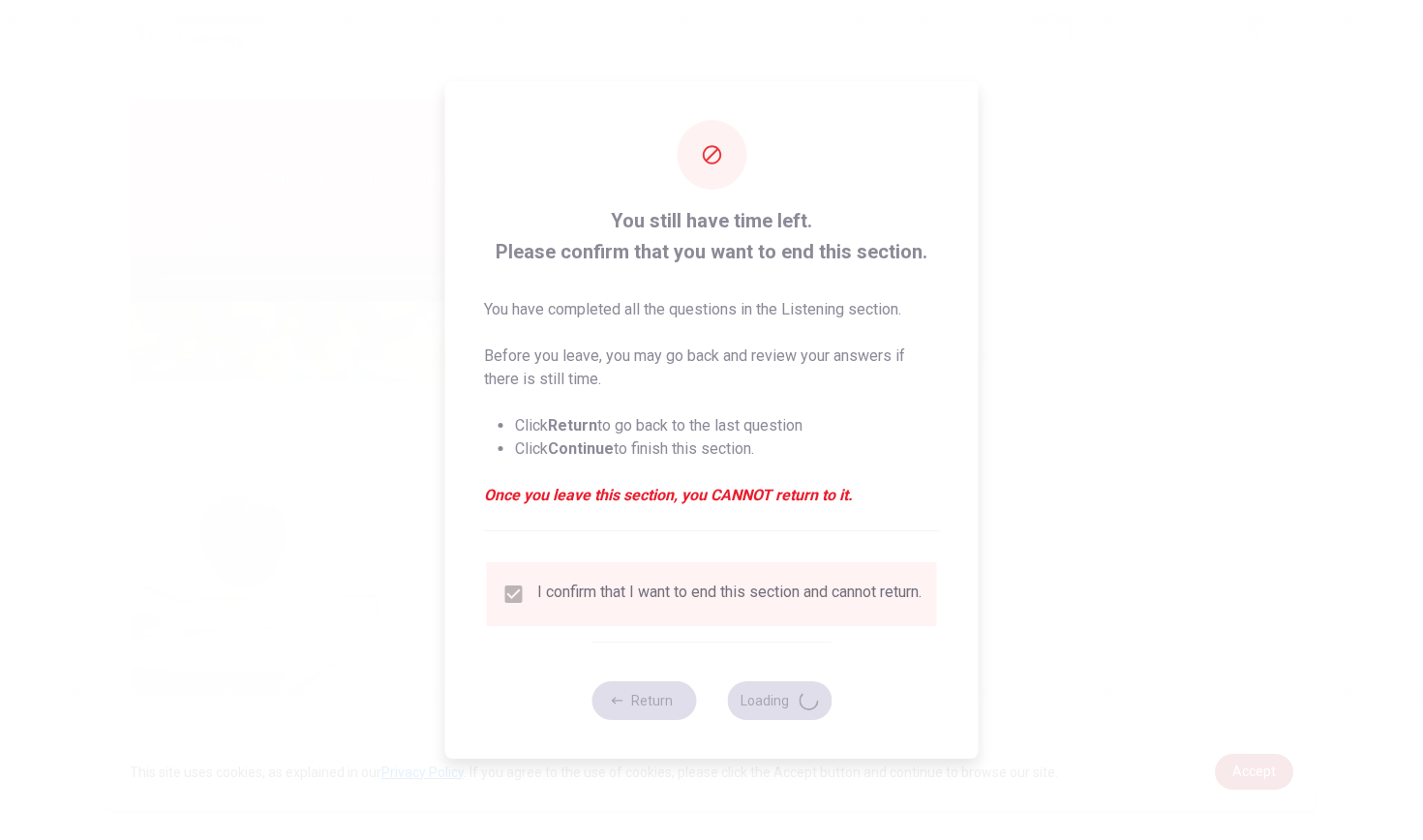 type on "81" 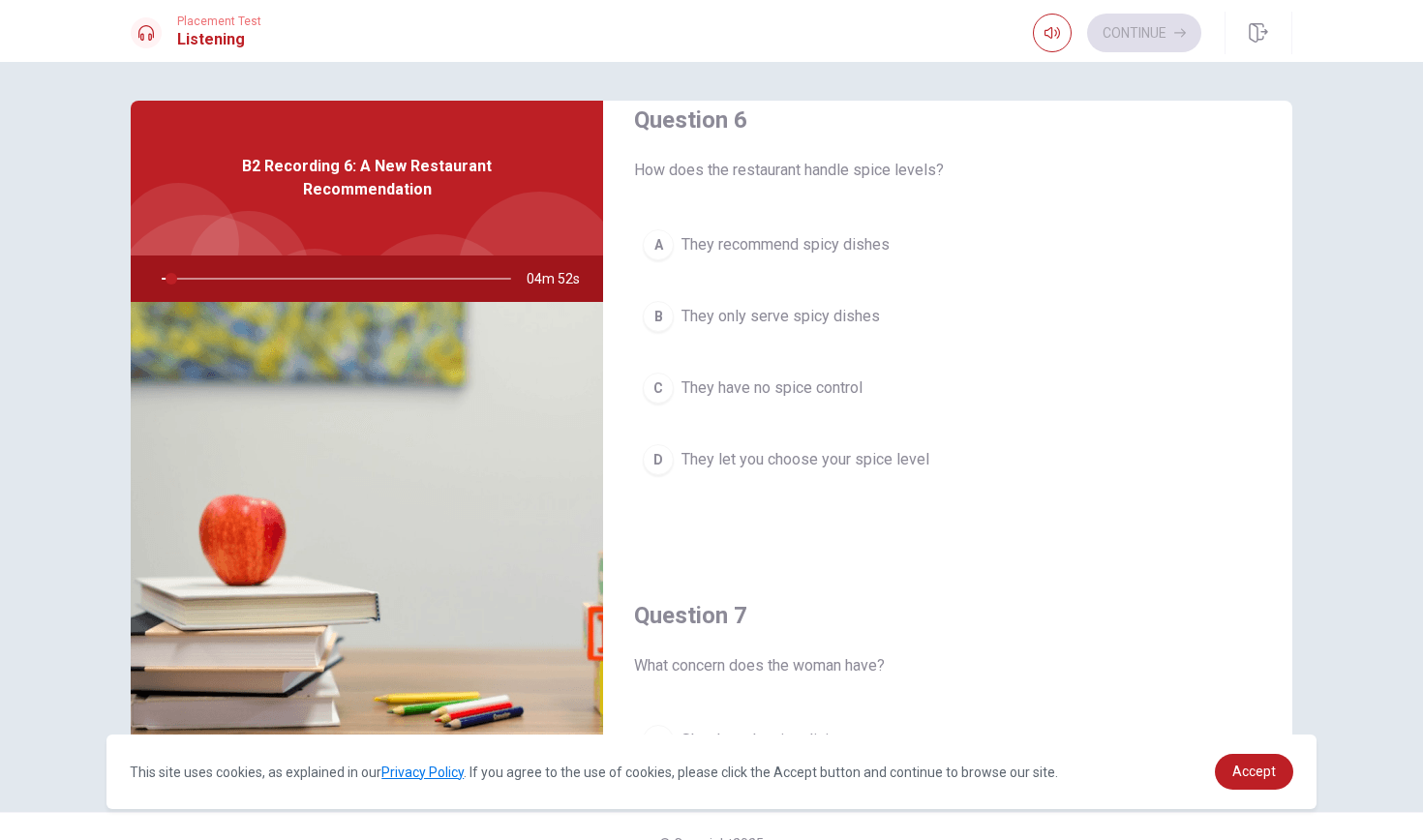 scroll, scrollTop: 39, scrollLeft: 0, axis: vertical 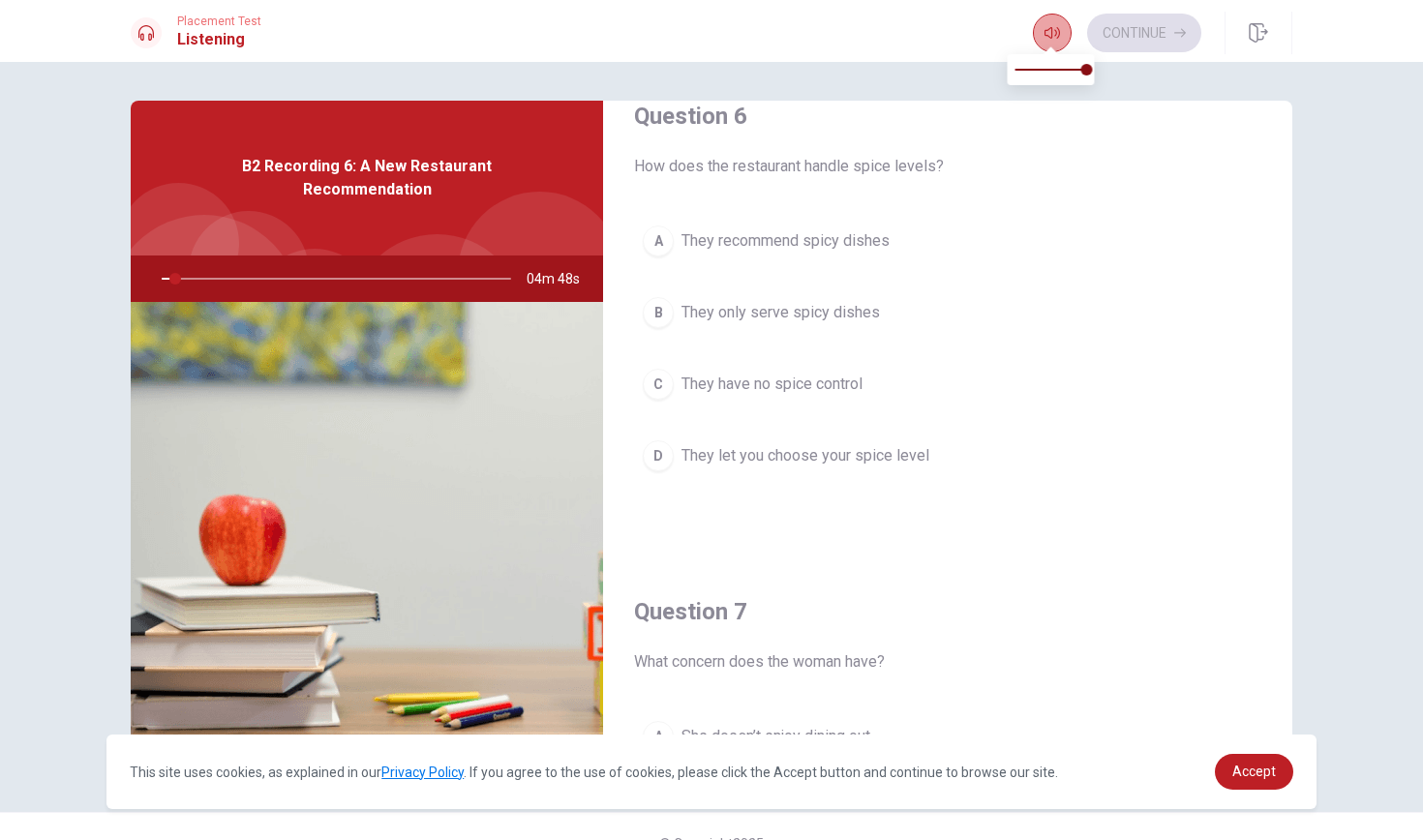 click at bounding box center [1052, 33] 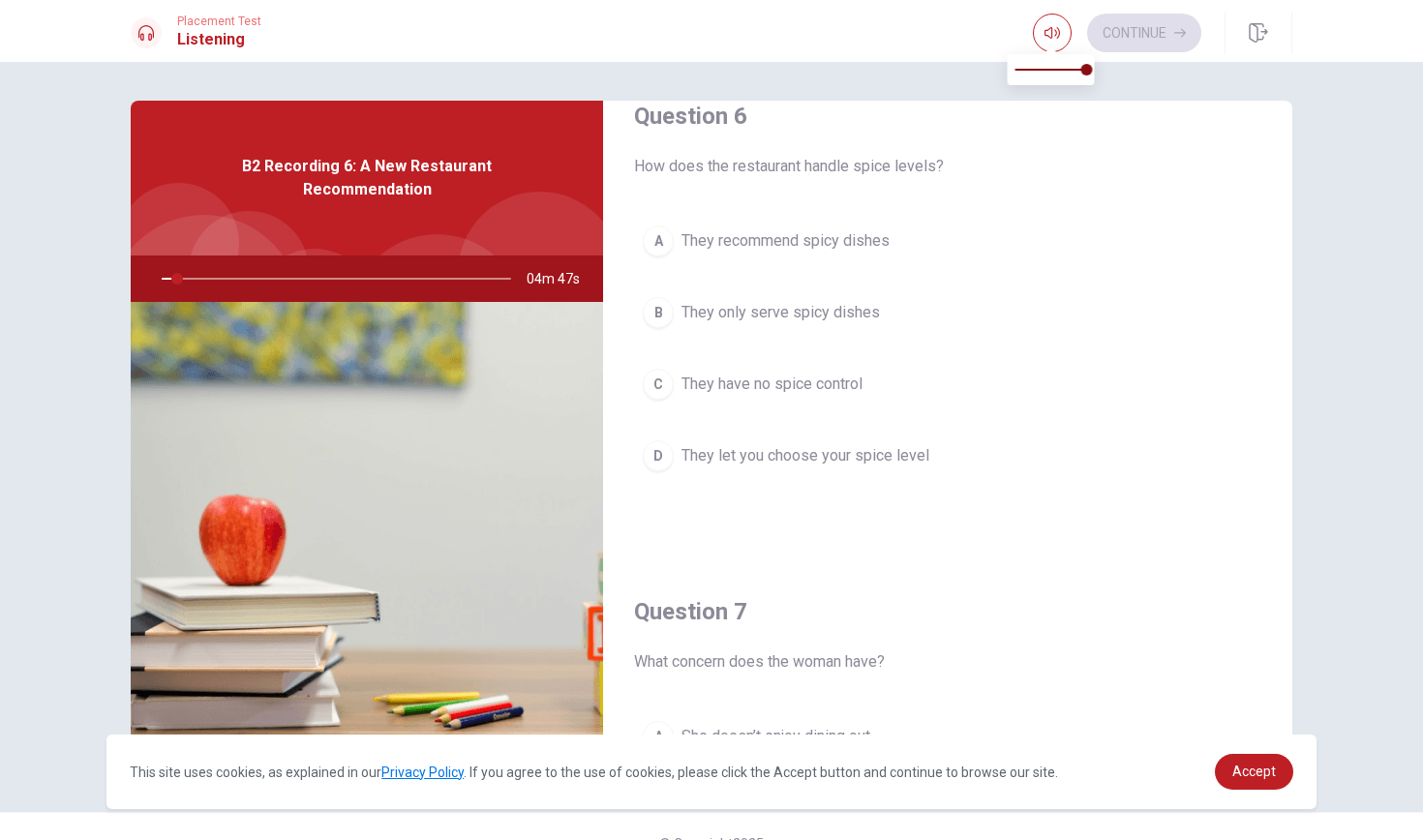 type on "4" 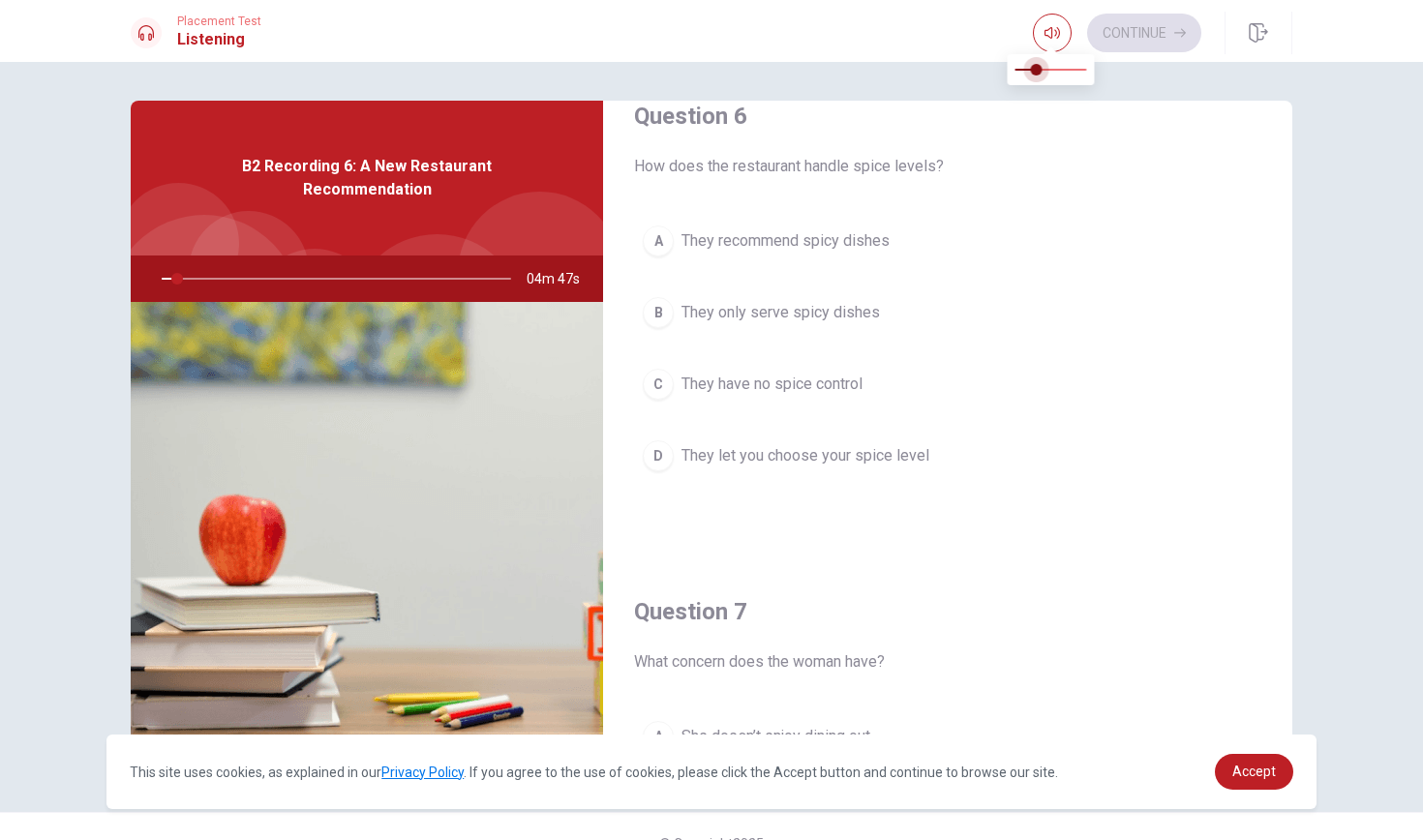 click at bounding box center (1051, 70) 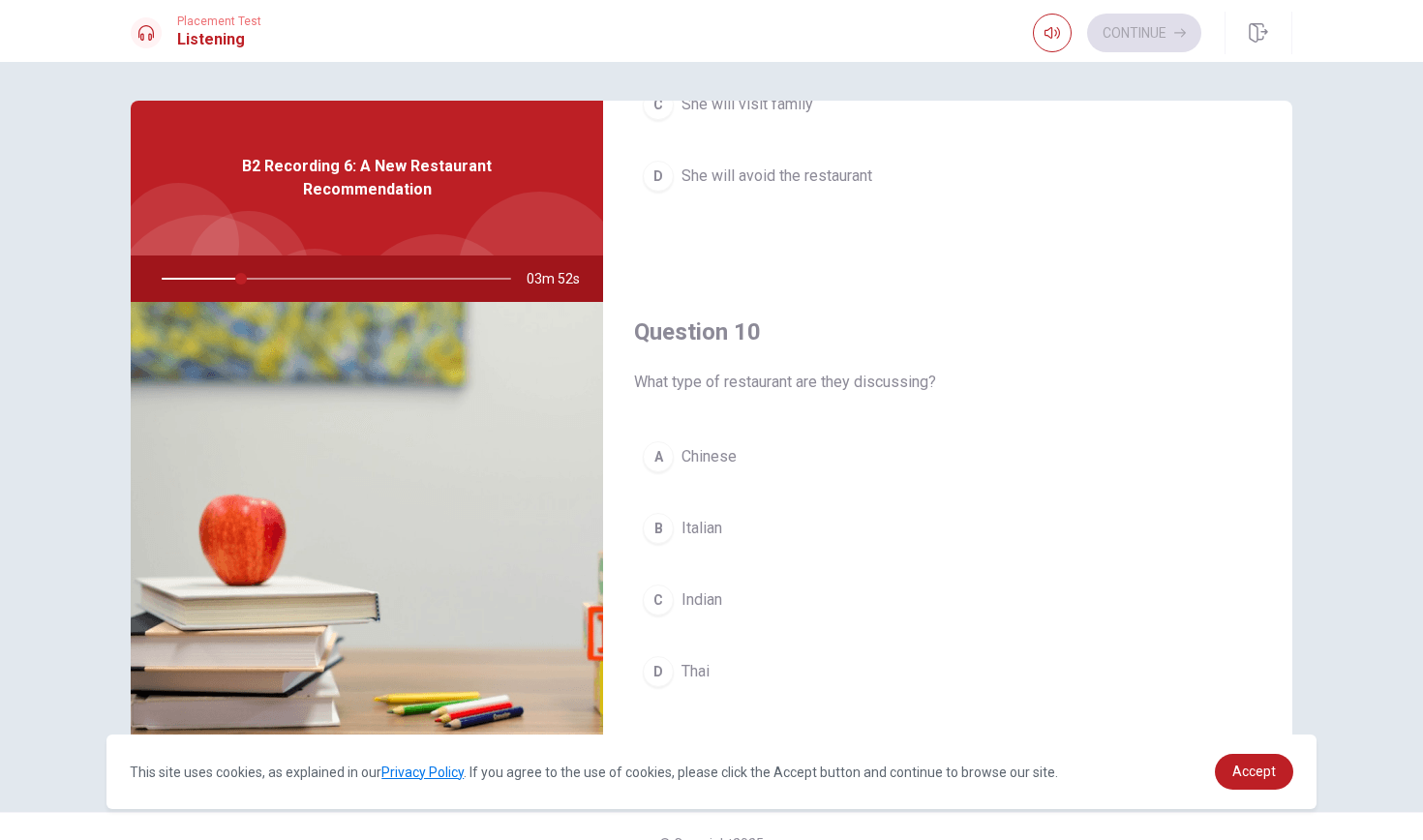 scroll, scrollTop: 1805, scrollLeft: 0, axis: vertical 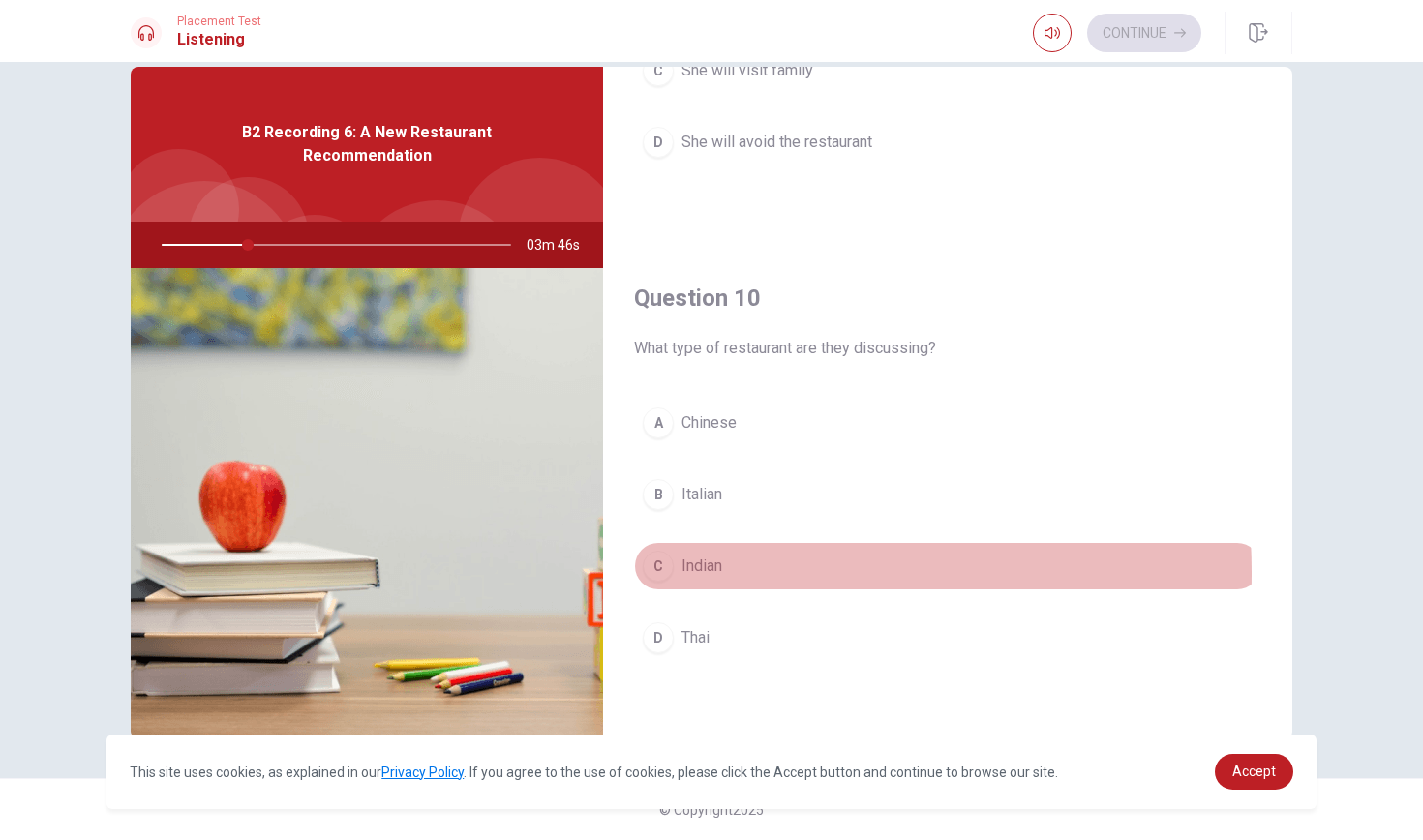 click on "C" at bounding box center (658, 566) 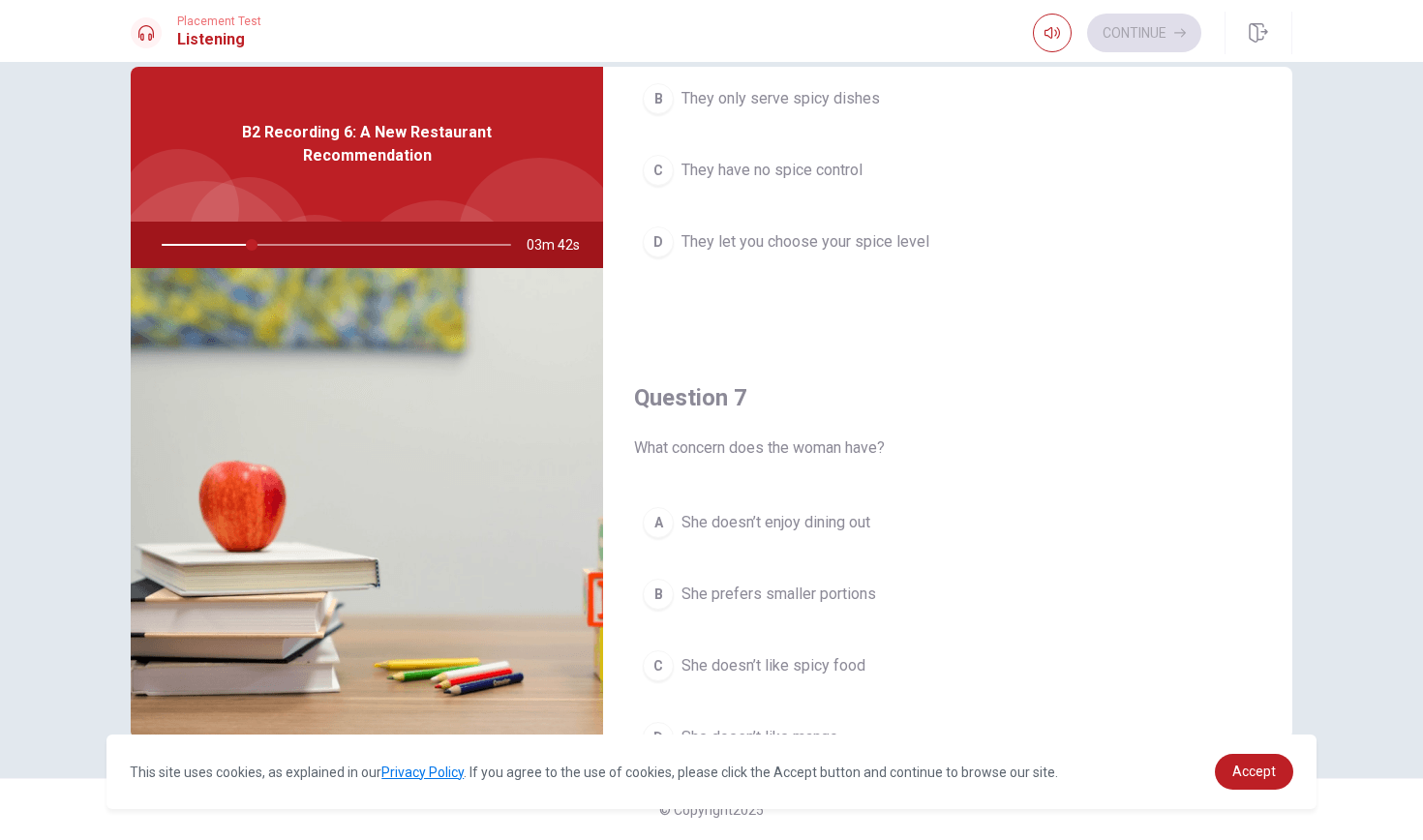 scroll, scrollTop: 195, scrollLeft: 0, axis: vertical 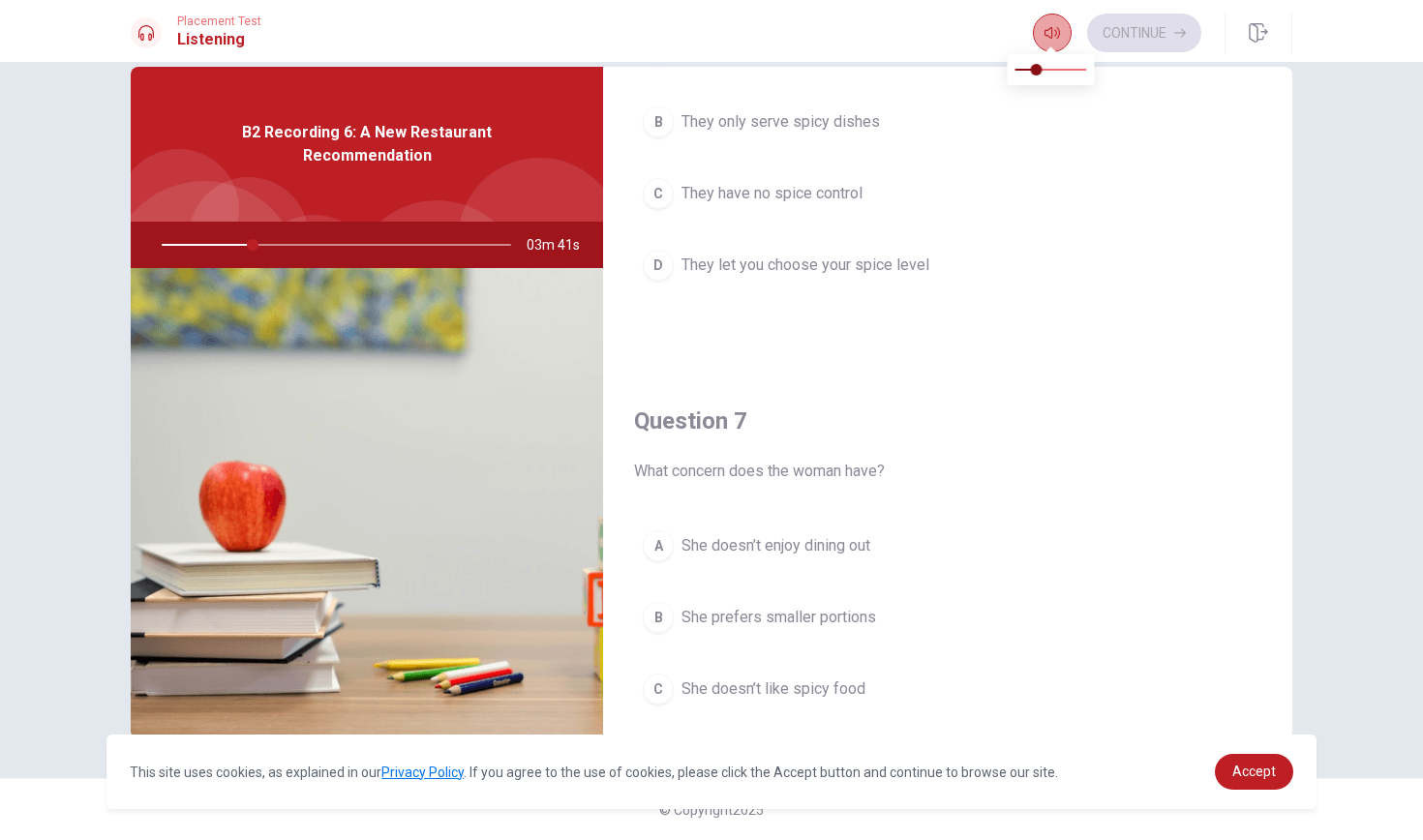 click at bounding box center [1052, 33] 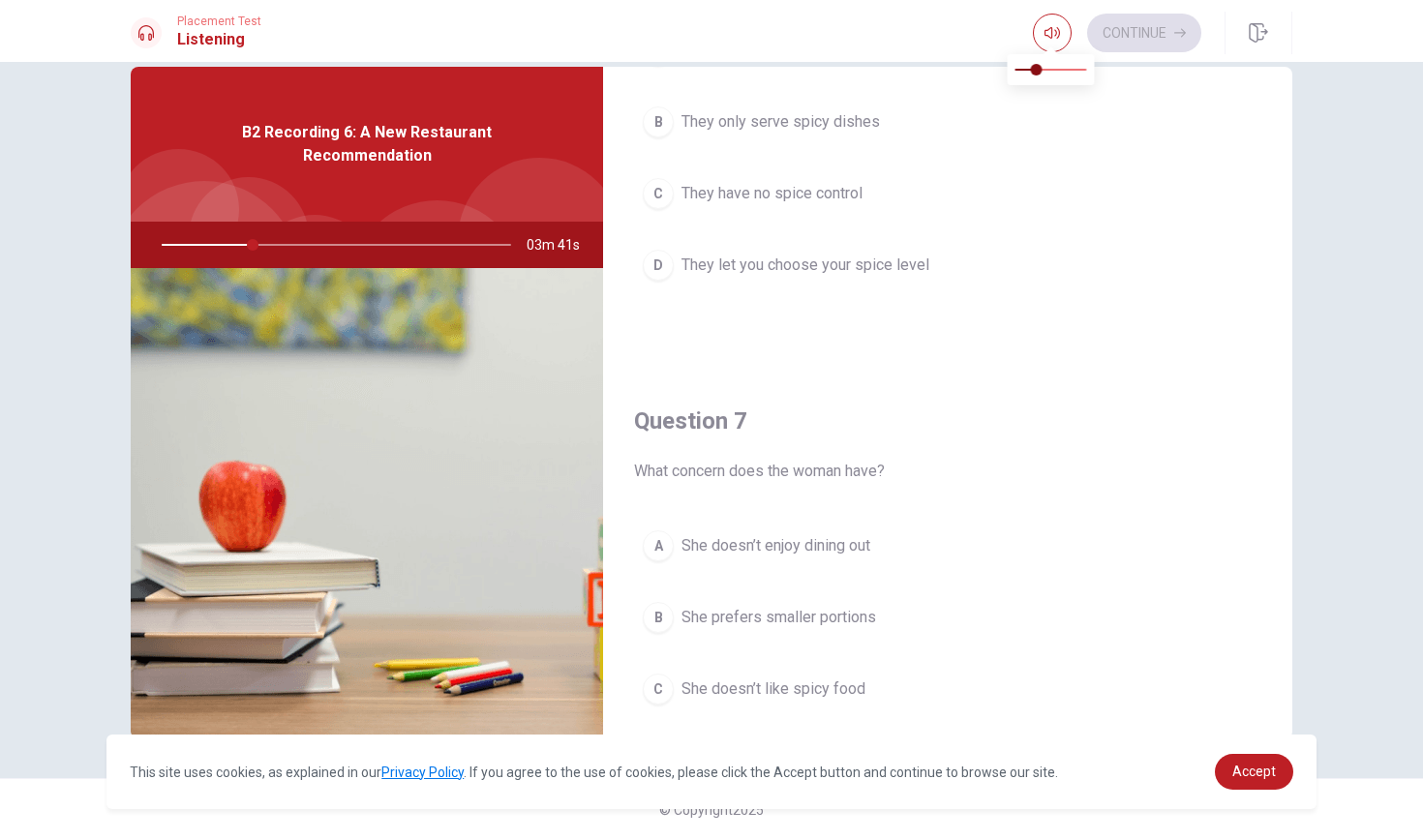 type on "26" 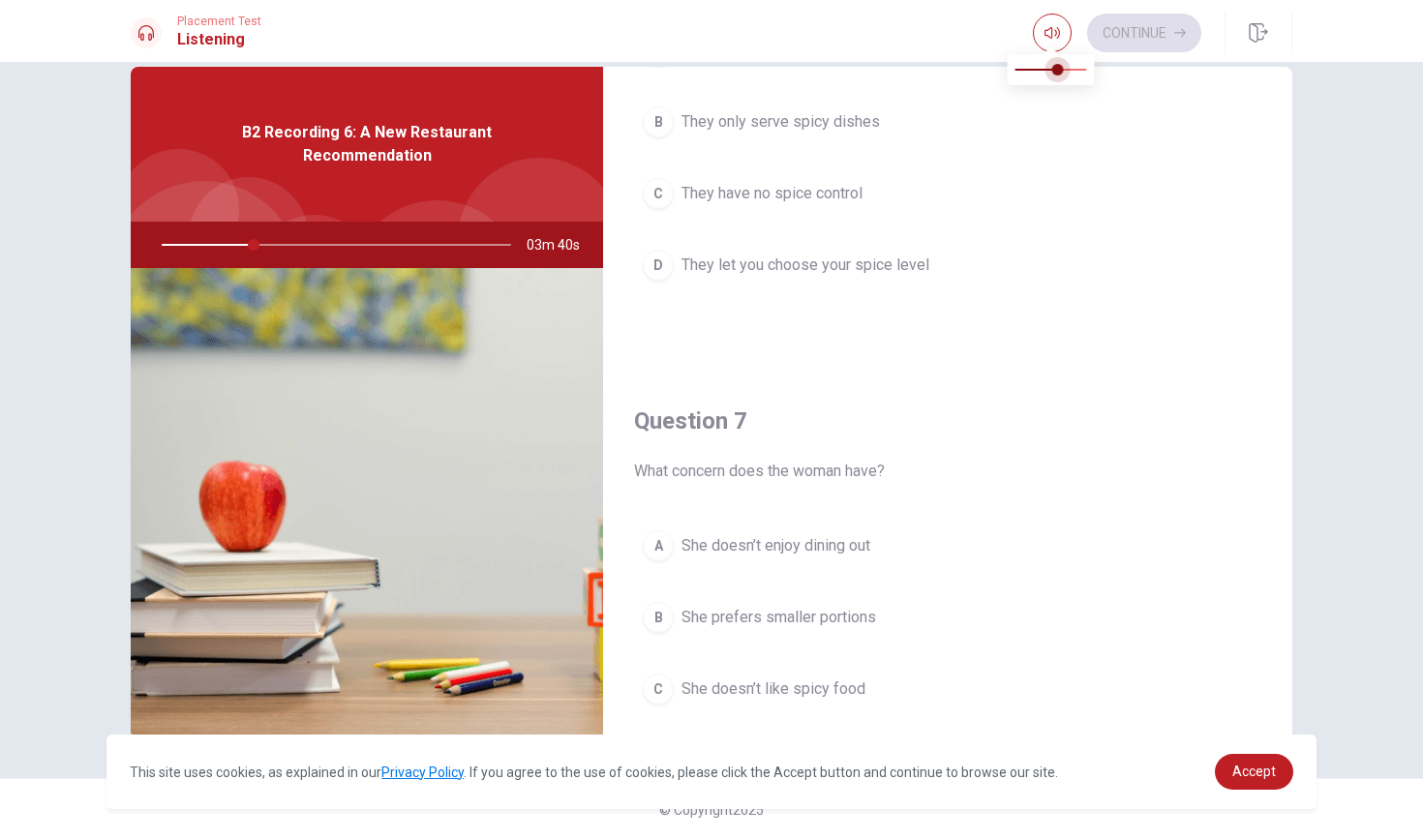 click at bounding box center [1051, 70] 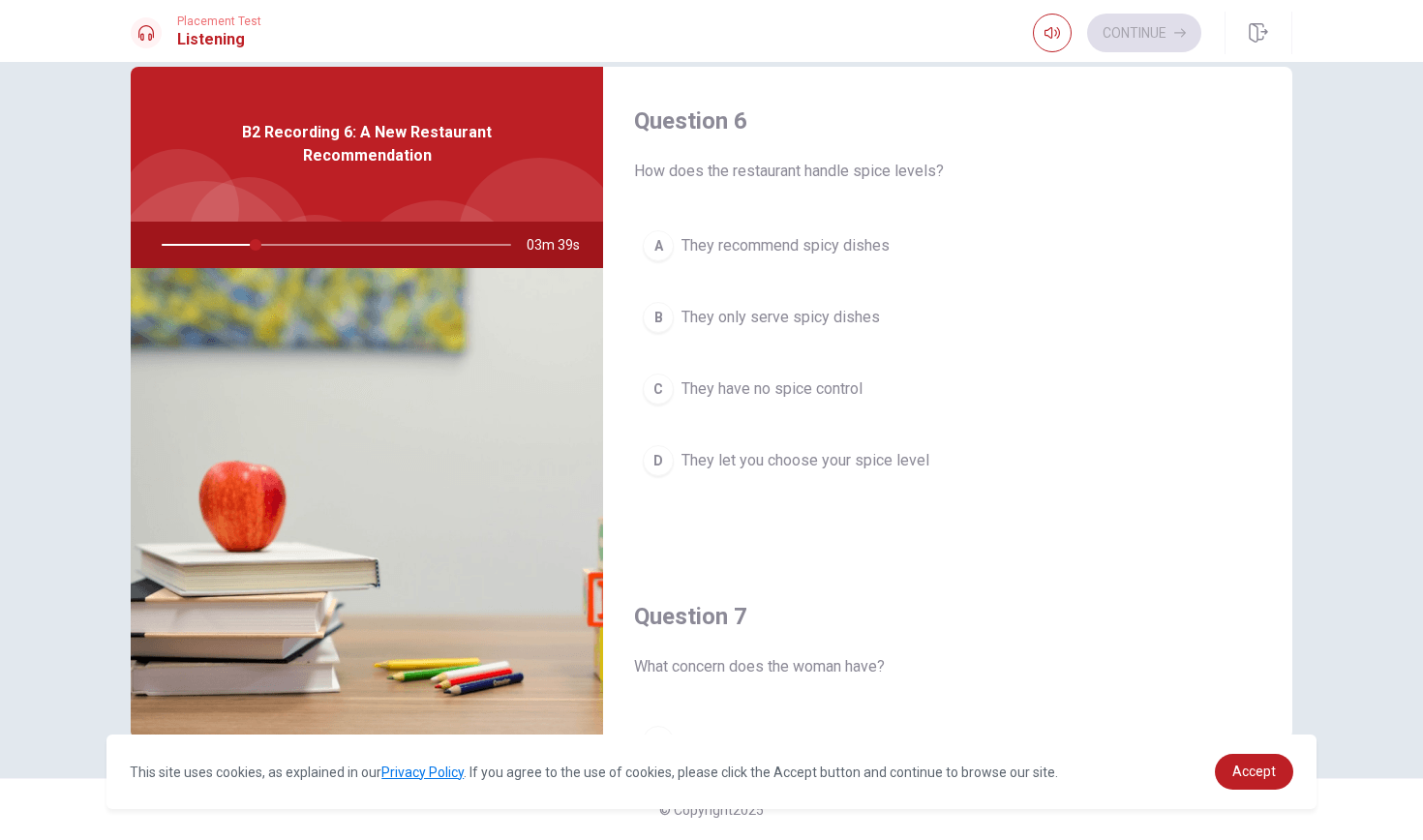 scroll, scrollTop: 0, scrollLeft: 0, axis: both 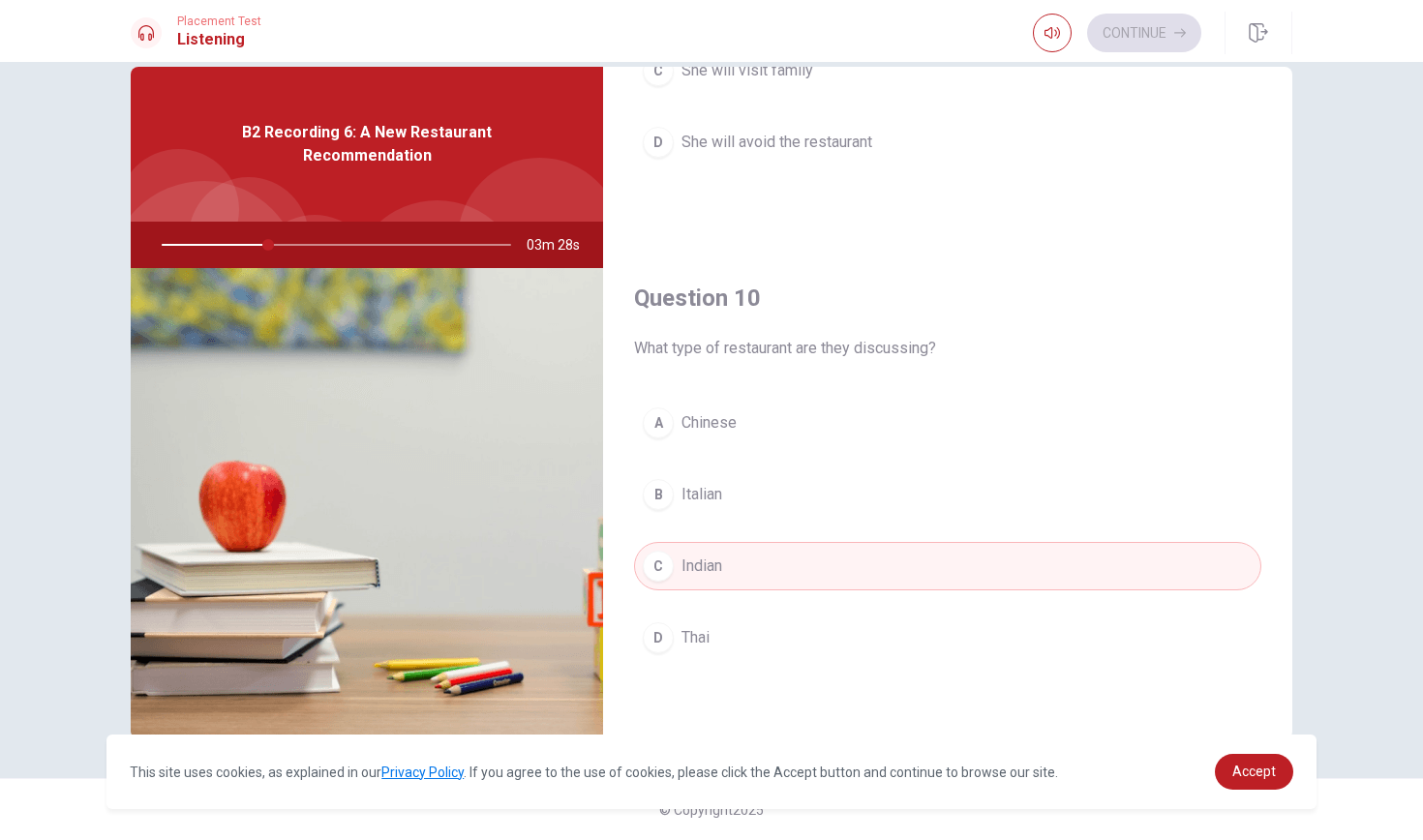 click on "Thai" at bounding box center (695, 638) 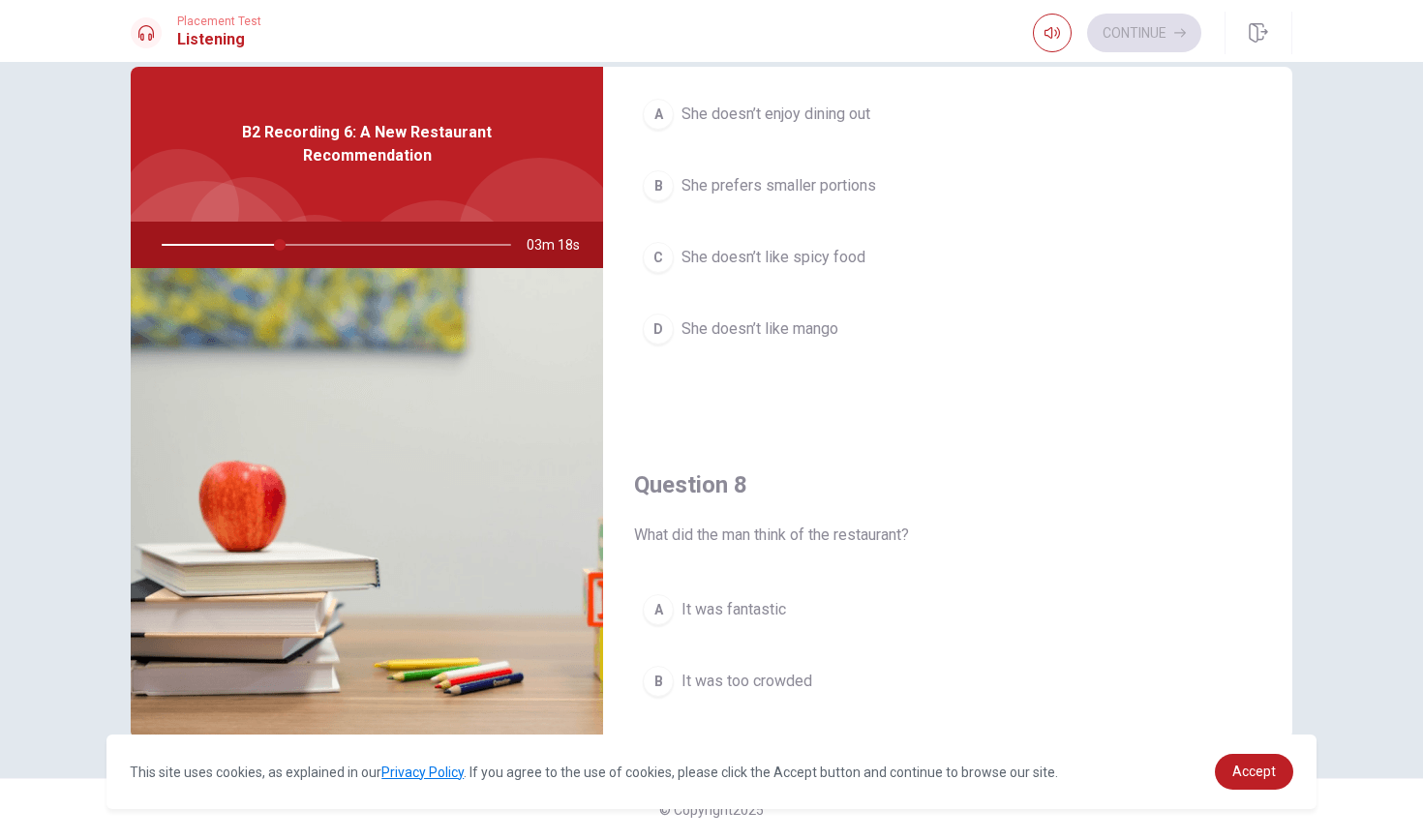 scroll, scrollTop: 678, scrollLeft: 0, axis: vertical 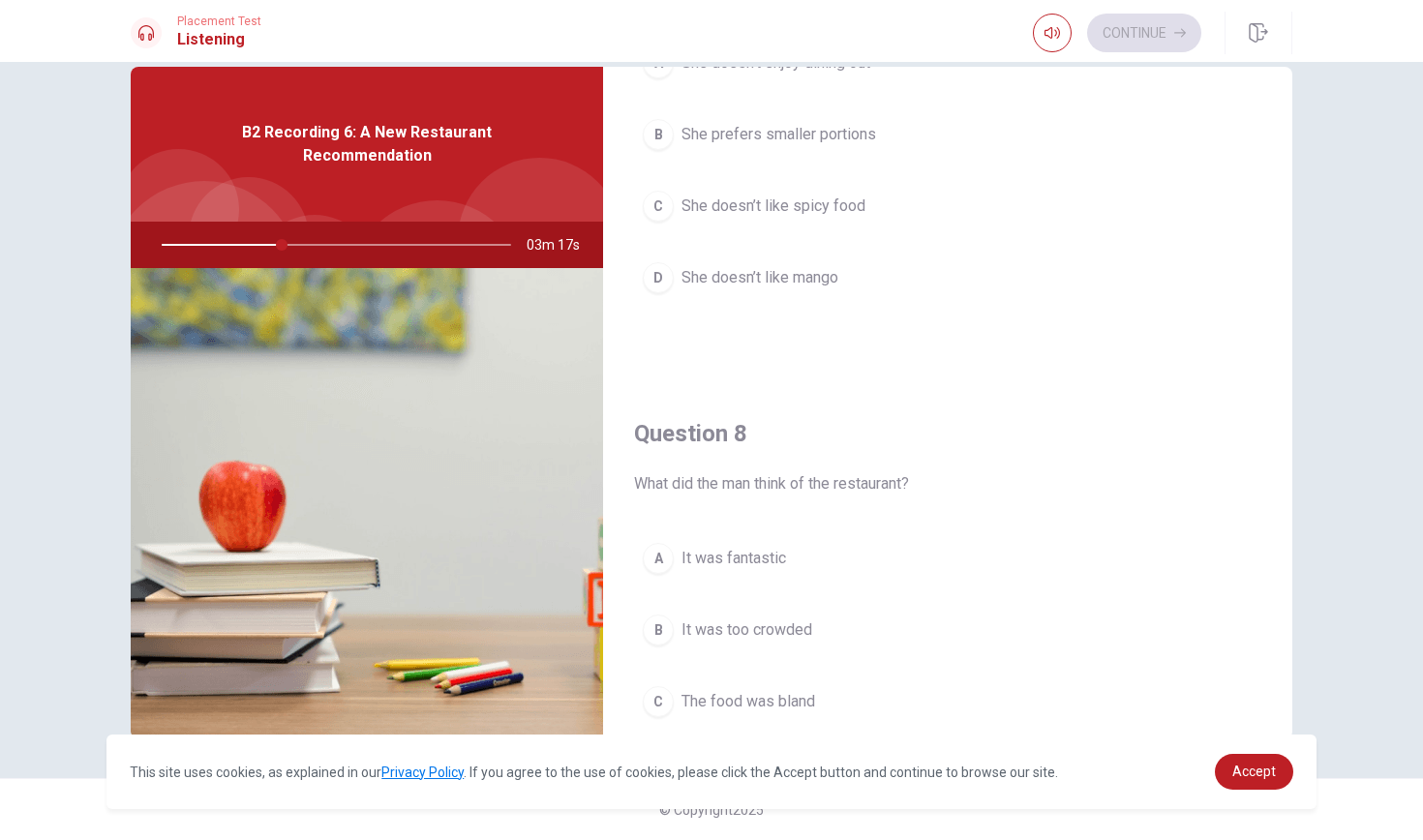 click on "It was fantastic" at bounding box center [734, 558] 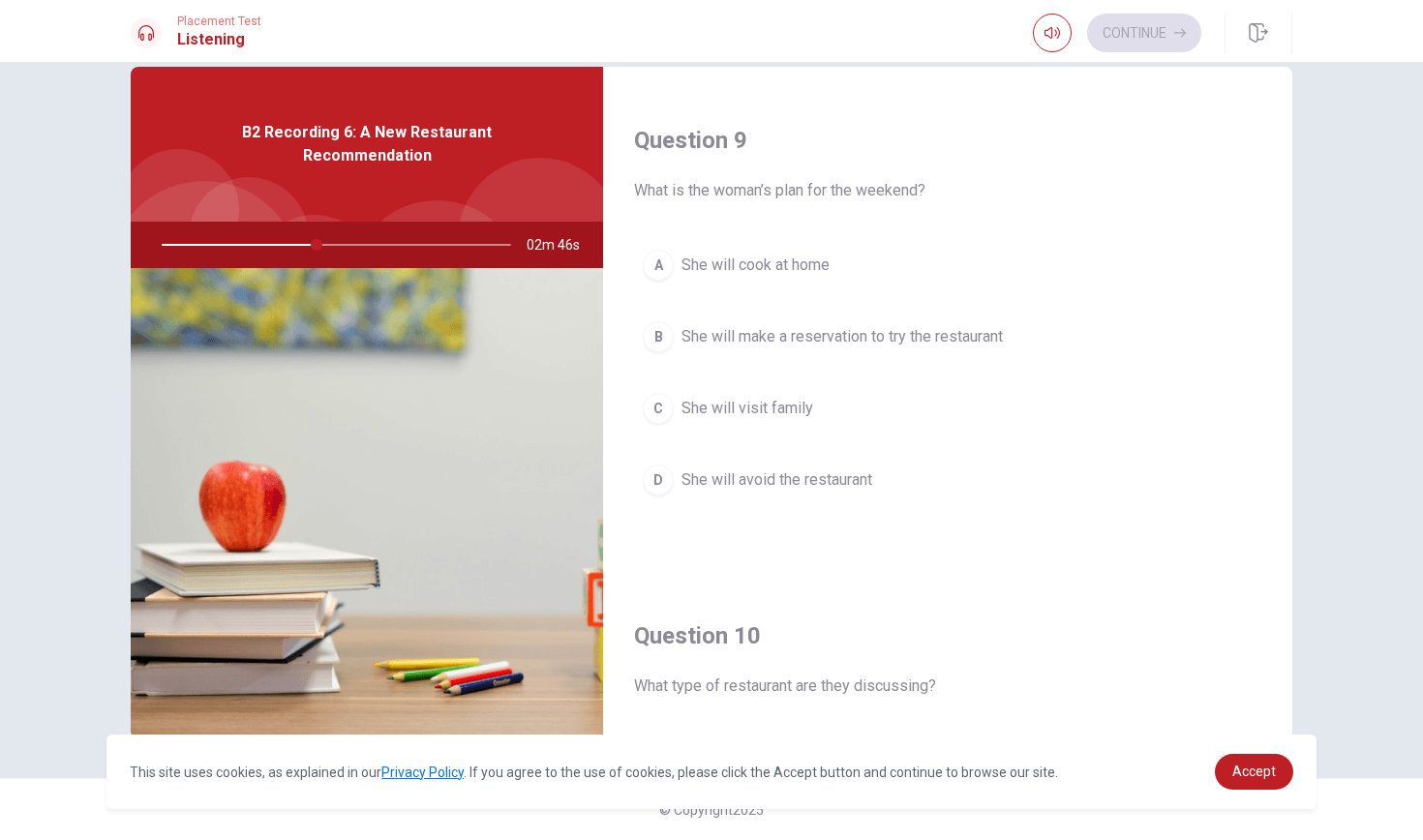 scroll, scrollTop: 1468, scrollLeft: 0, axis: vertical 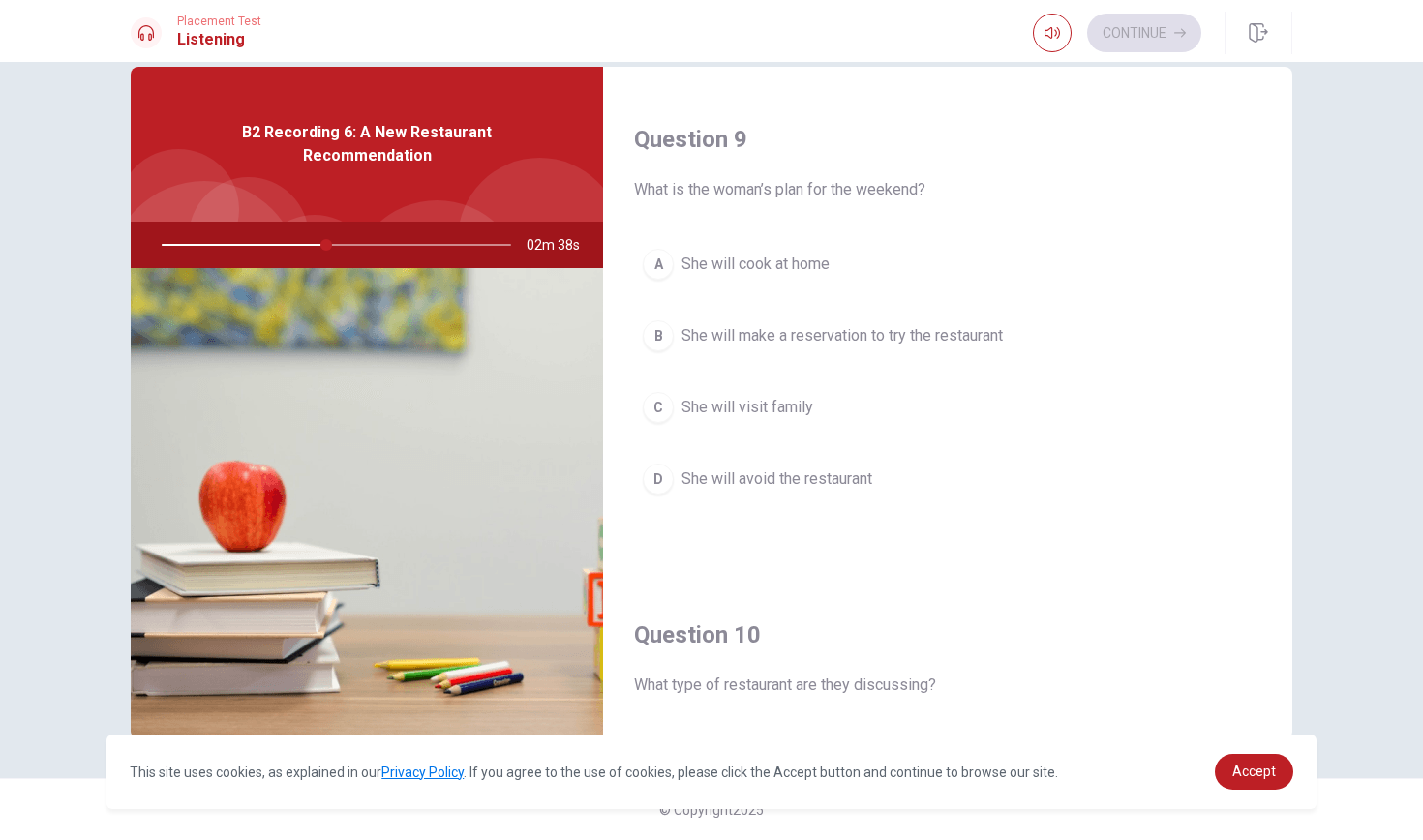 click on "B" at bounding box center [658, 336] 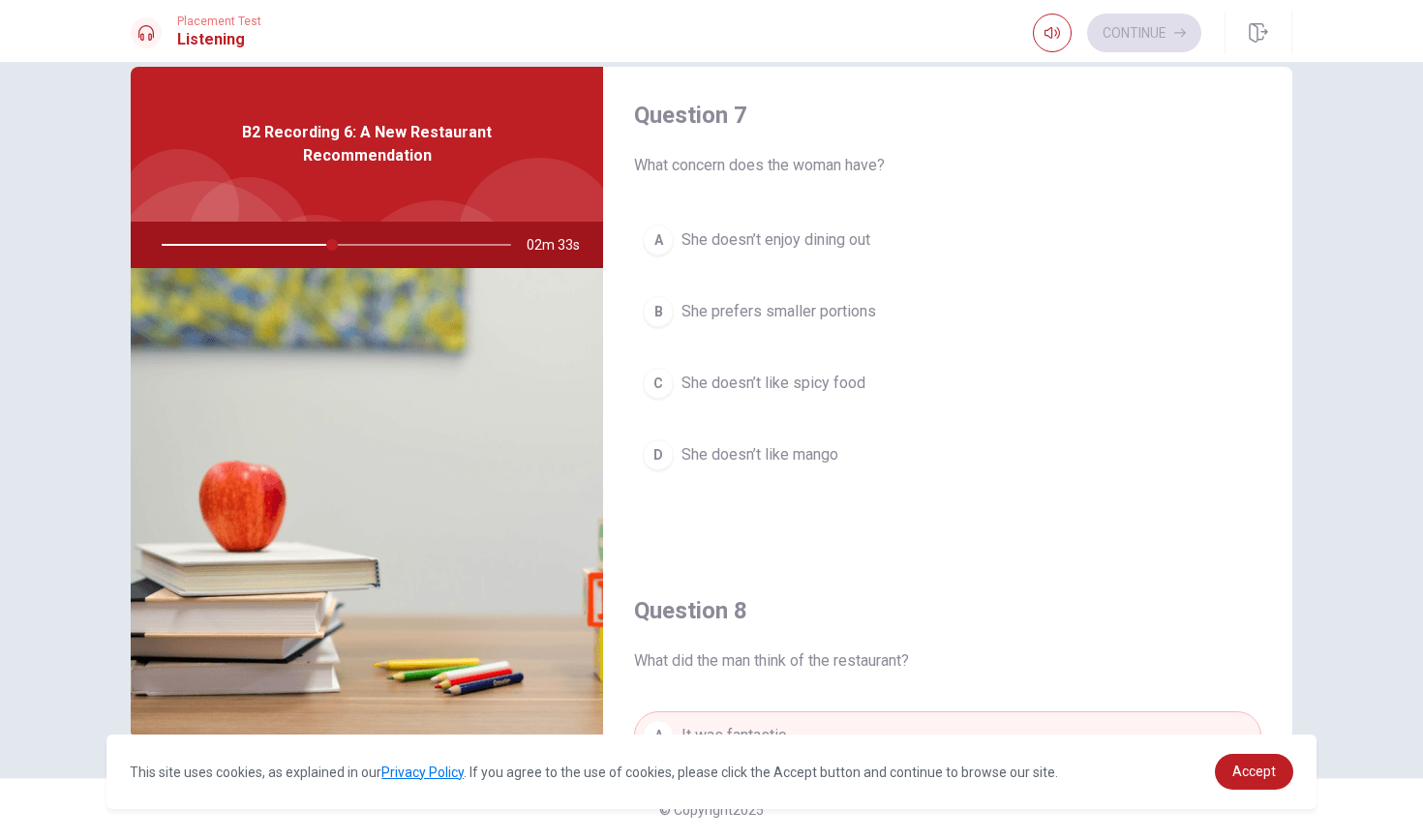scroll, scrollTop: 495, scrollLeft: 0, axis: vertical 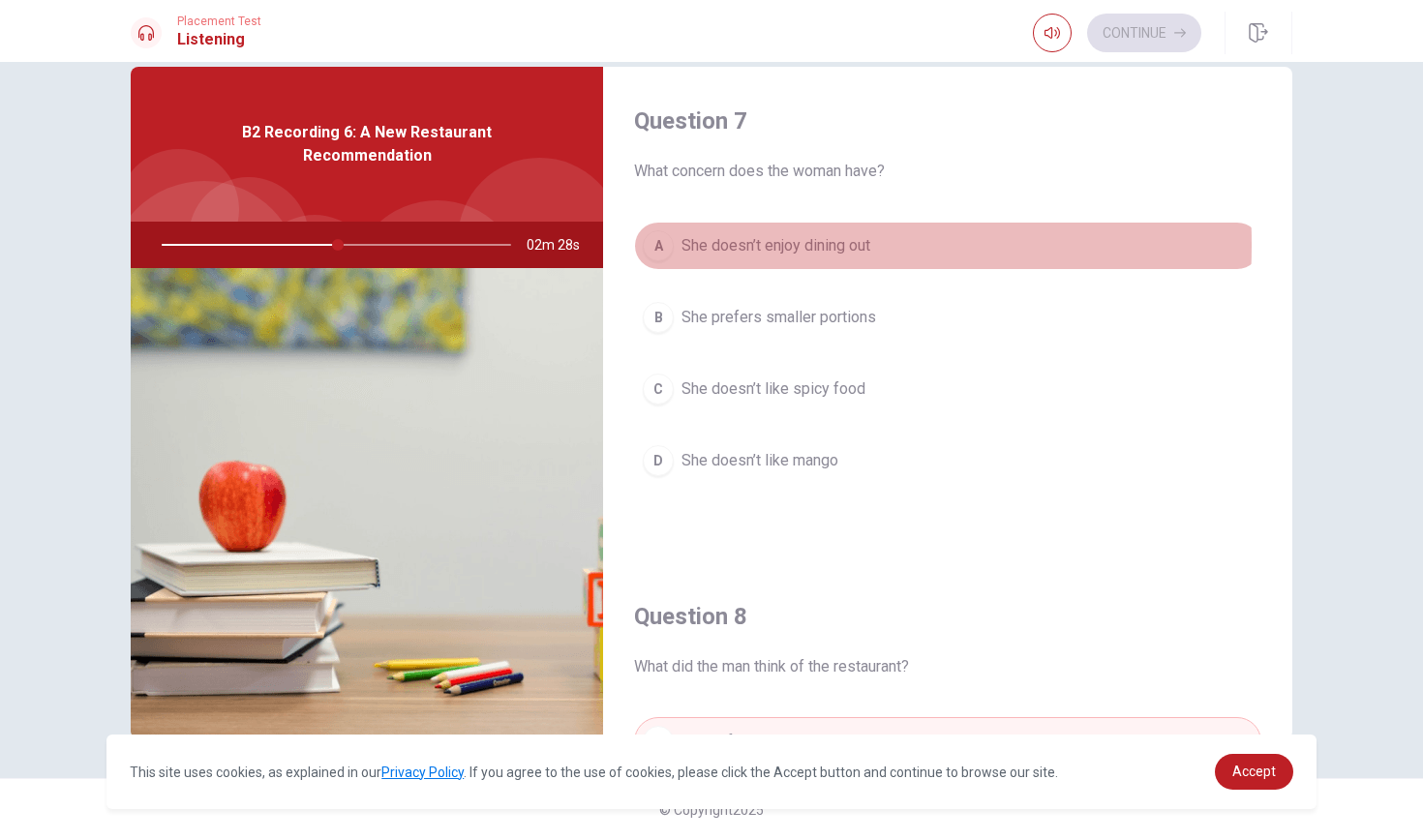 click on "A" at bounding box center (658, 246) 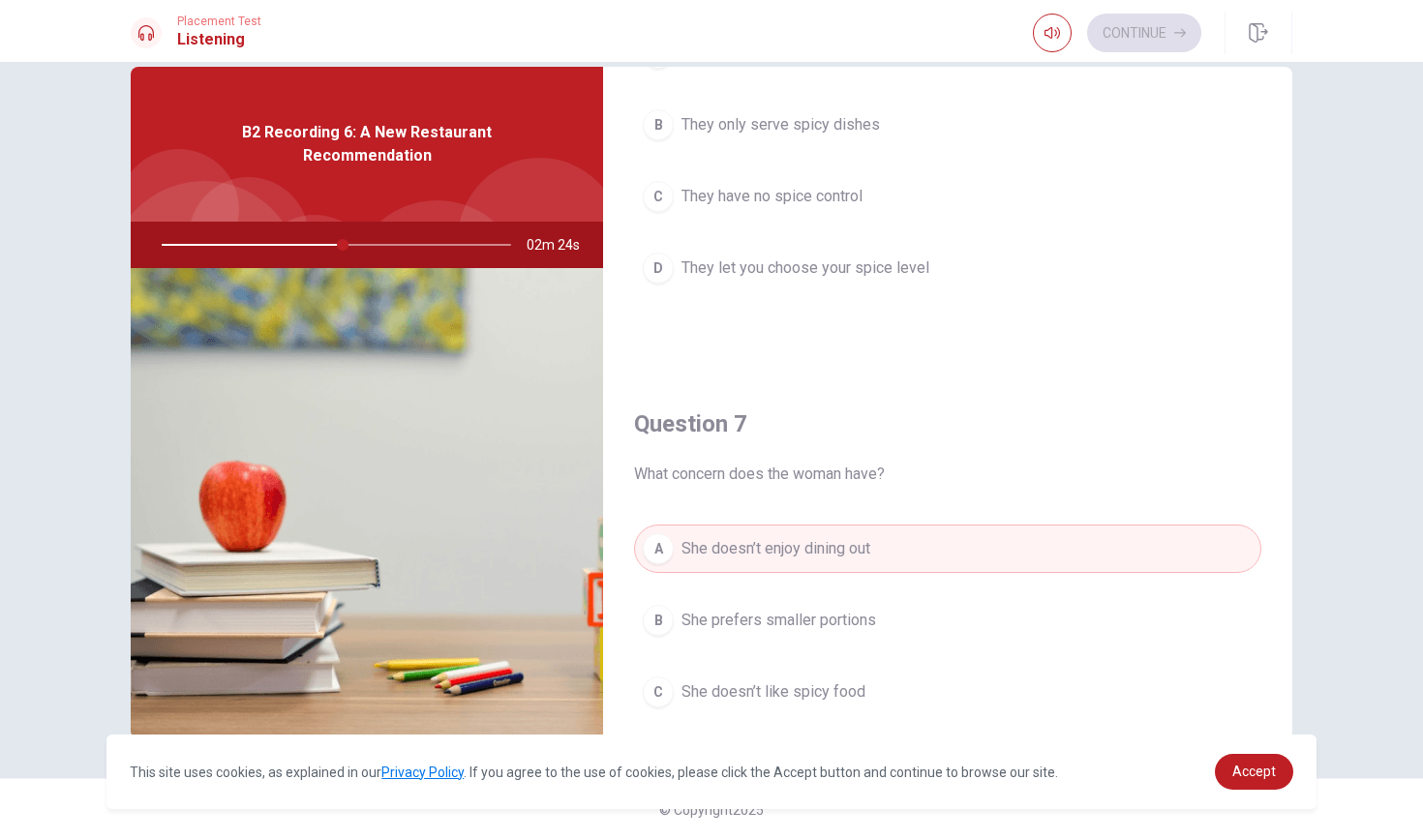 scroll, scrollTop: 107, scrollLeft: 0, axis: vertical 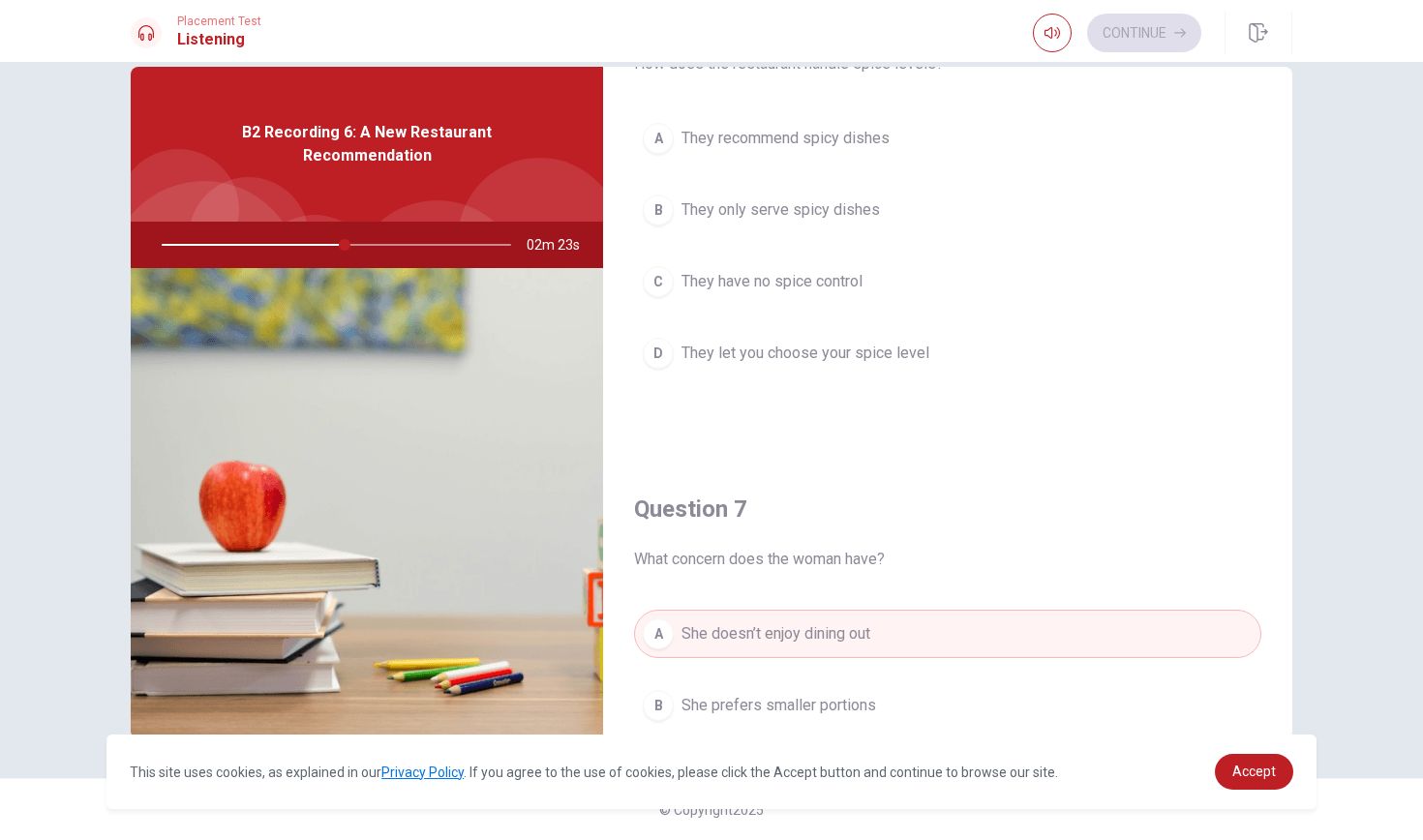 click on "She prefers smaller portions" at bounding box center [778, 705] 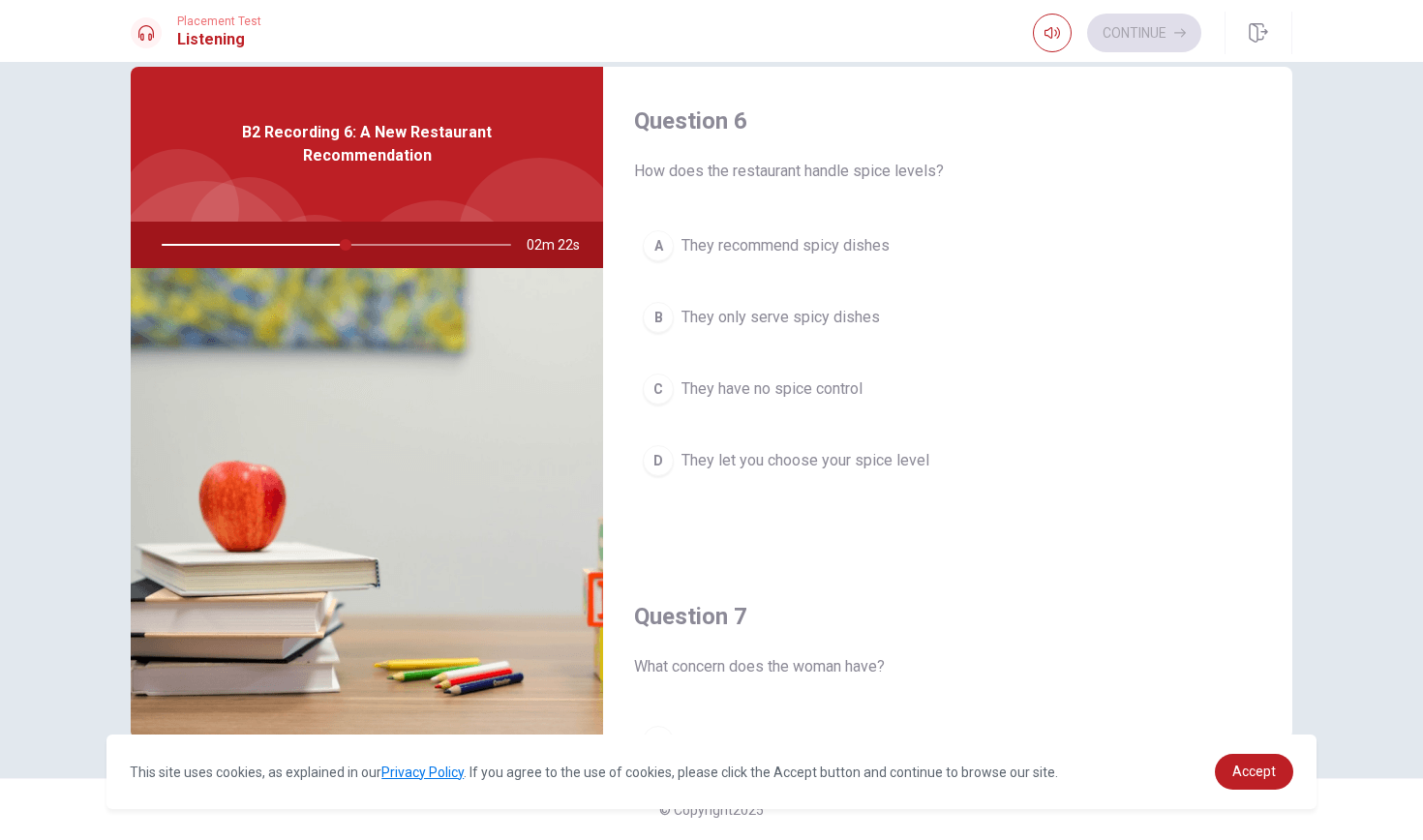 scroll, scrollTop: 0, scrollLeft: 0, axis: both 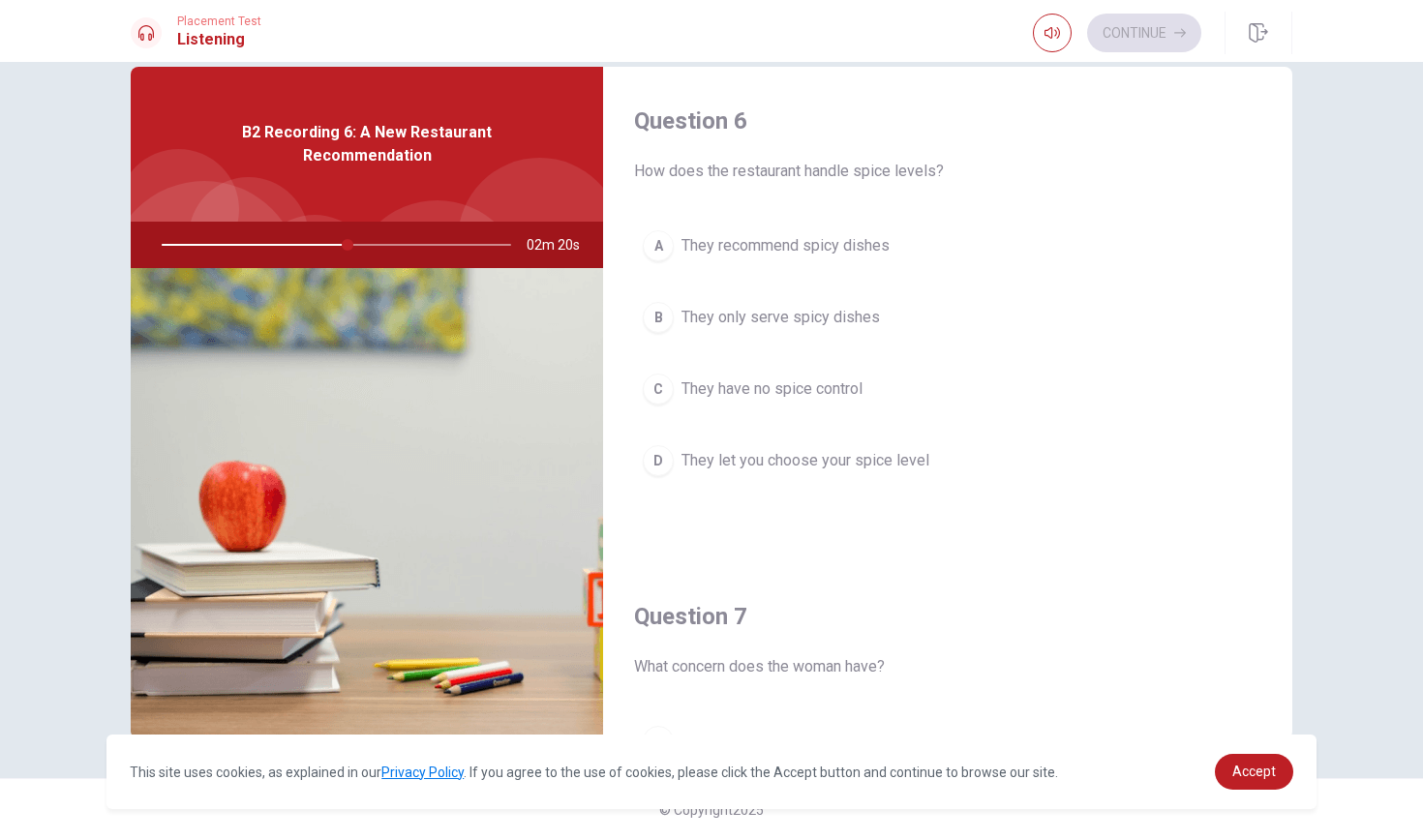 click on "They recommend spicy dishes" at bounding box center [785, 246] 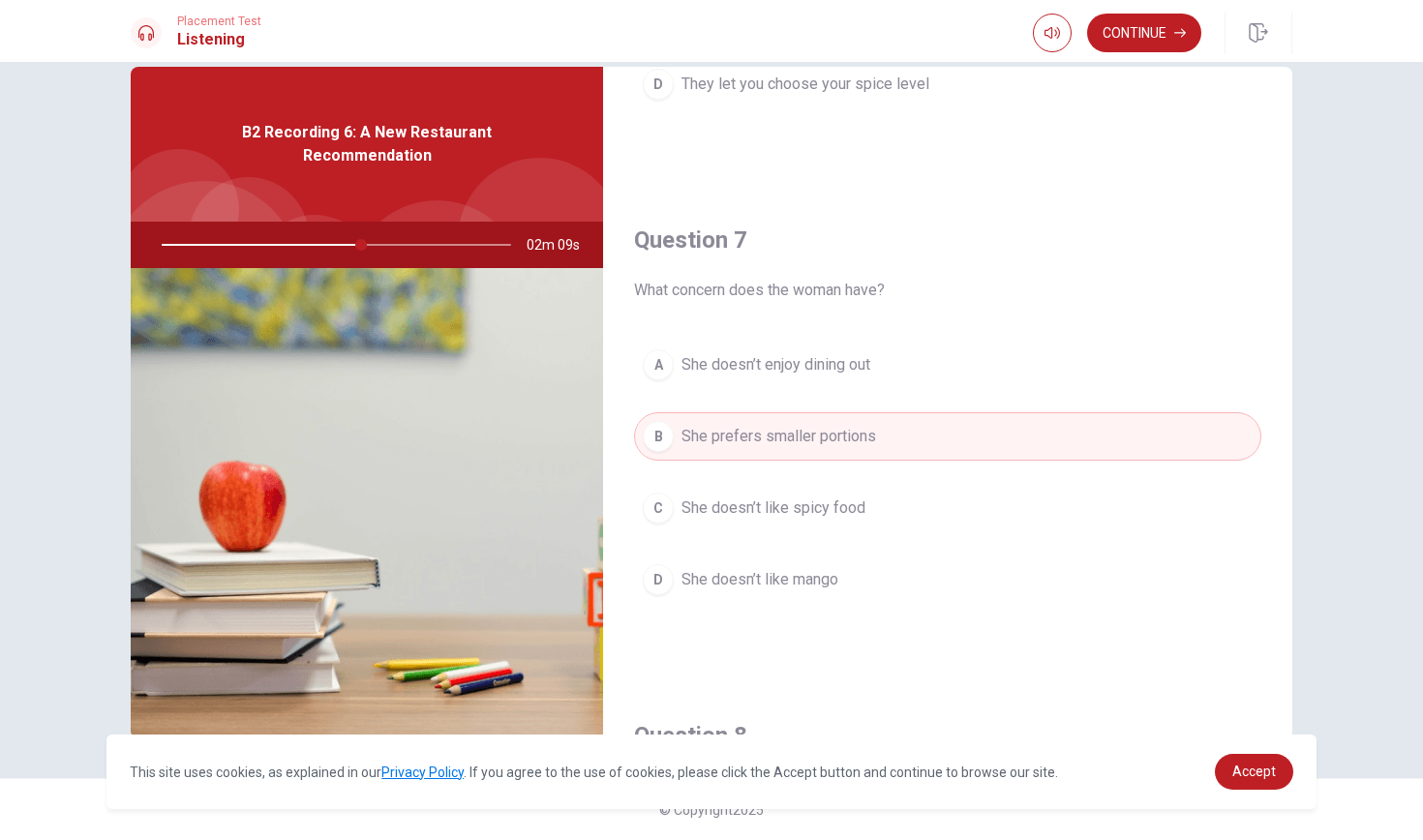 scroll, scrollTop: 384, scrollLeft: 0, axis: vertical 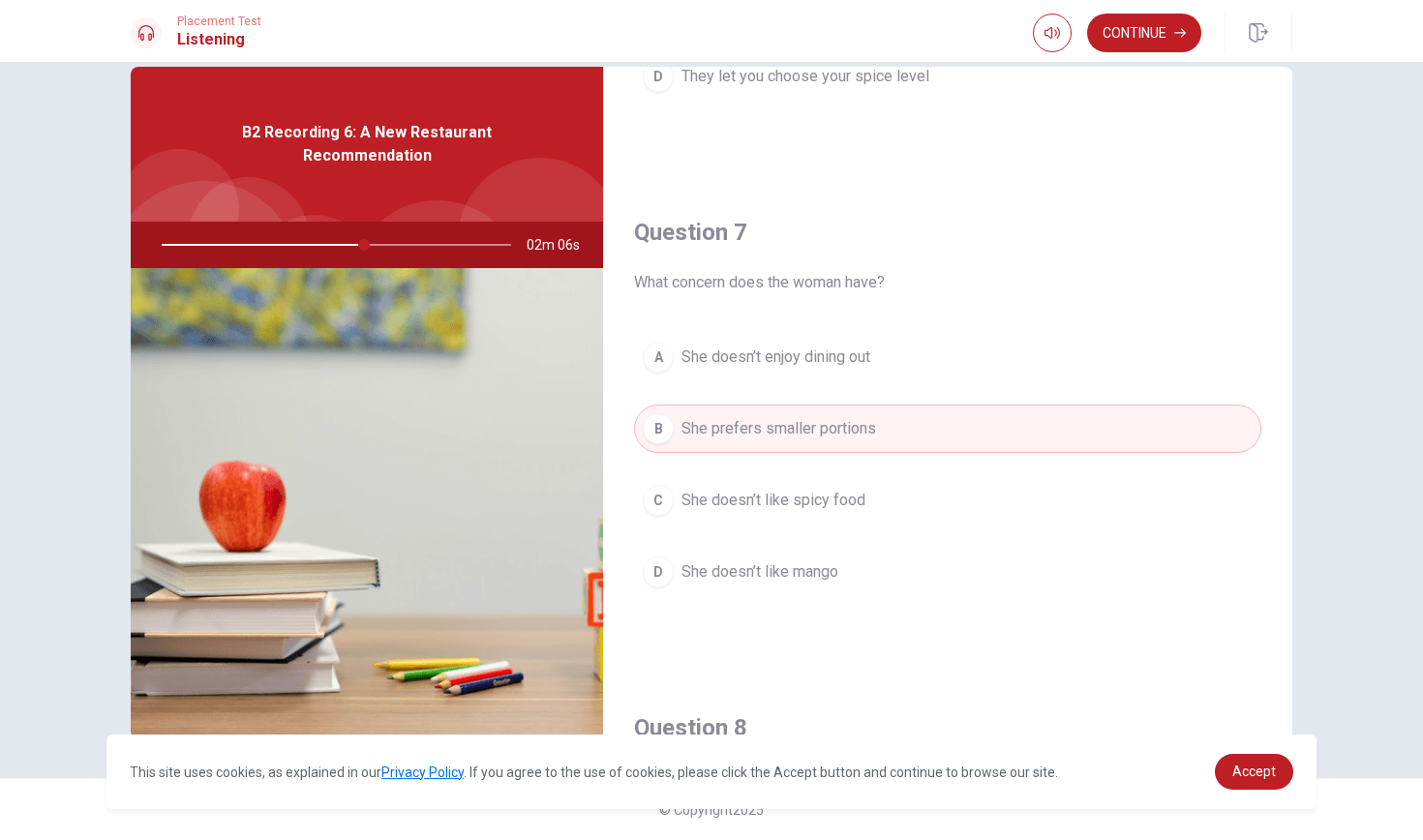 click on "She doesn’t like spicy food" at bounding box center [773, 500] 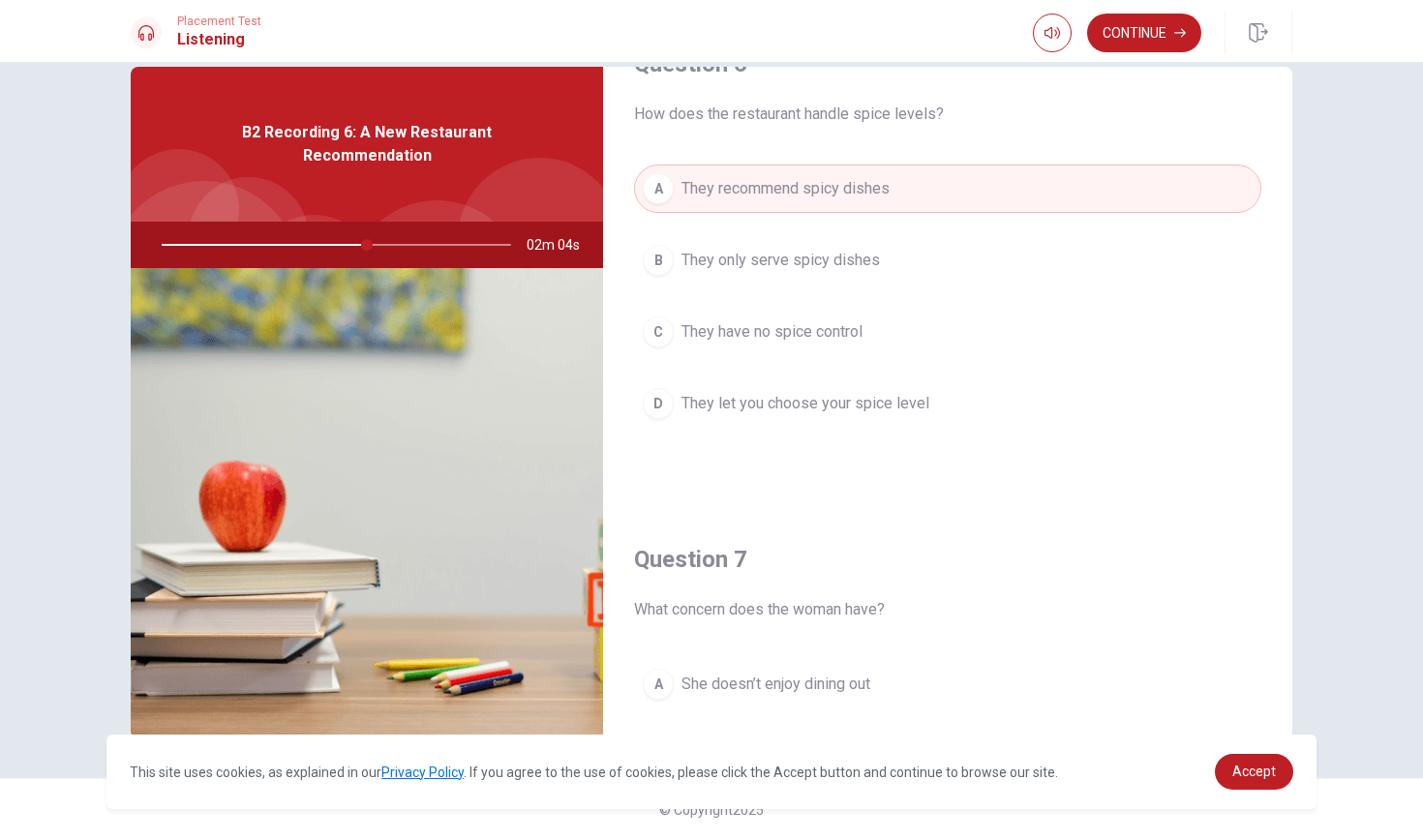 scroll, scrollTop: 56, scrollLeft: 0, axis: vertical 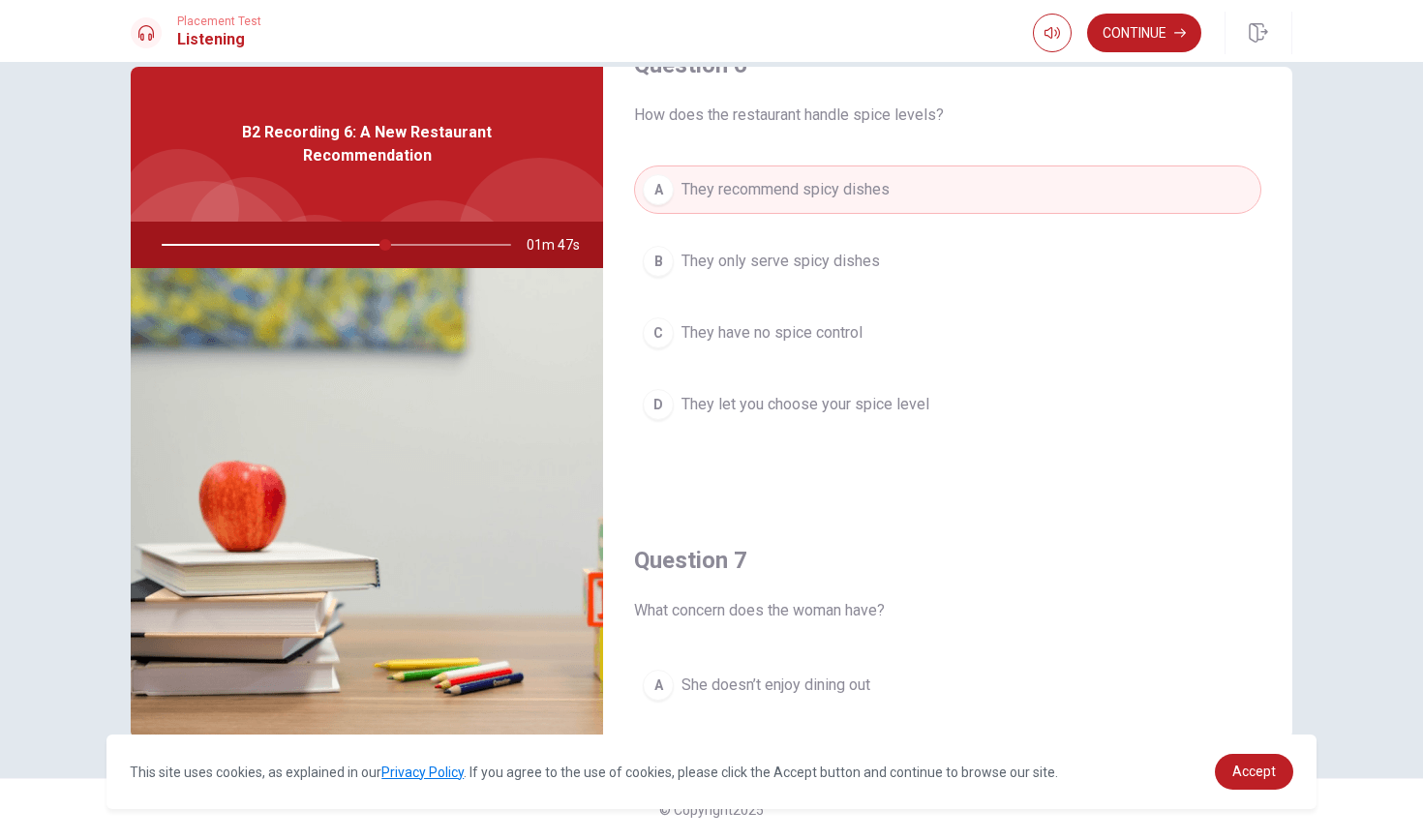 click on "They let you choose your spice level" at bounding box center [805, 405] 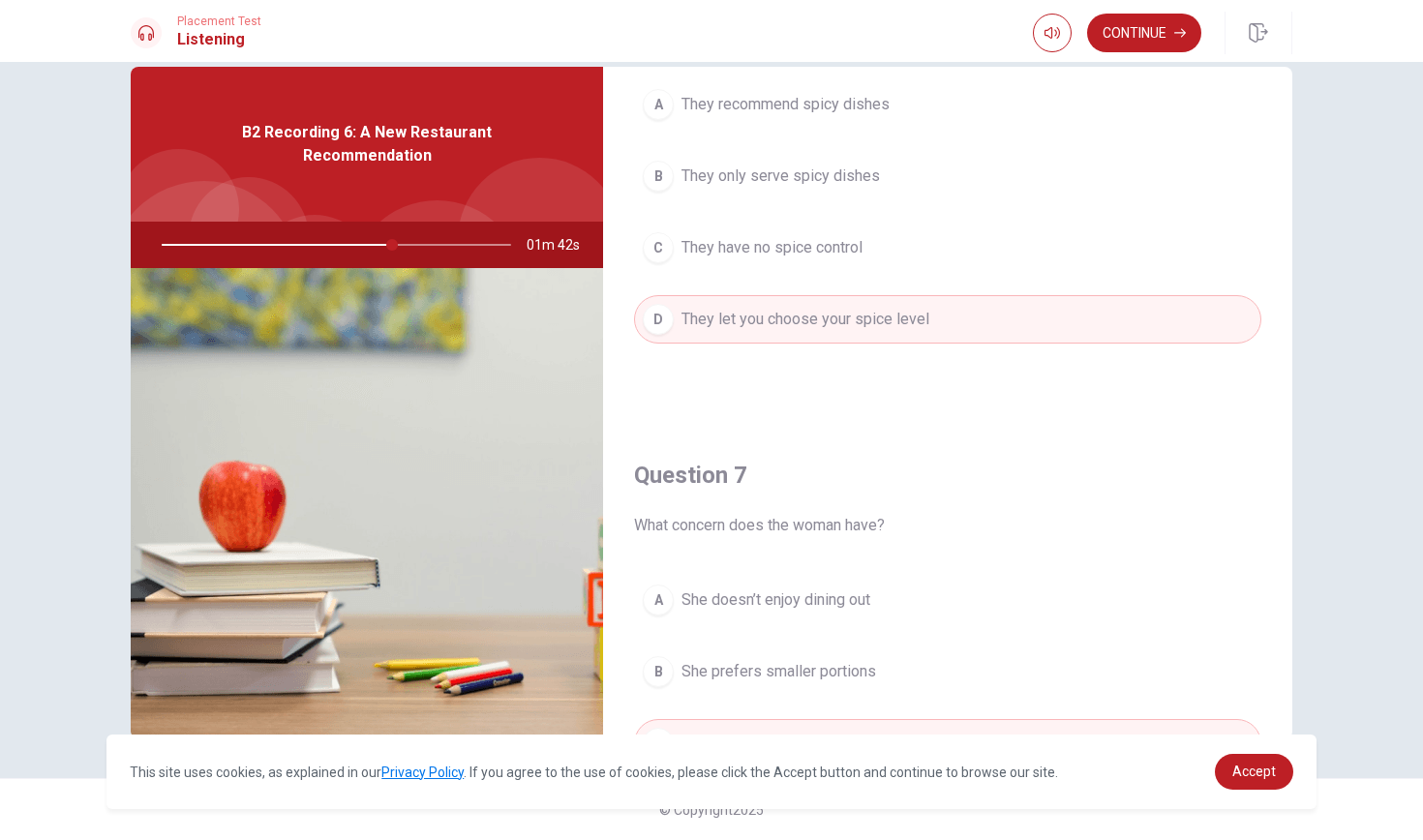 scroll, scrollTop: 142, scrollLeft: 0, axis: vertical 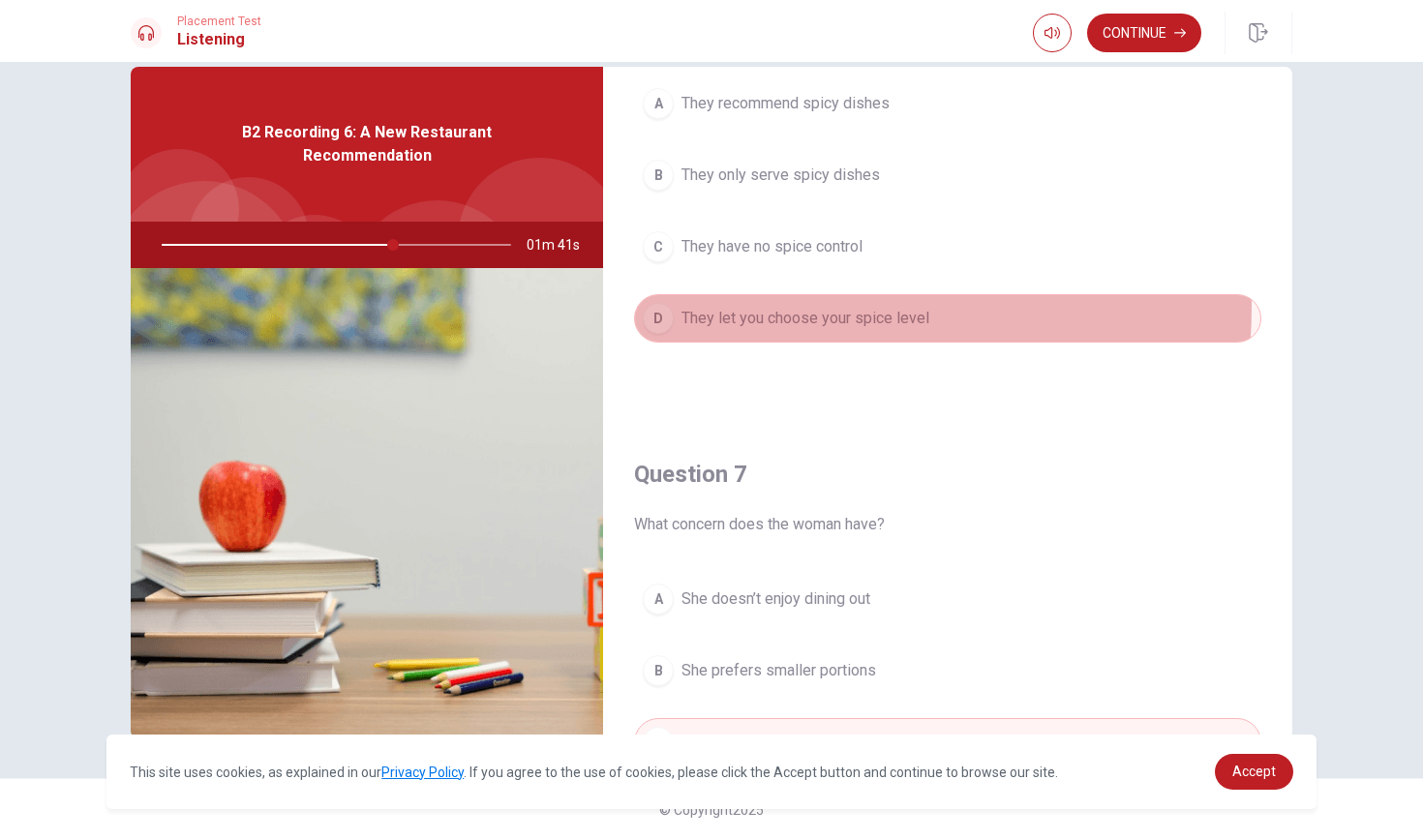click on "They let you choose your spice level" at bounding box center [805, 318] 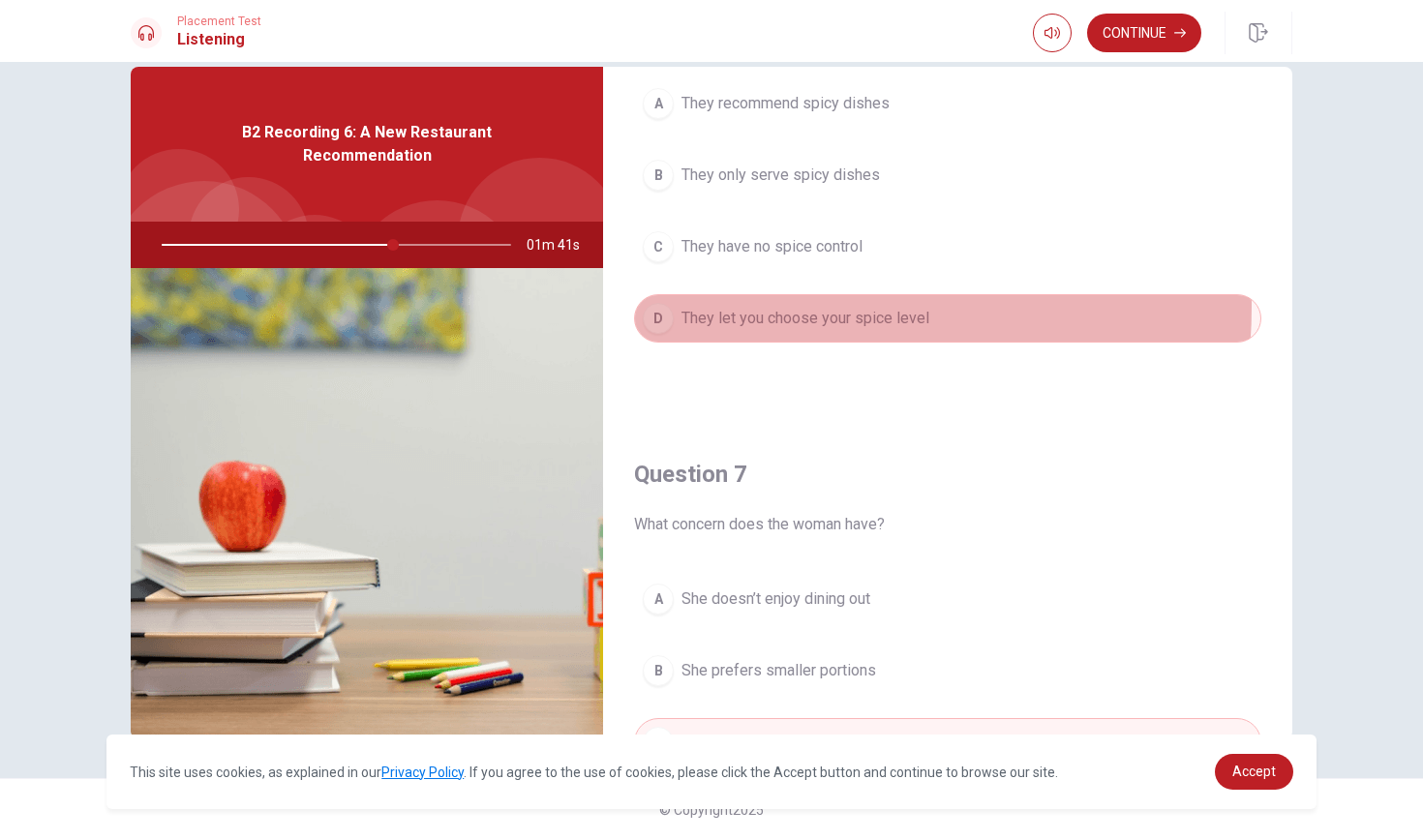 click on "They let you choose your spice level" at bounding box center (805, 318) 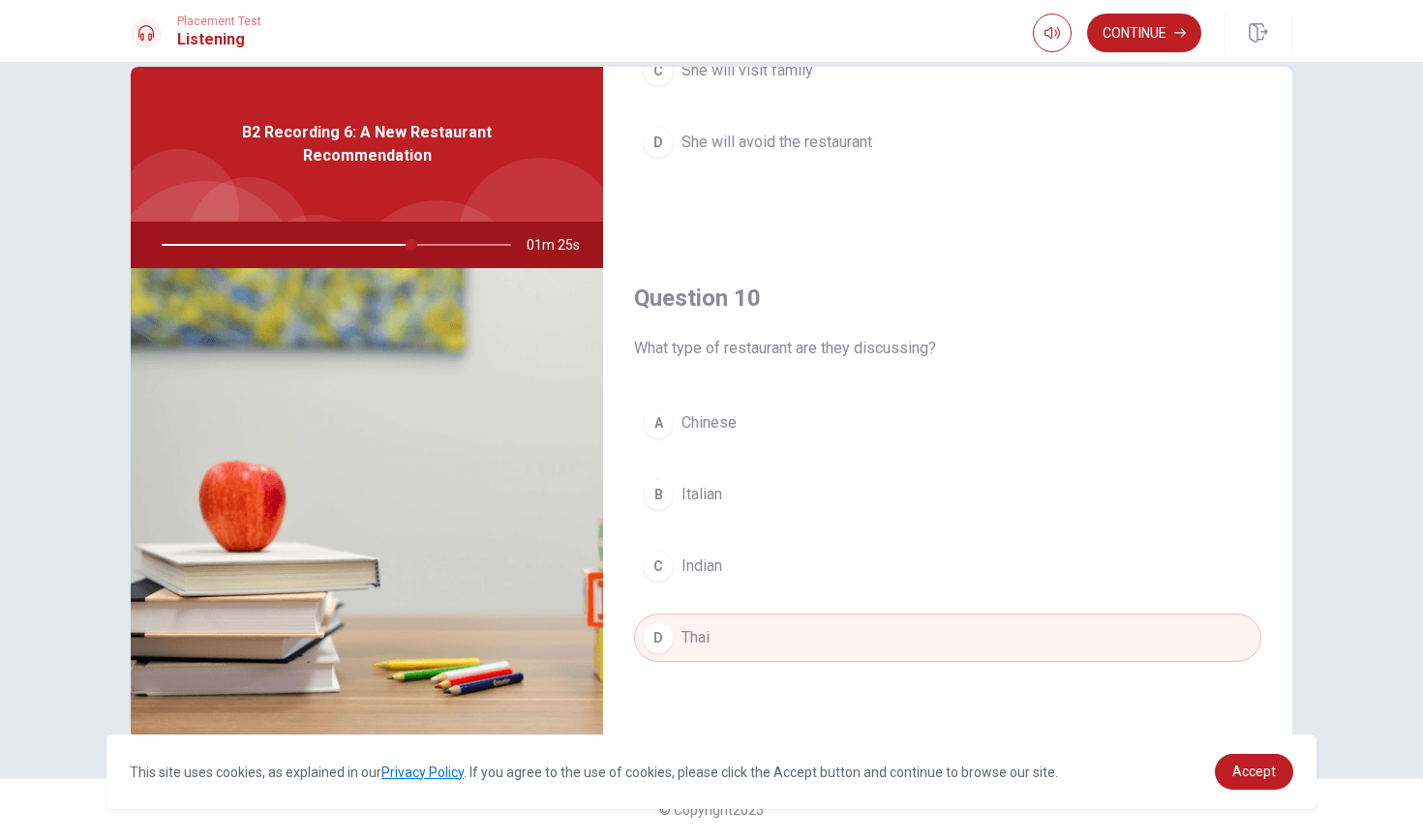 scroll, scrollTop: 1805, scrollLeft: 0, axis: vertical 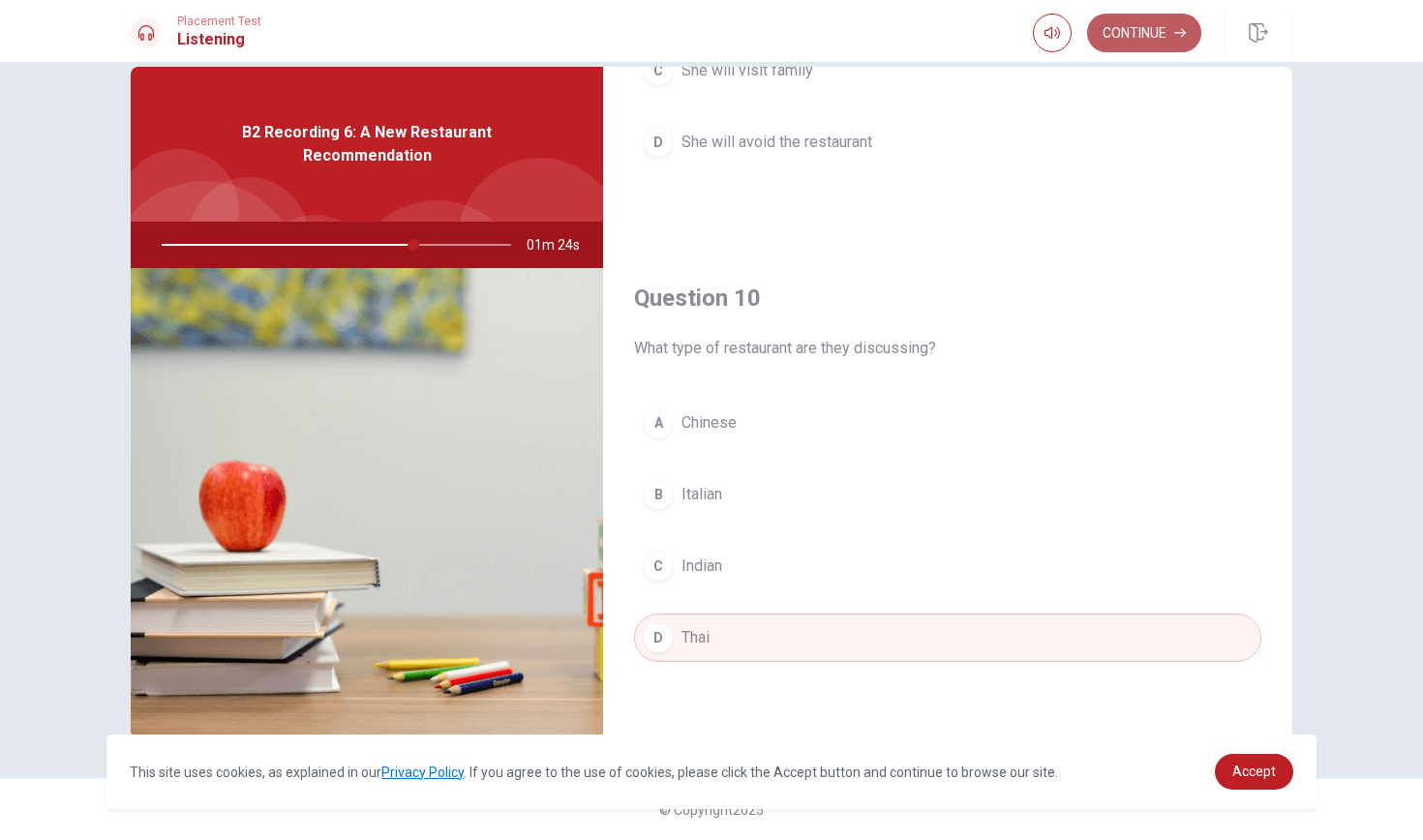 click on "Continue" at bounding box center [1144, 33] 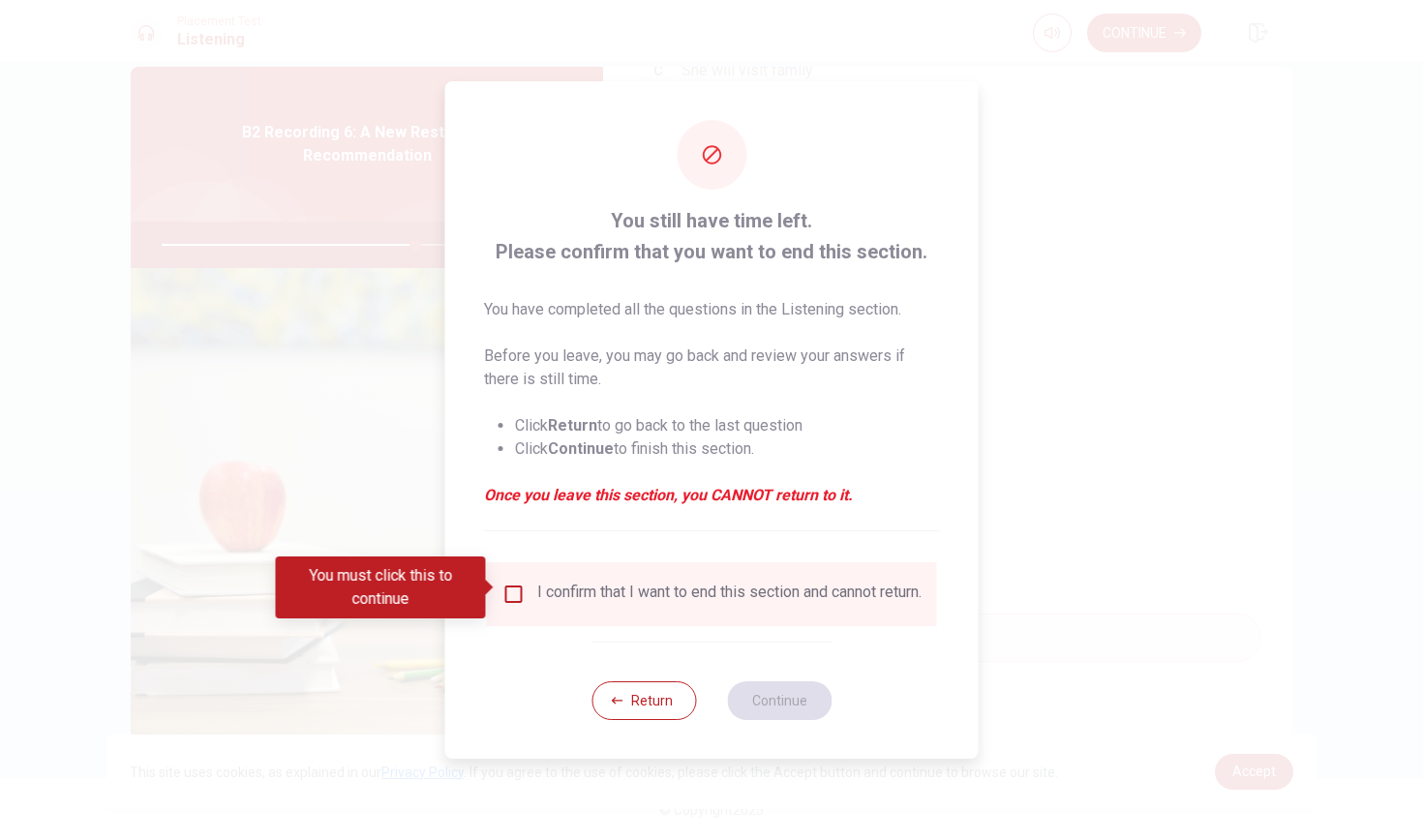 click at bounding box center [514, 594] 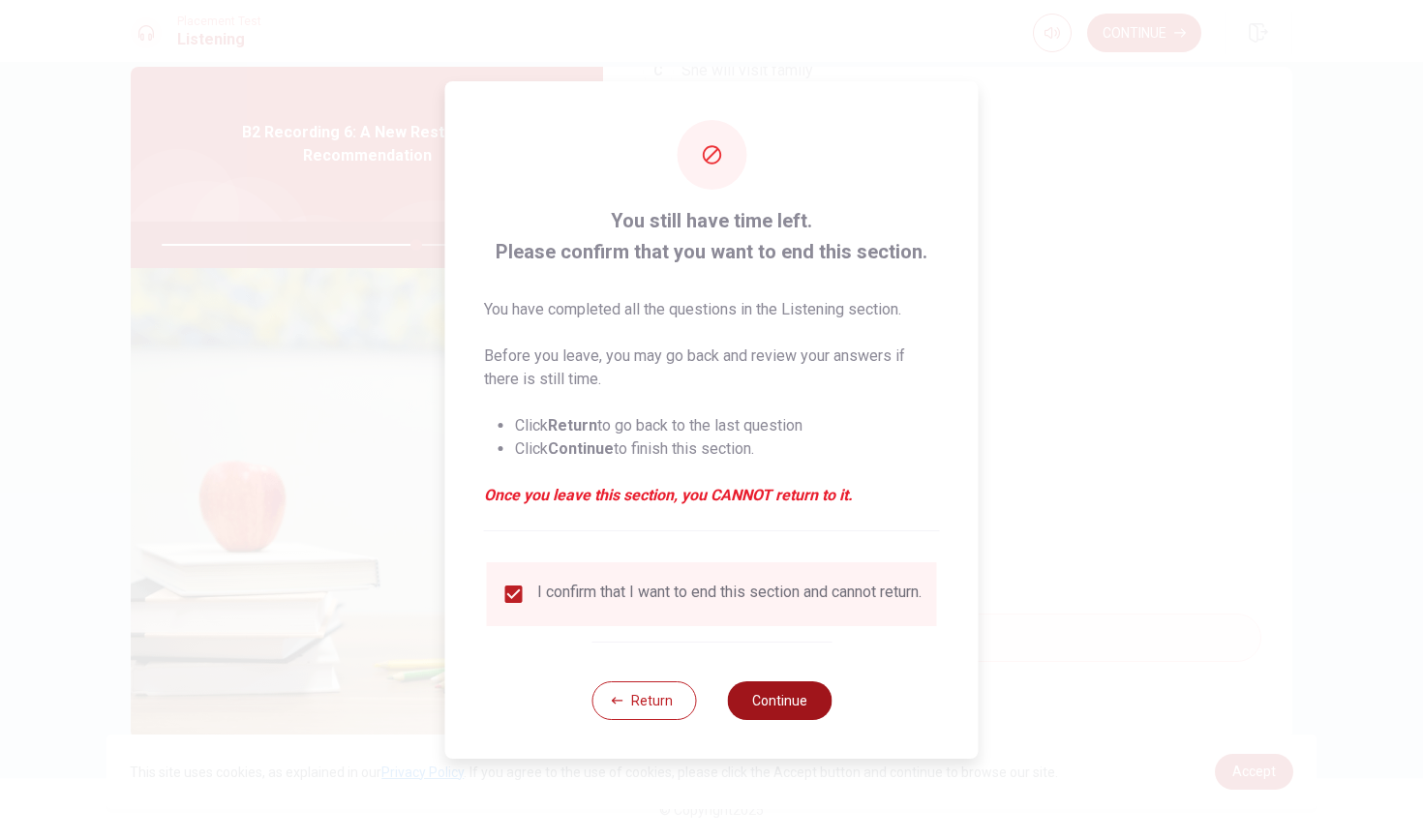 click on "Continue" at bounding box center [779, 701] 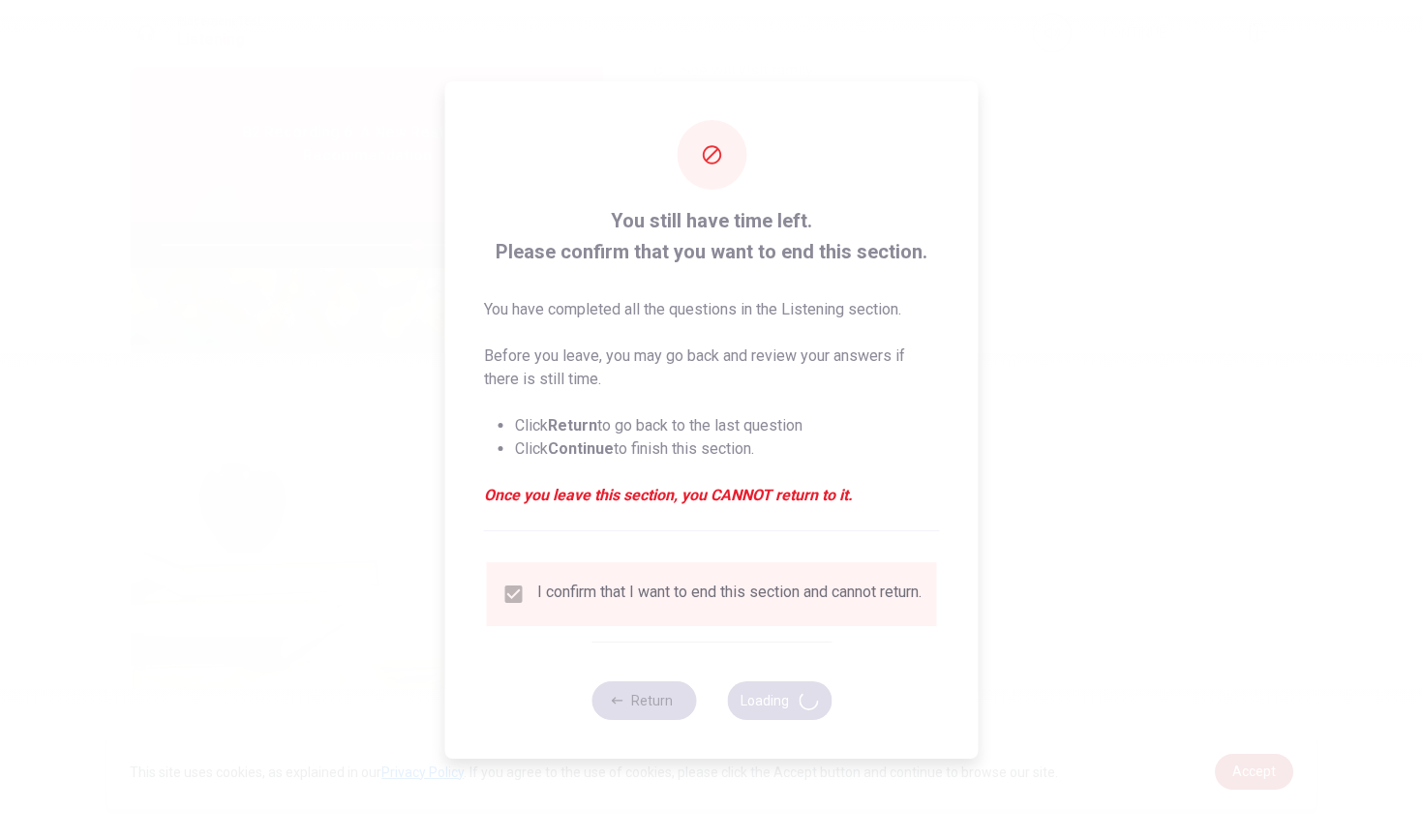 type on "74" 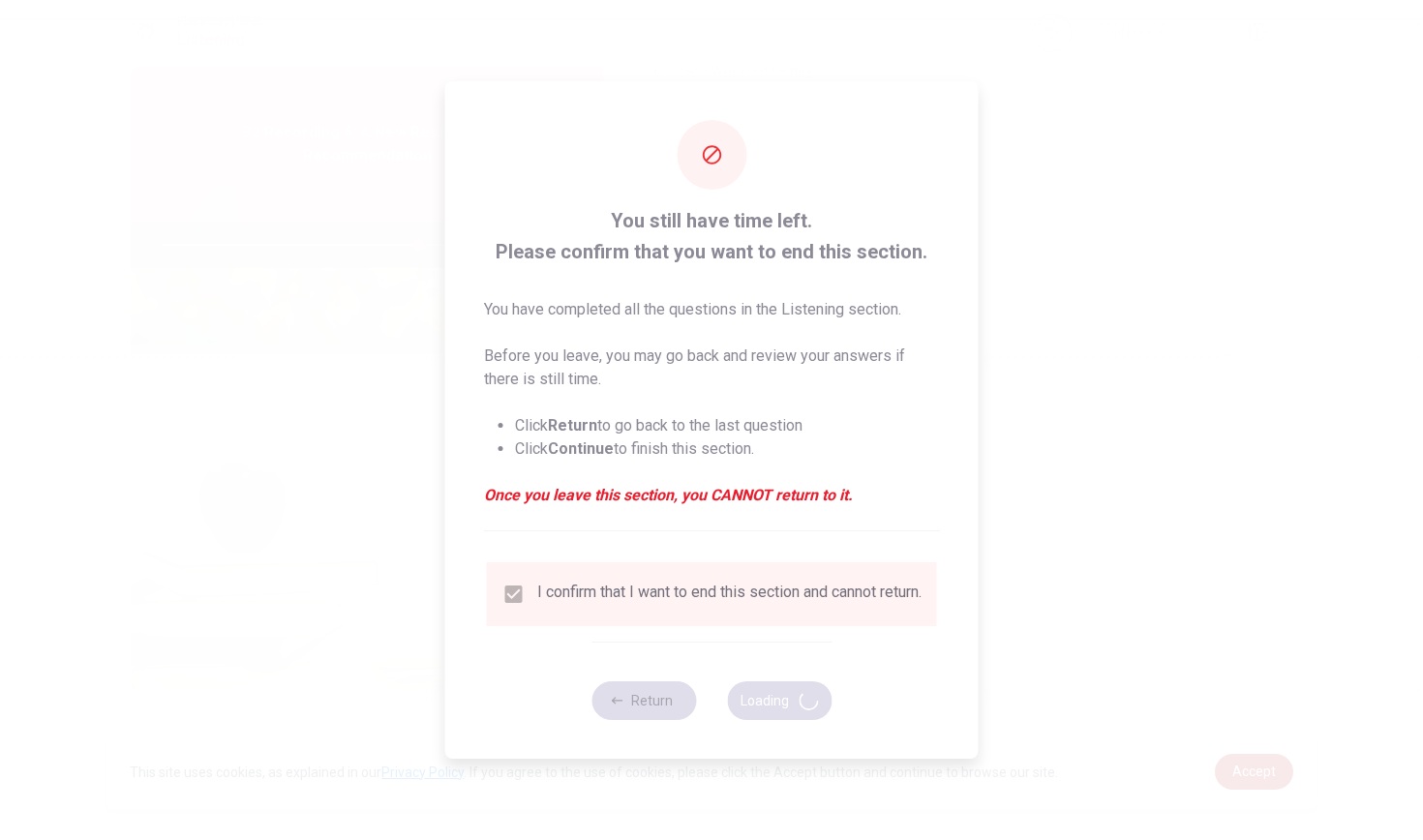 scroll, scrollTop: 0, scrollLeft: 0, axis: both 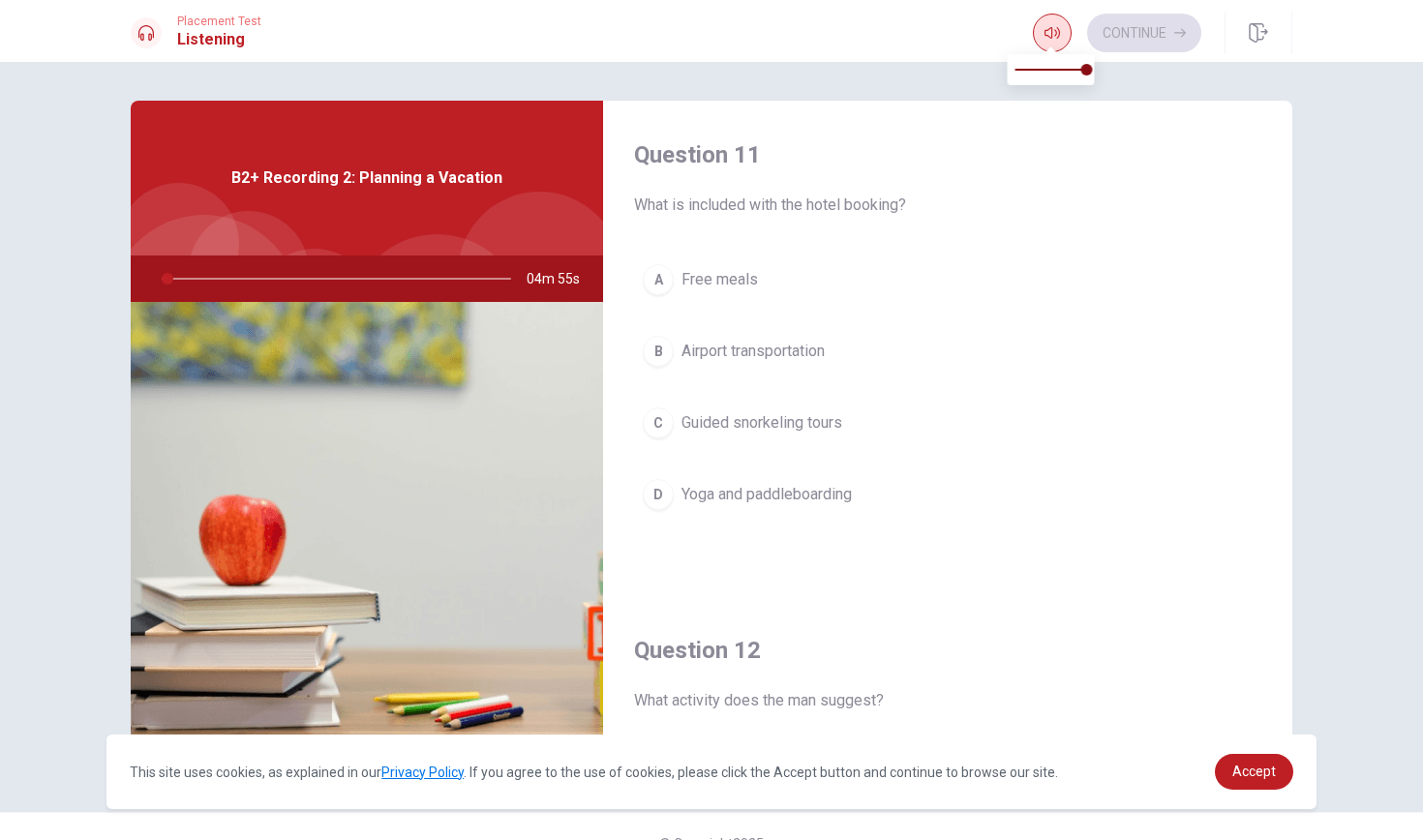 click at bounding box center (1052, 33) 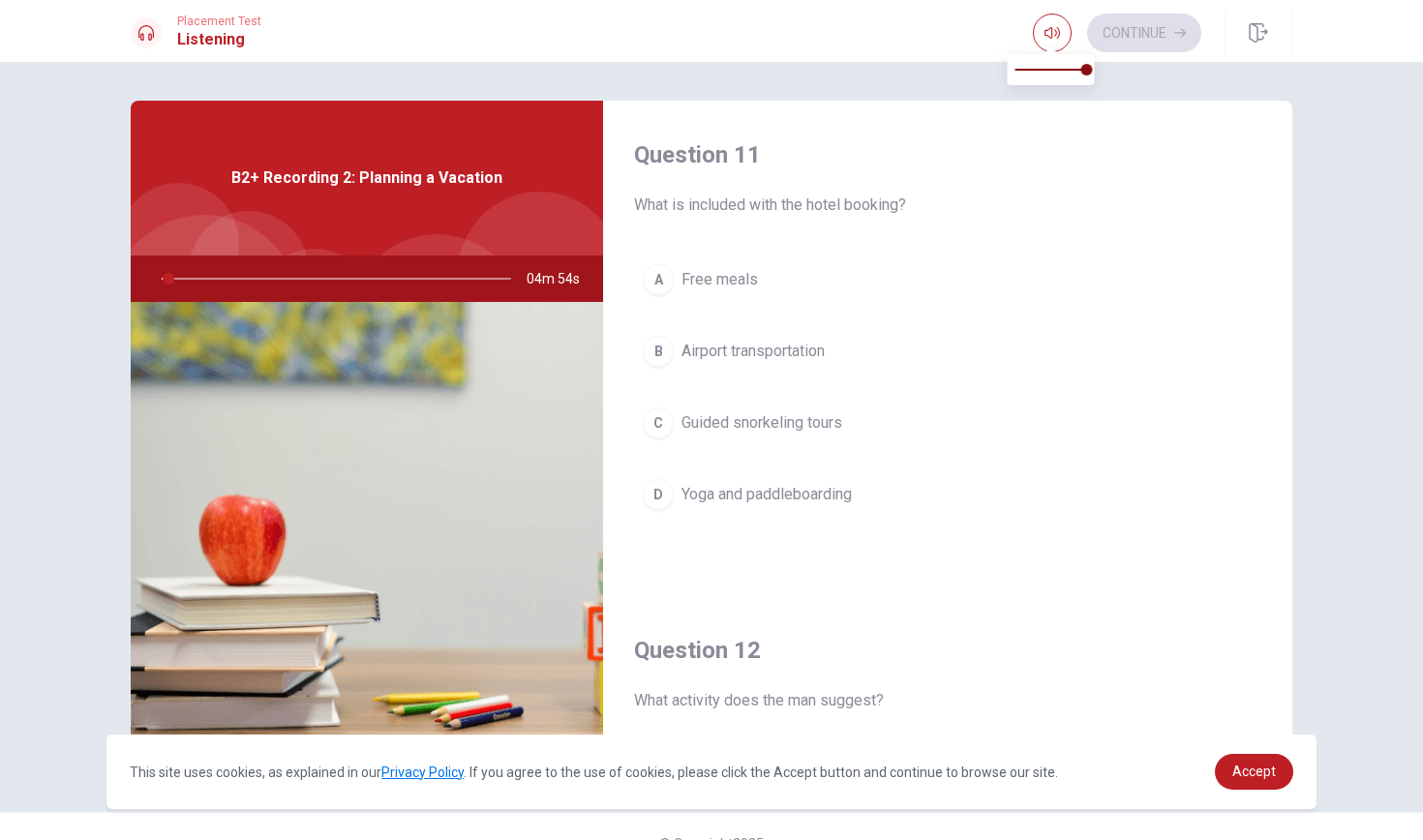 type on "2" 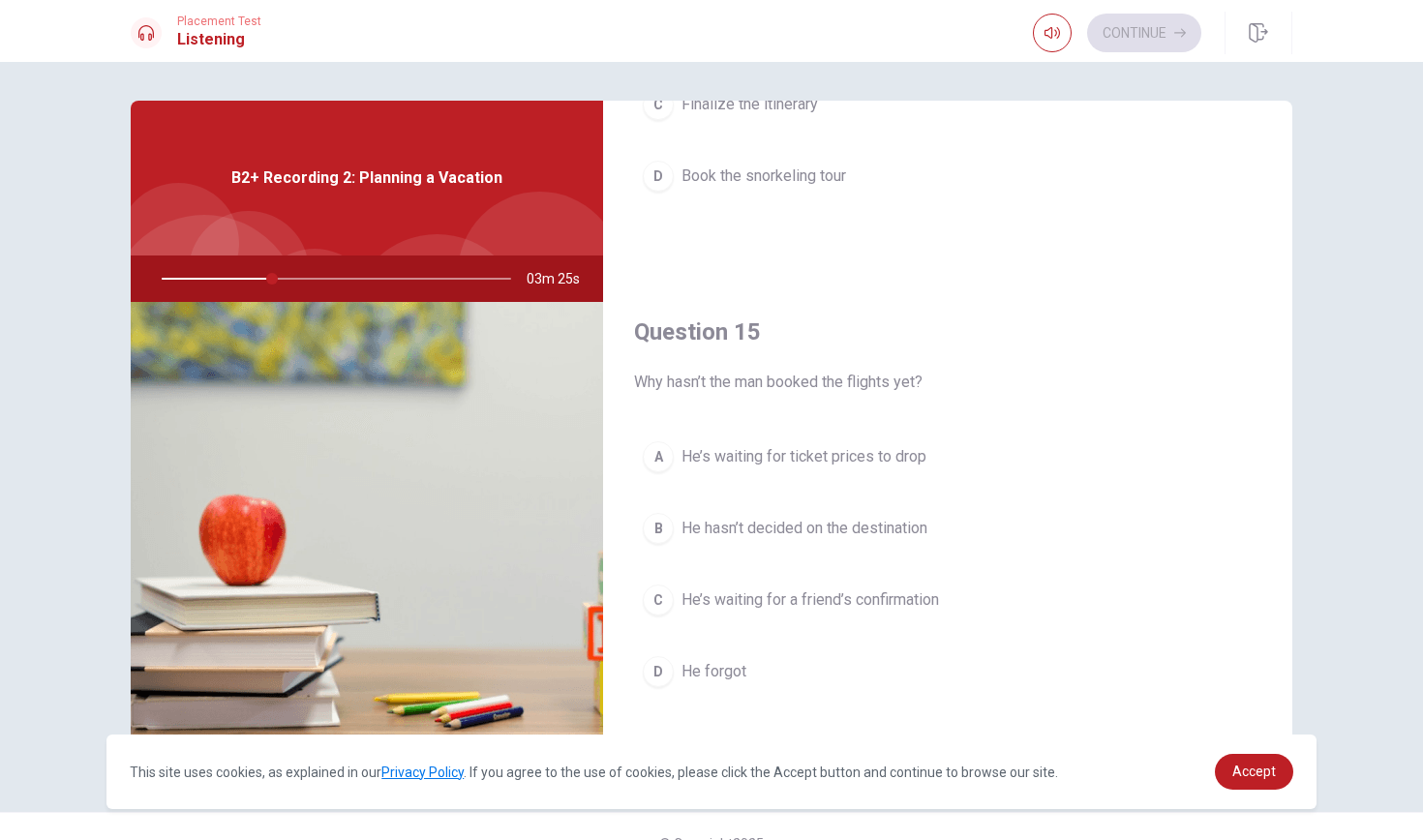 scroll, scrollTop: 1805, scrollLeft: 0, axis: vertical 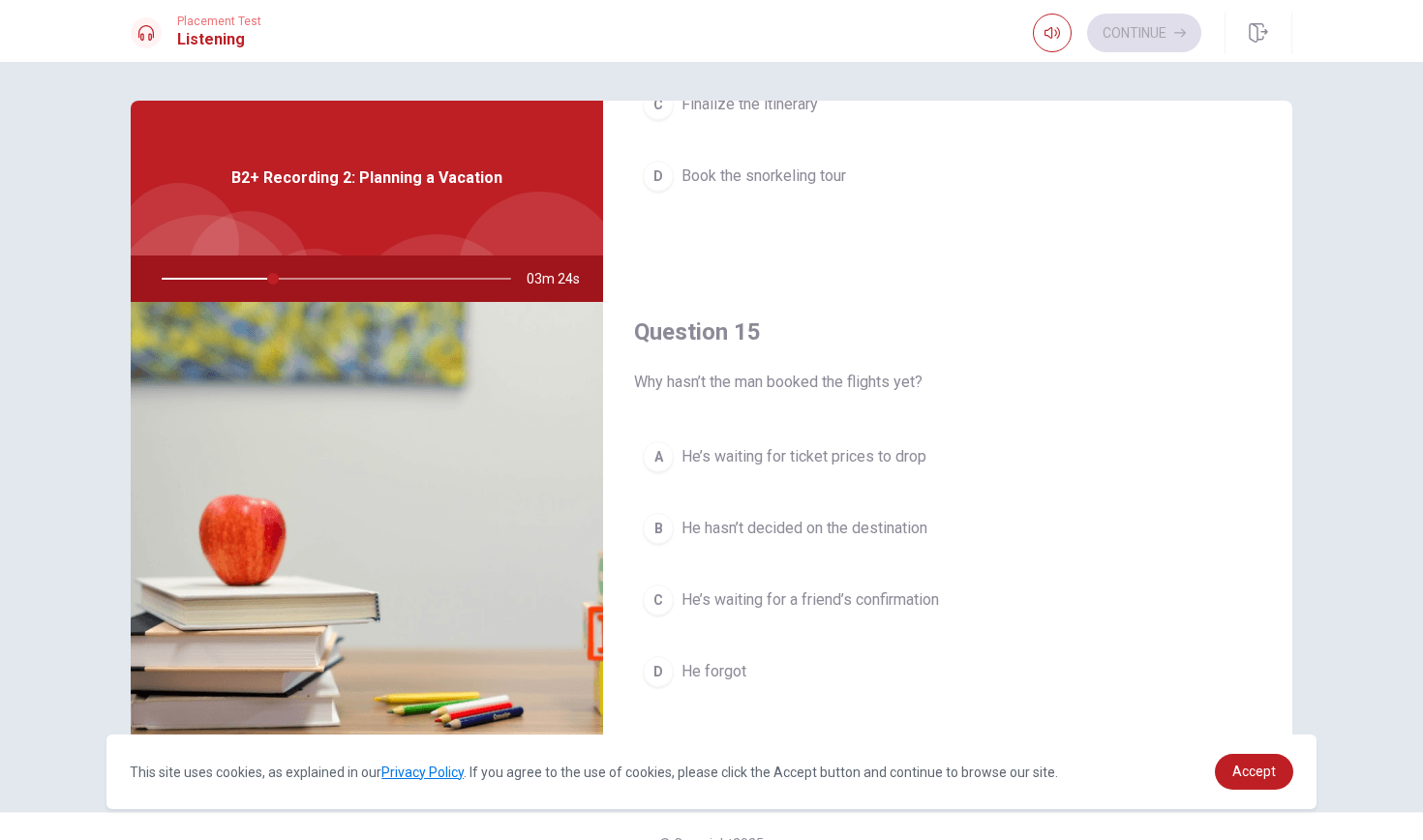 click on "A" at bounding box center [658, 457] 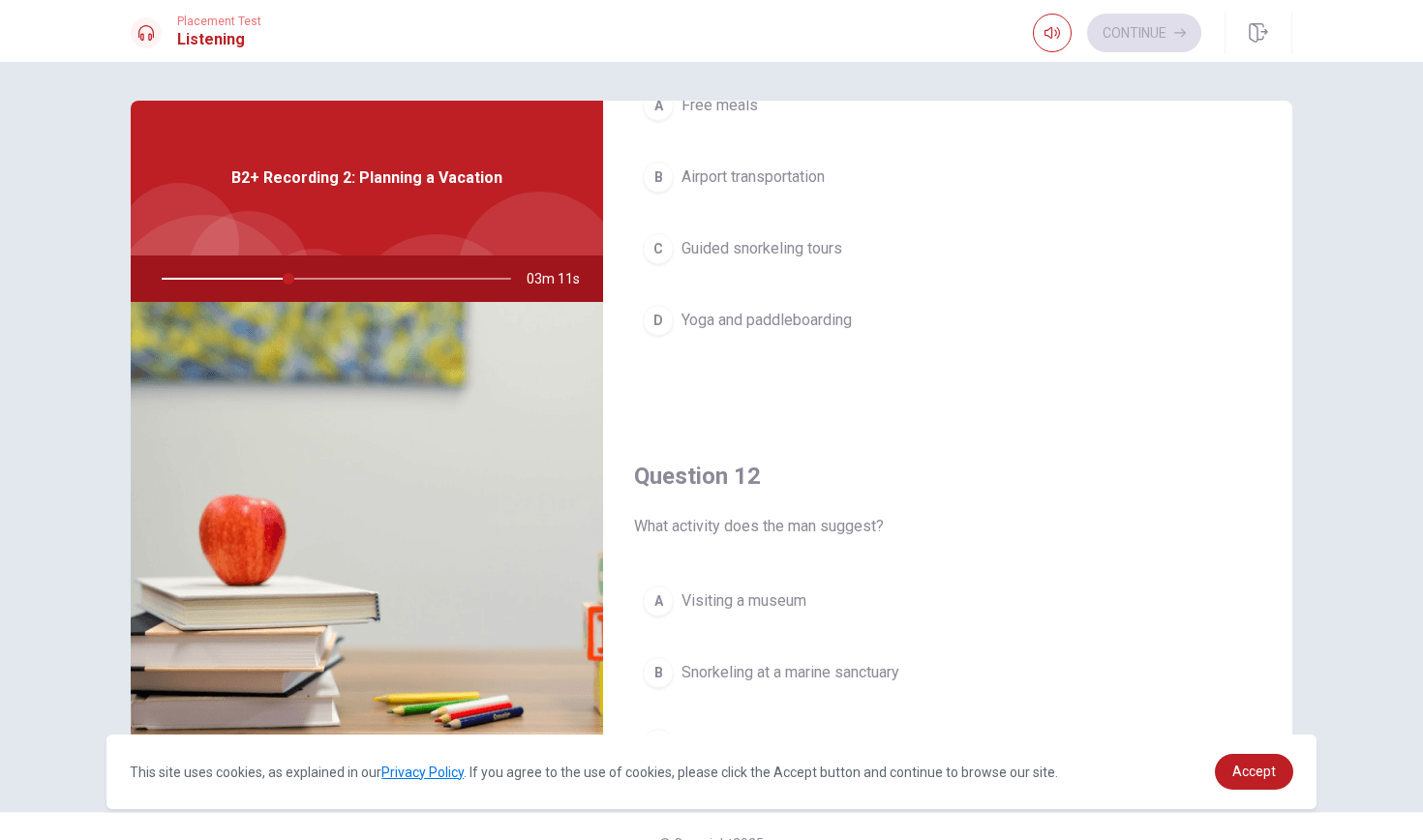 scroll, scrollTop: 163, scrollLeft: 0, axis: vertical 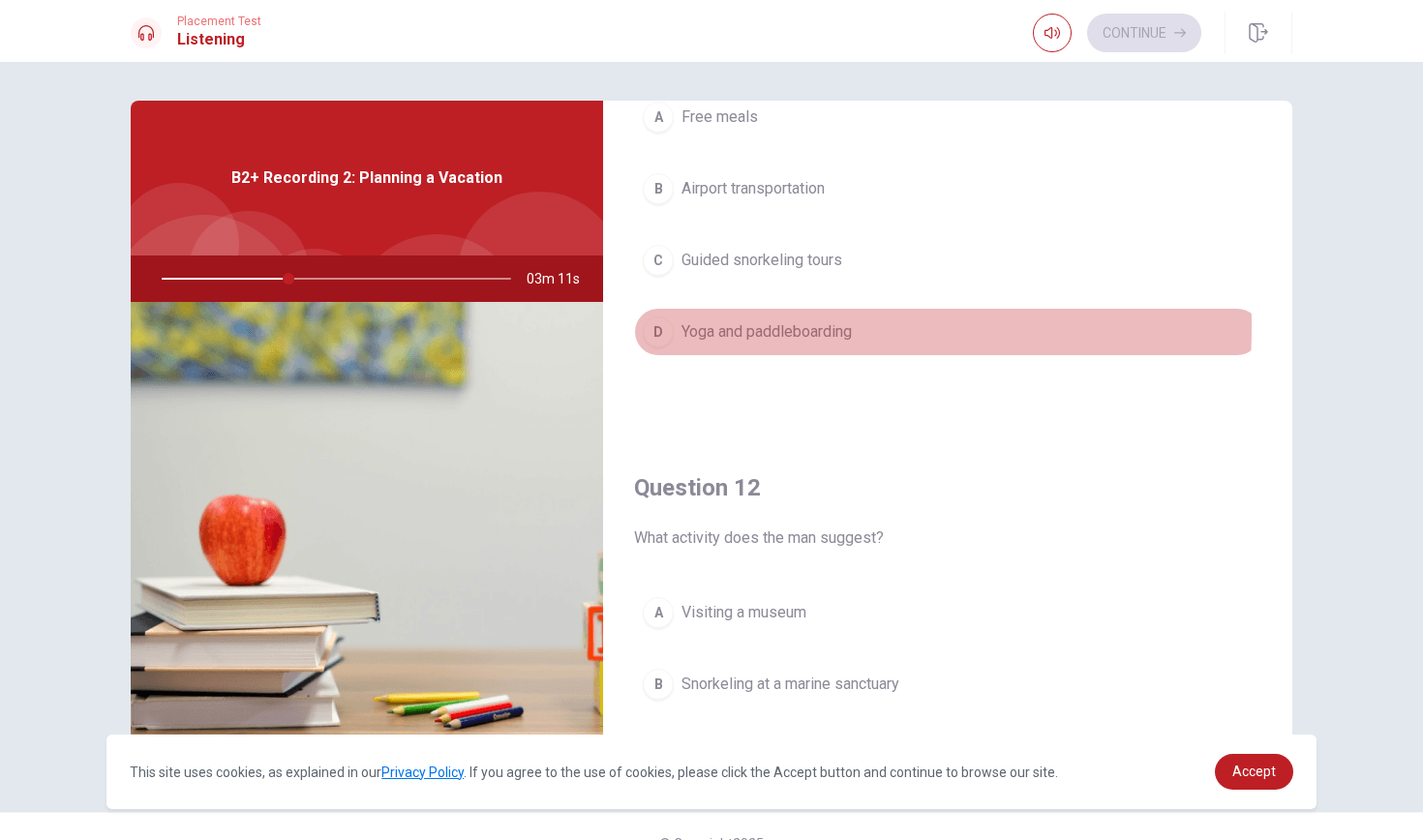 click on "D" at bounding box center [658, 332] 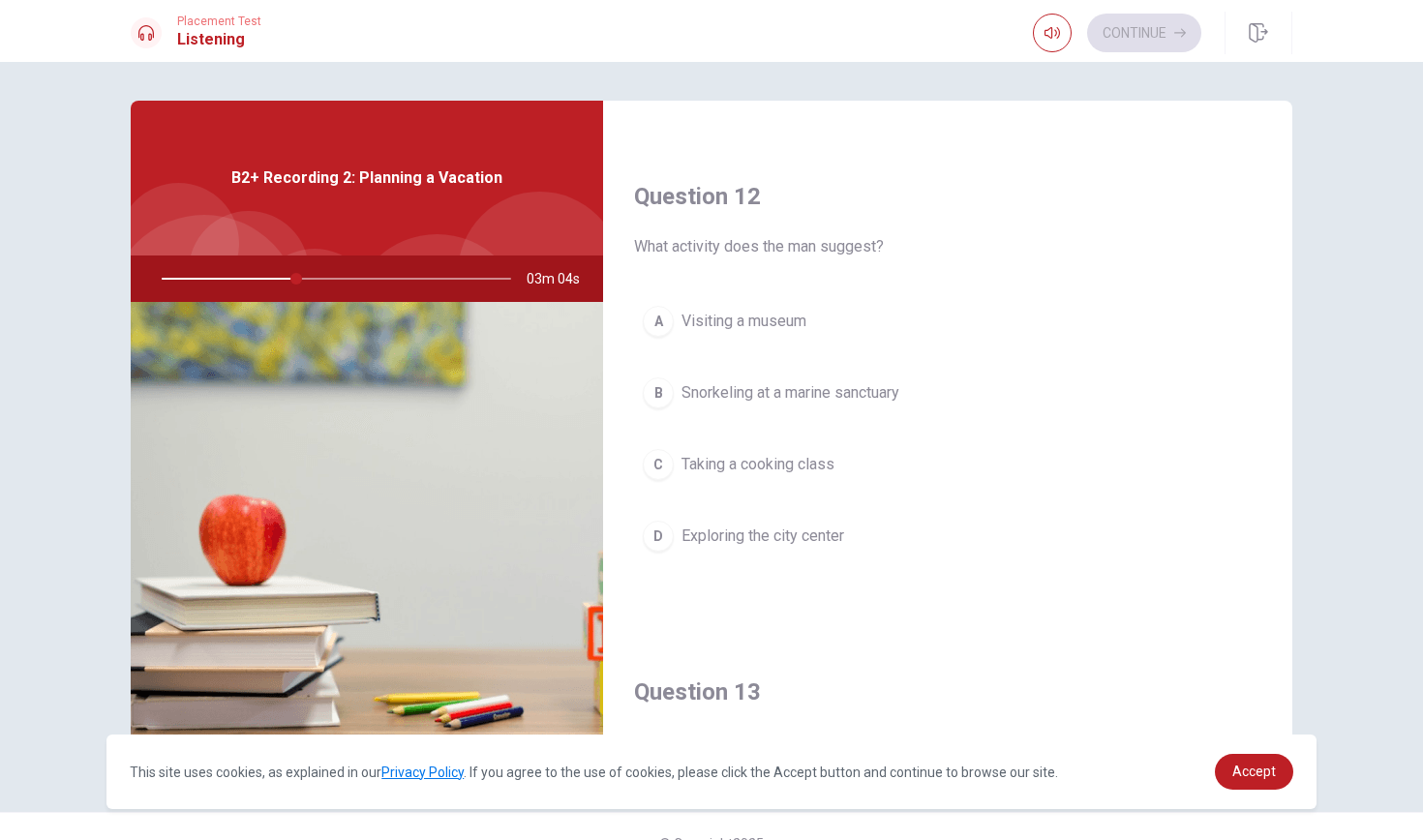 scroll, scrollTop: 460, scrollLeft: 0, axis: vertical 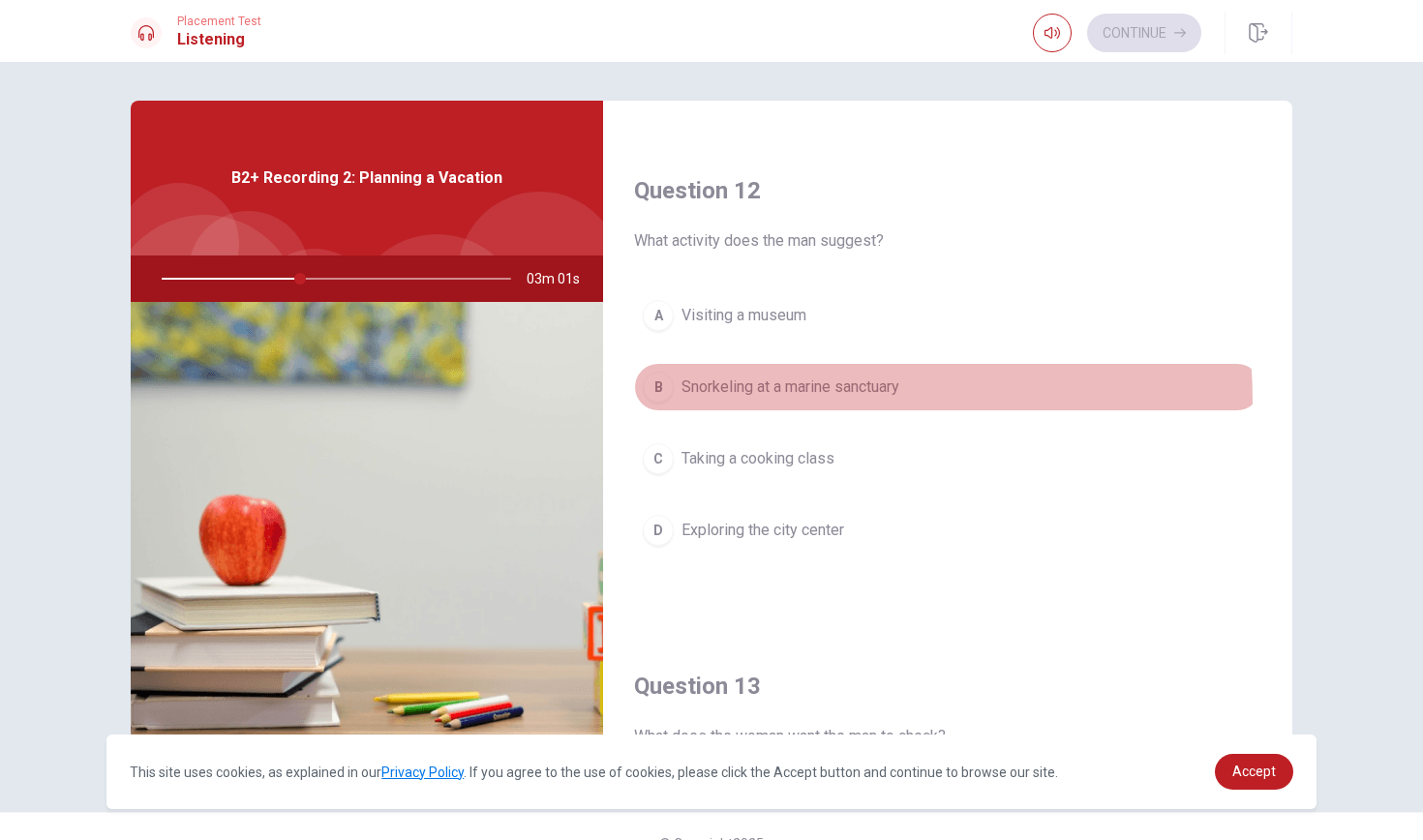 click on "B Snorkeling at a marine sanctuary" at bounding box center (948, 387) 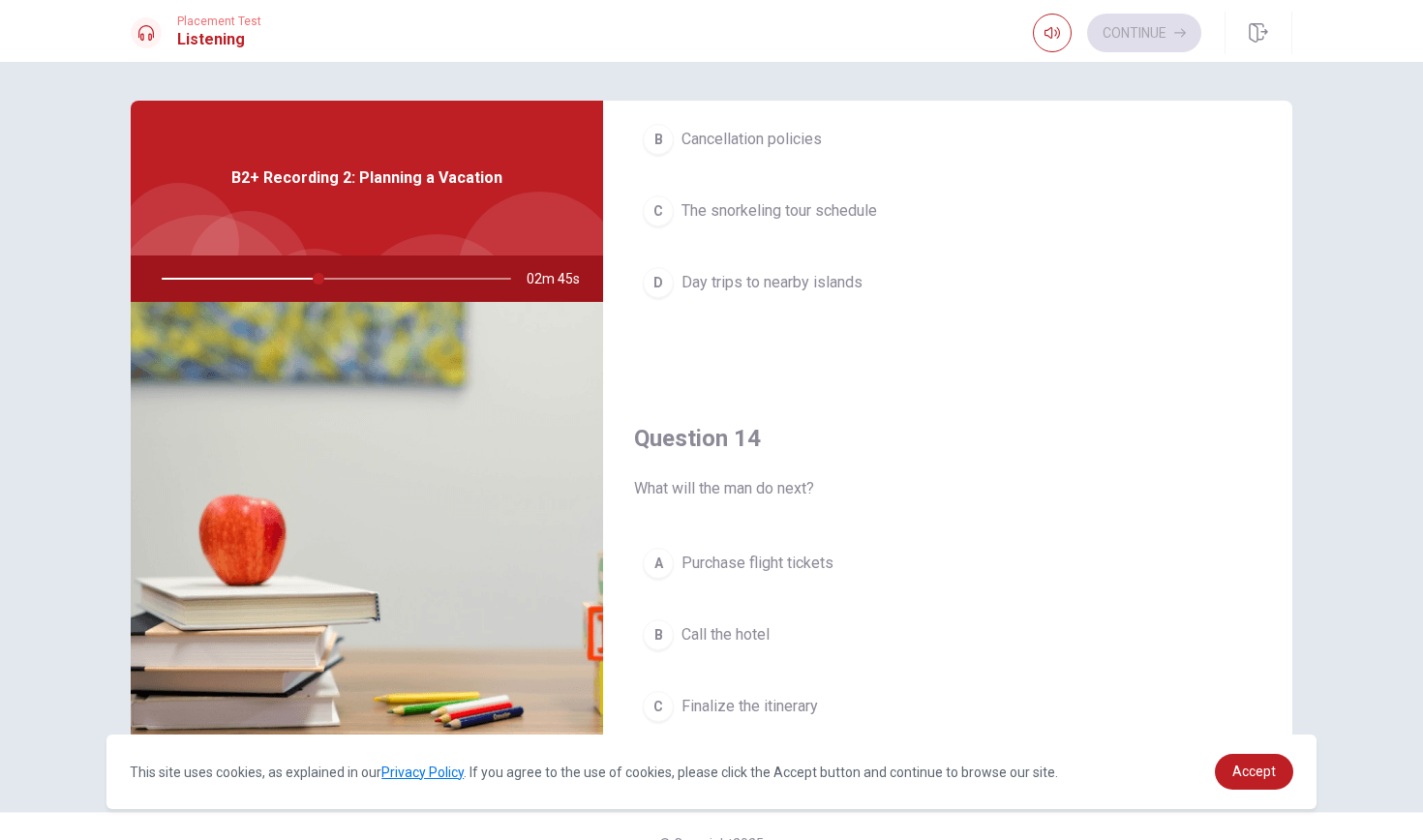 scroll, scrollTop: 1421, scrollLeft: 0, axis: vertical 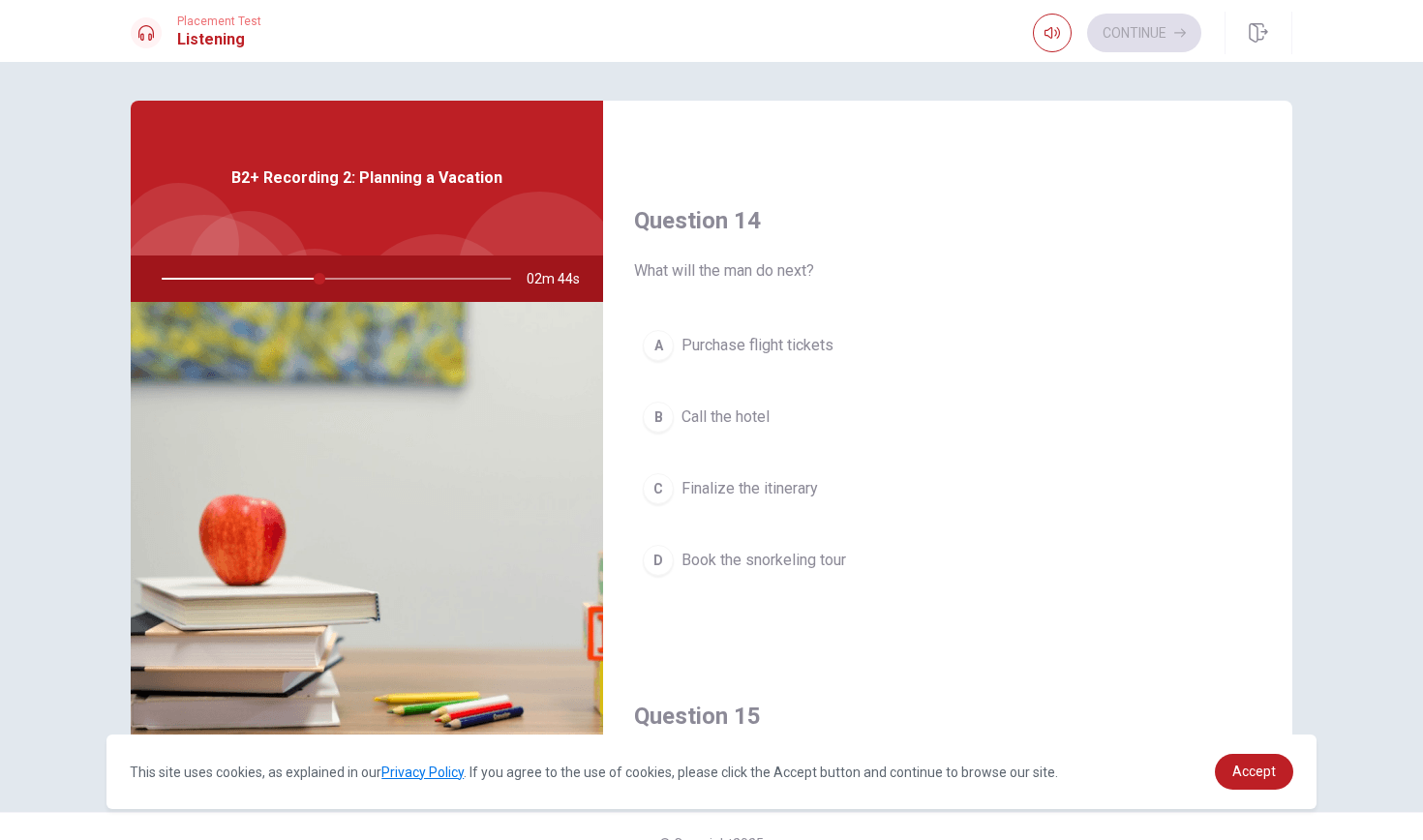 click on "B" at bounding box center (658, 417) 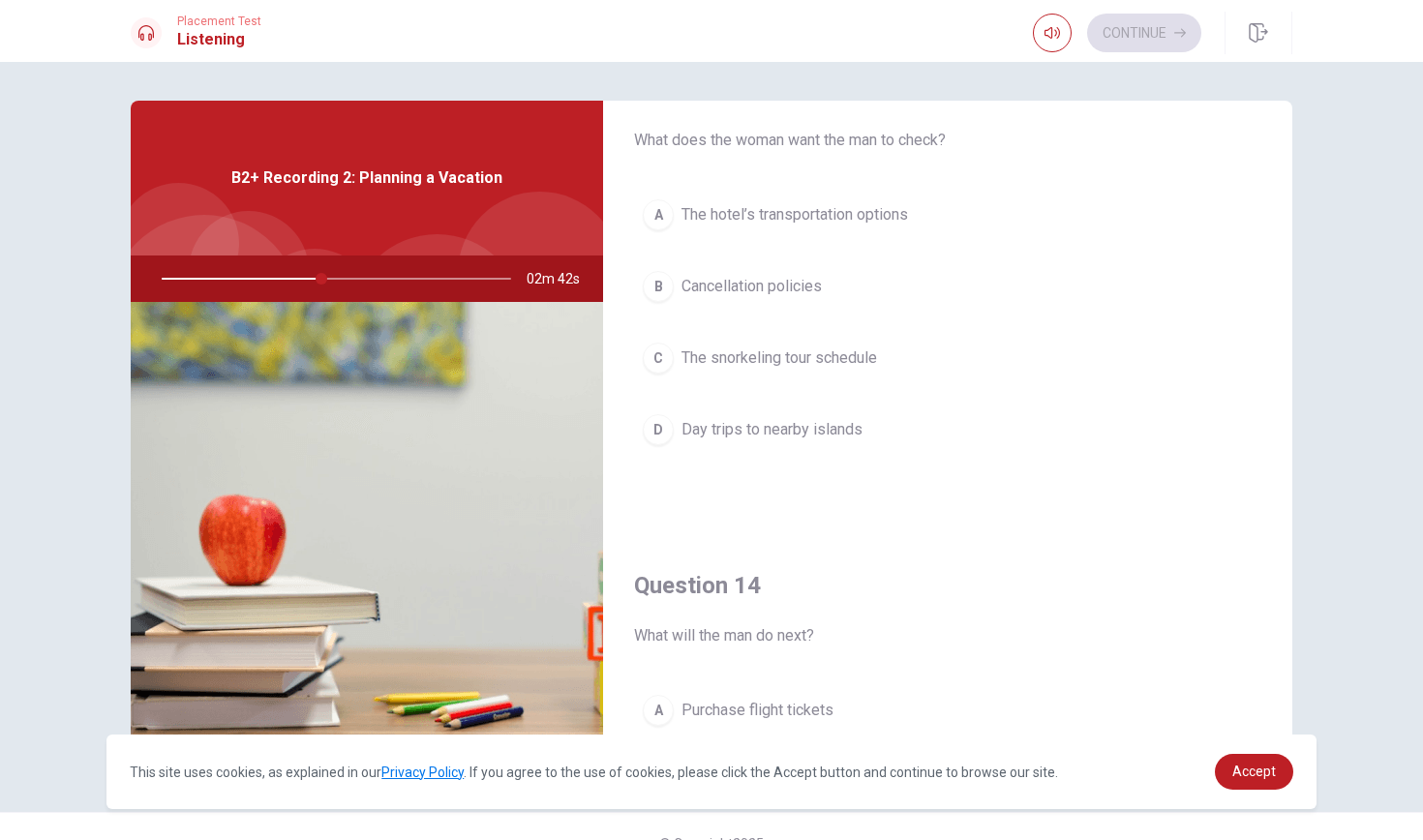 scroll, scrollTop: 1028, scrollLeft: 0, axis: vertical 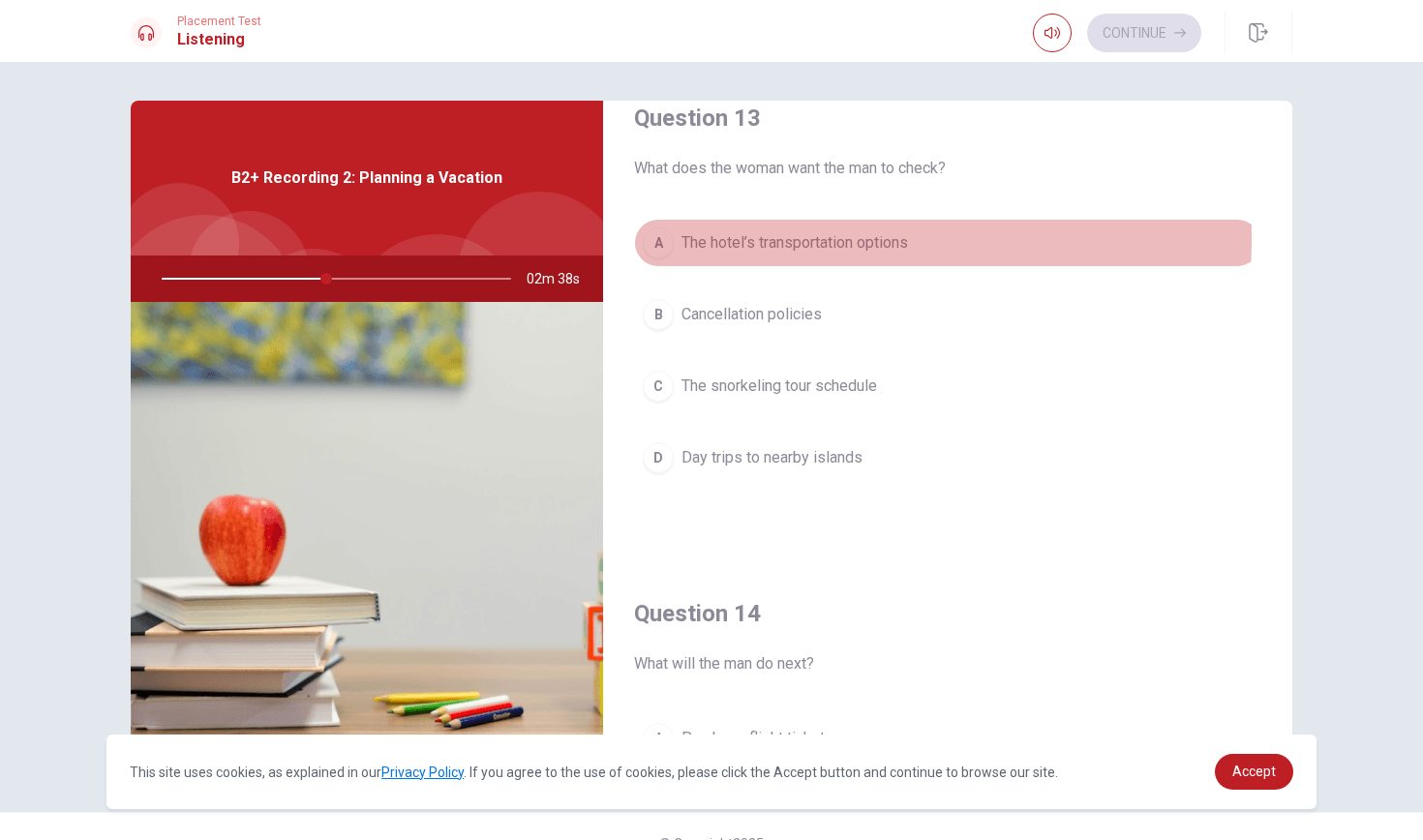 click on "A" at bounding box center [658, 243] 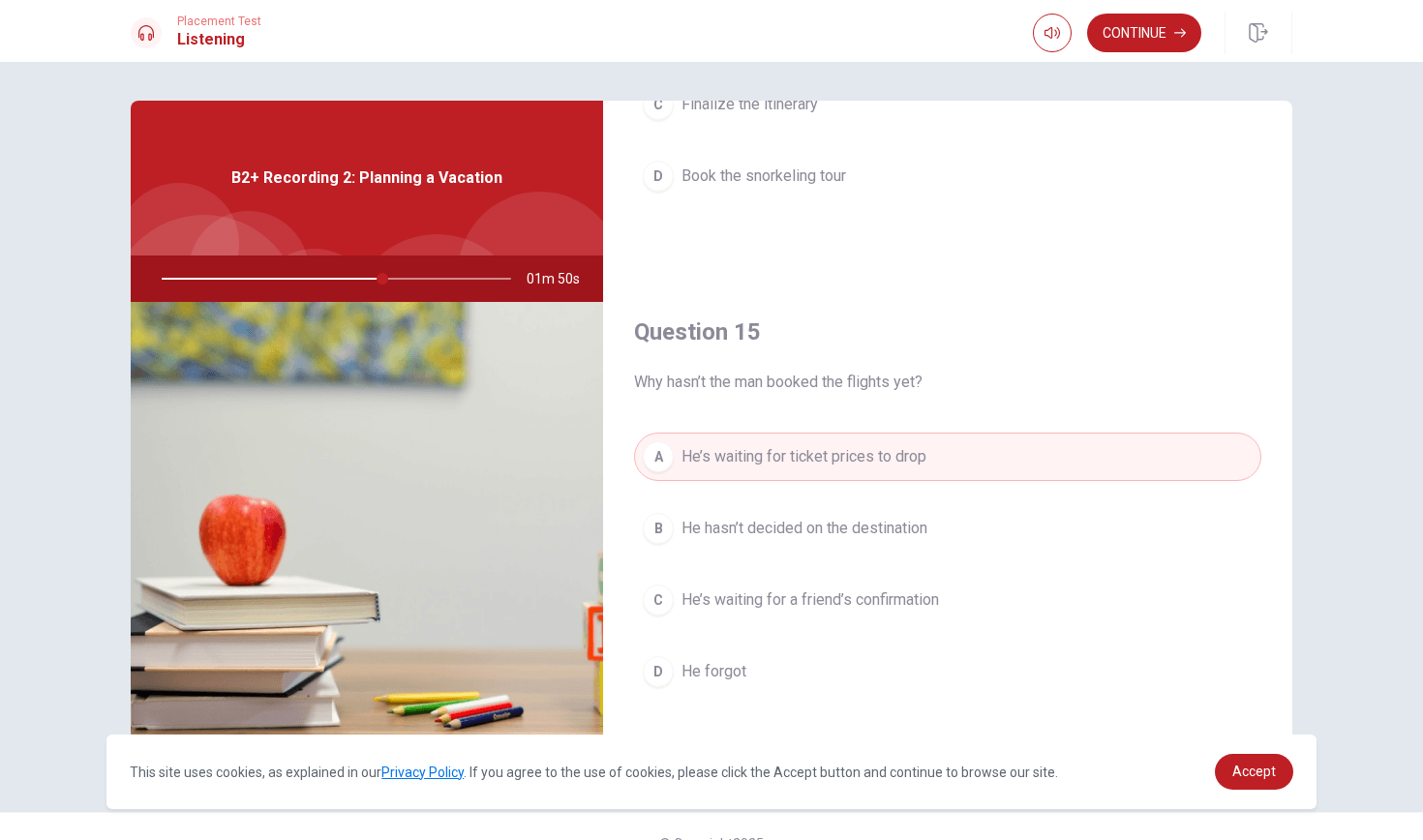 scroll, scrollTop: 1805, scrollLeft: 0, axis: vertical 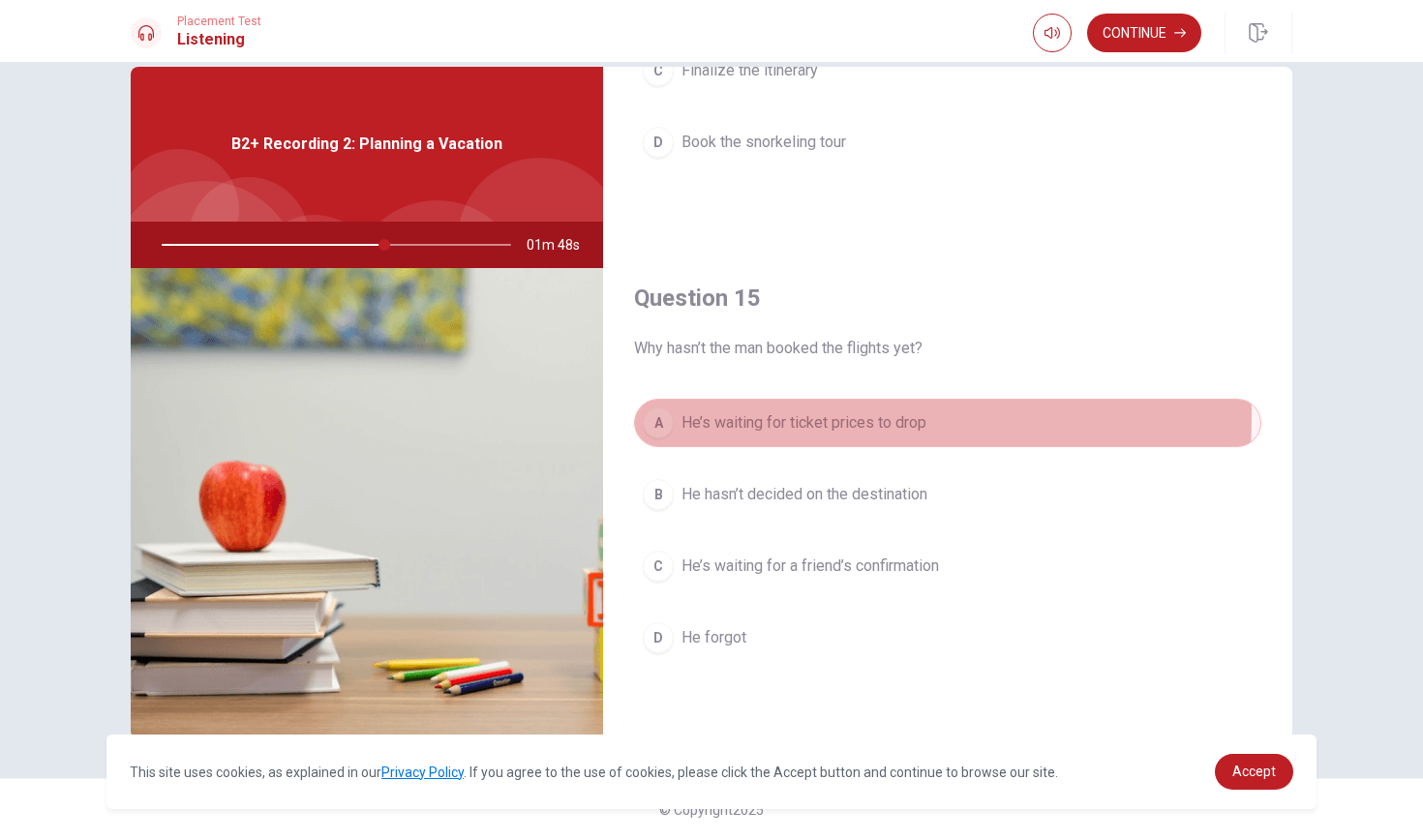 click on "He’s waiting for ticket prices to drop" at bounding box center (803, 423) 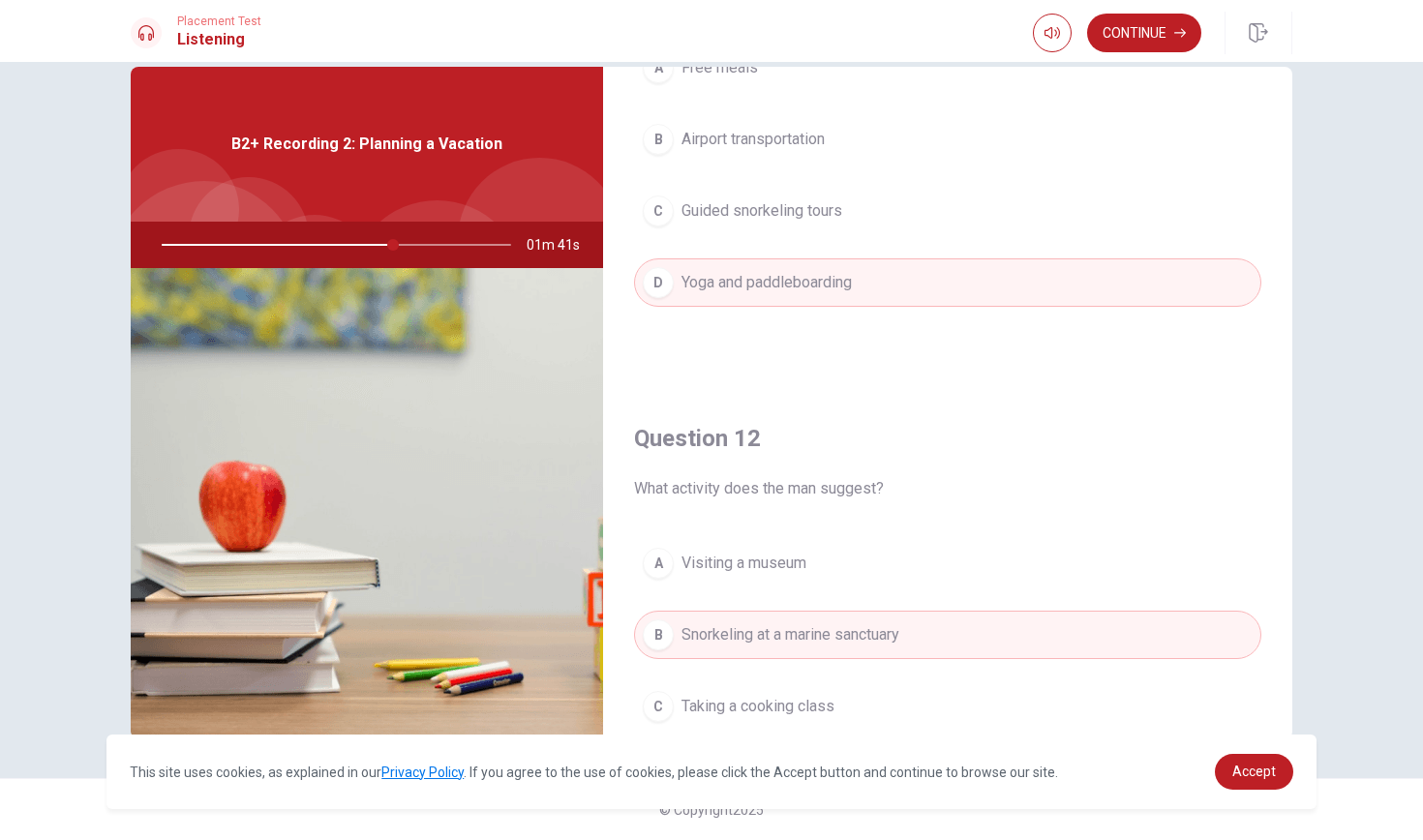scroll, scrollTop: 462, scrollLeft: 0, axis: vertical 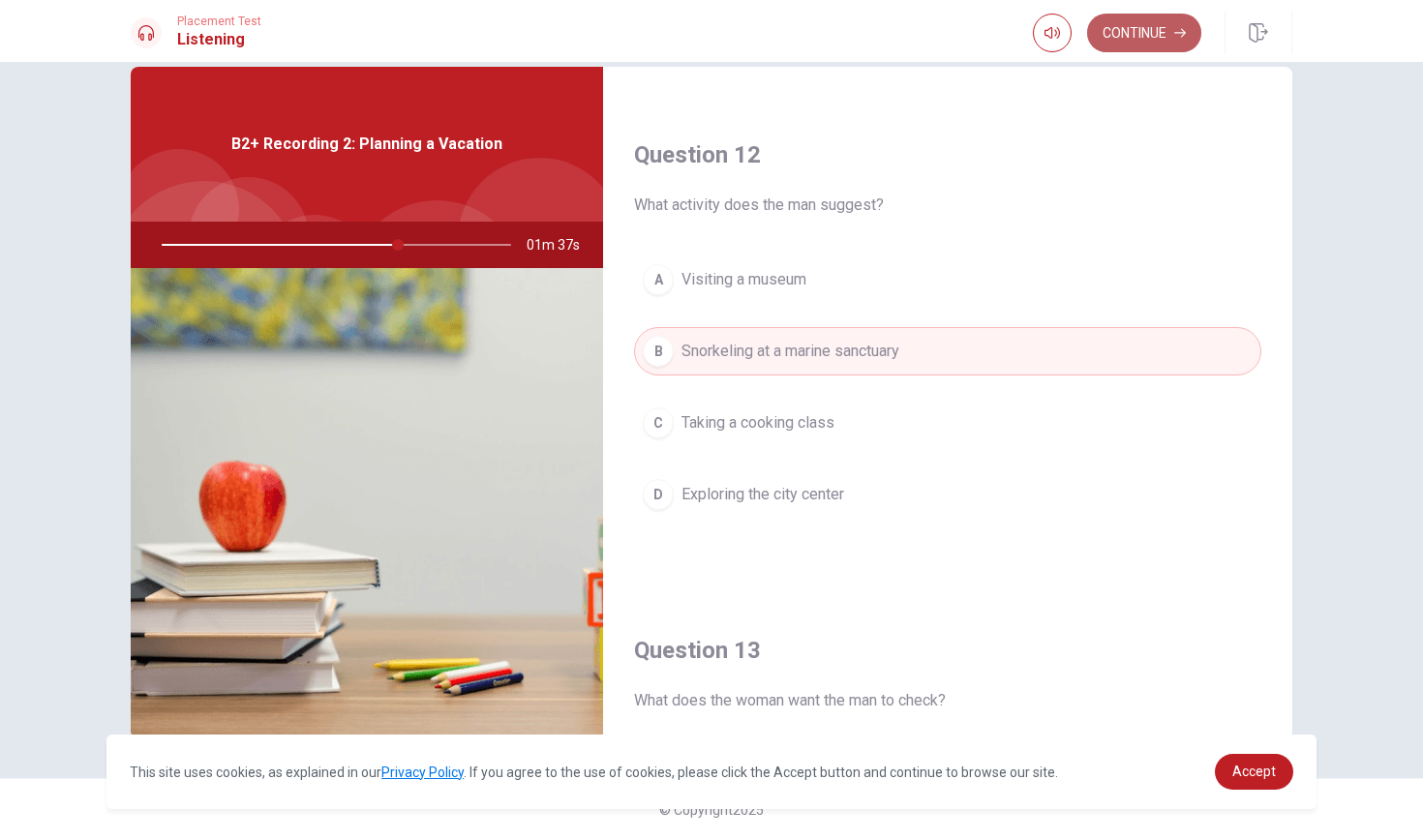 click on "Continue" at bounding box center [1144, 33] 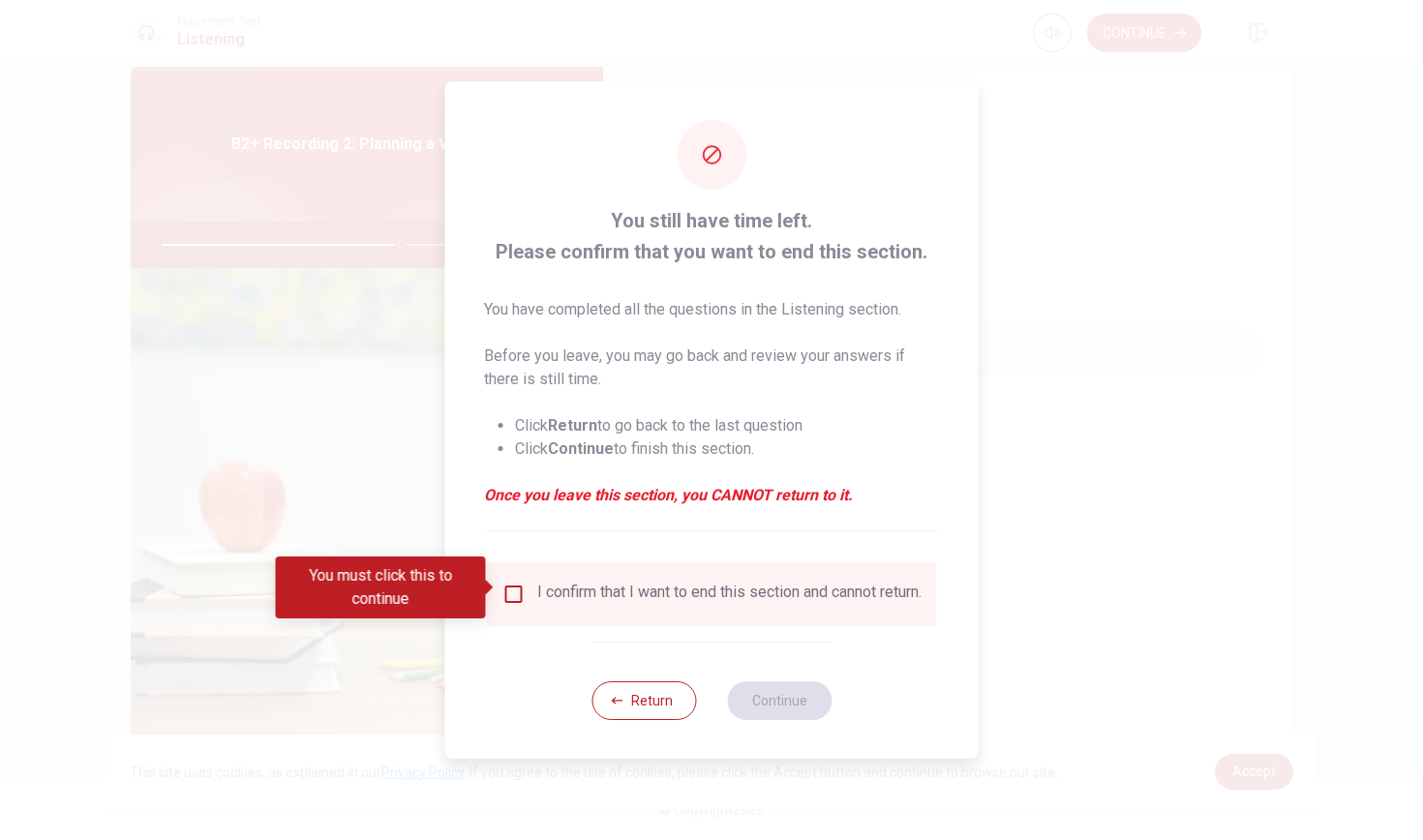 click on "I confirm that I want to end this section and cannot return." at bounding box center (712, 594) 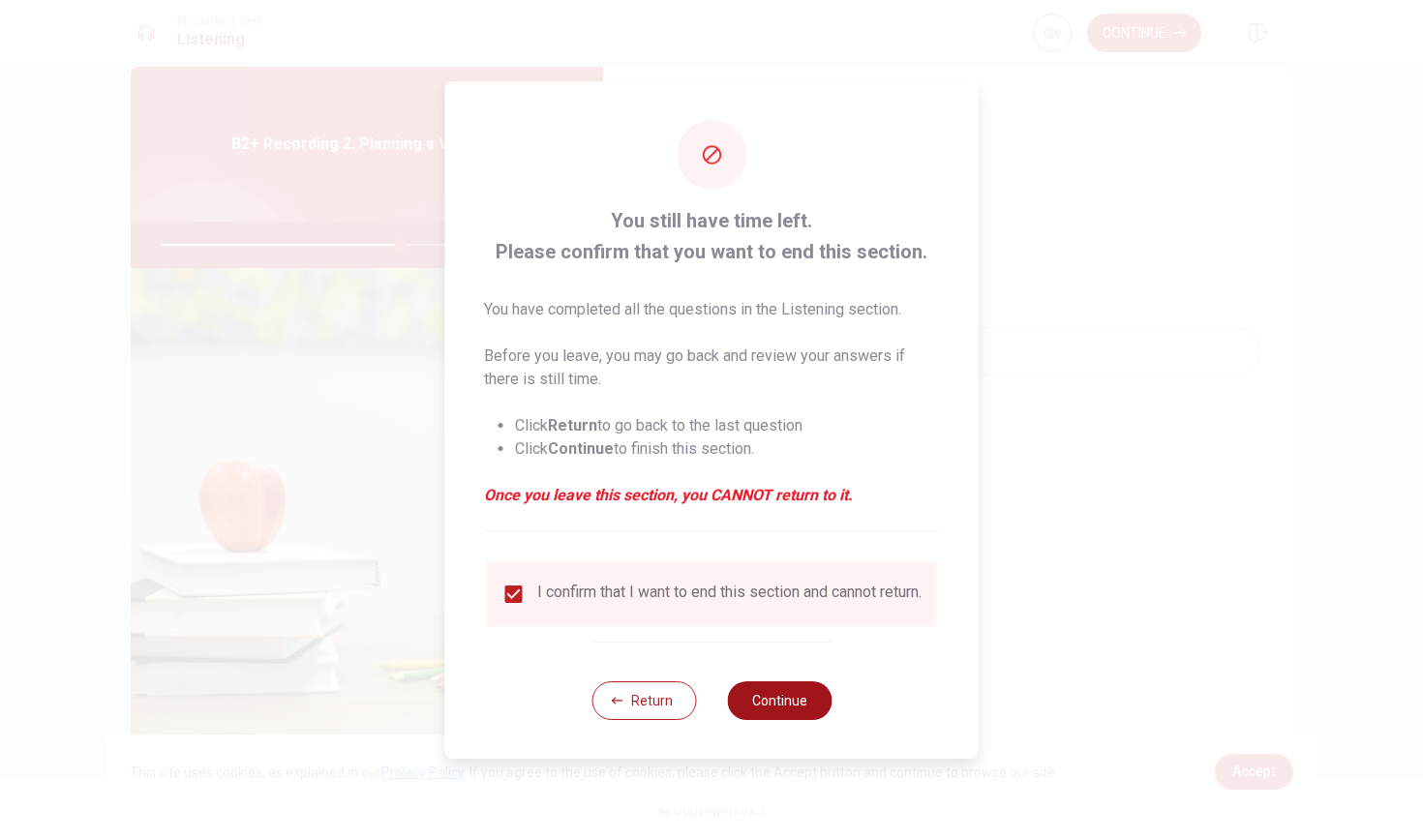 click on "Continue" at bounding box center (779, 701) 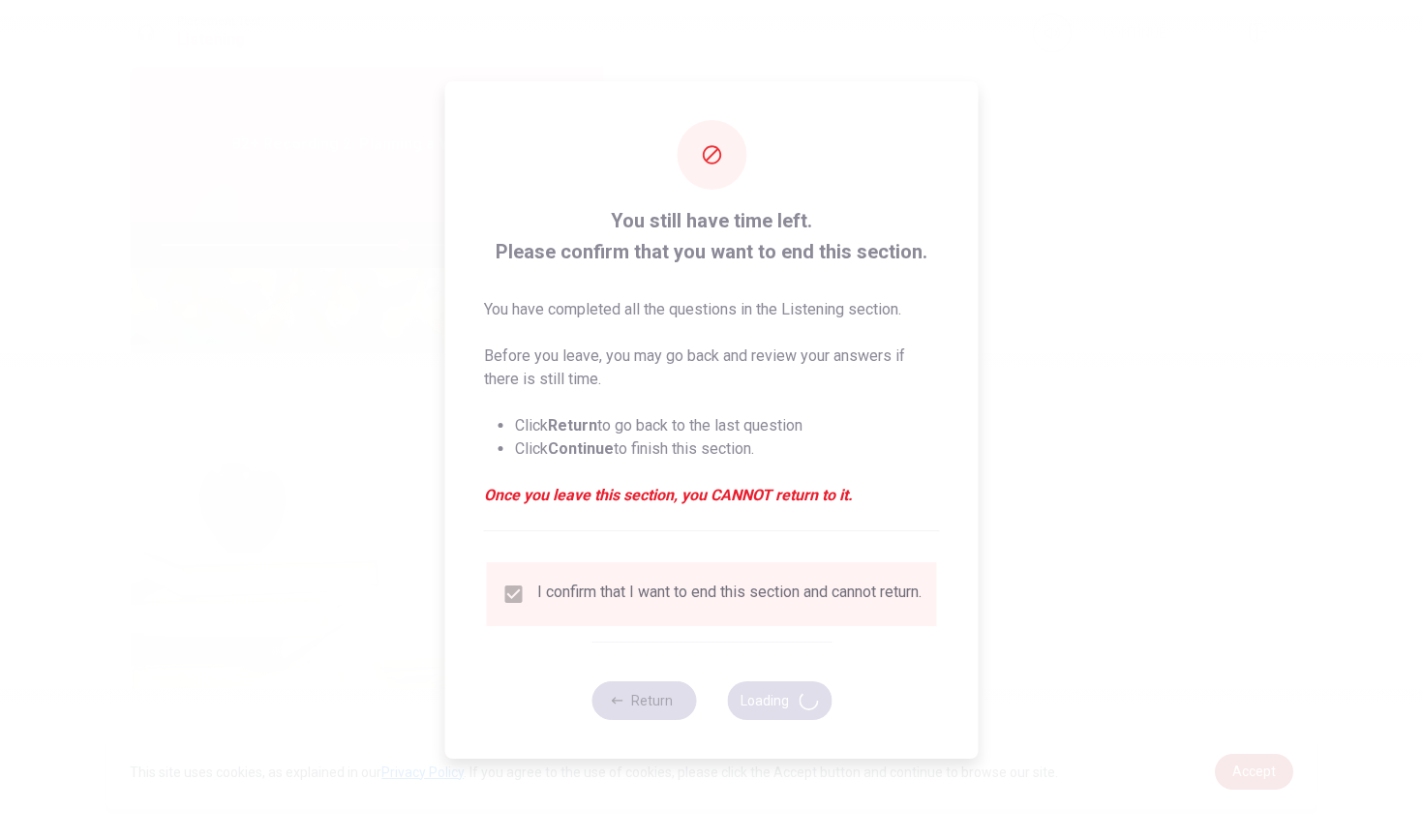 type on "70" 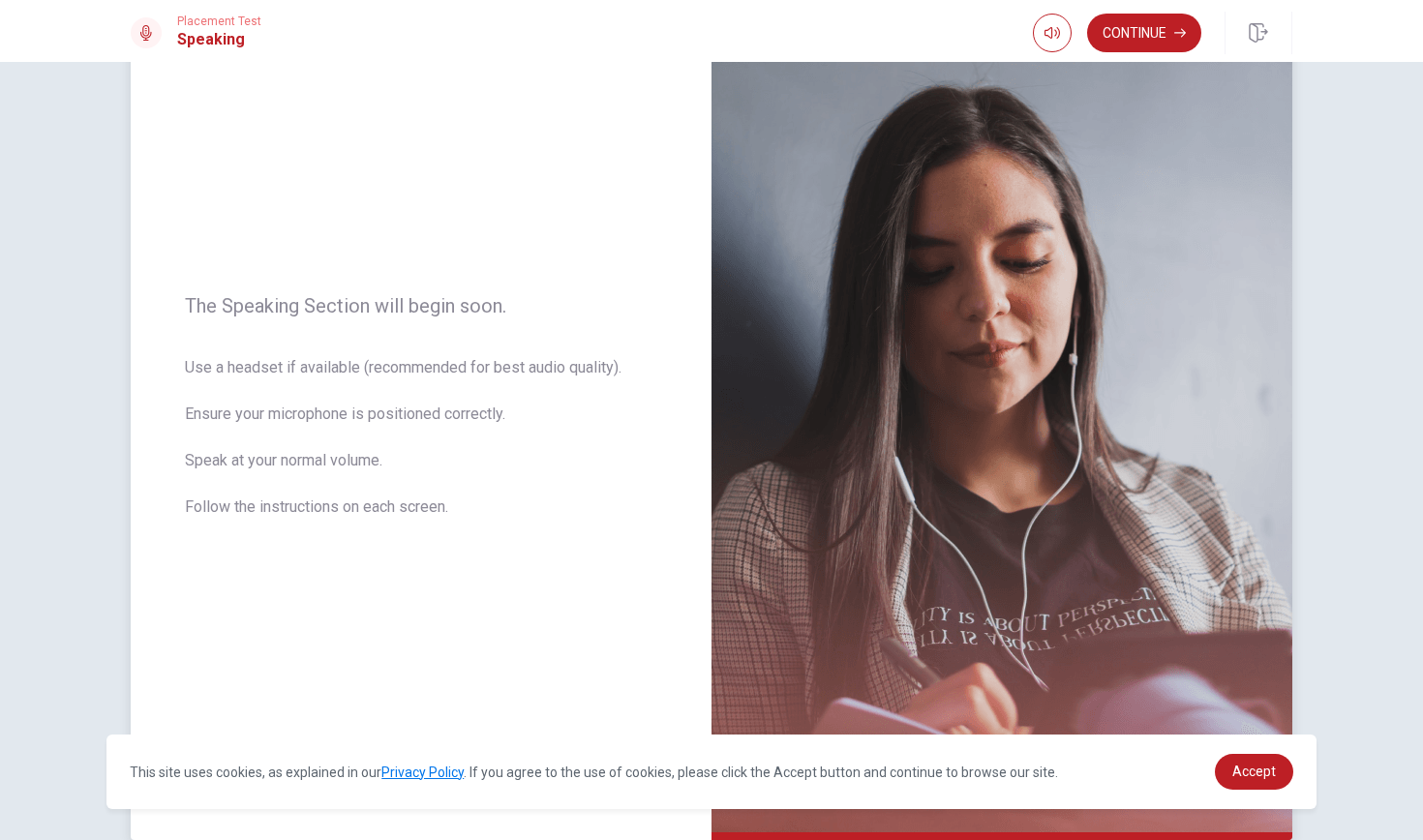 scroll, scrollTop: 205, scrollLeft: 0, axis: vertical 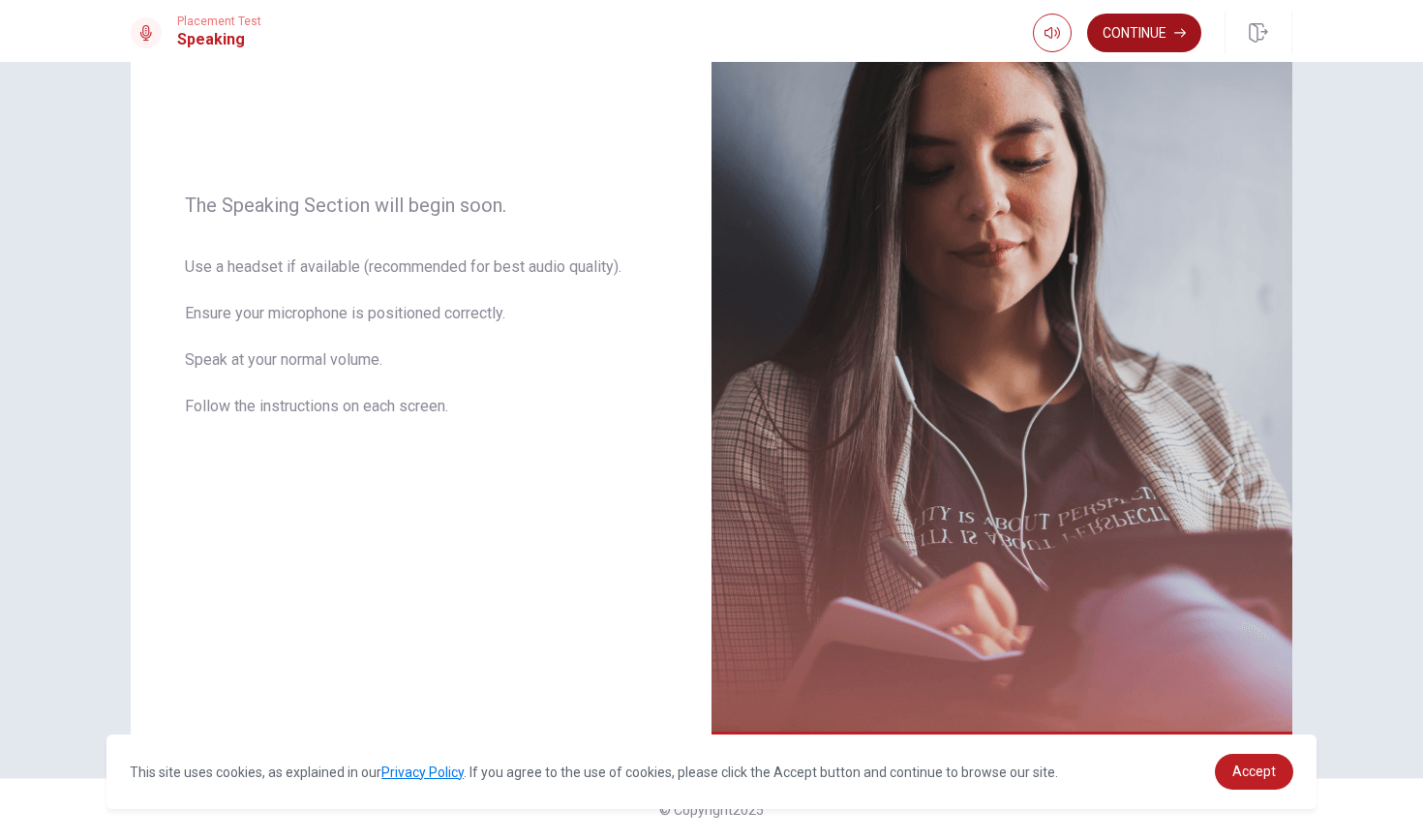 click on "Continue" at bounding box center [1144, 33] 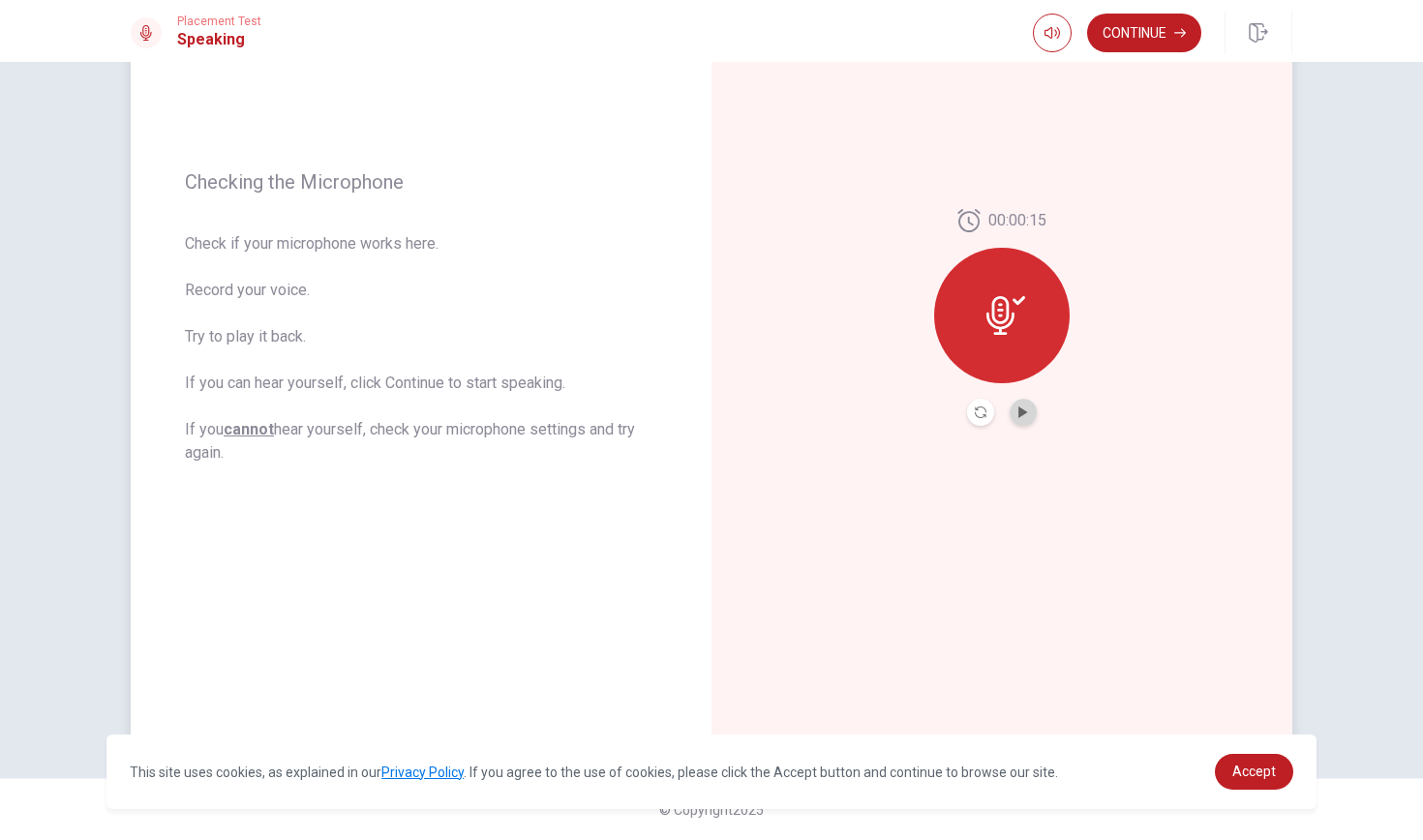 click at bounding box center (1023, 412) 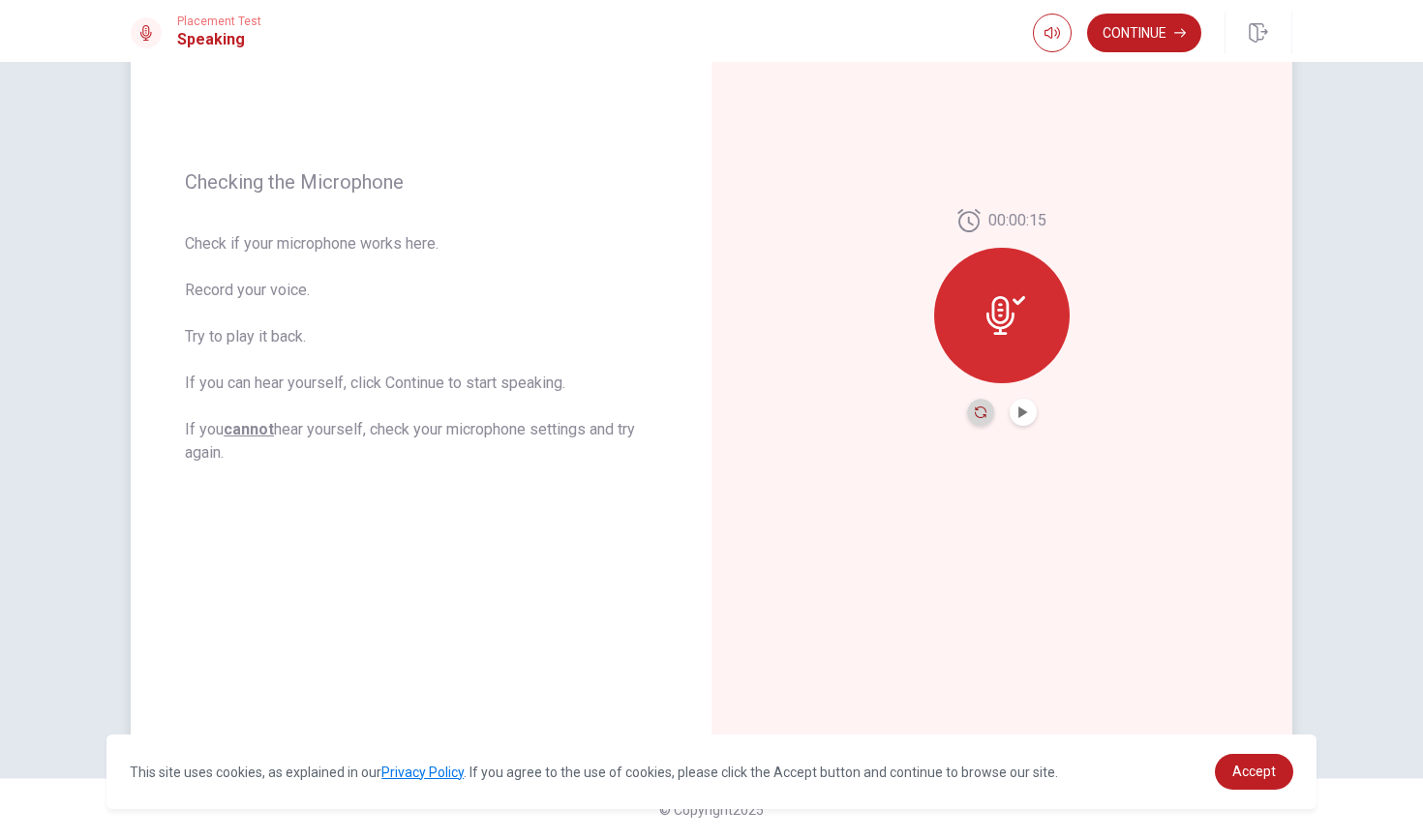 click 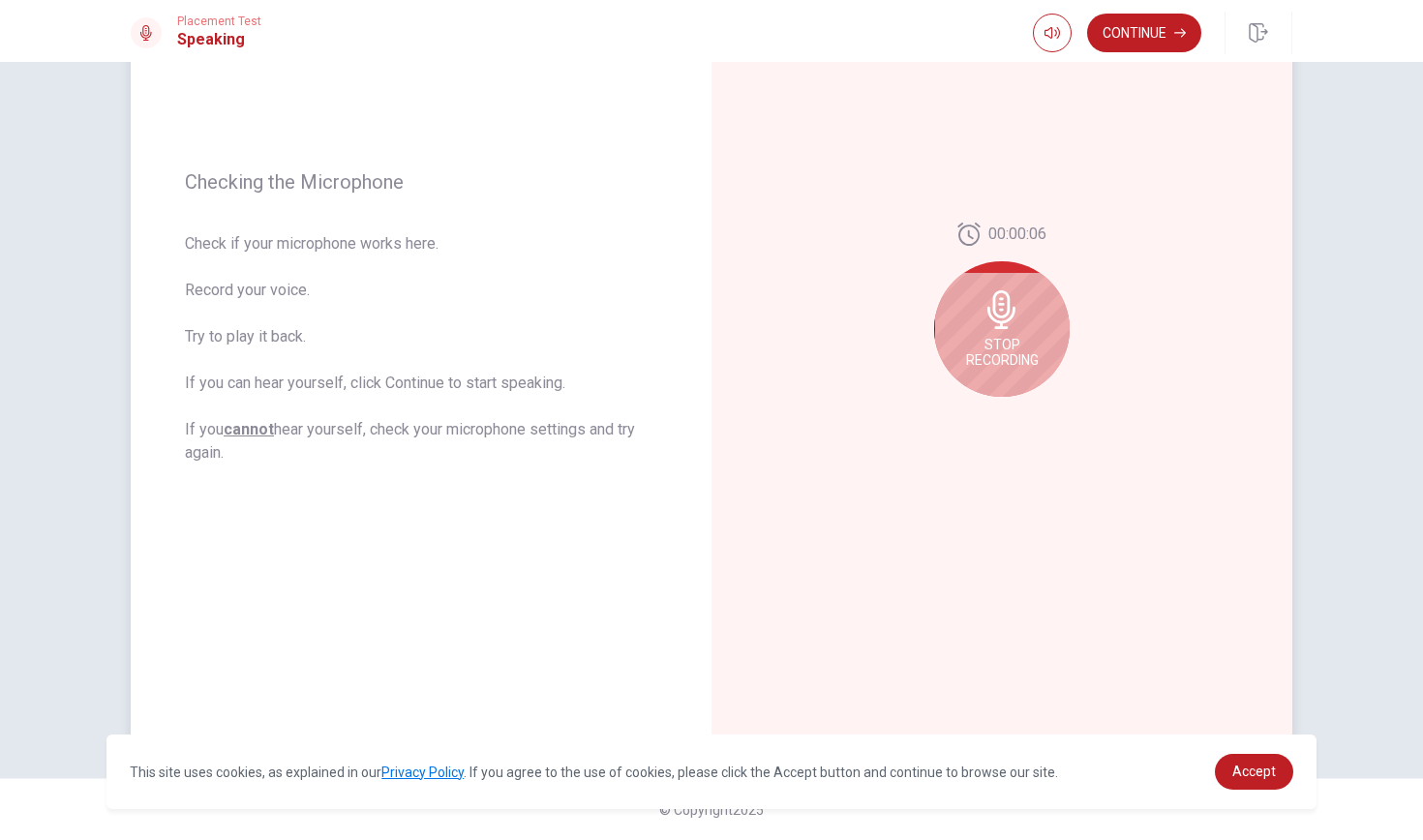 click 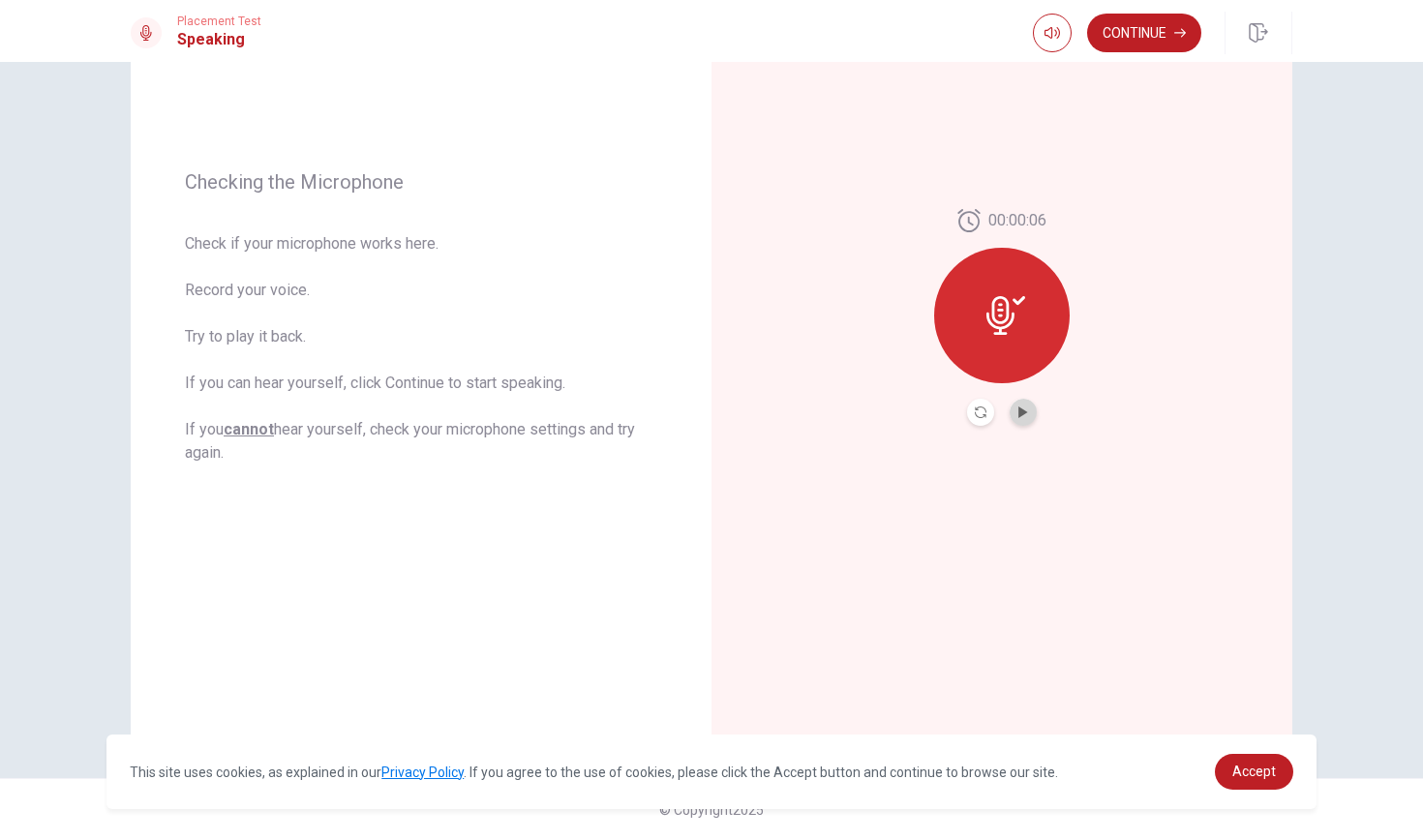 click at bounding box center [1023, 412] 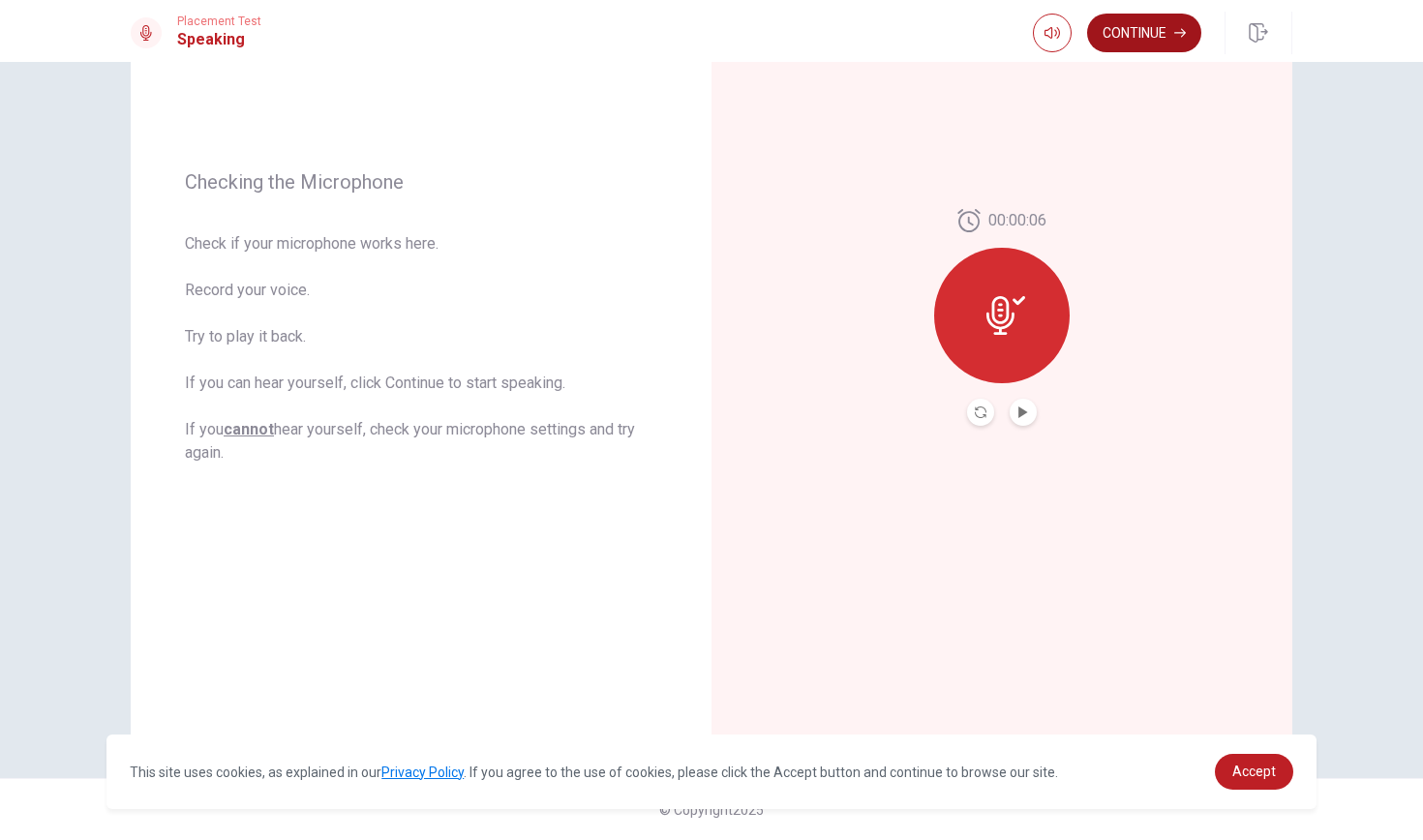 click on "Continue" at bounding box center (1144, 33) 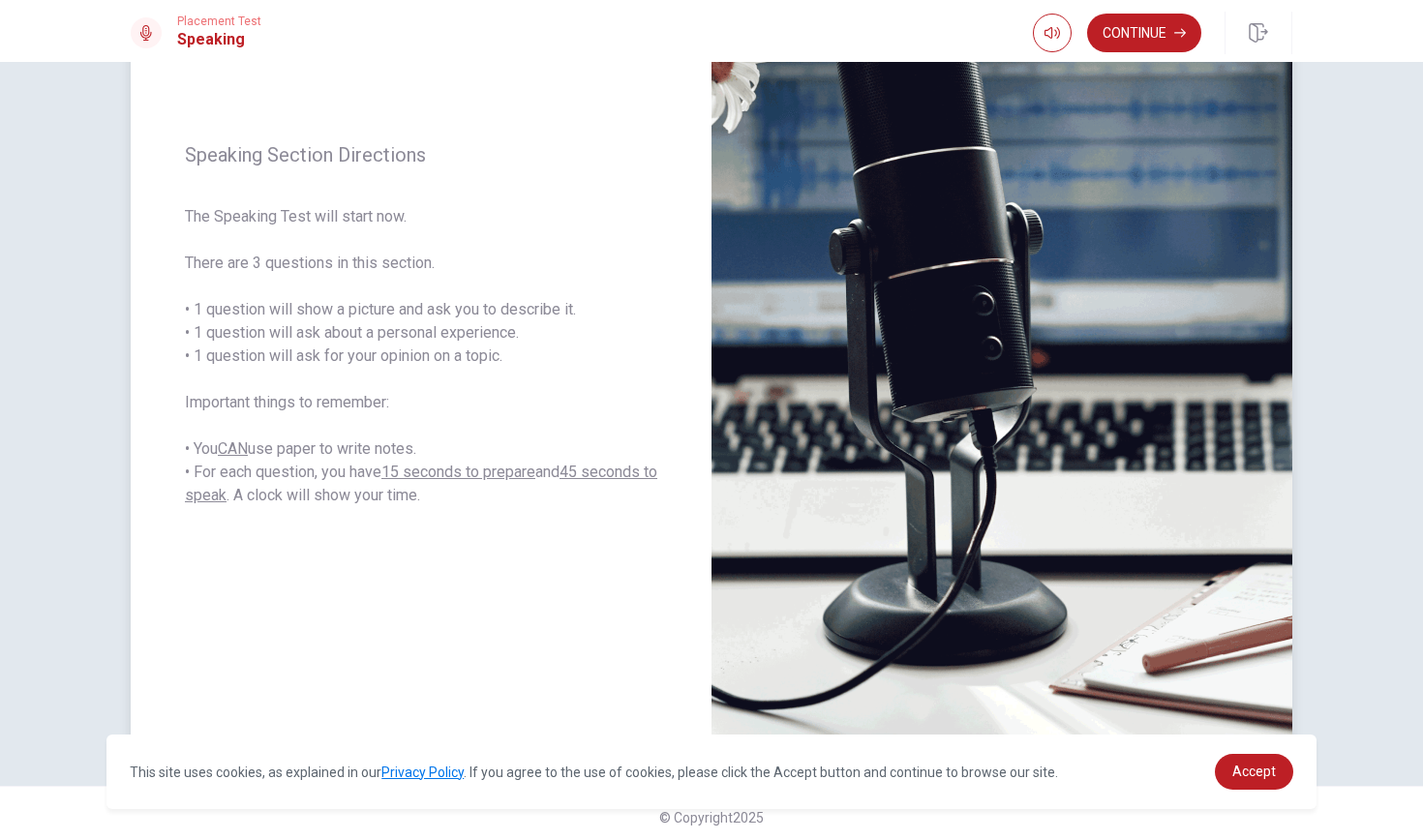 scroll, scrollTop: 205, scrollLeft: 0, axis: vertical 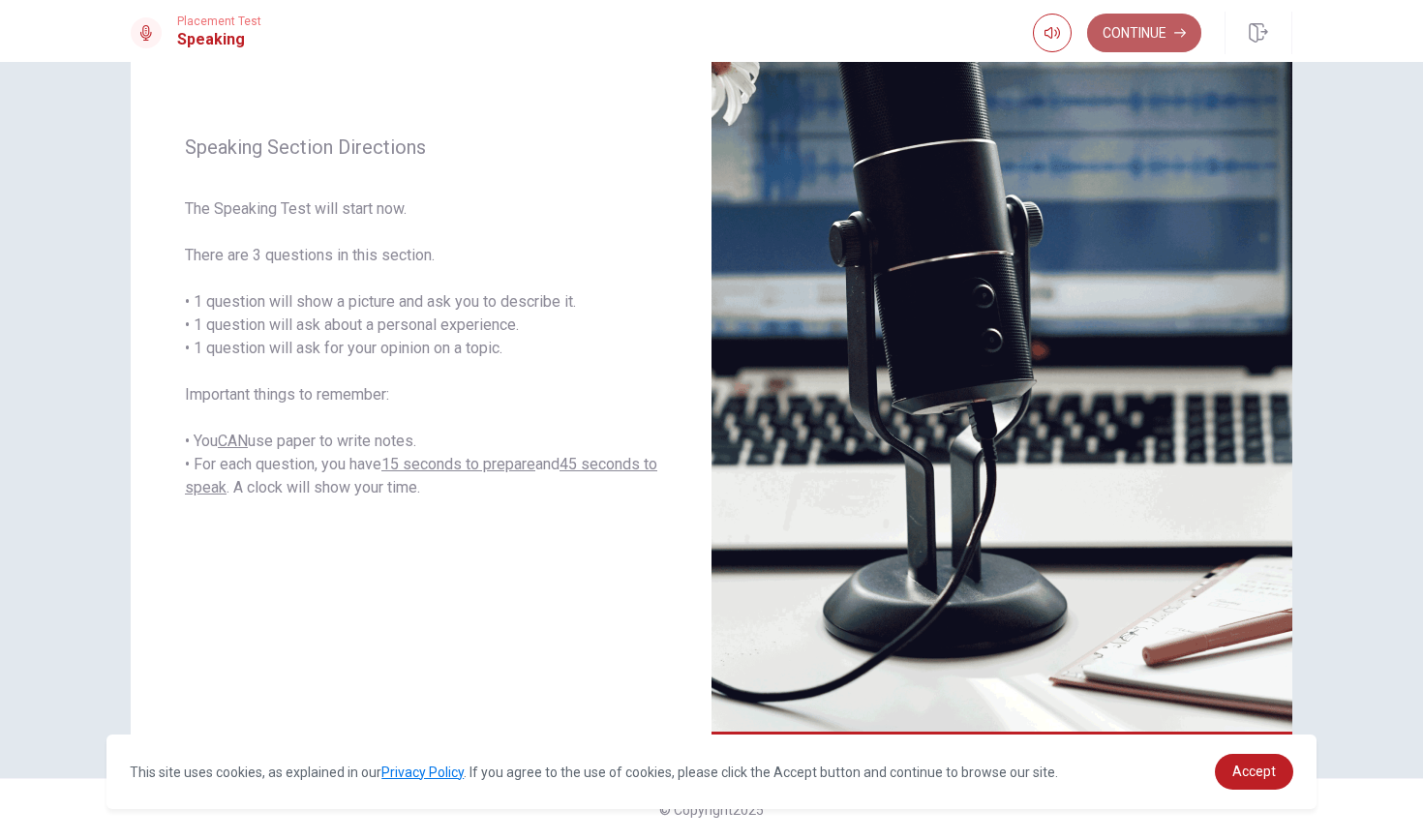 click on "Continue" at bounding box center (1144, 33) 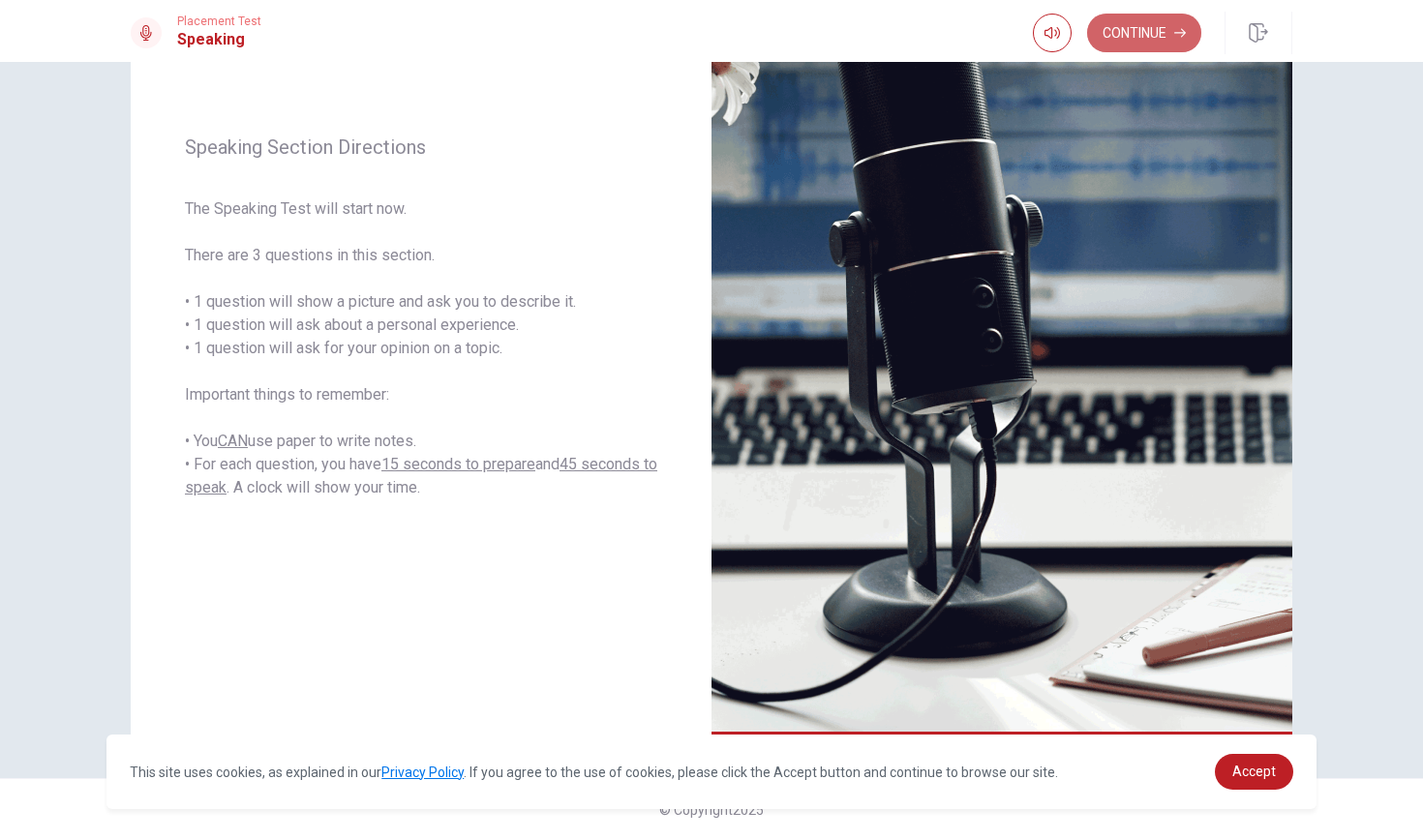 scroll, scrollTop: 9, scrollLeft: 0, axis: vertical 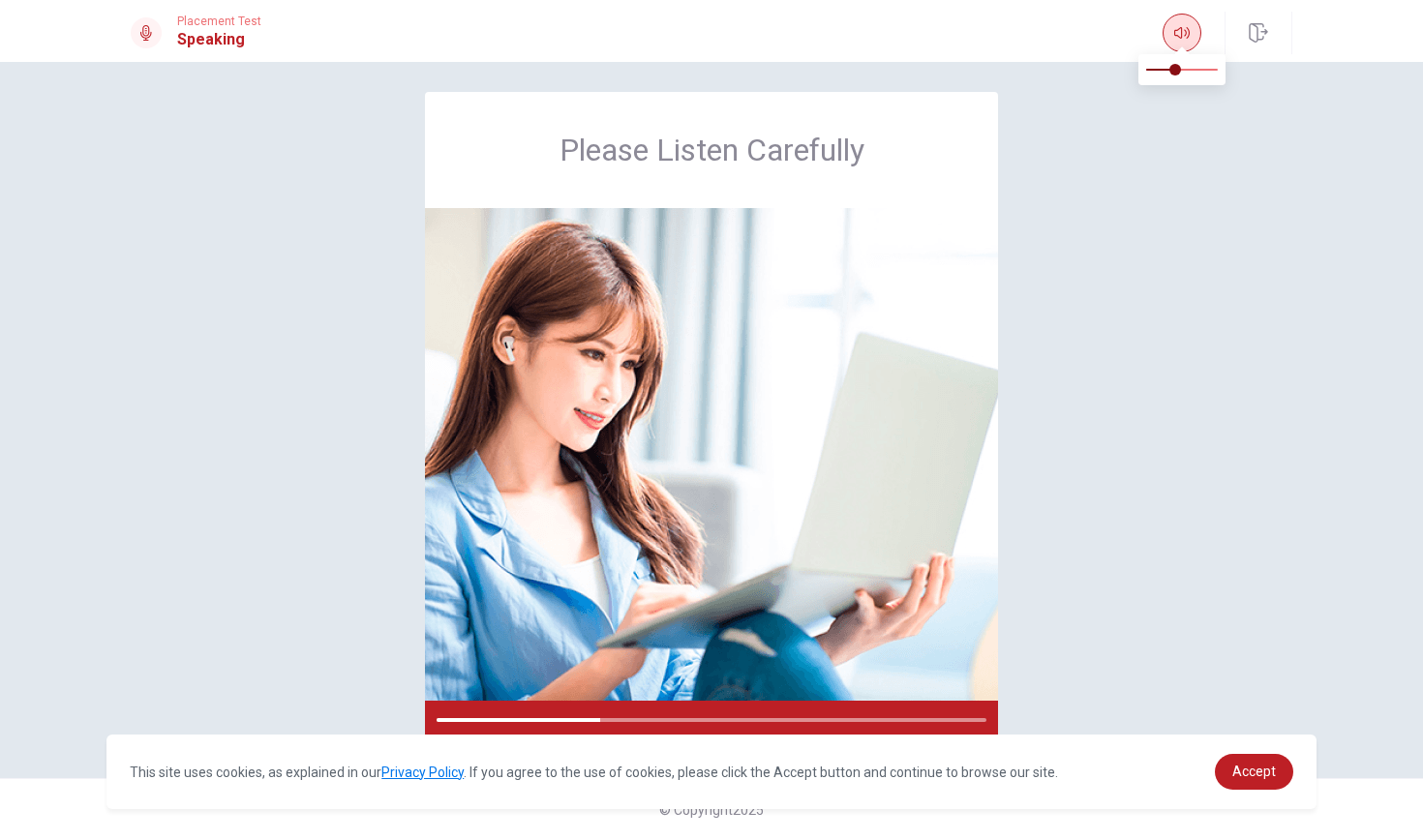 click at bounding box center (1182, 33) 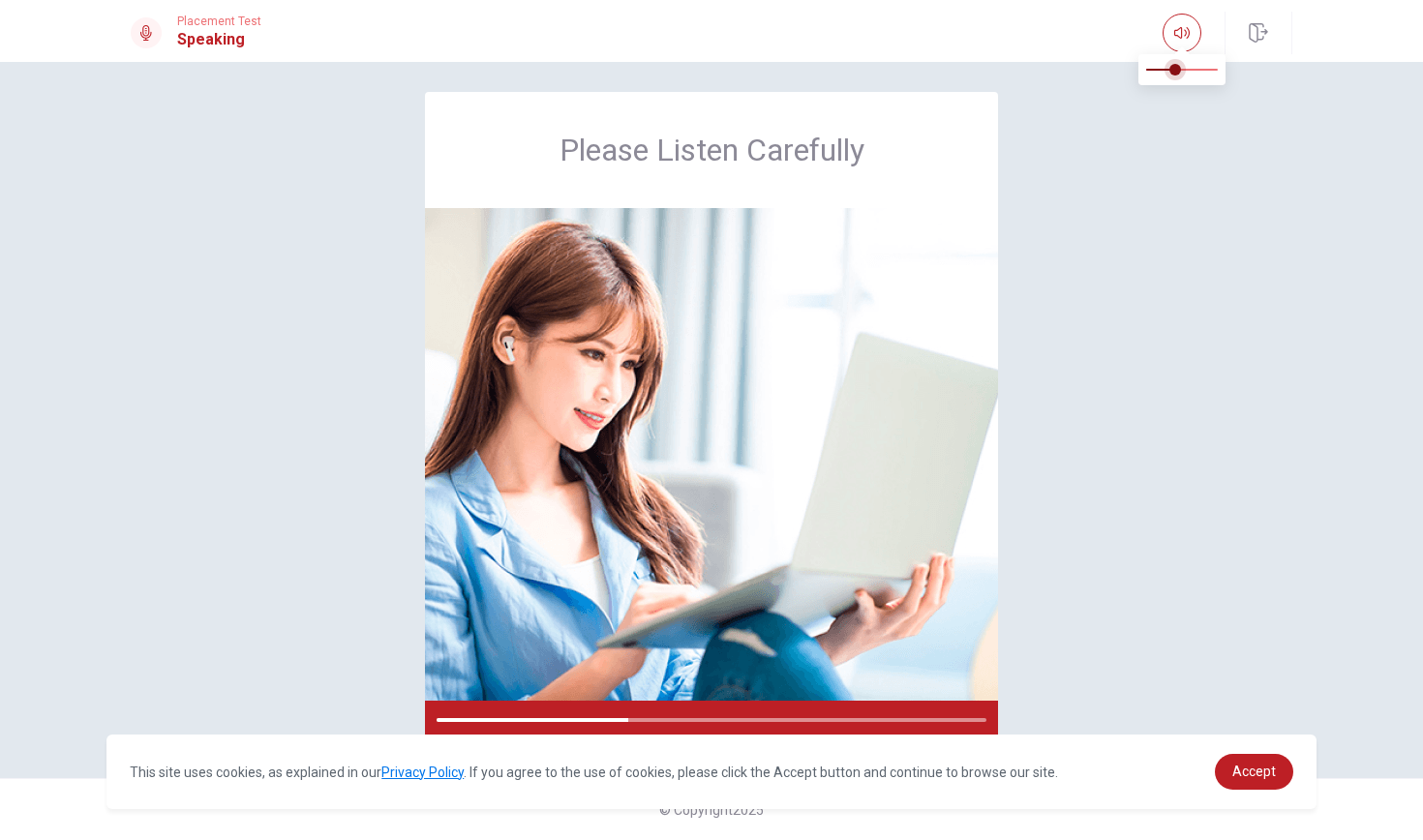 type on "0.6" 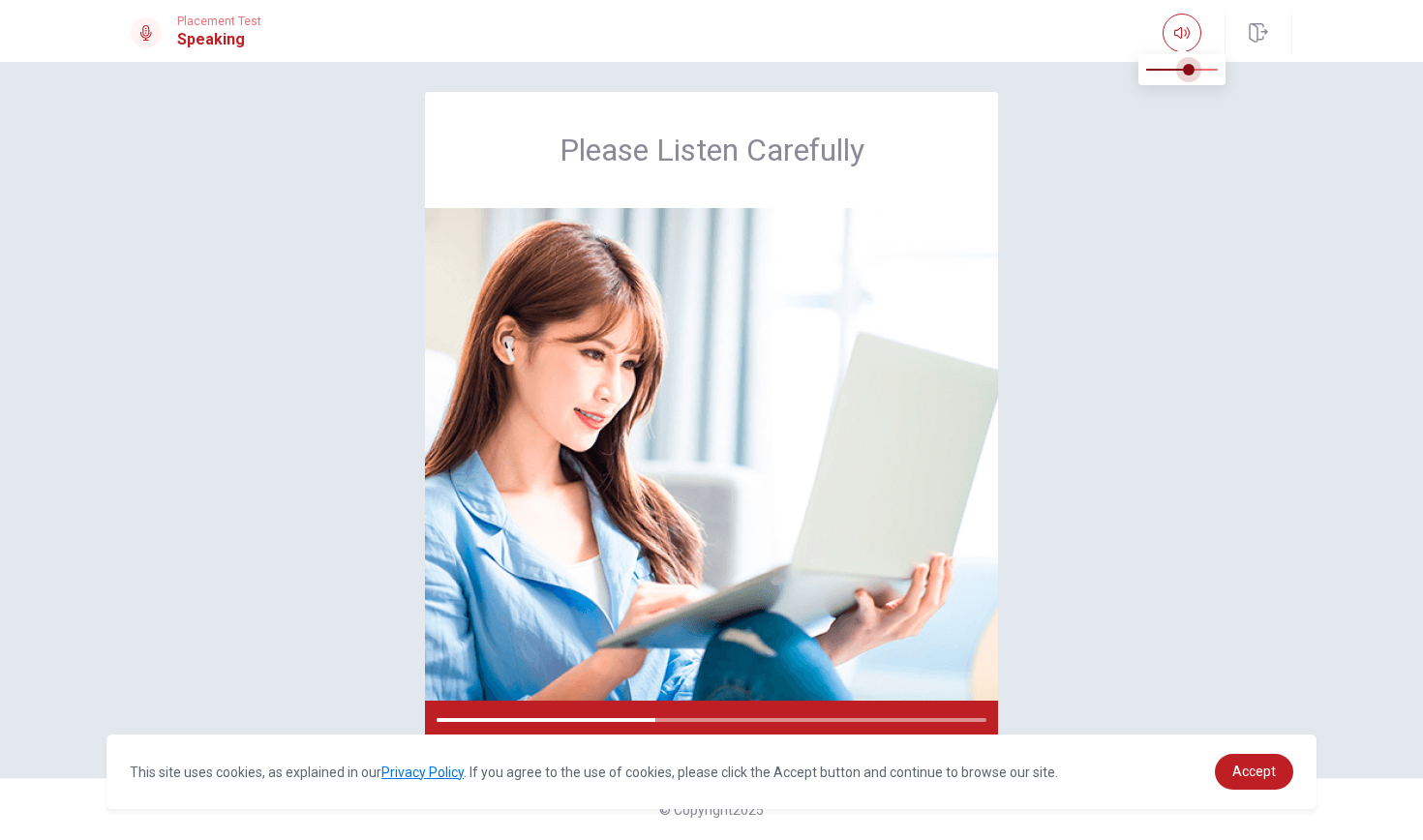 click at bounding box center (1189, 70) 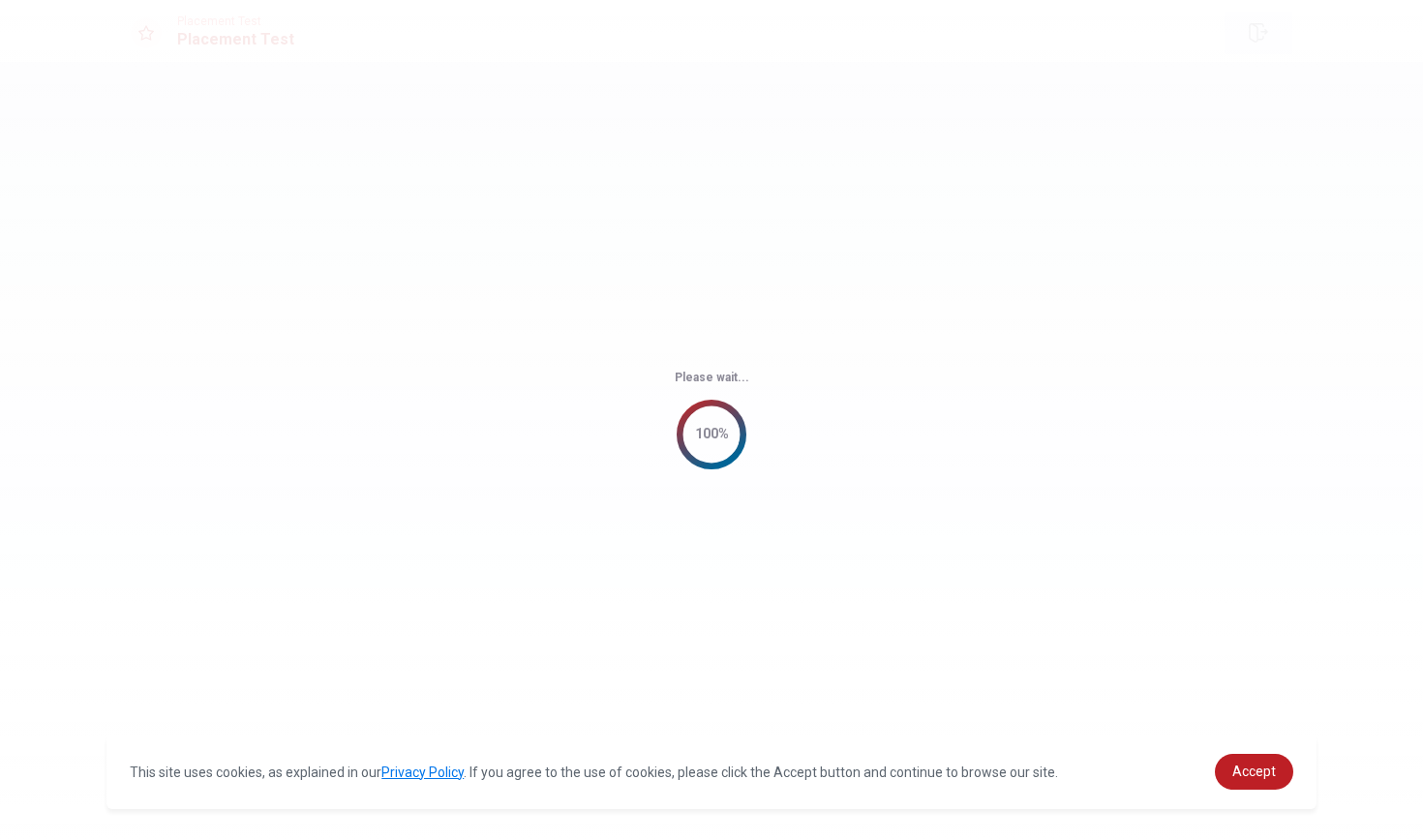 scroll, scrollTop: 0, scrollLeft: 0, axis: both 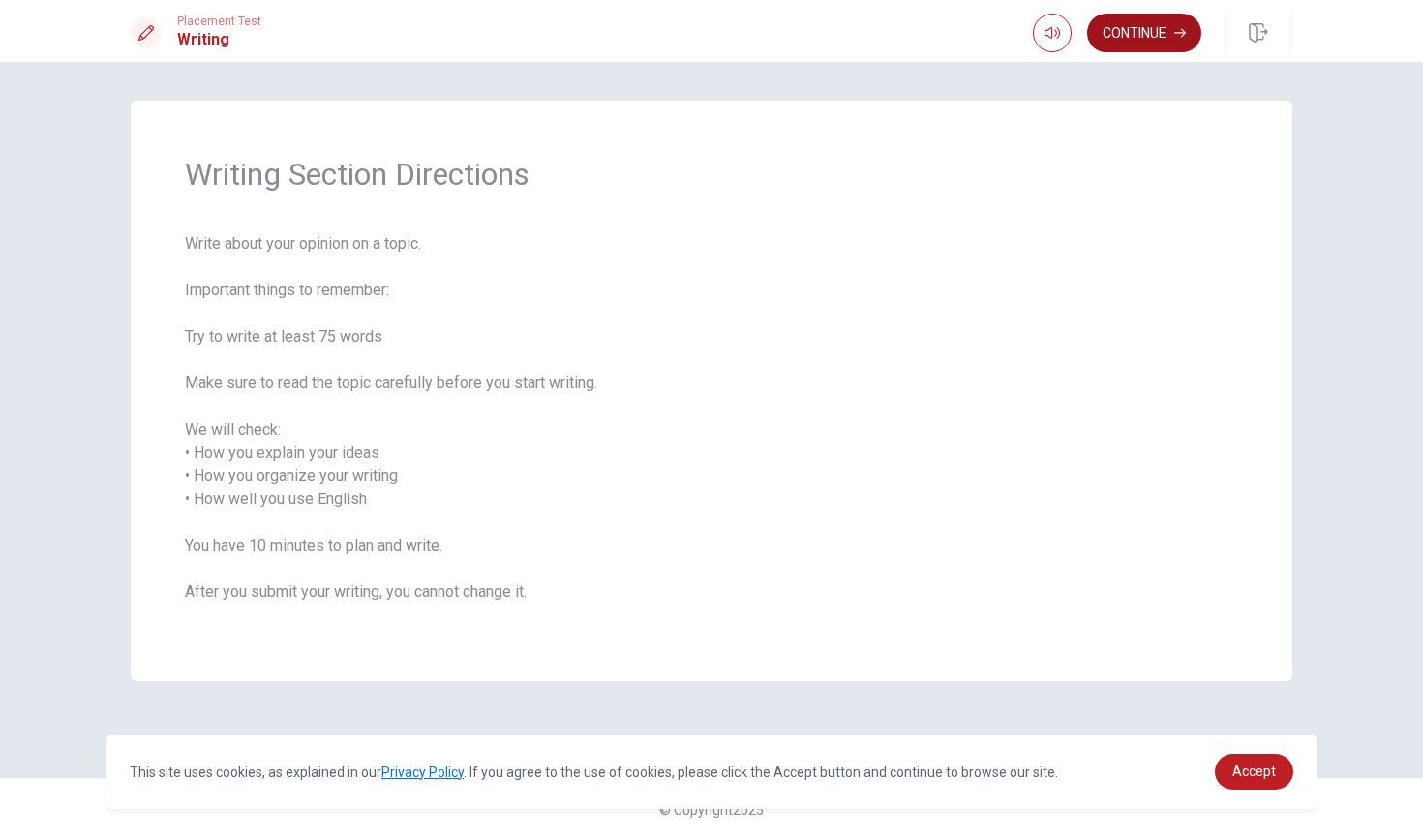 click on "Continue" at bounding box center (1144, 33) 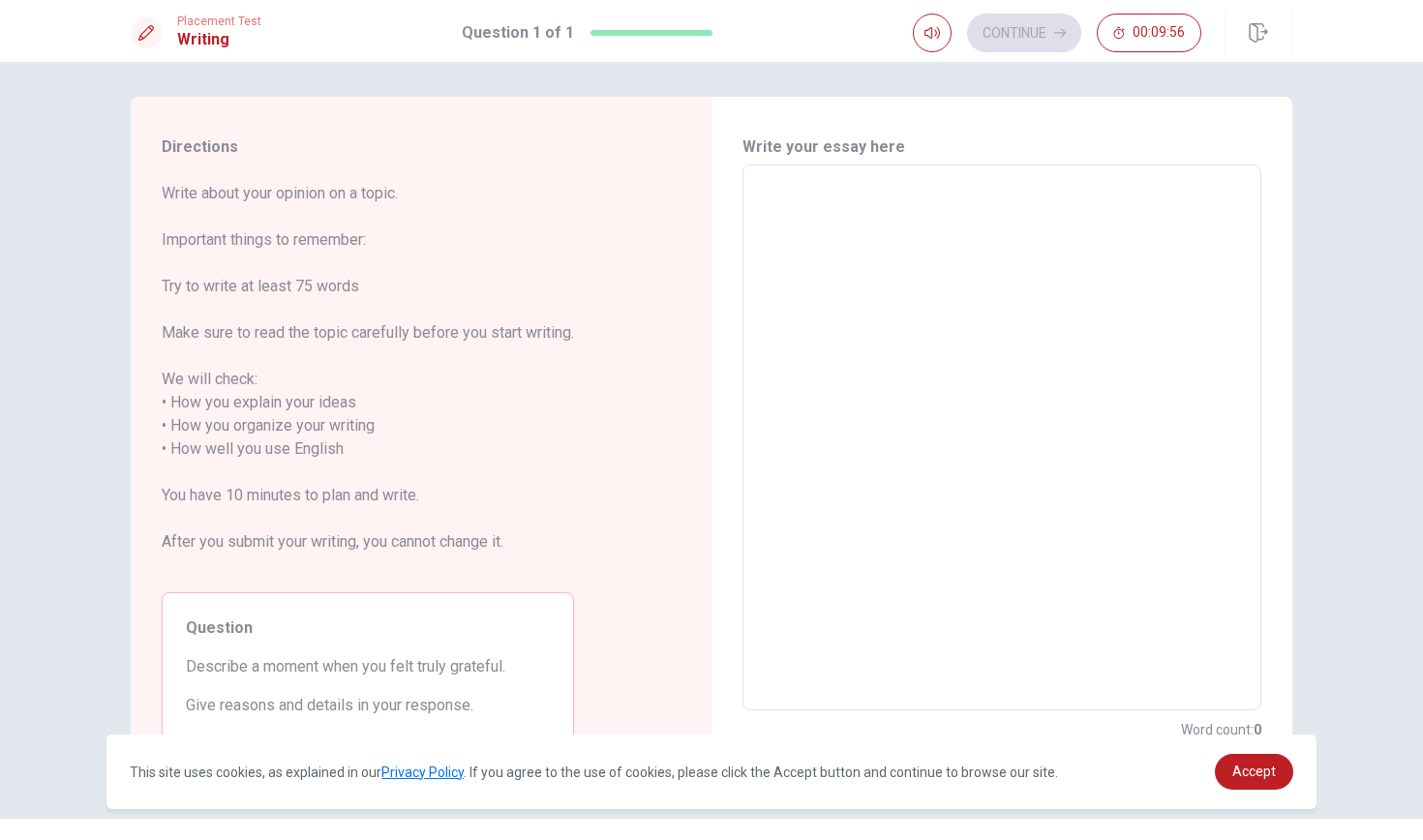 scroll, scrollTop: 8, scrollLeft: 0, axis: vertical 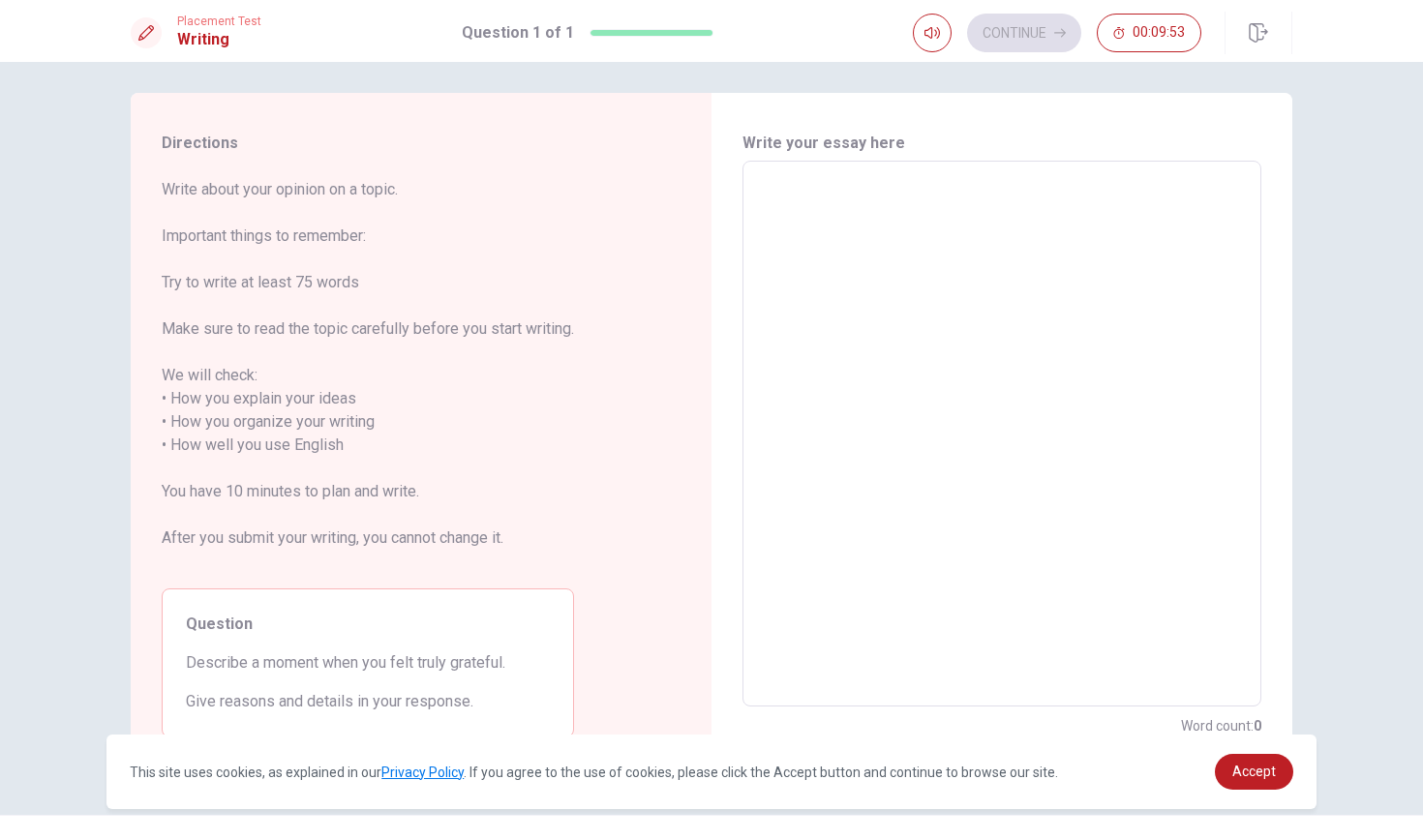 click on "x ​" at bounding box center [1002, 434] 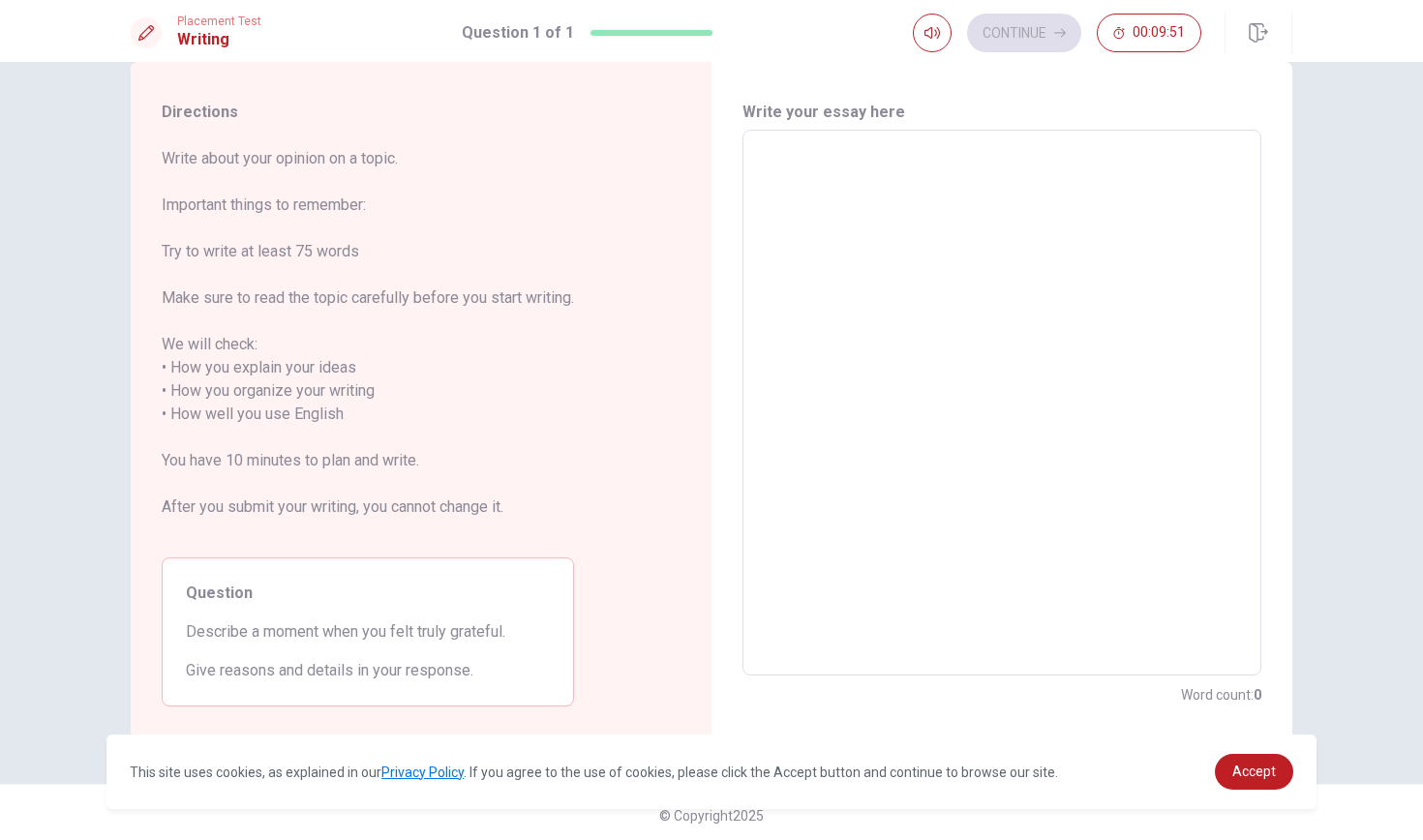 scroll, scrollTop: 45, scrollLeft: 0, axis: vertical 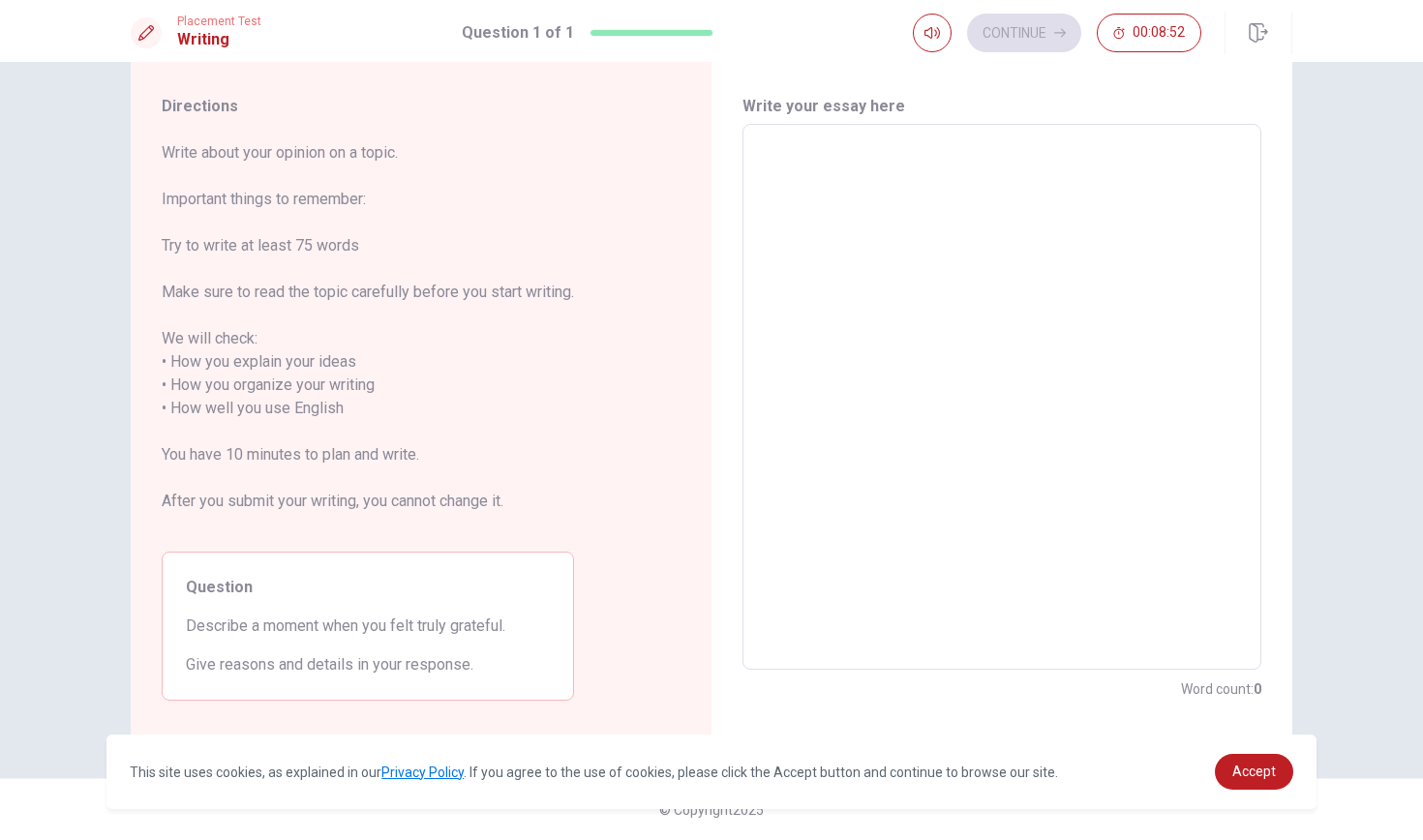 type on "I" 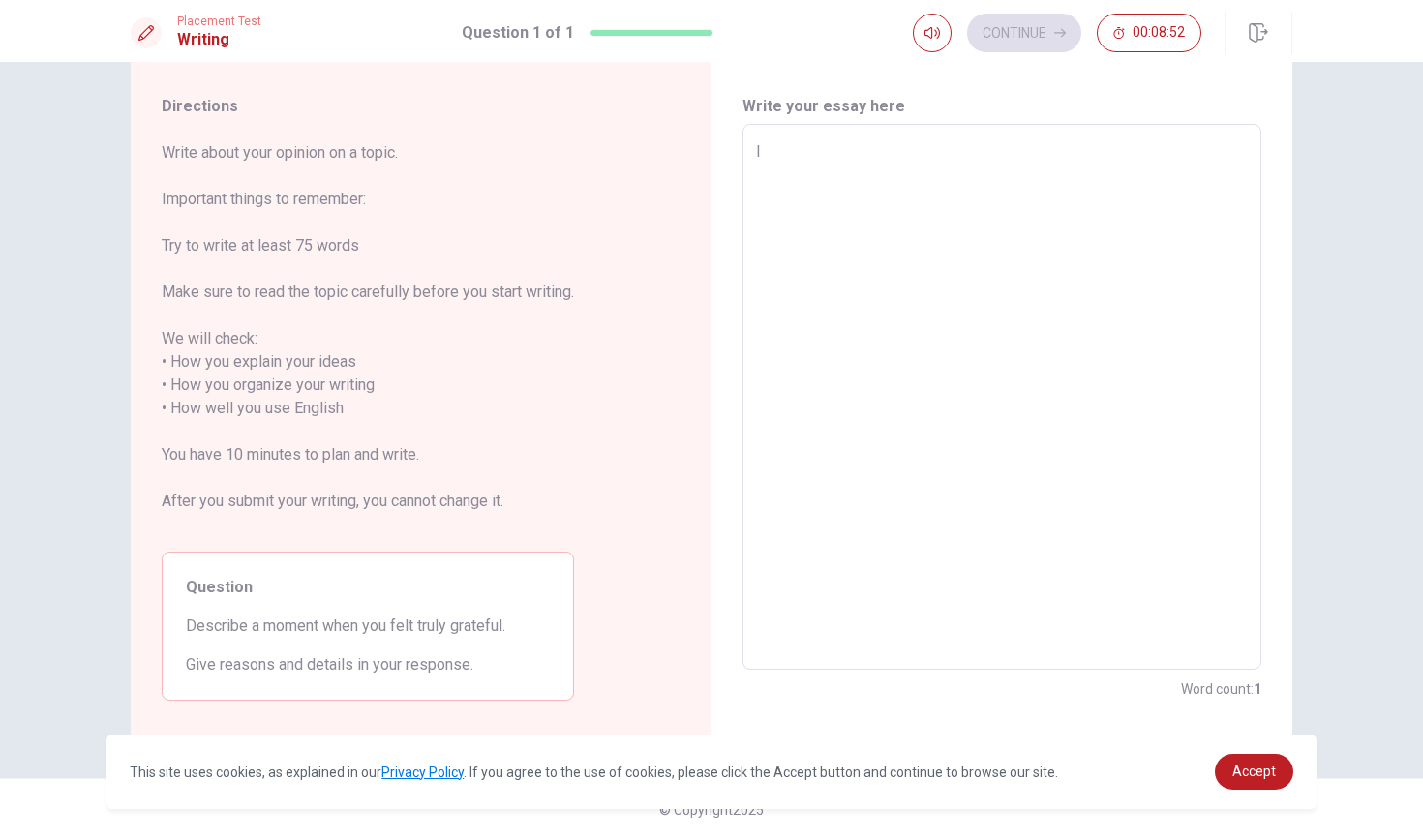 type on "x" 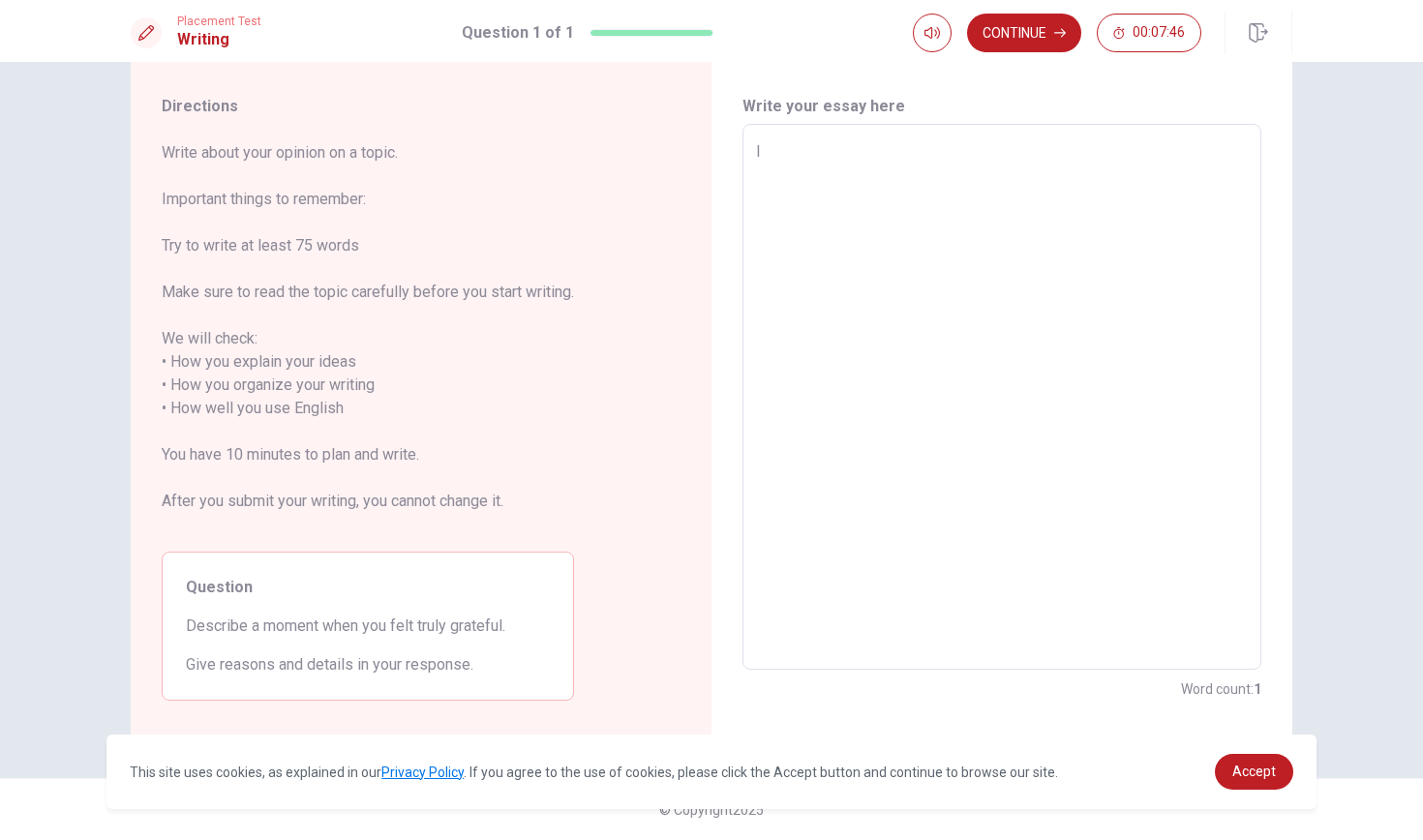 type on "x" 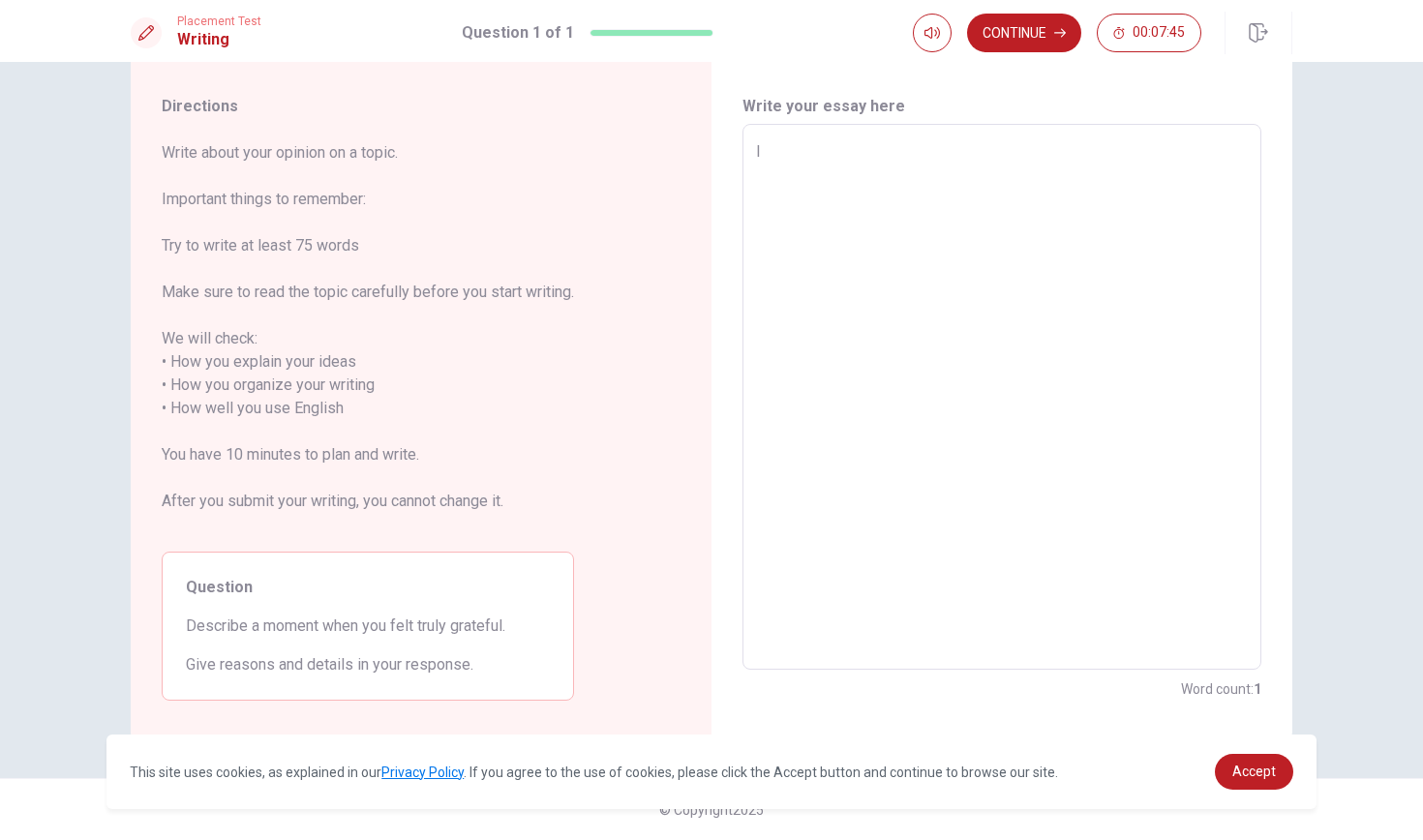 type on "I f" 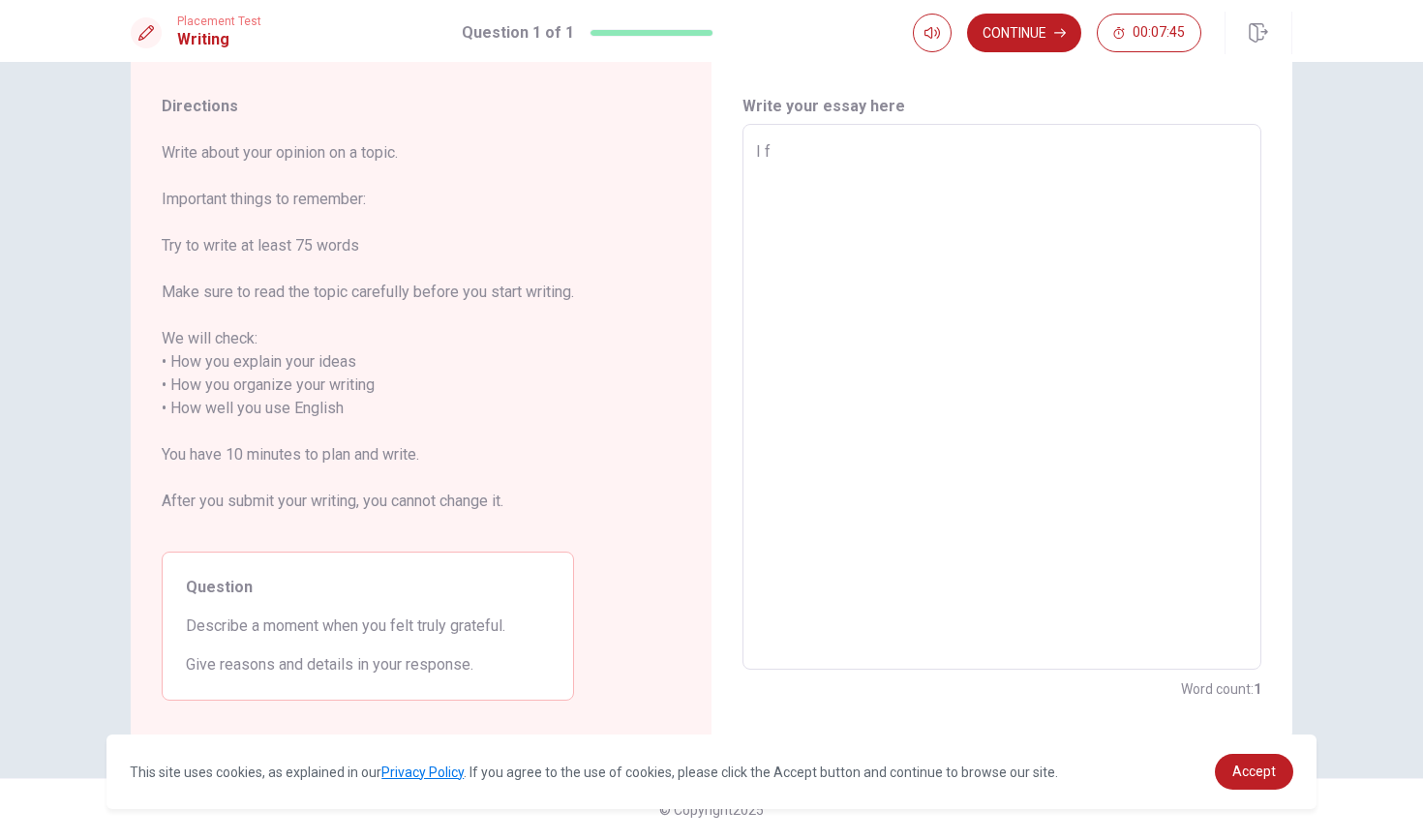 type on "x" 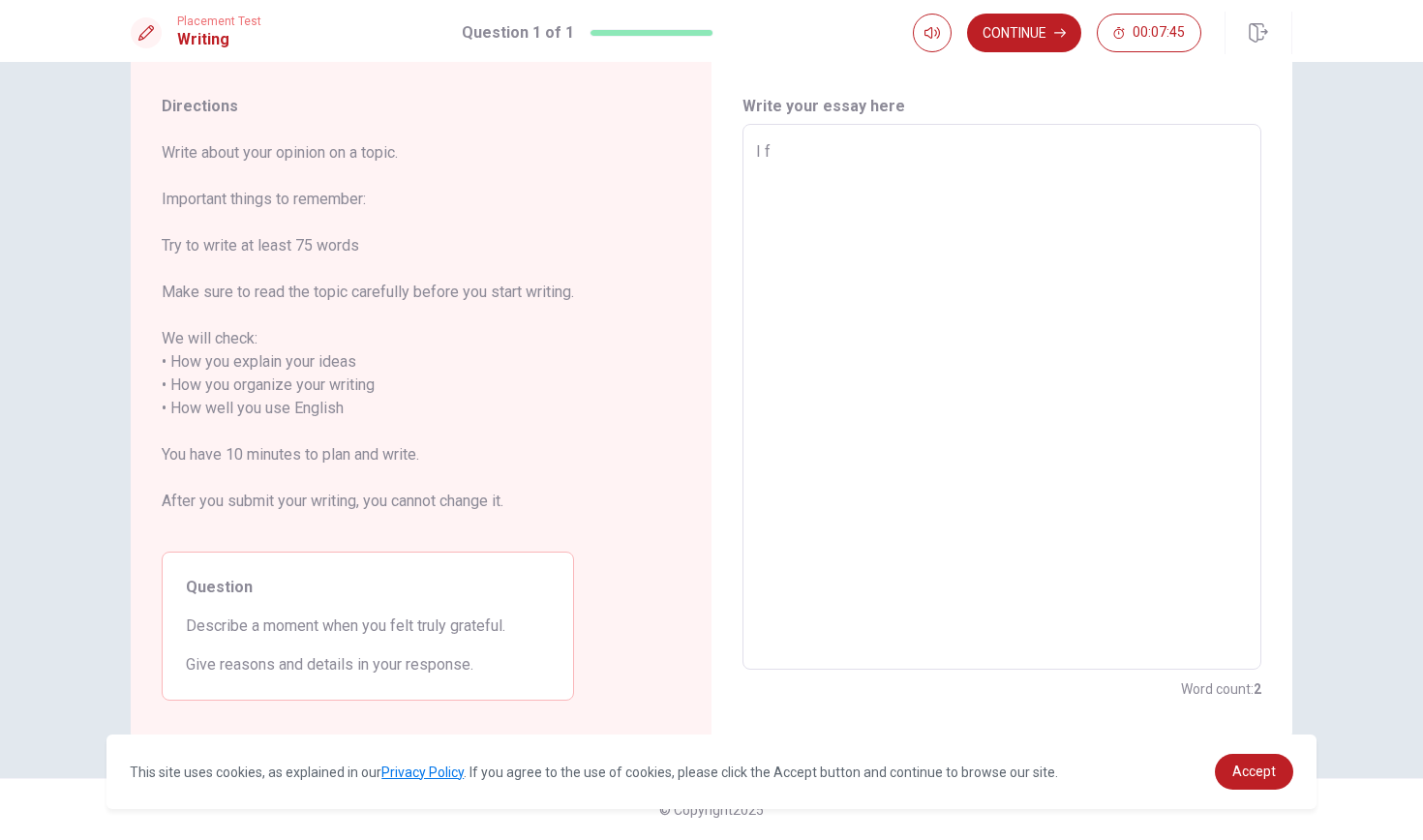 type on "I fe" 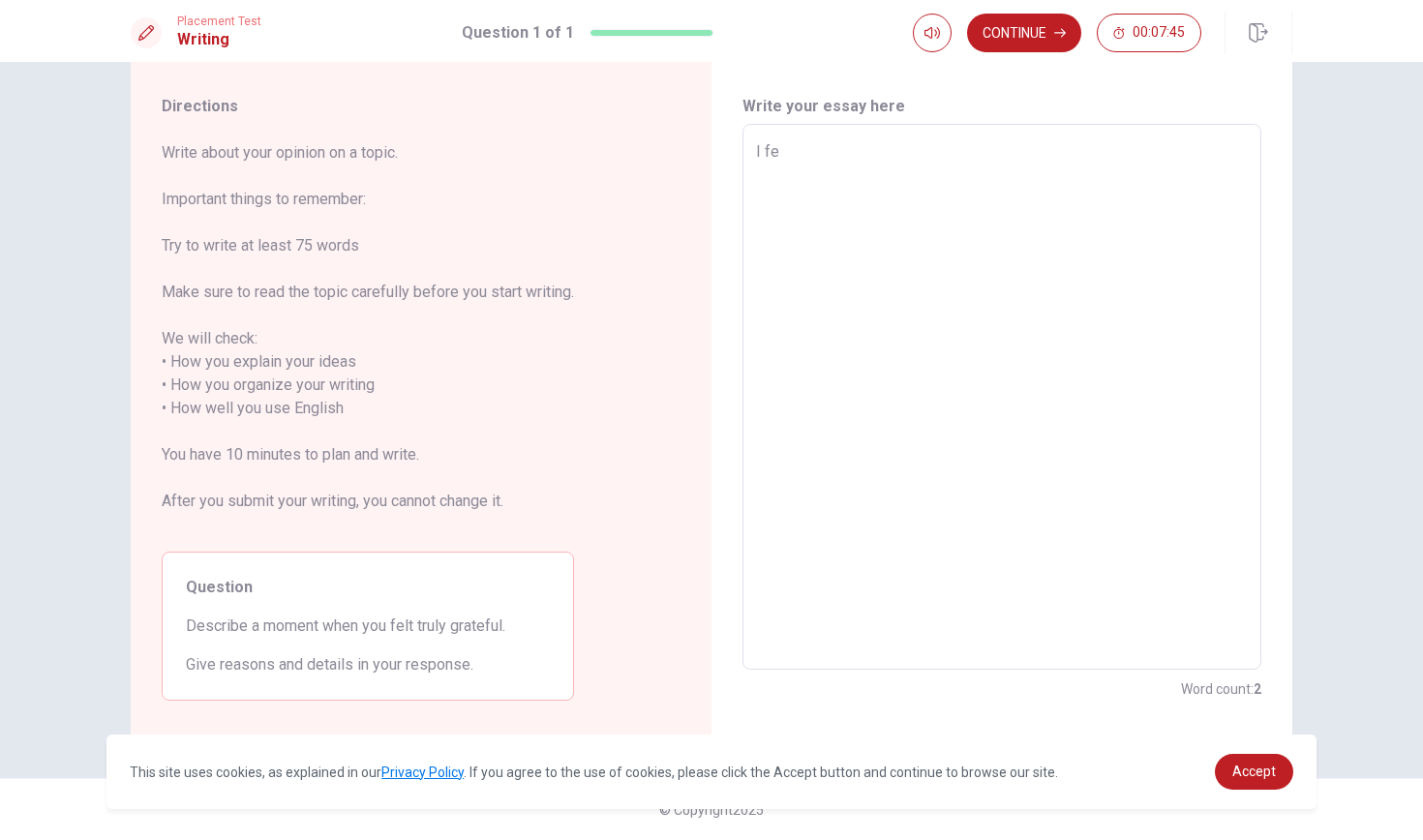 type on "x" 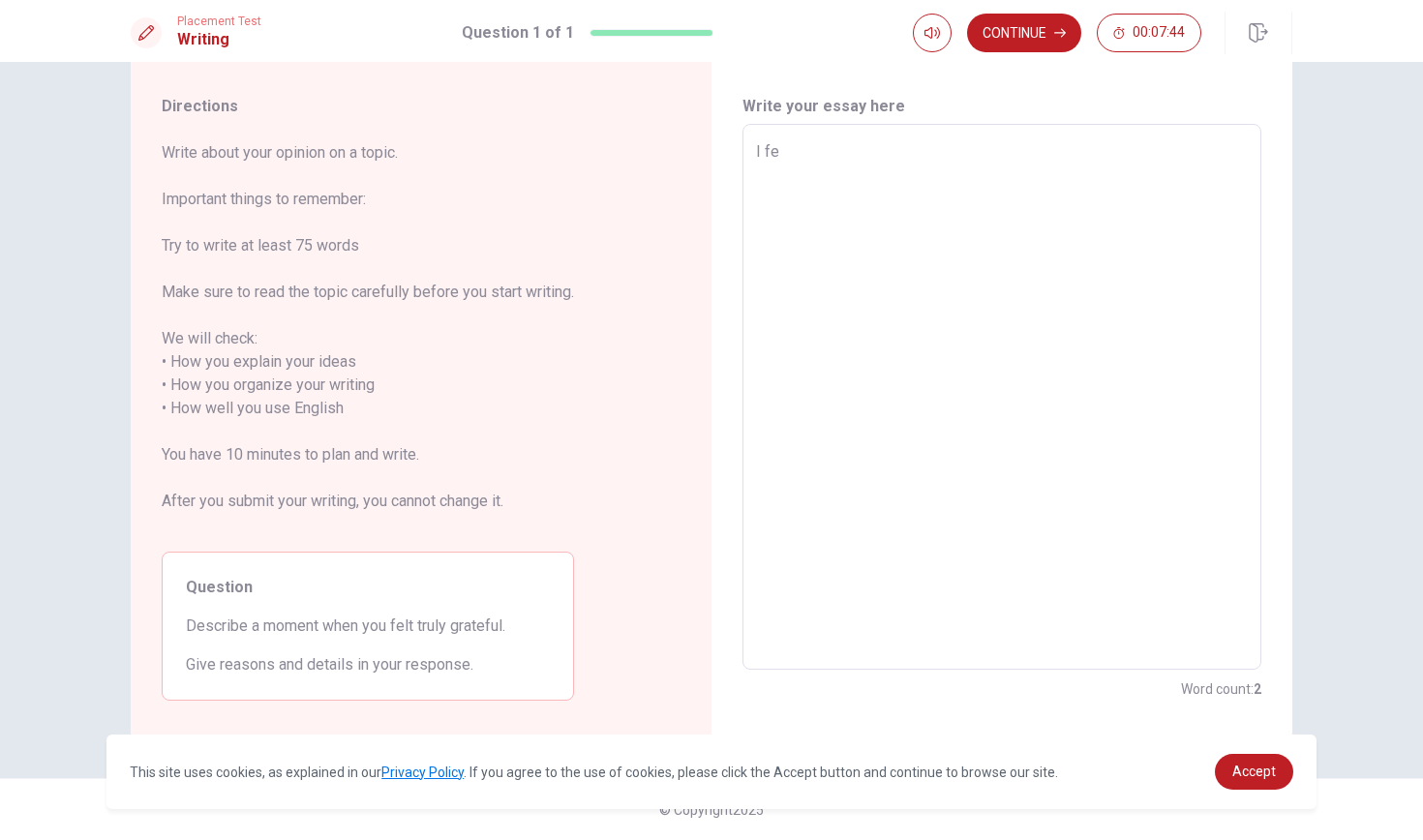 type on "I fel" 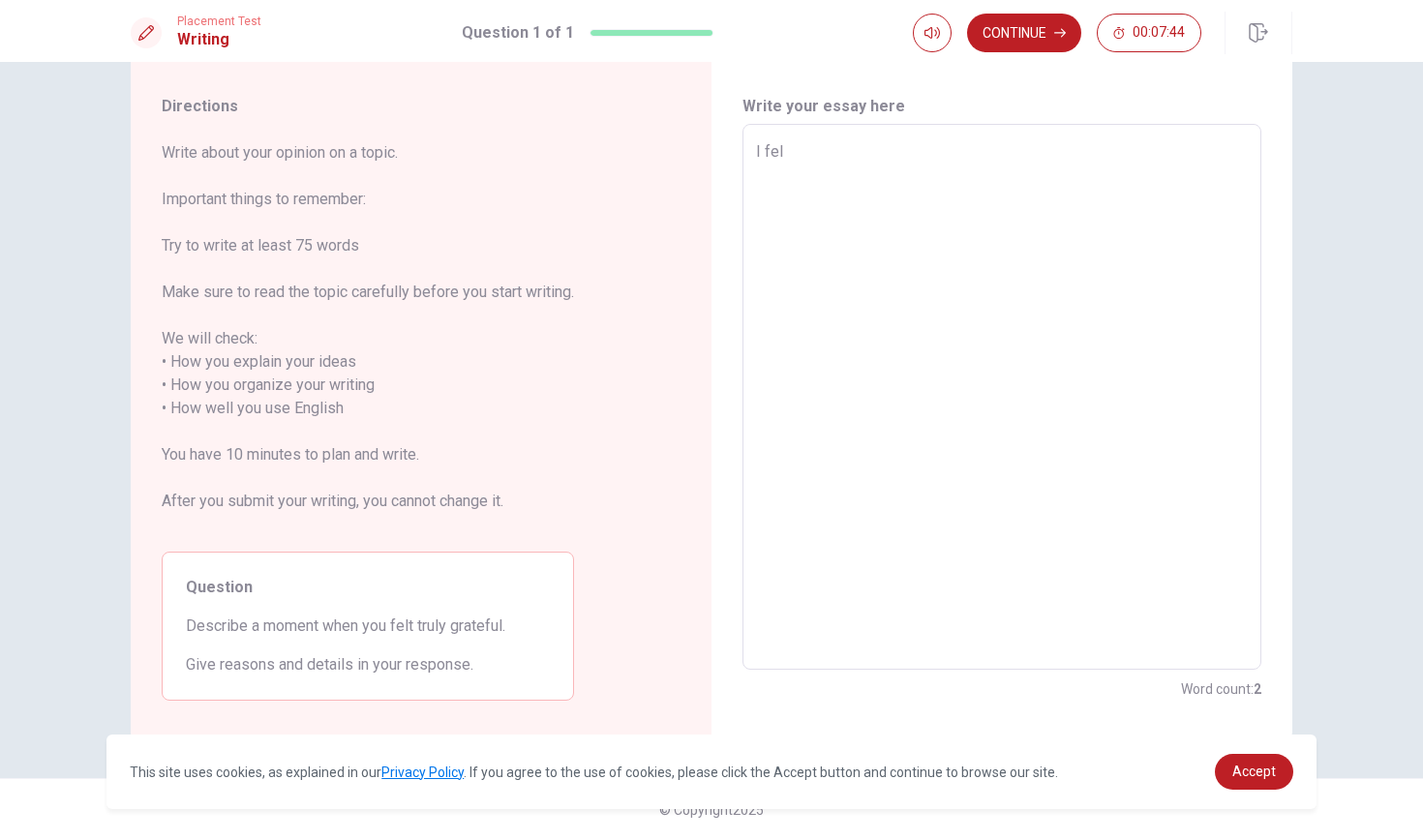 type on "x" 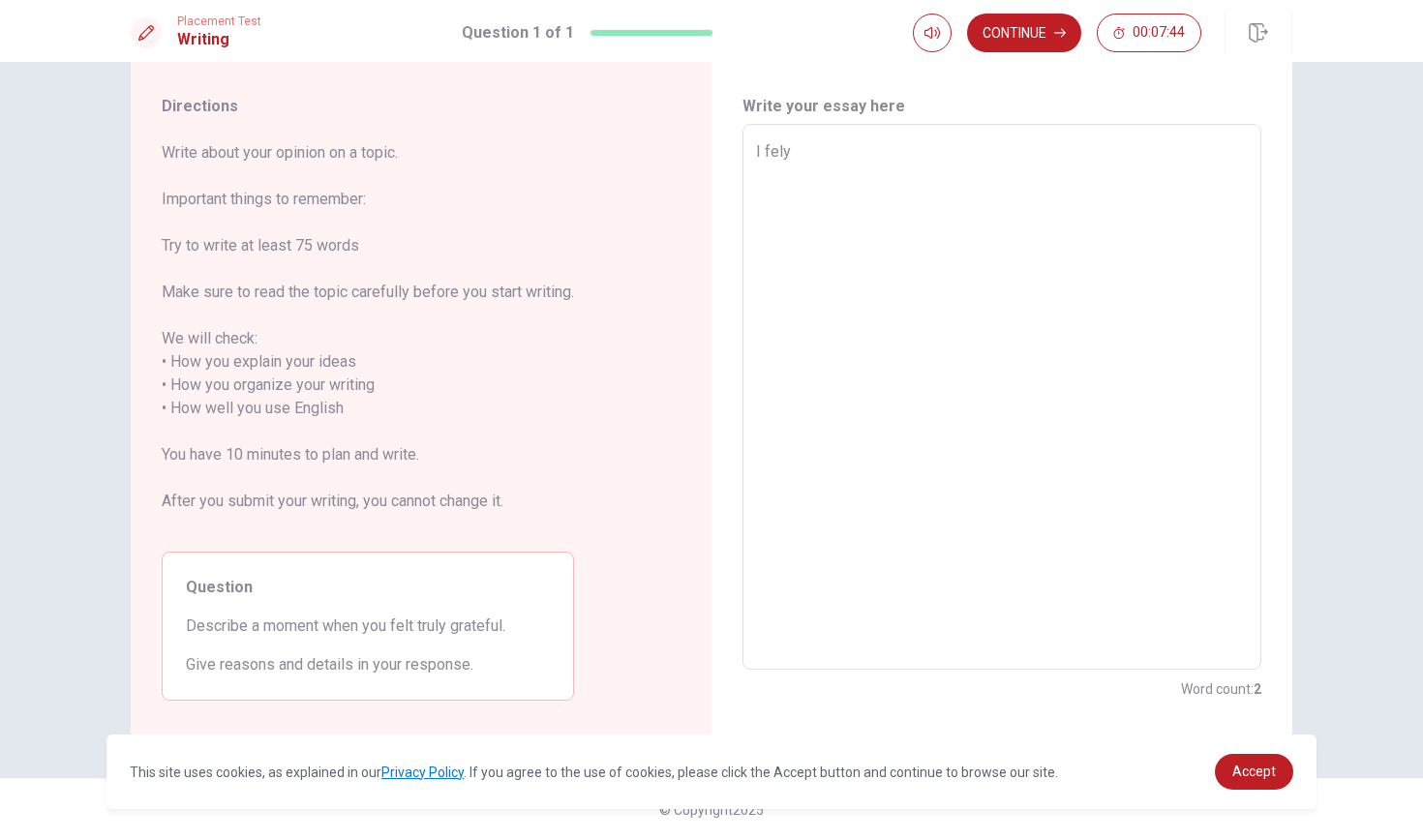 type on "x" 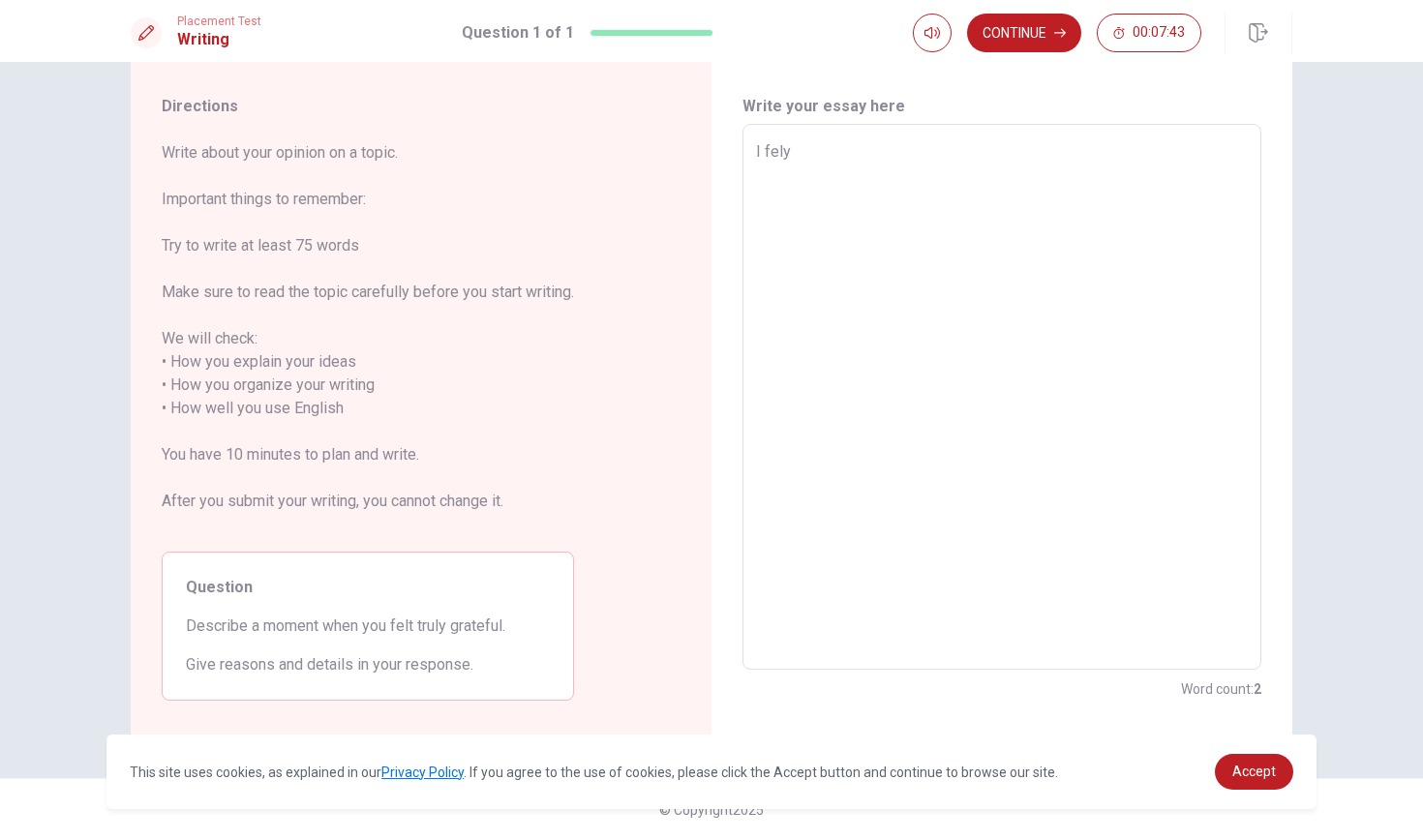 type on "I fel" 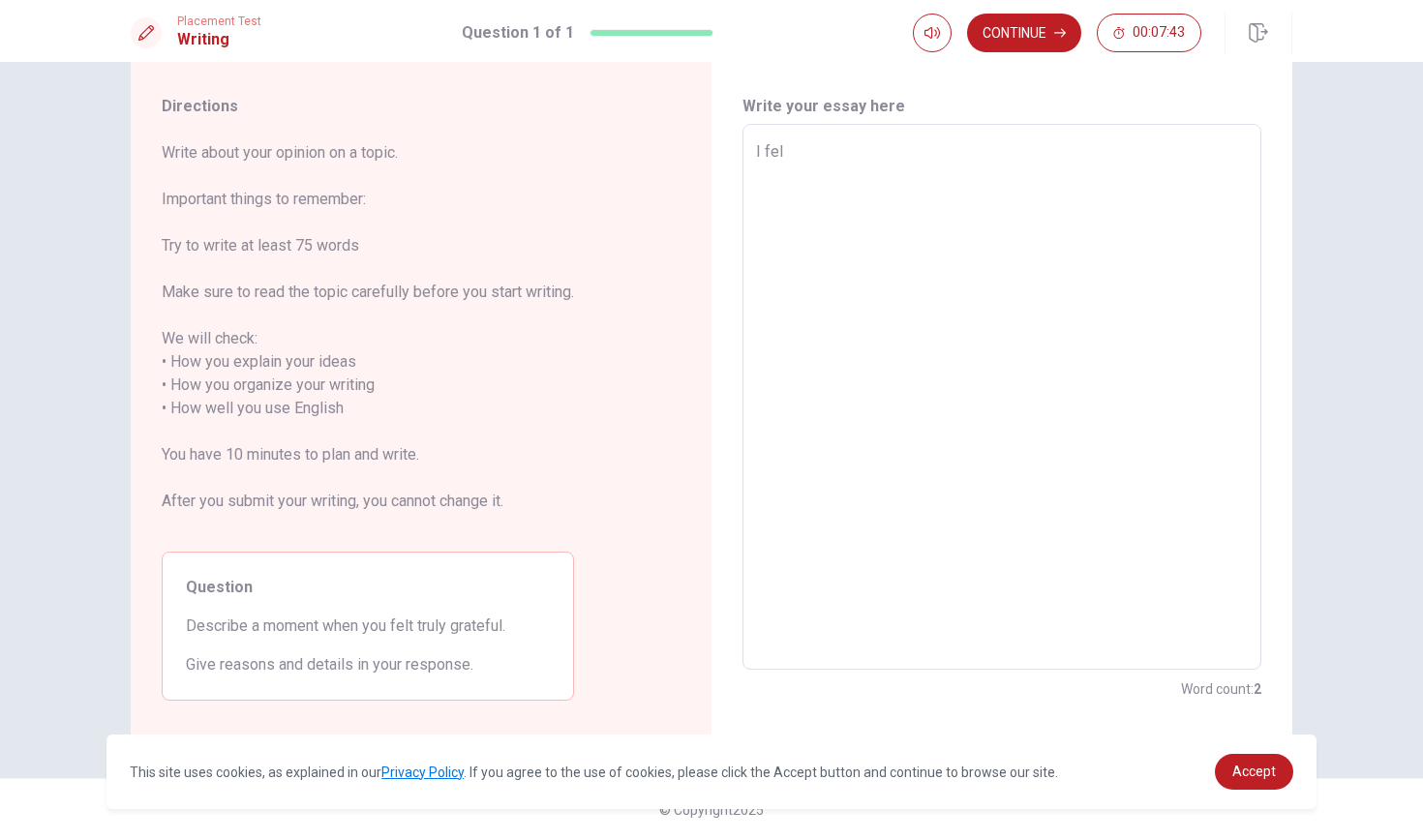 type on "x" 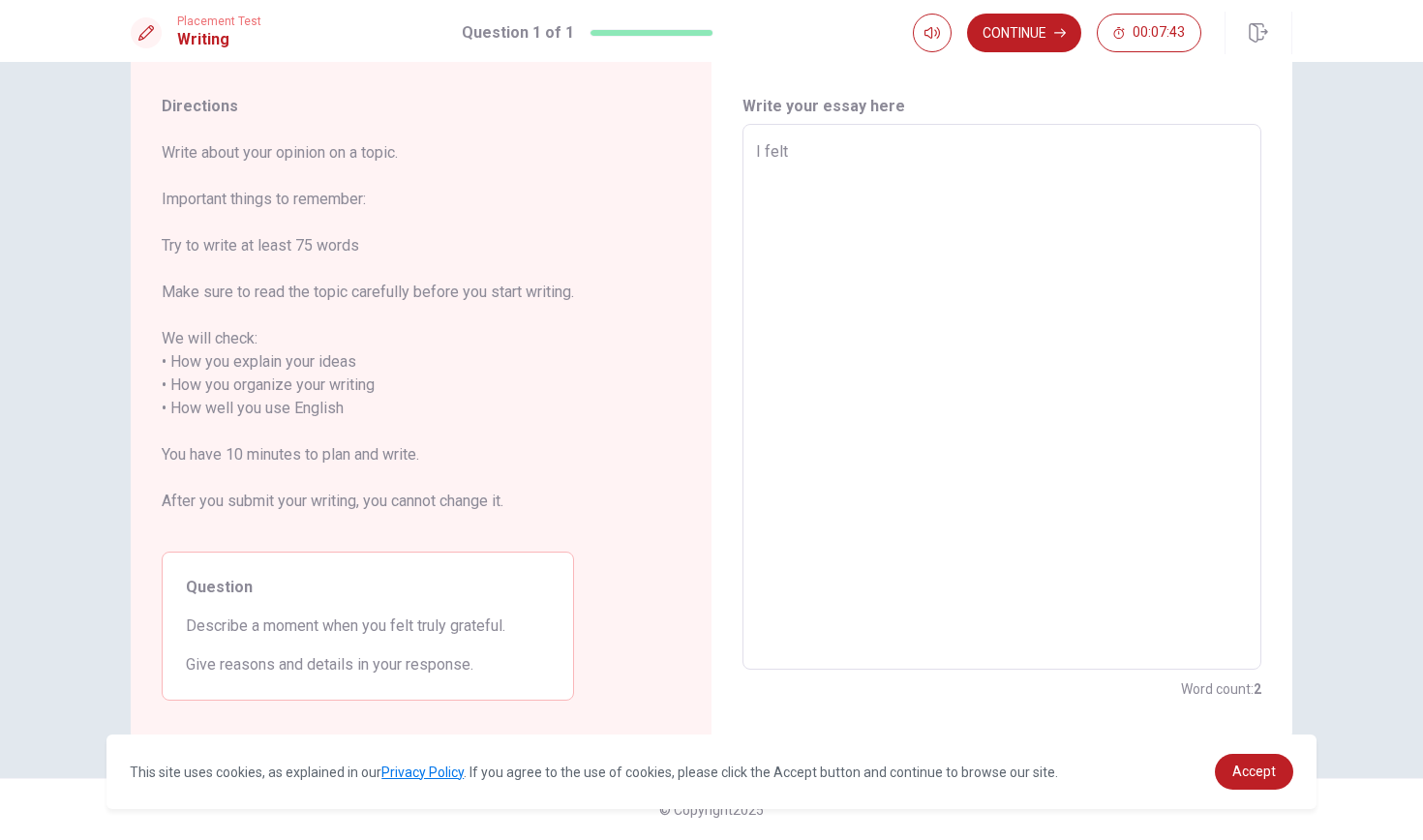 type on "x" 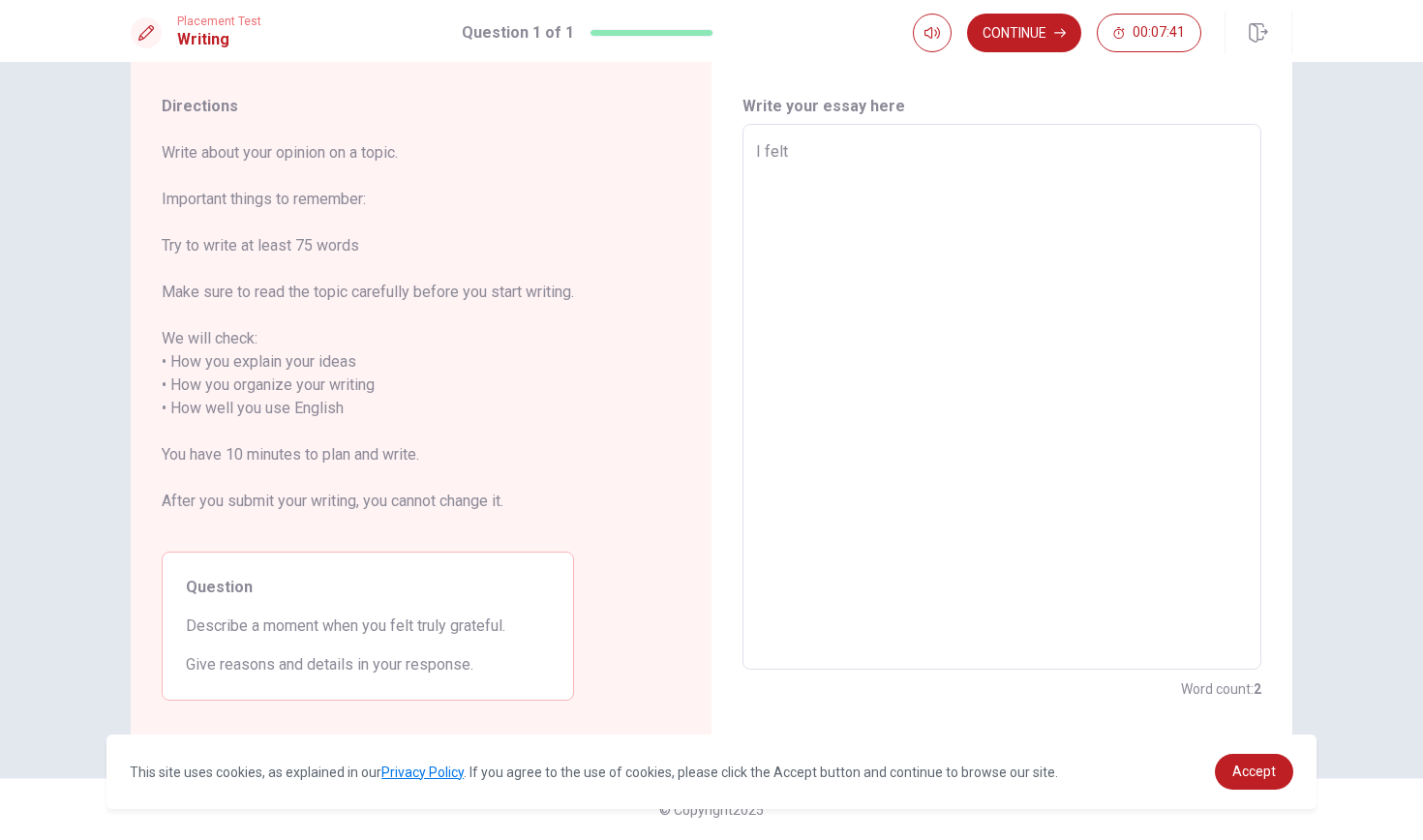 type on "x" 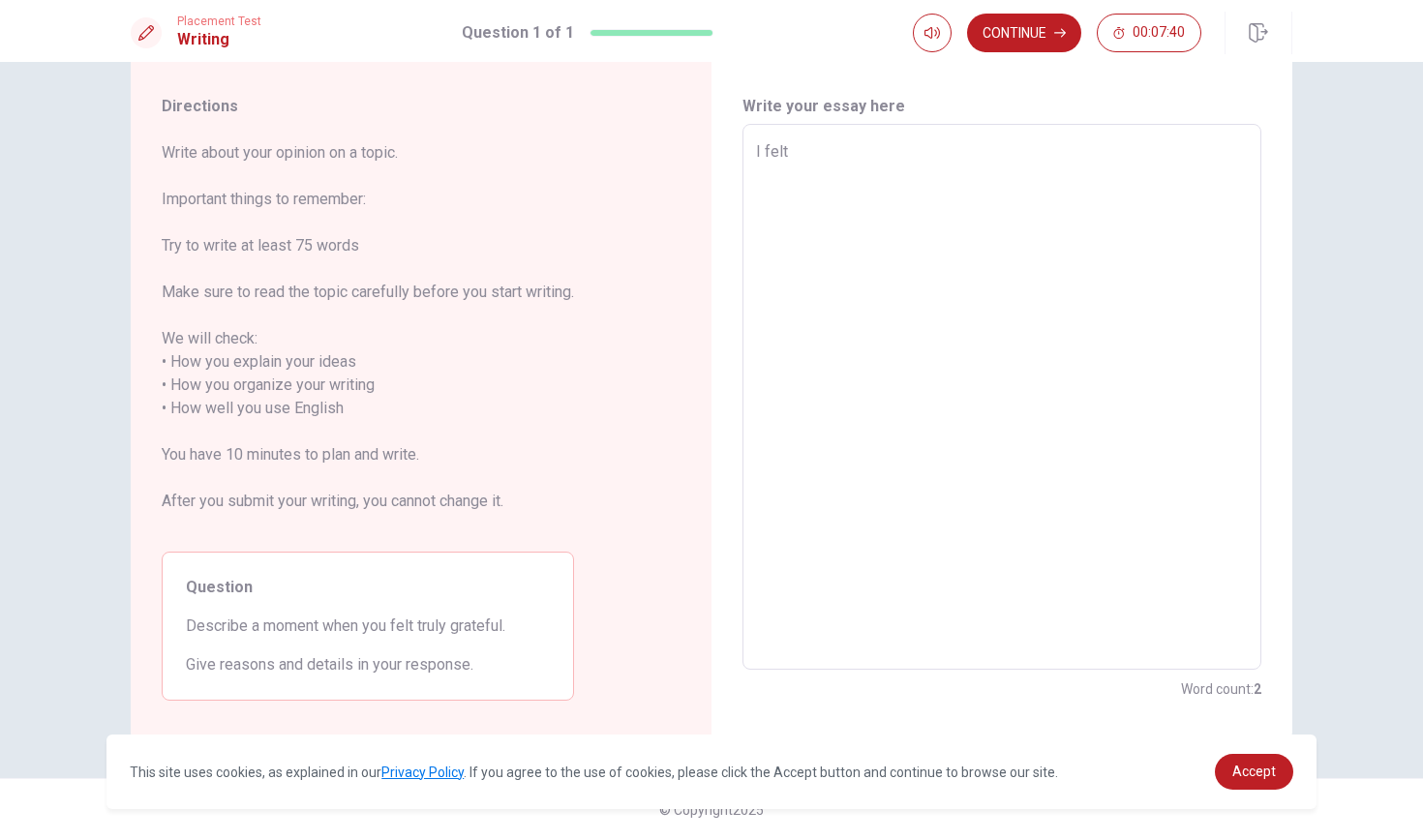 type on "I felt t" 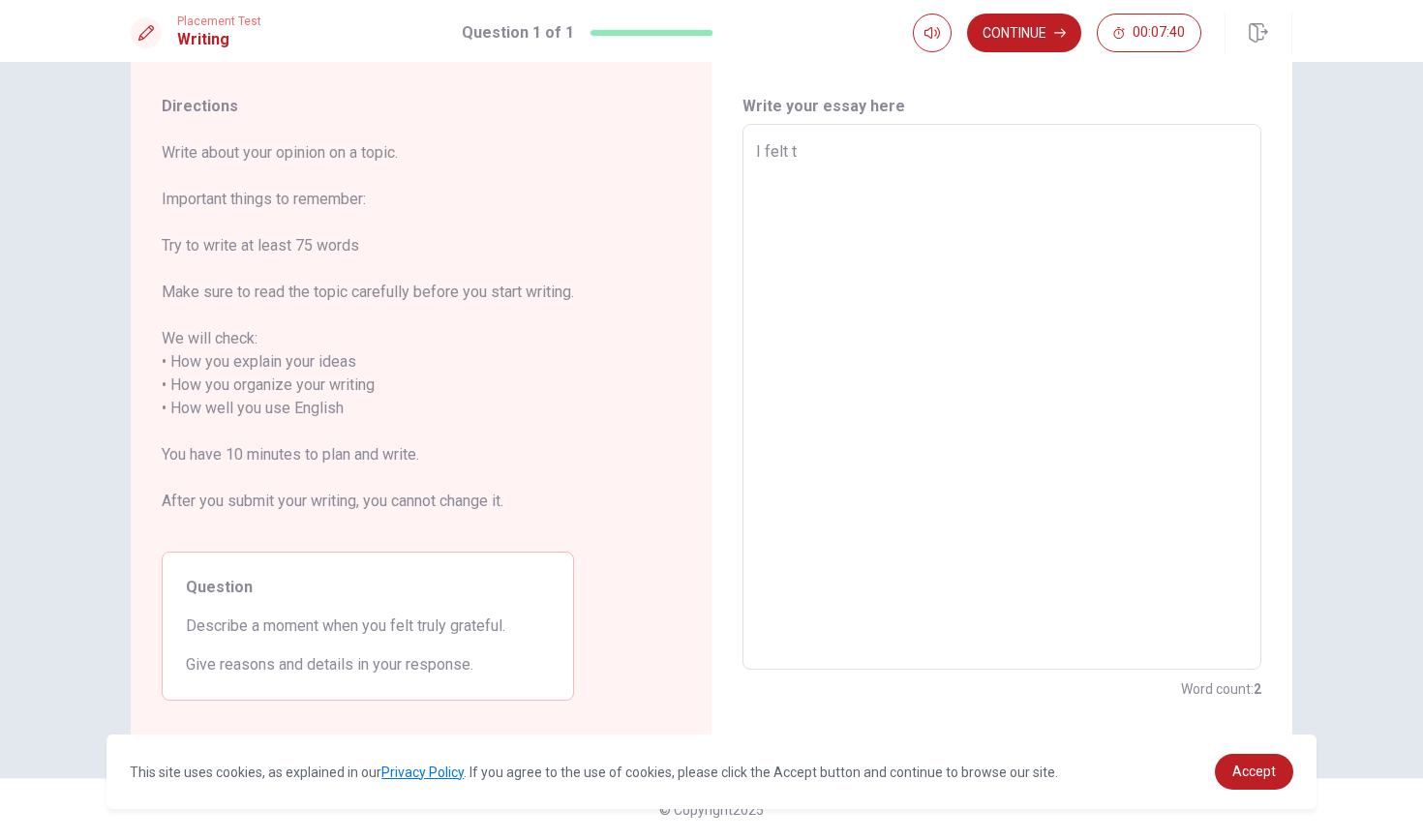 type on "x" 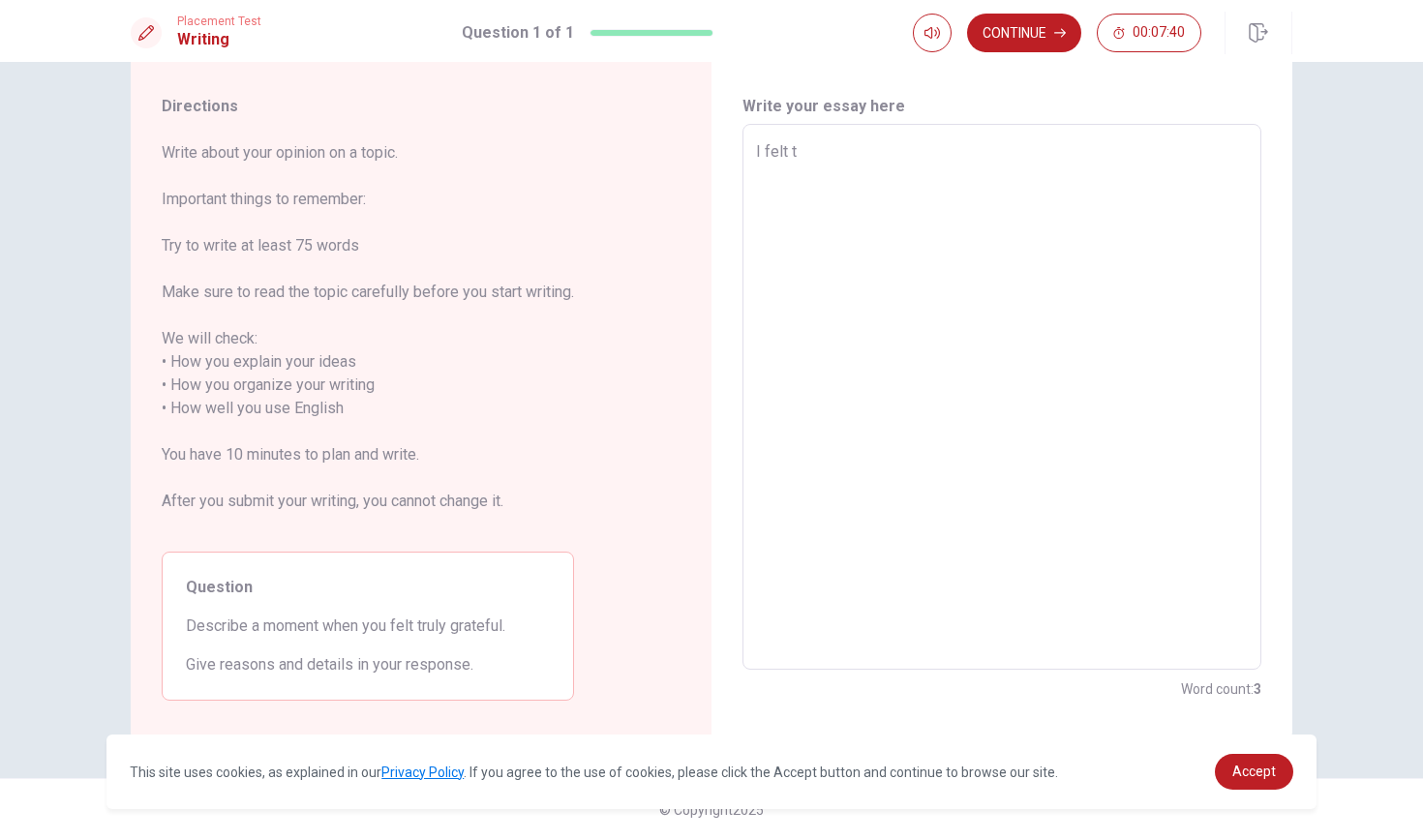 type on "I felt tr" 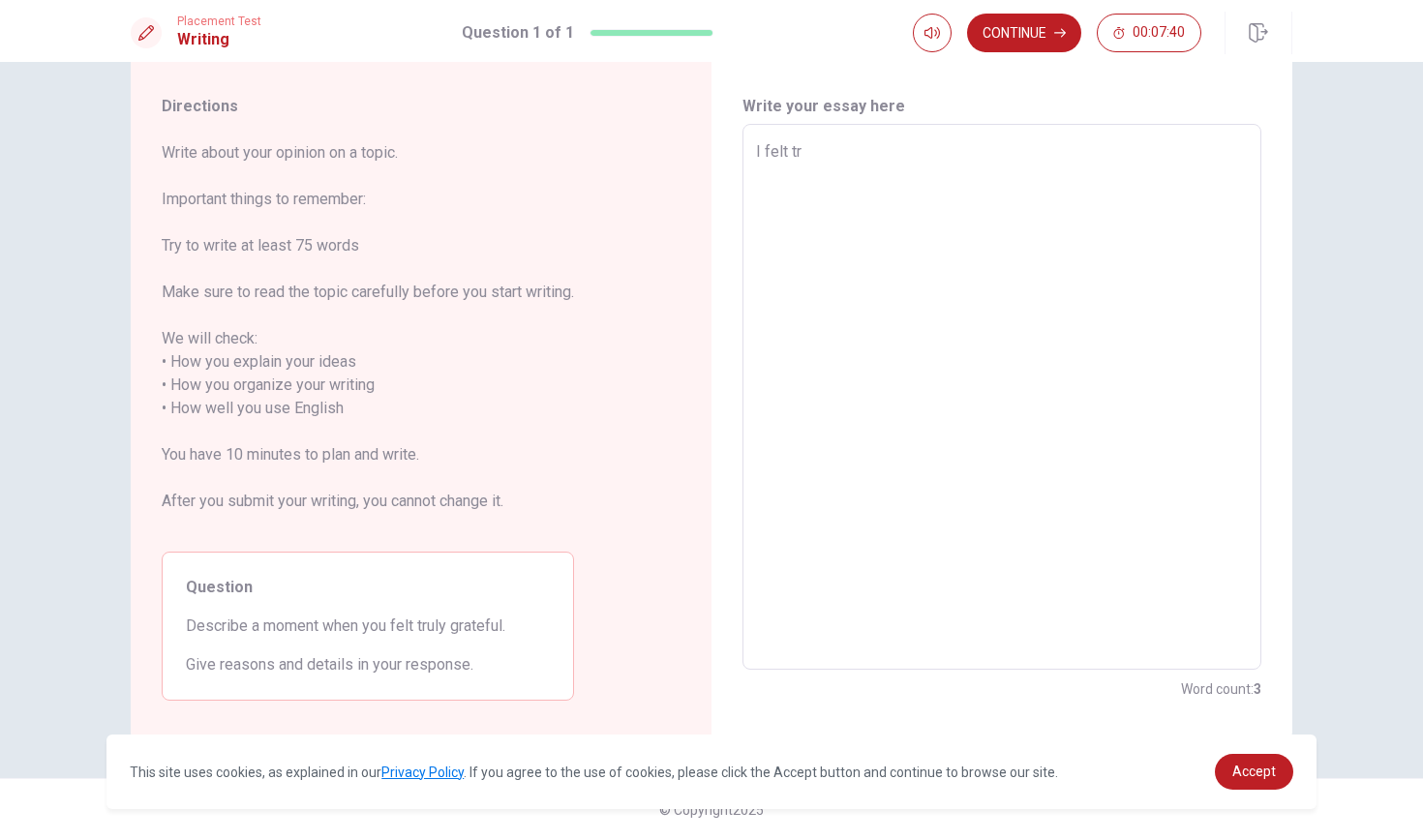 type on "x" 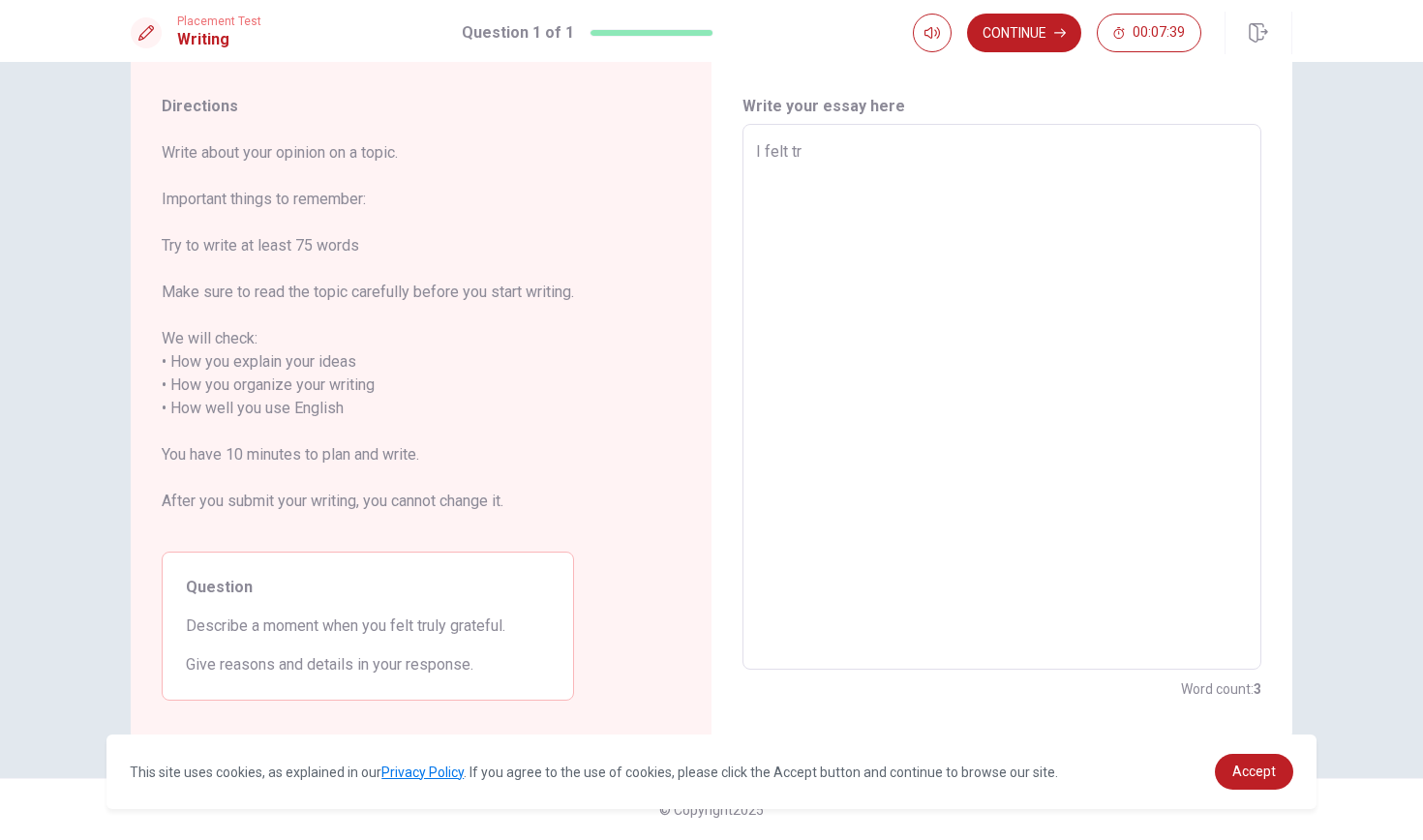 type on "I felt tru" 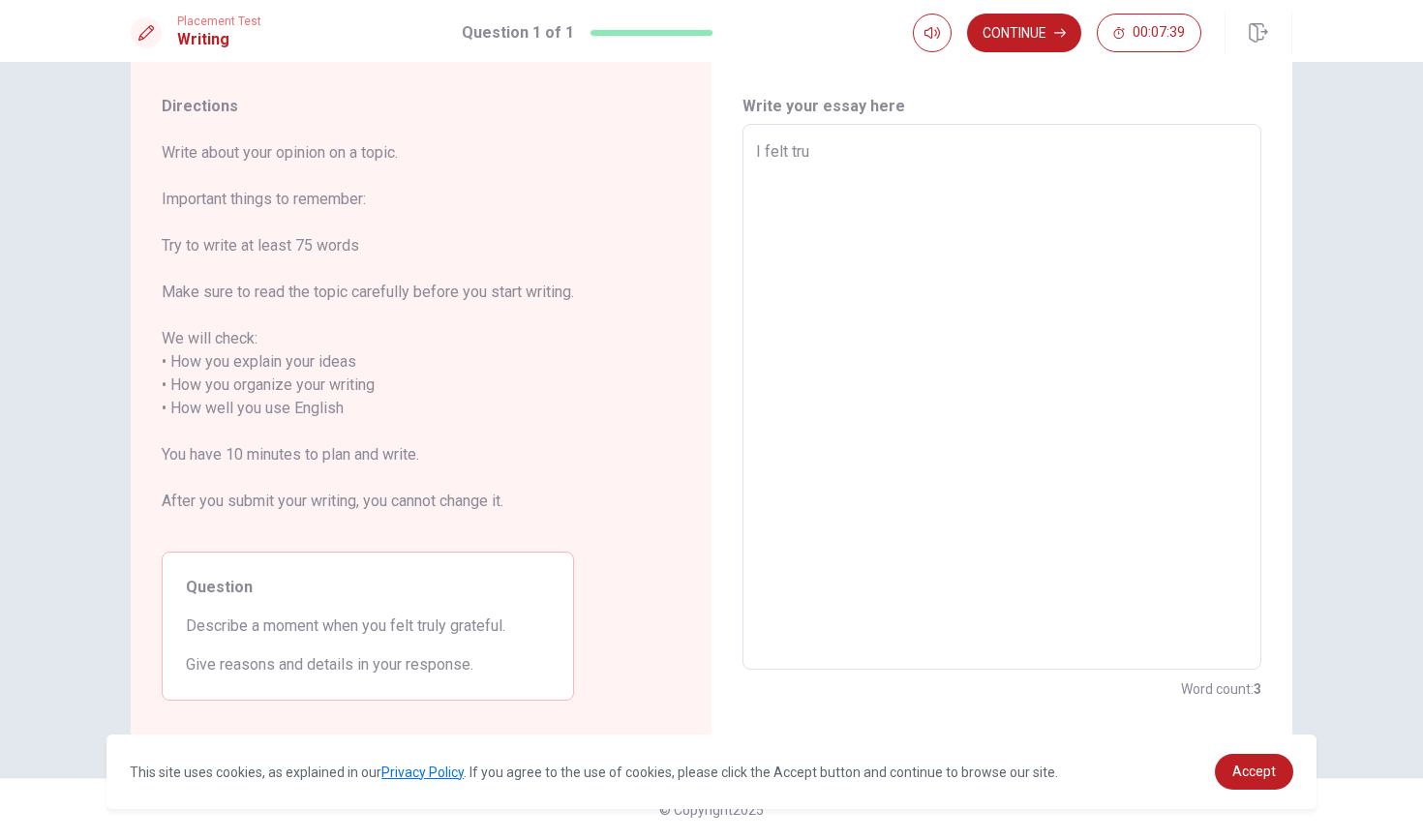 type on "x" 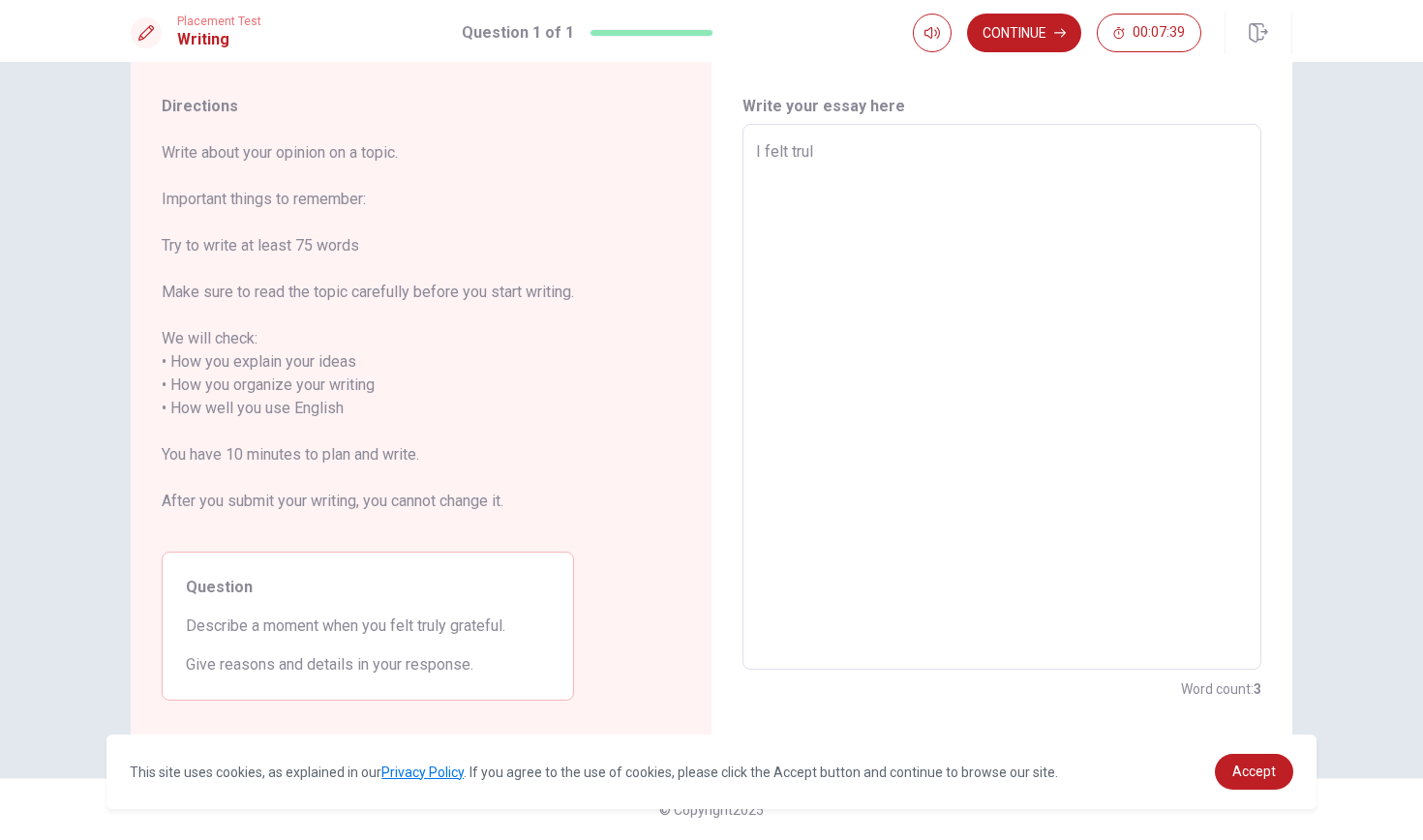 type on "x" 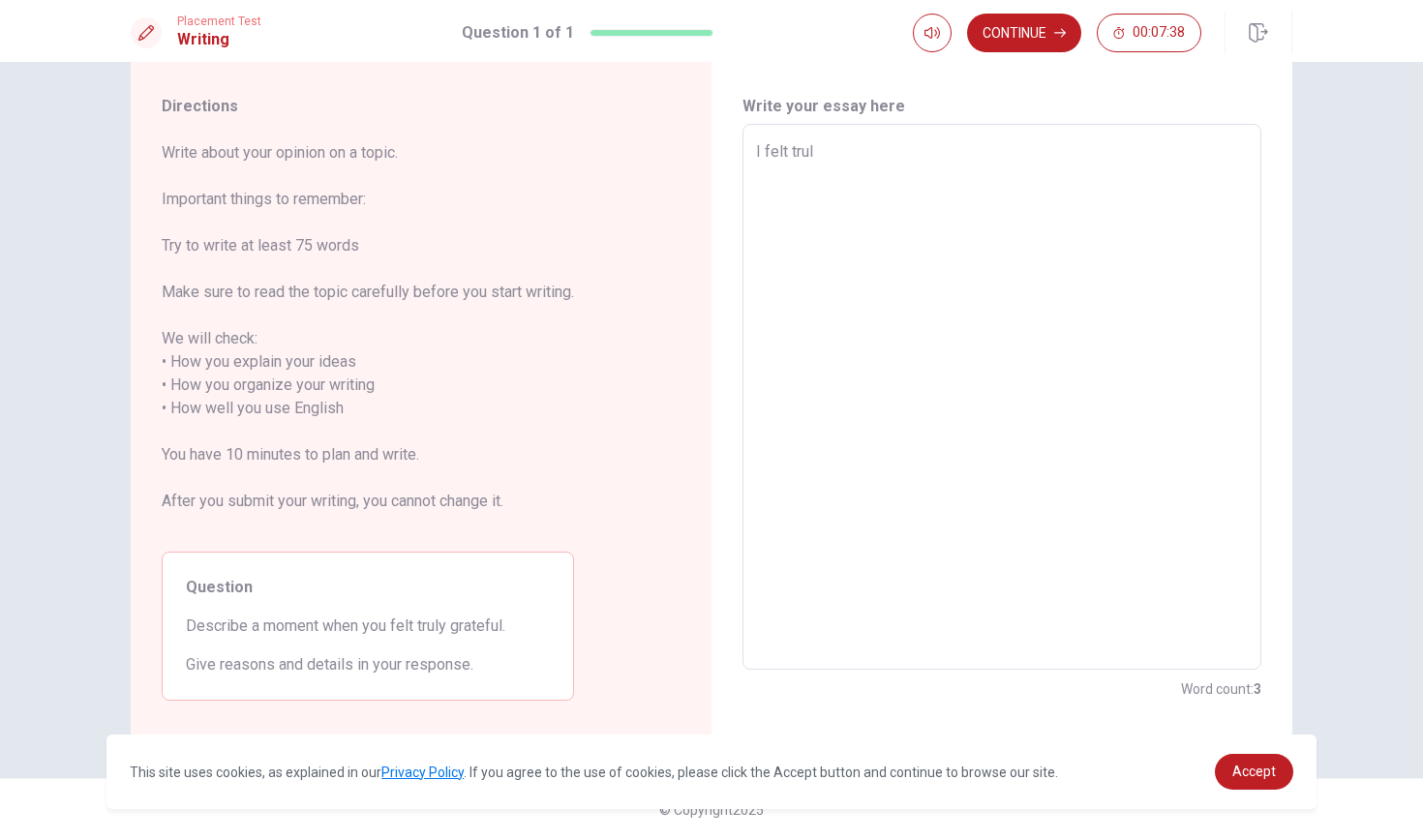 type on "I felt truly" 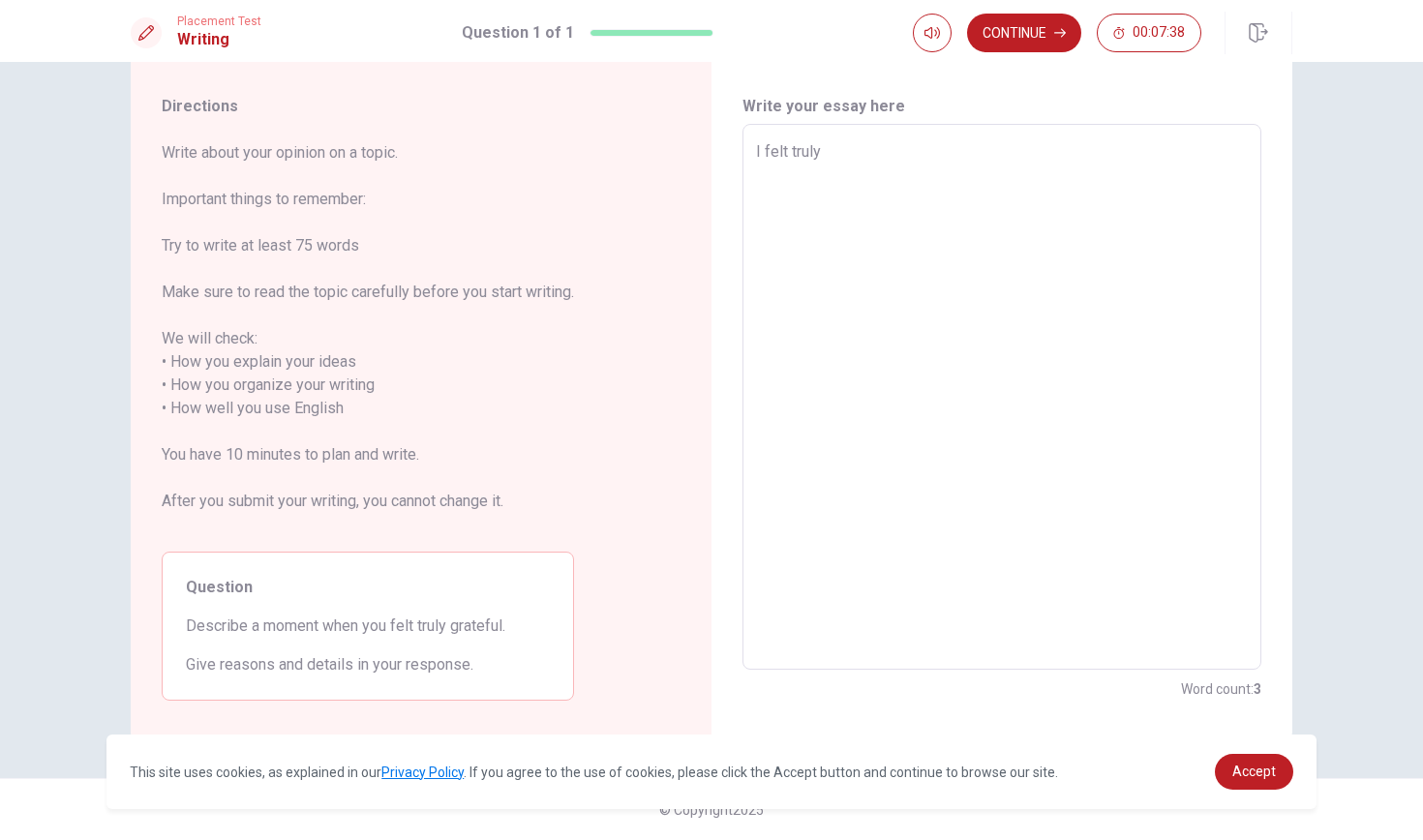 type on "x" 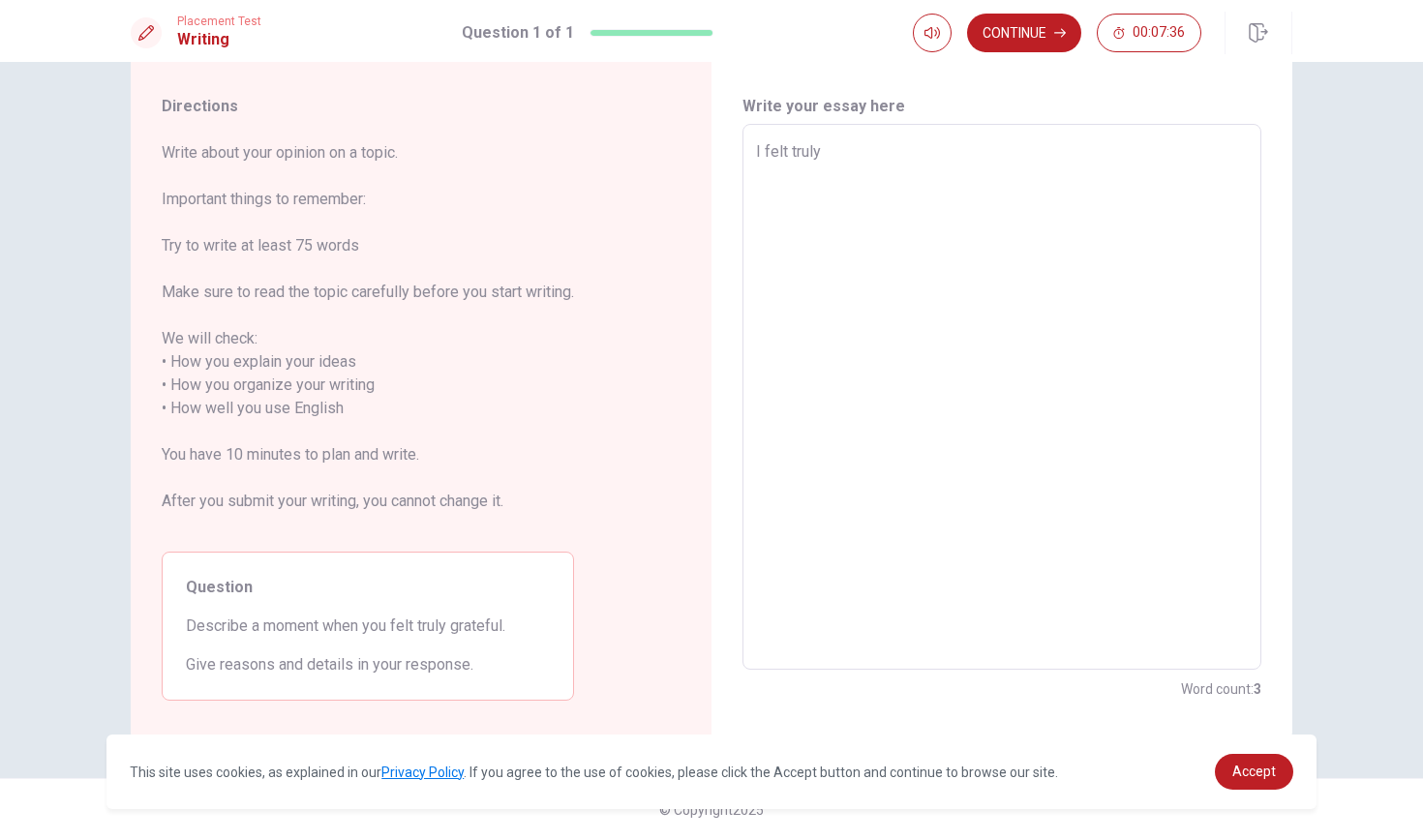 type on "x" 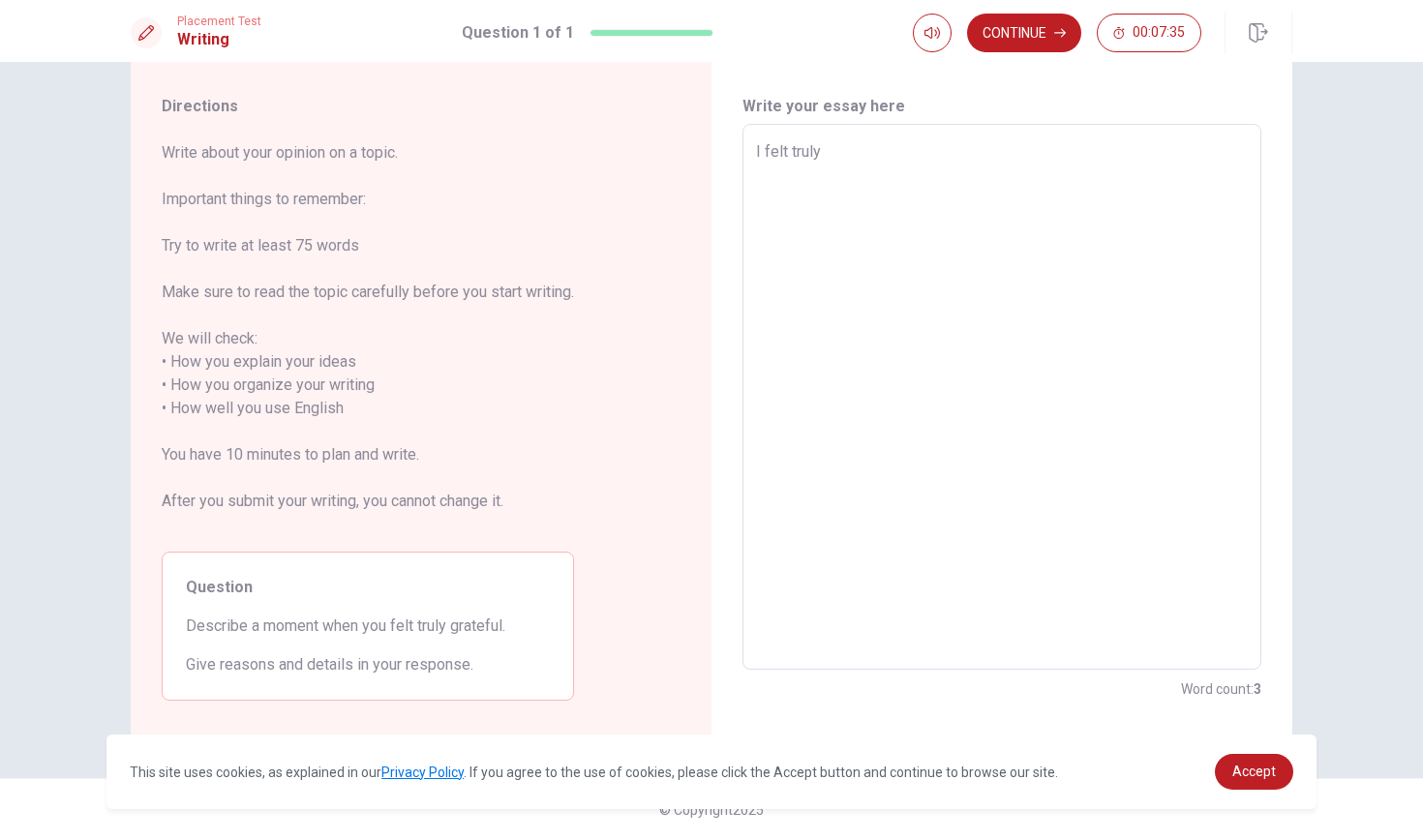 type on "I felt truly g" 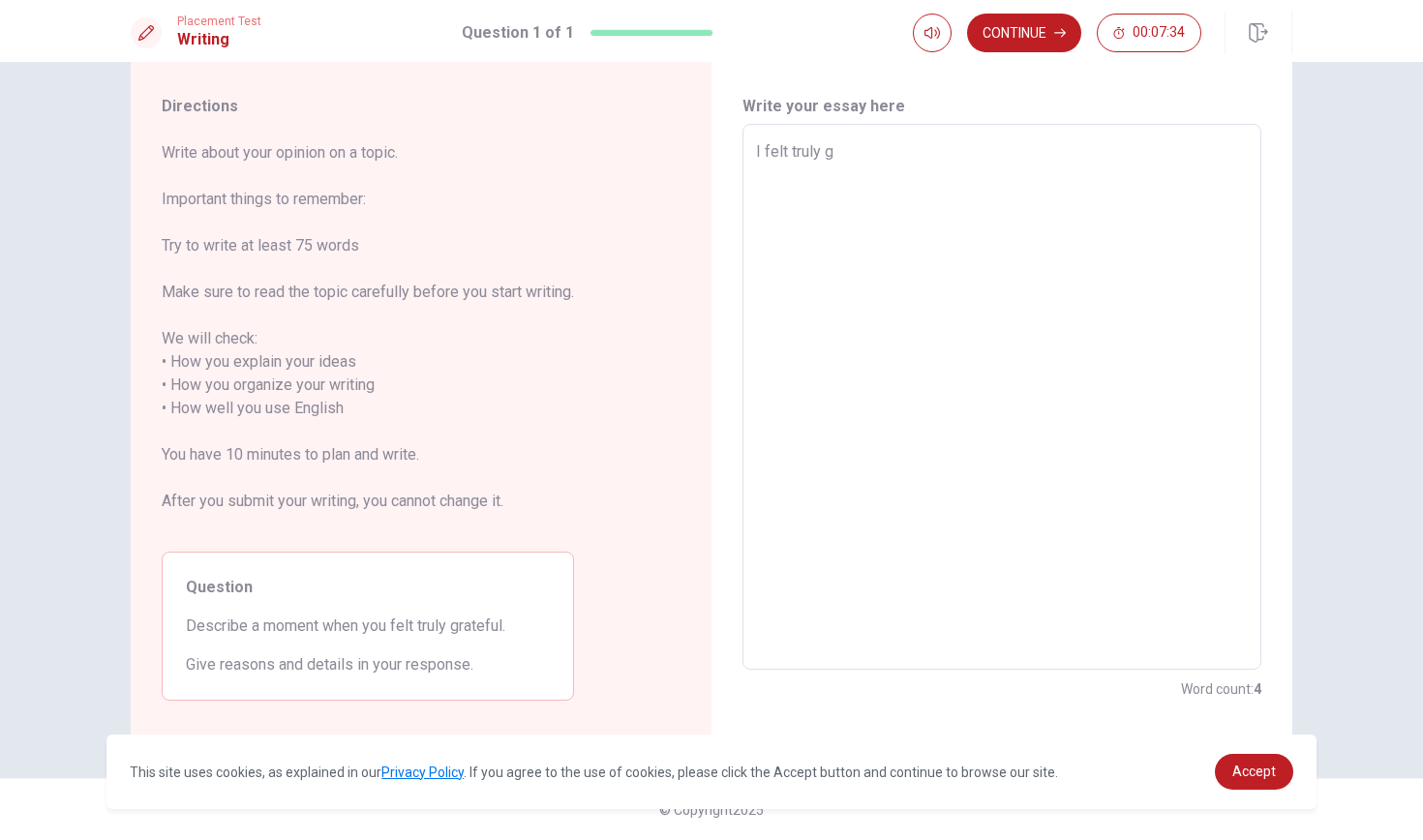 type on "x" 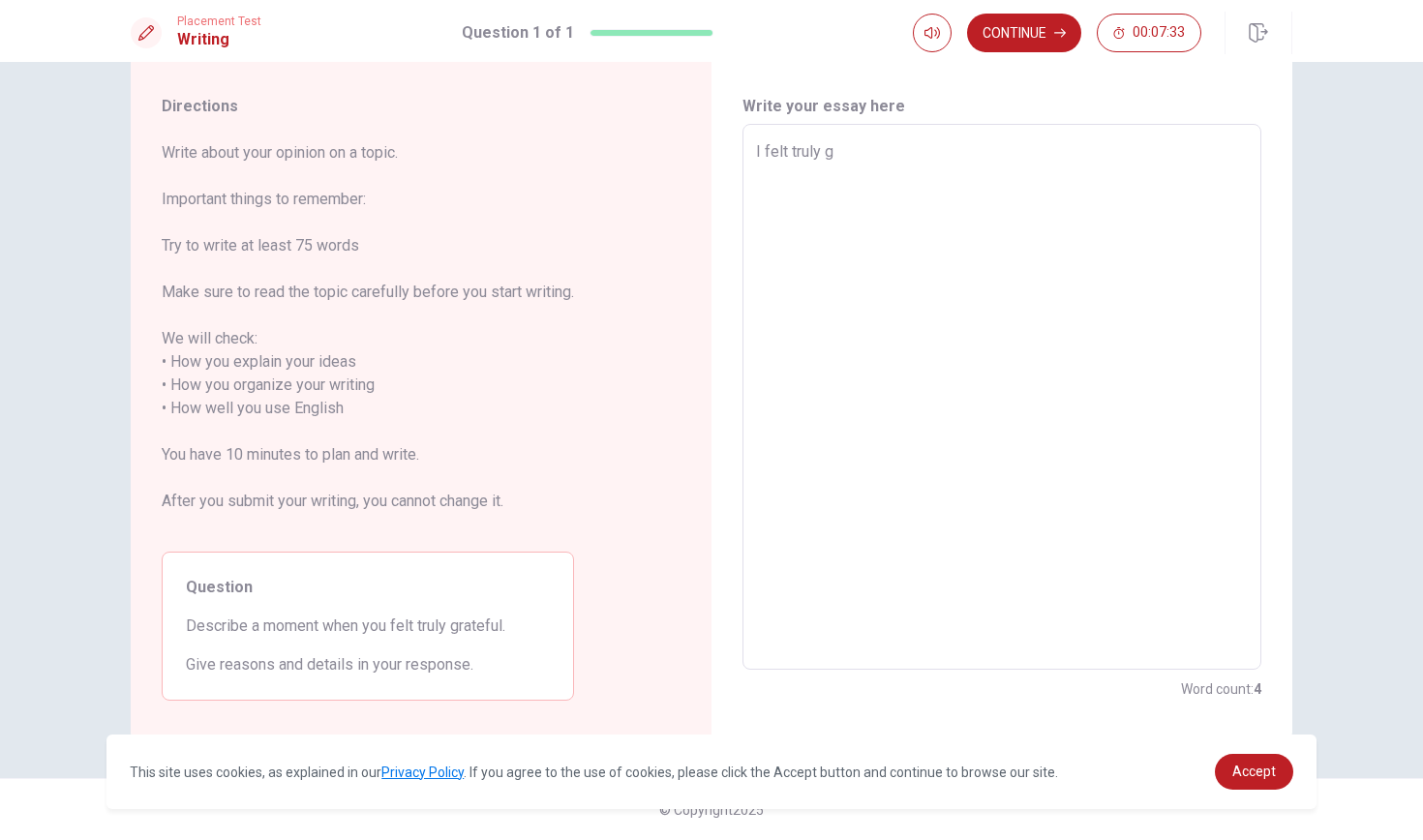 type on "I felt truly gr" 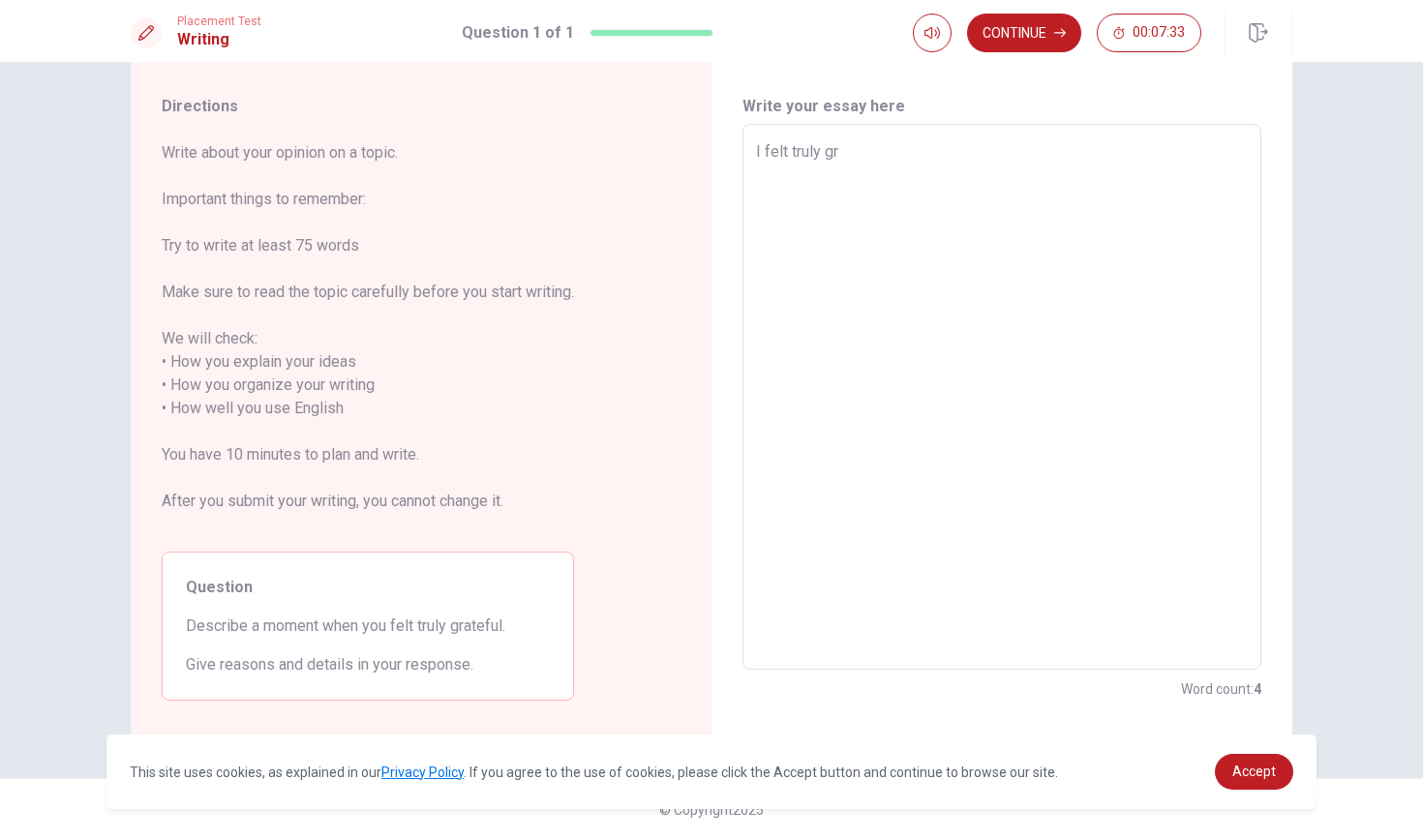 type on "x" 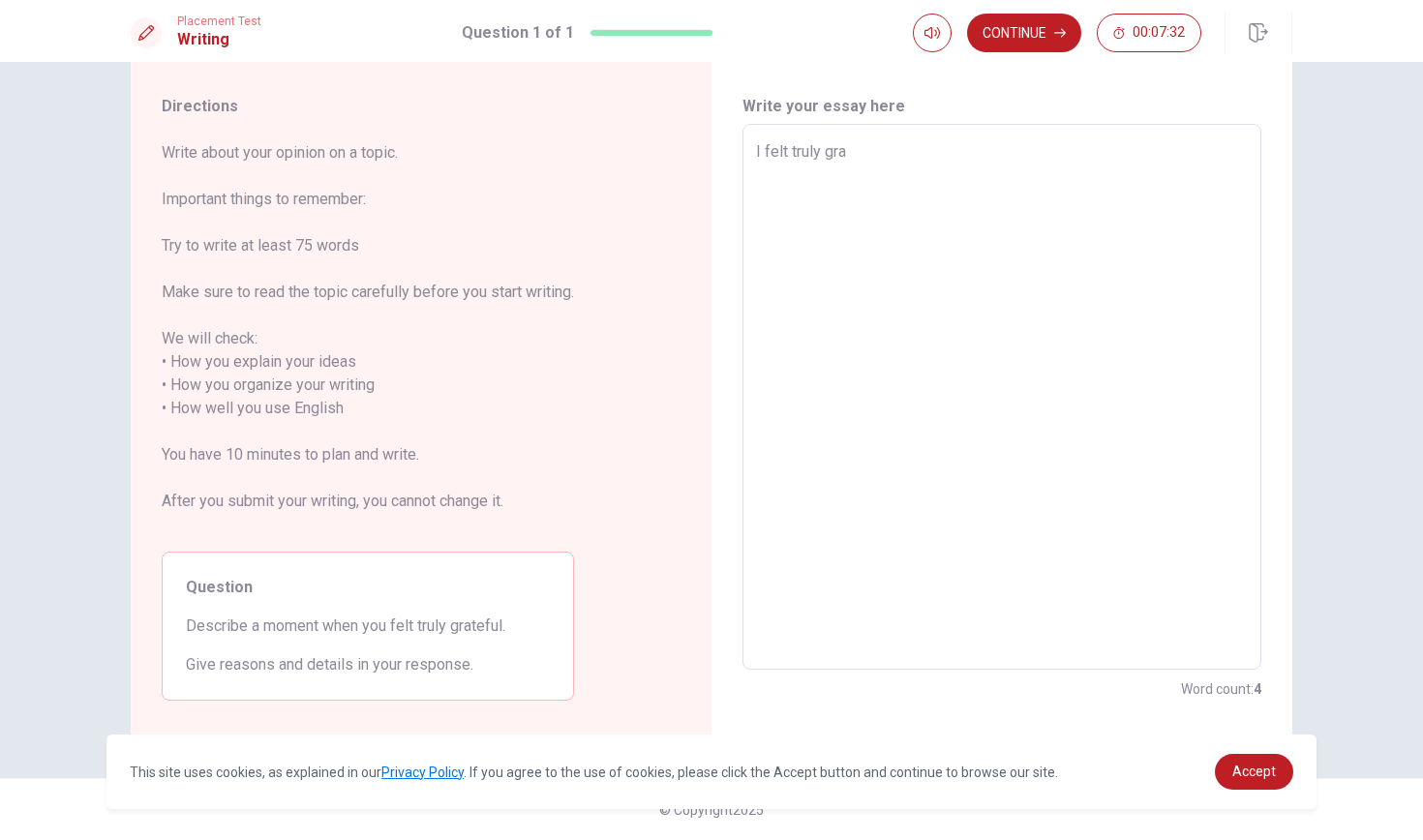 type on "x" 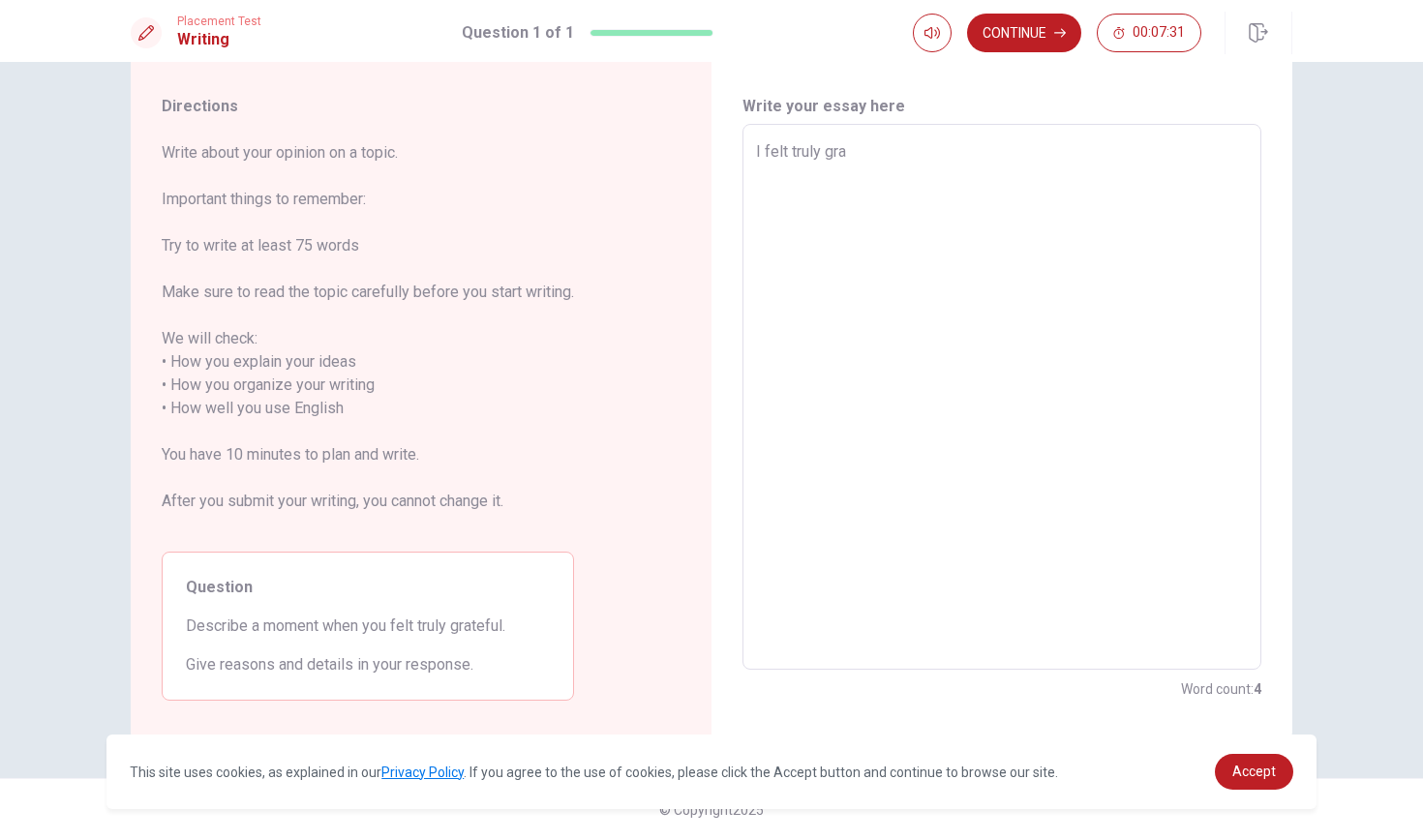 type on "I felt truly grat" 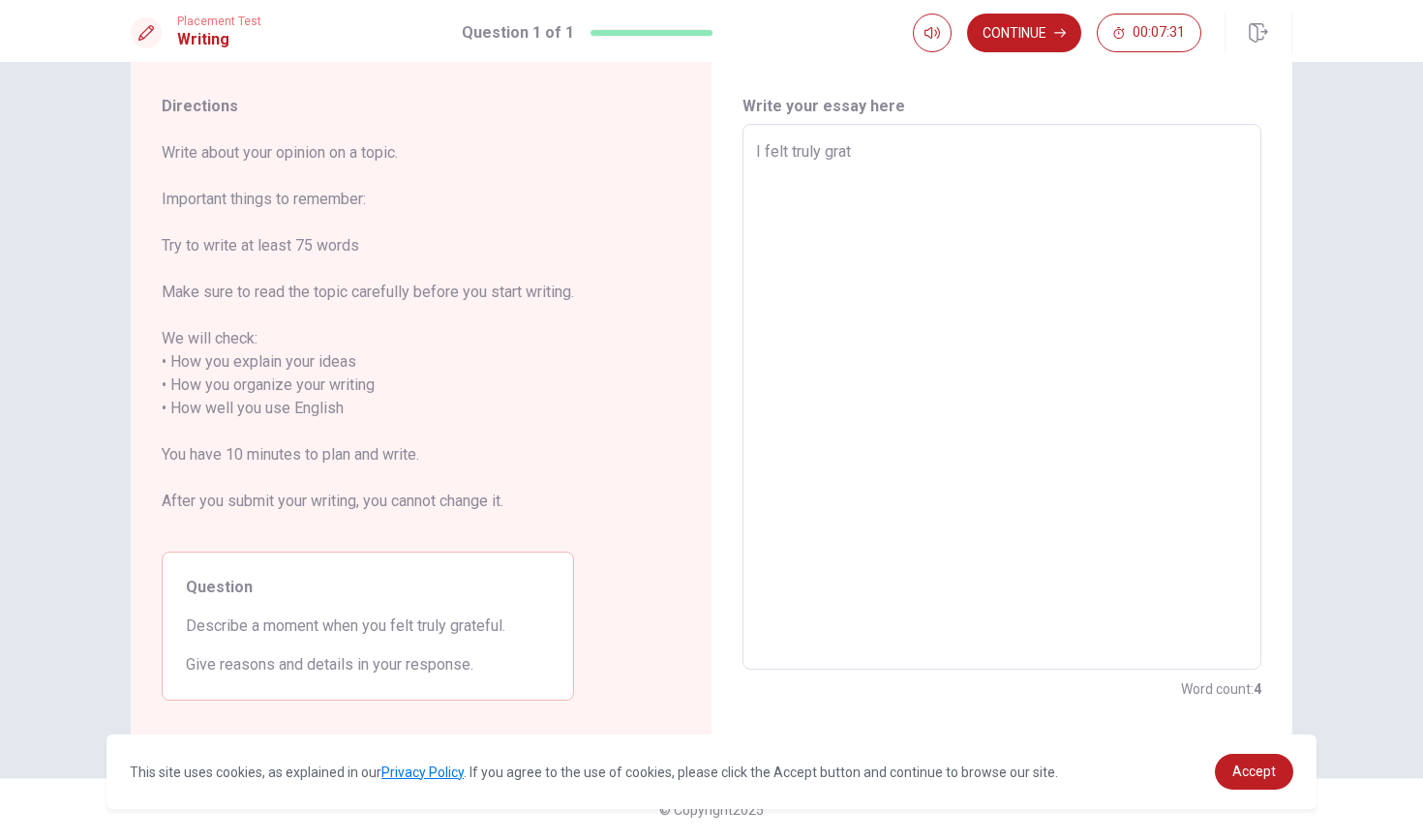 type on "x" 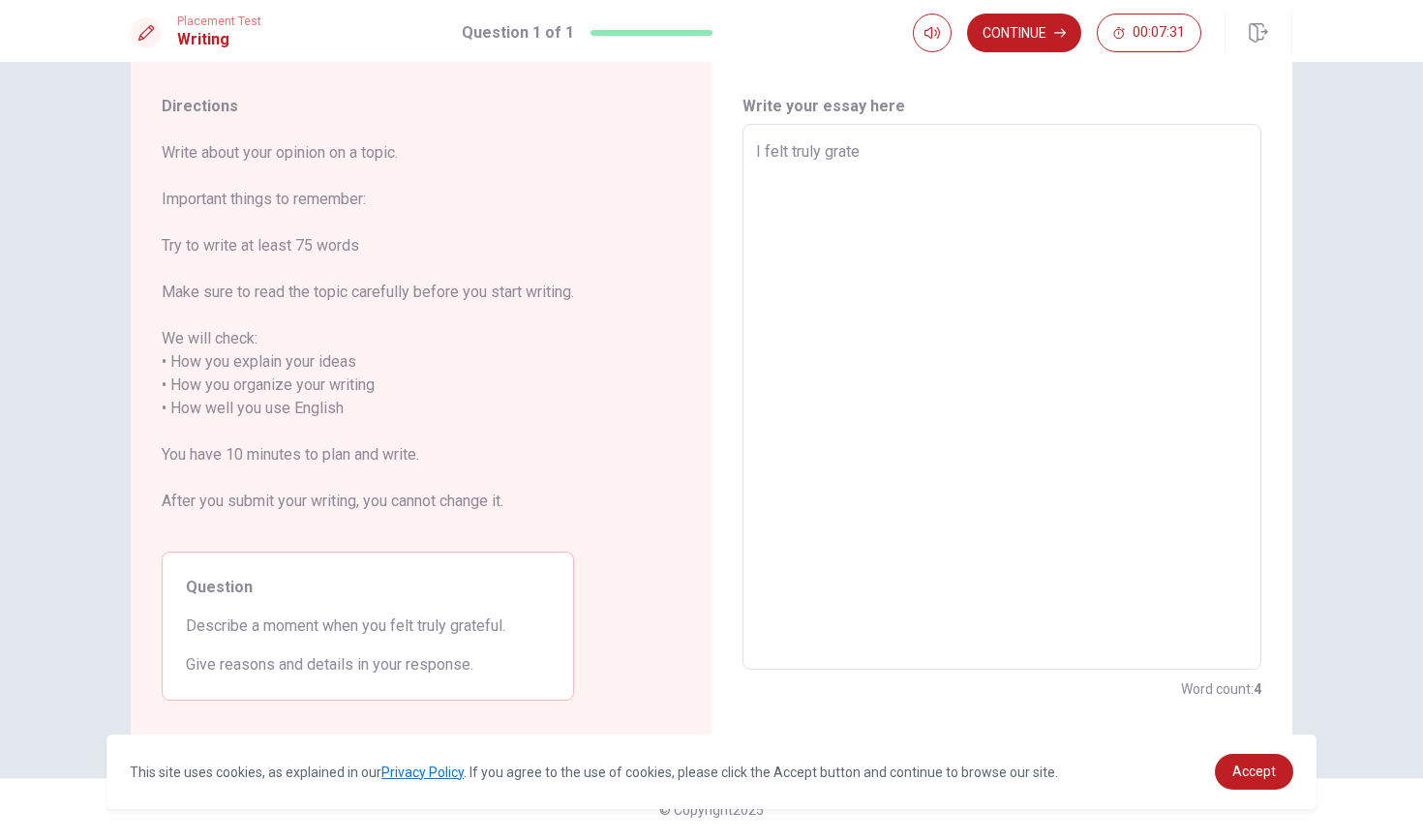 type on "x" 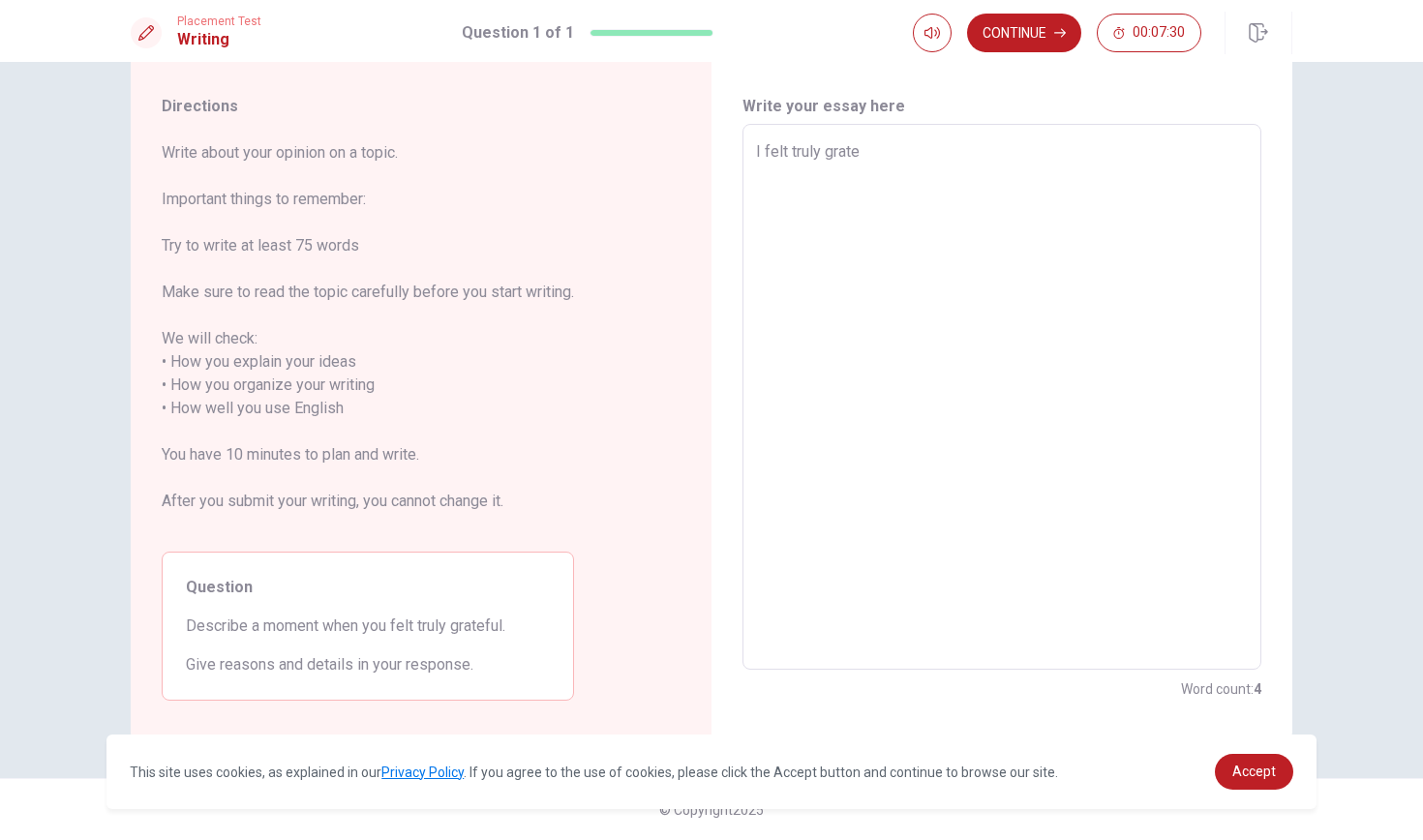 type on "I felt truly gratef" 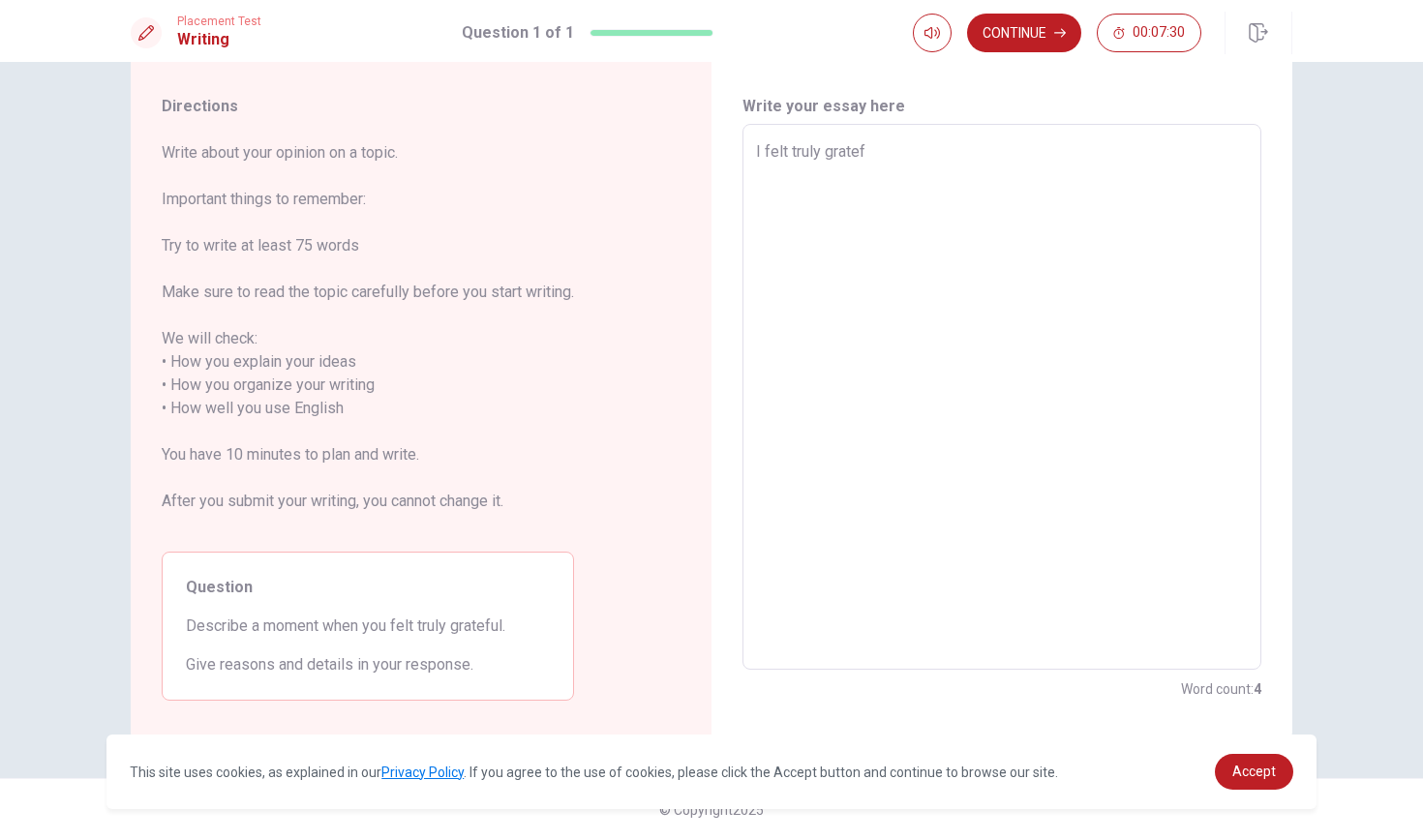 type on "x" 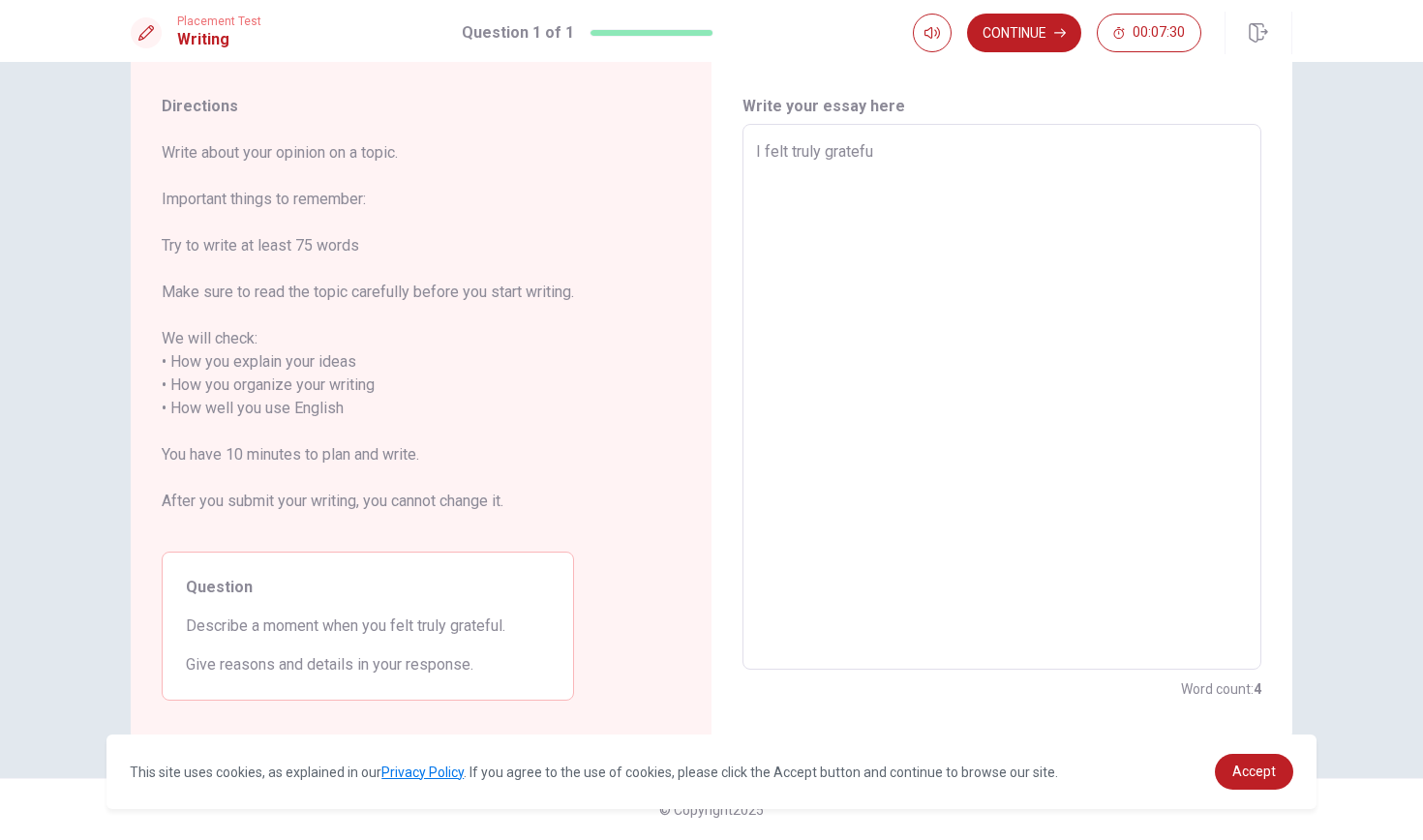 type on "x" 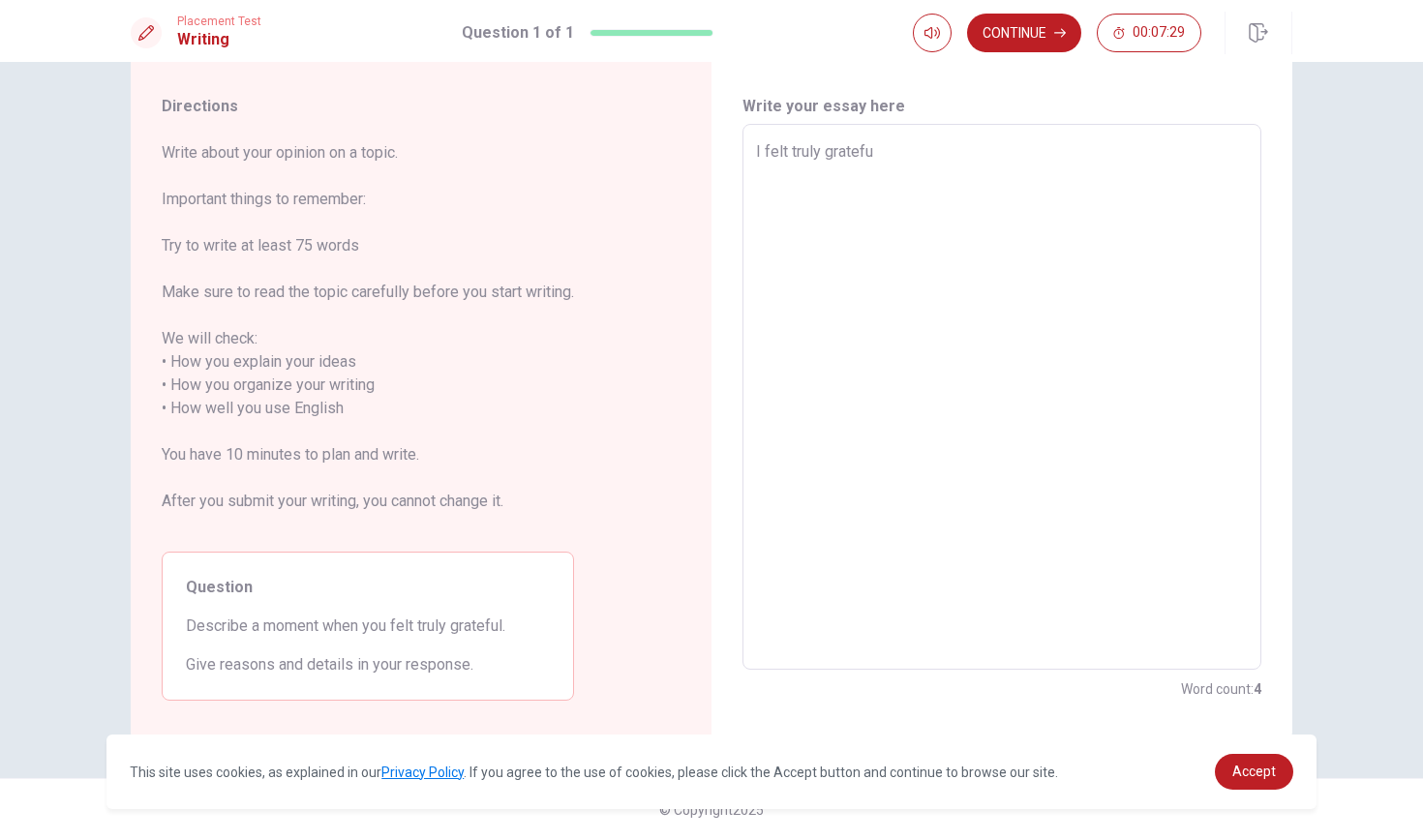 type on "I felt truly grateful" 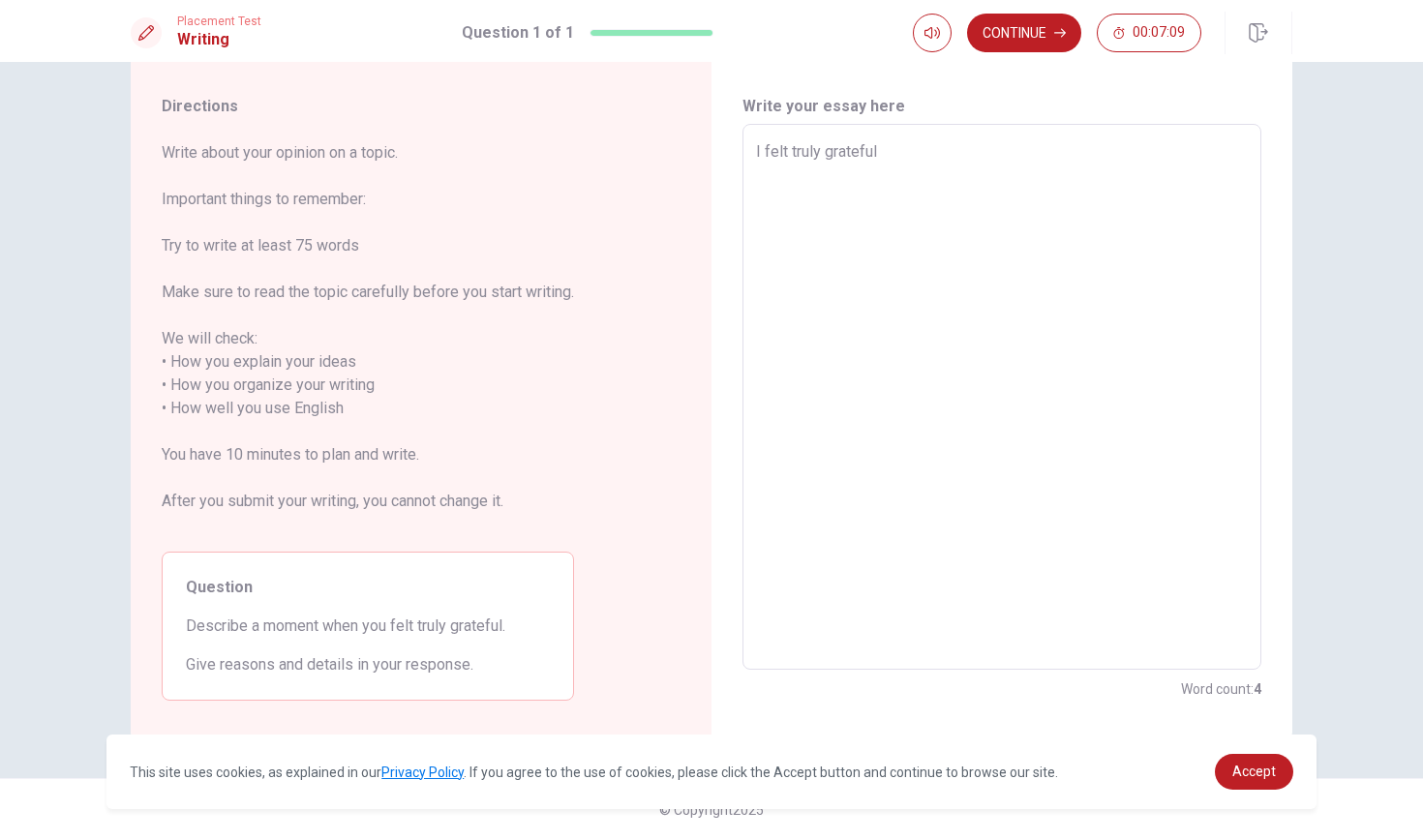 click on "I felt truly grateful" at bounding box center (1002, 397) 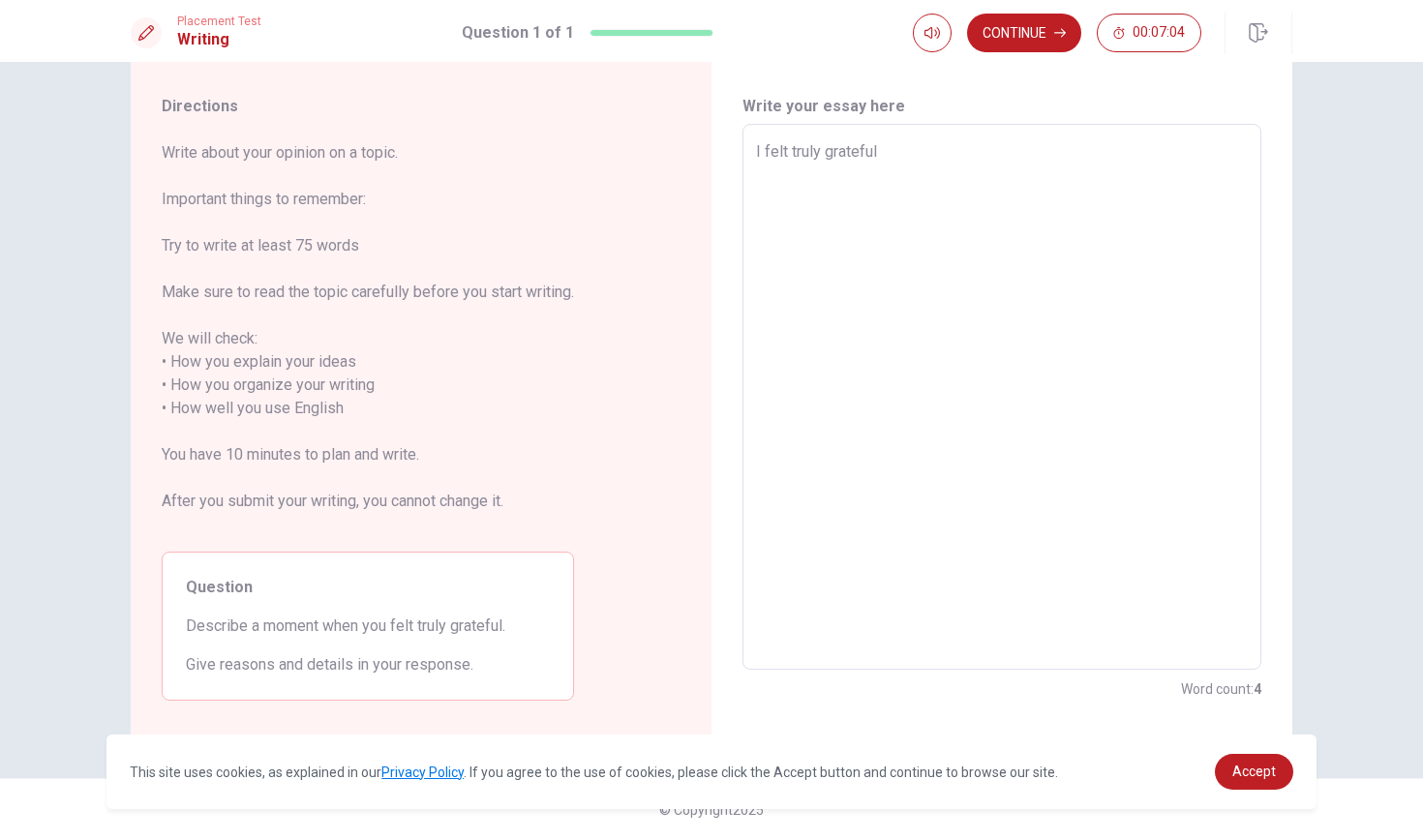 type on "x" 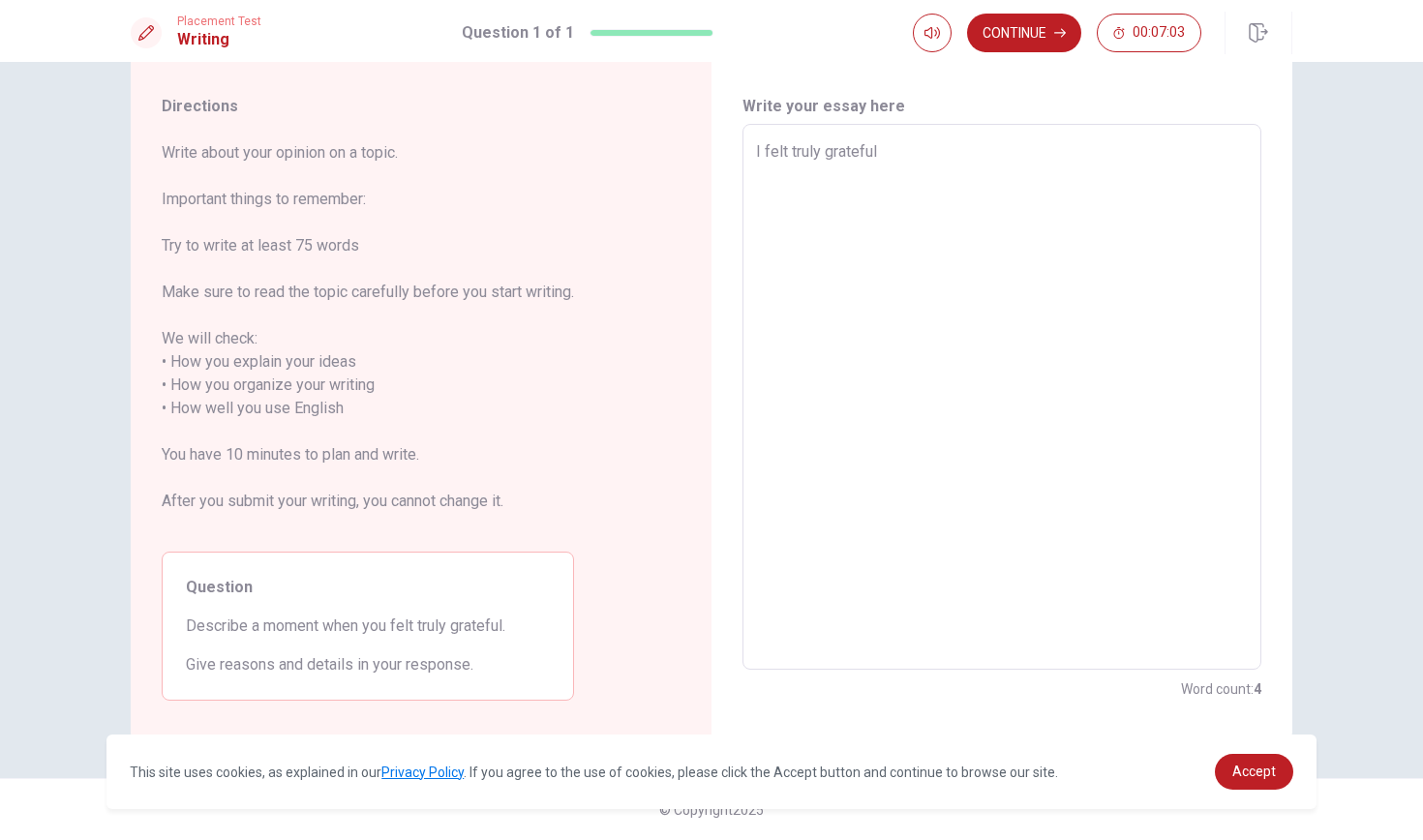 type on "I fel truly grateful" 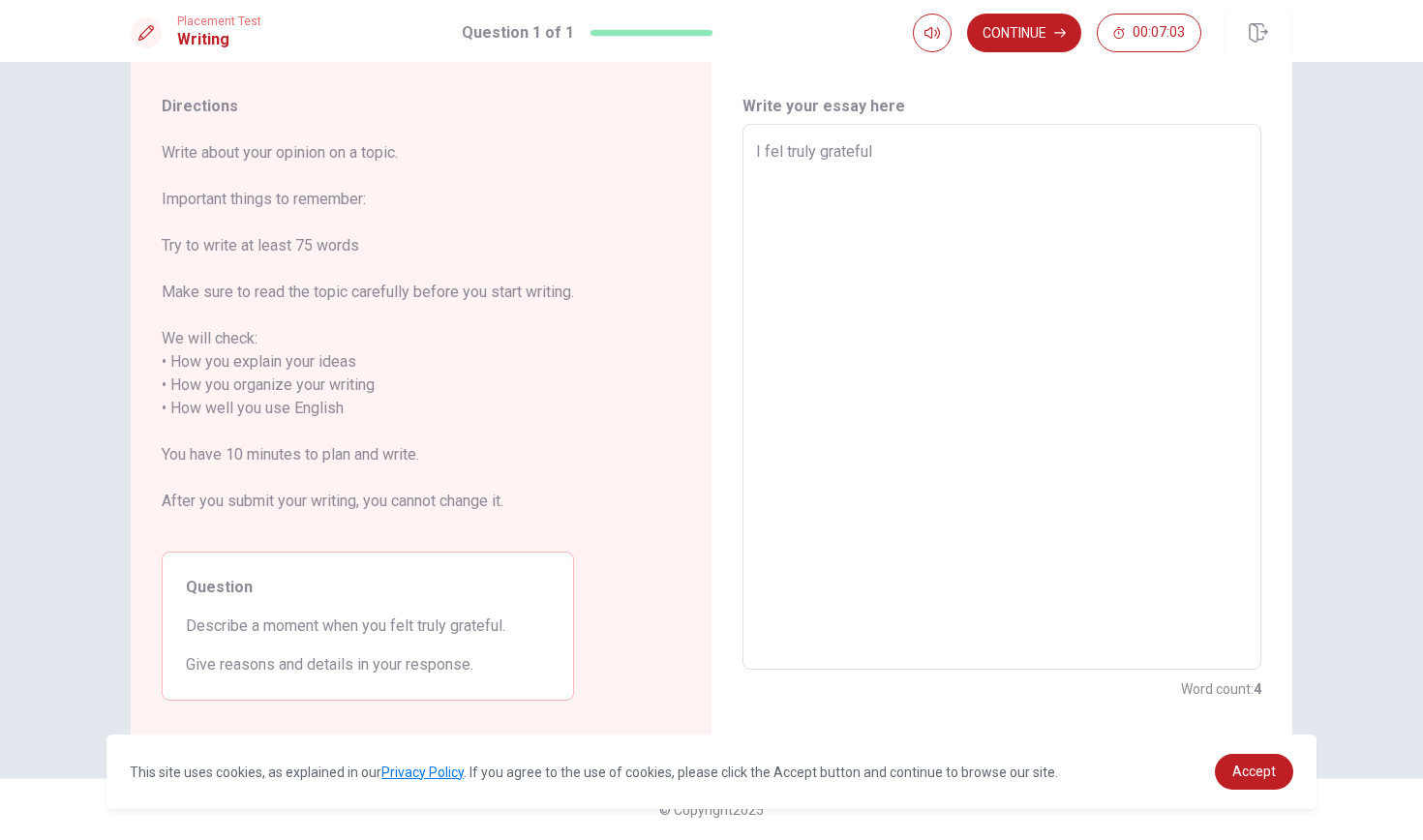 type on "x" 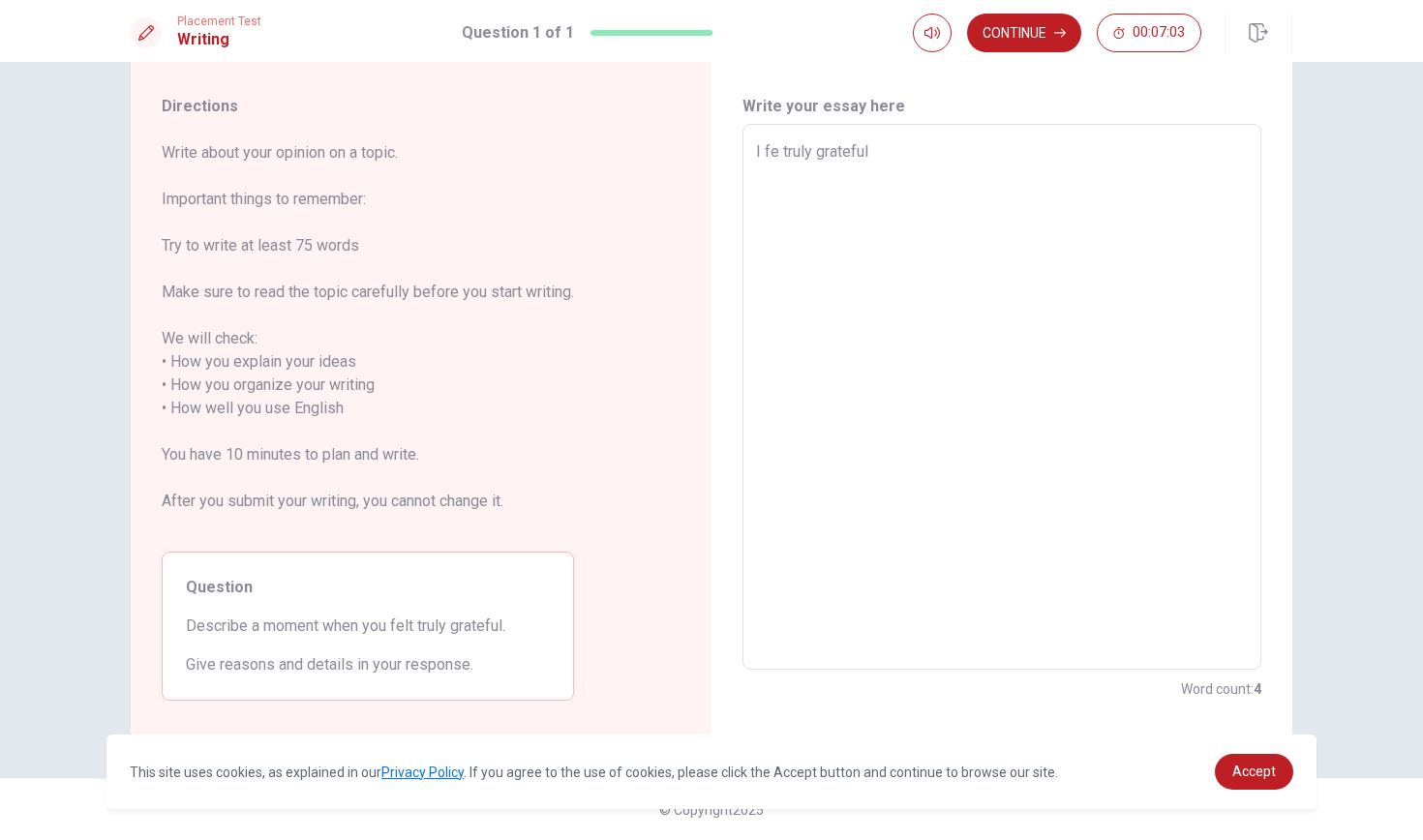 type on "x" 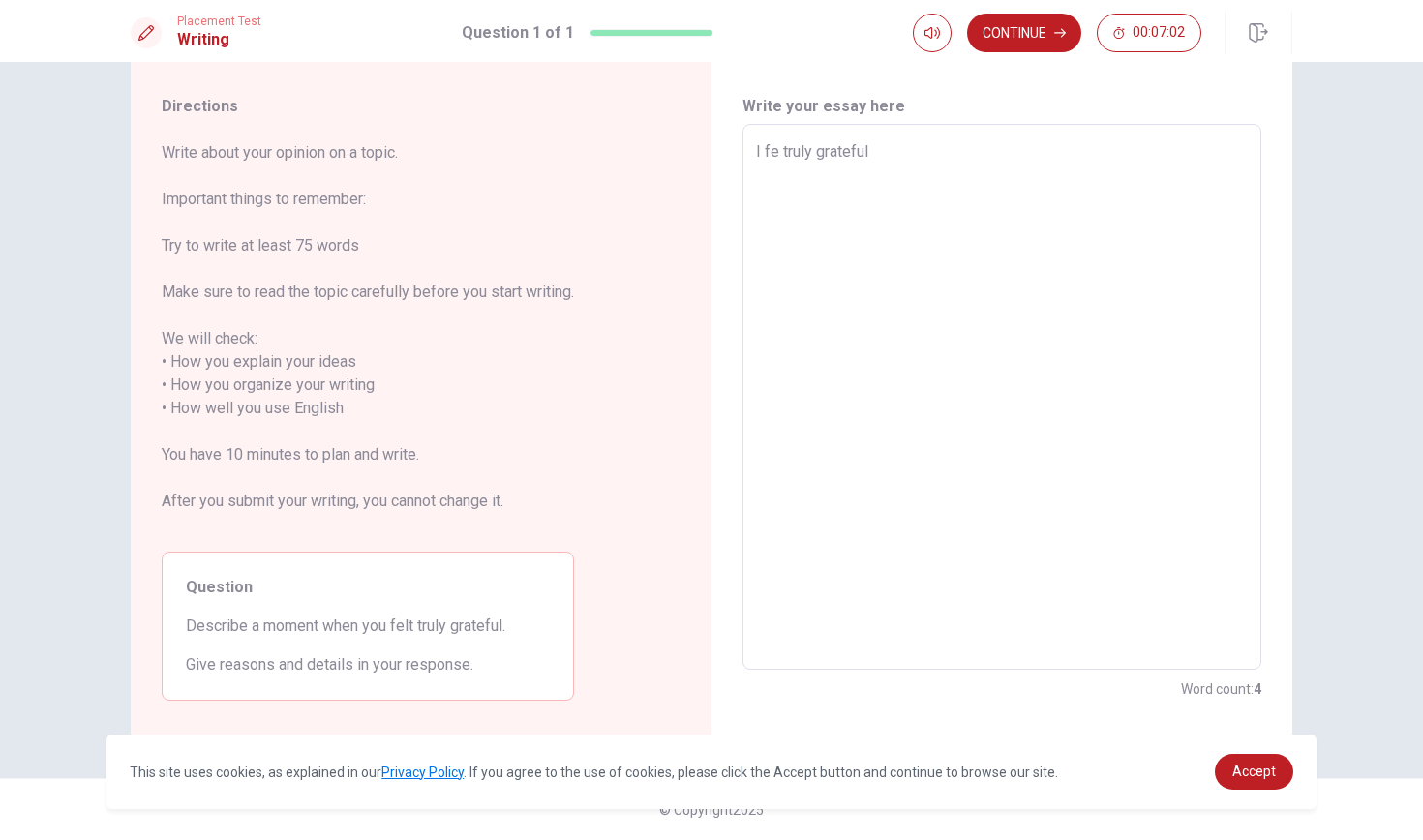 type on "I fee truly grateful" 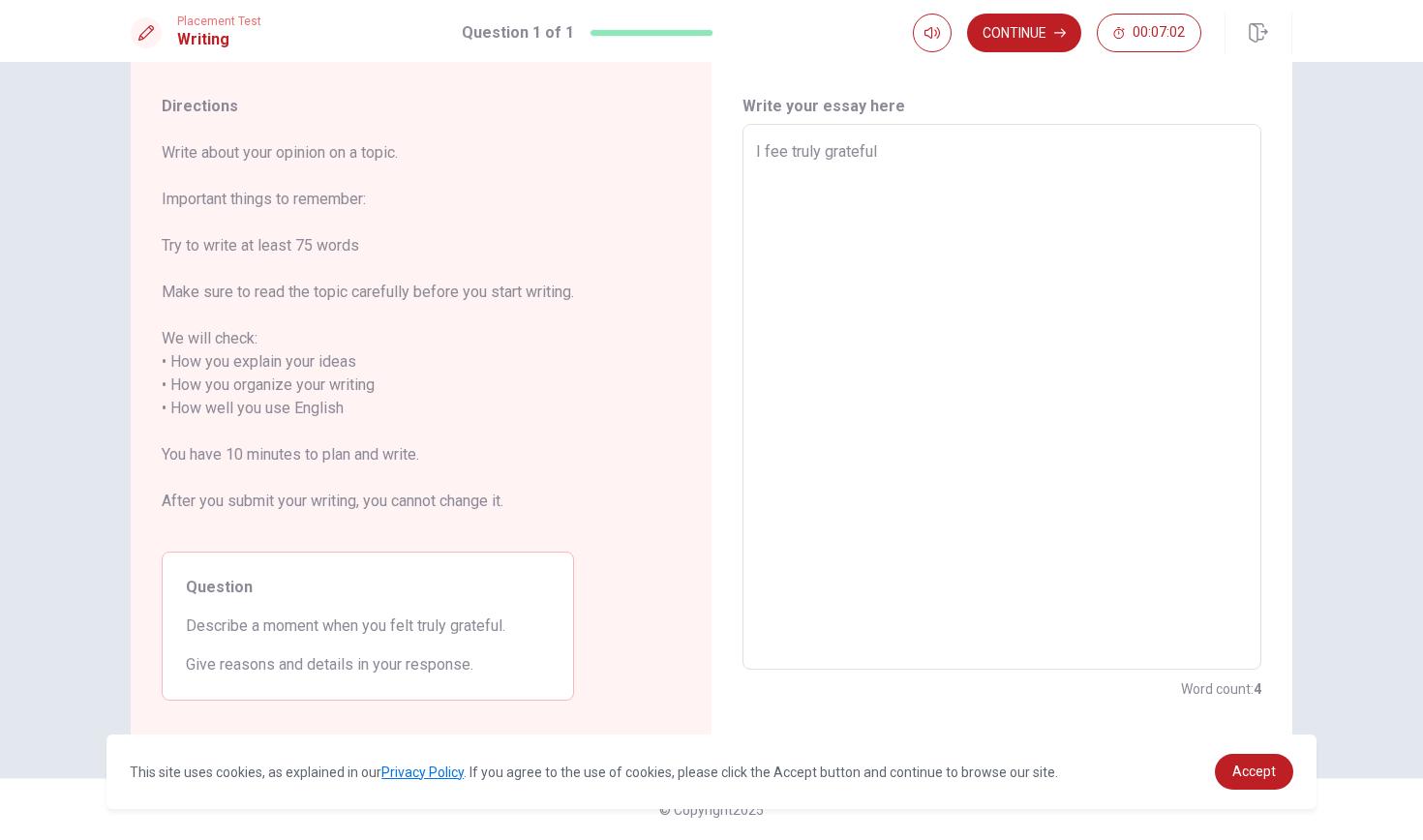 type on "x" 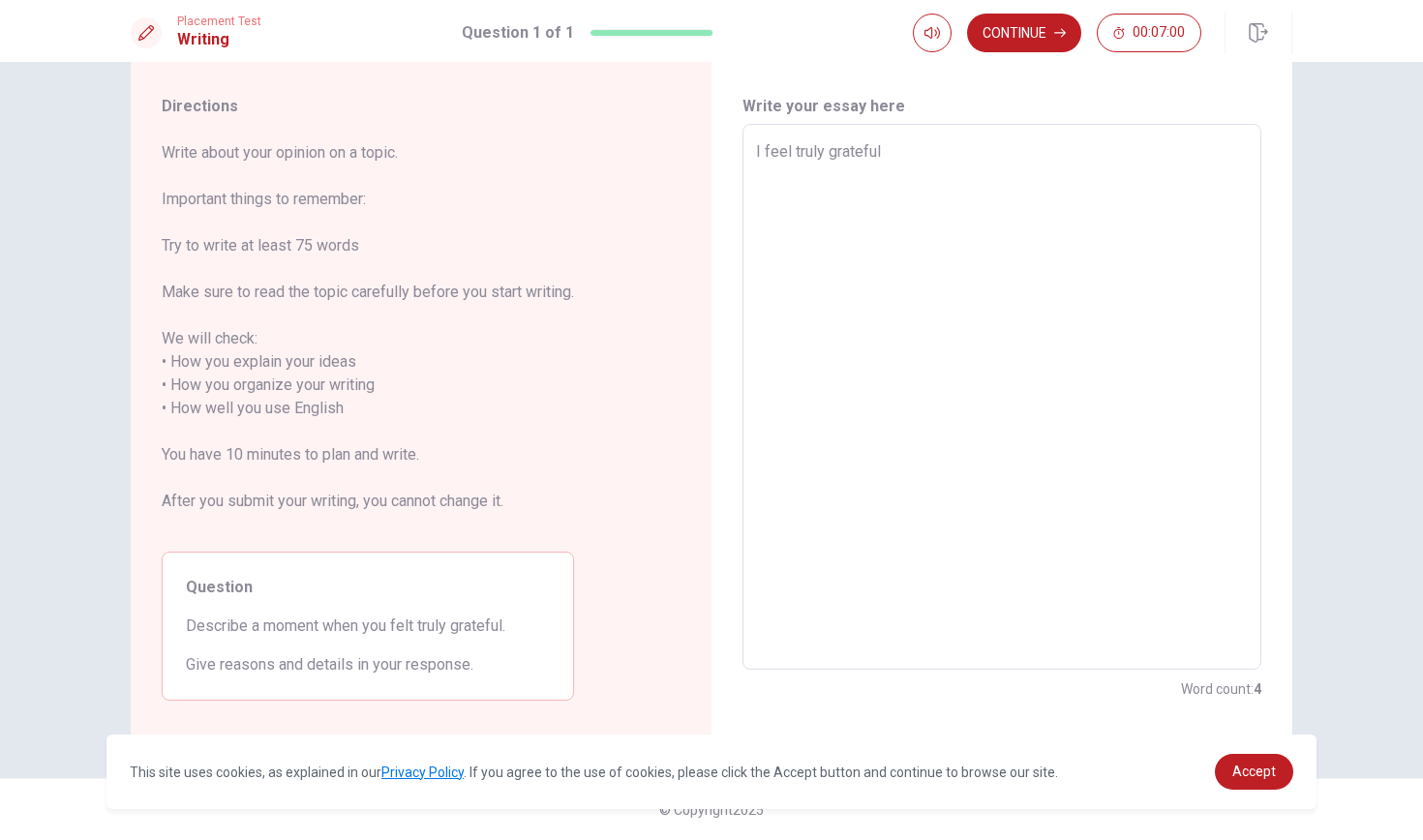 click on "I feel truly grateful" at bounding box center (1002, 397) 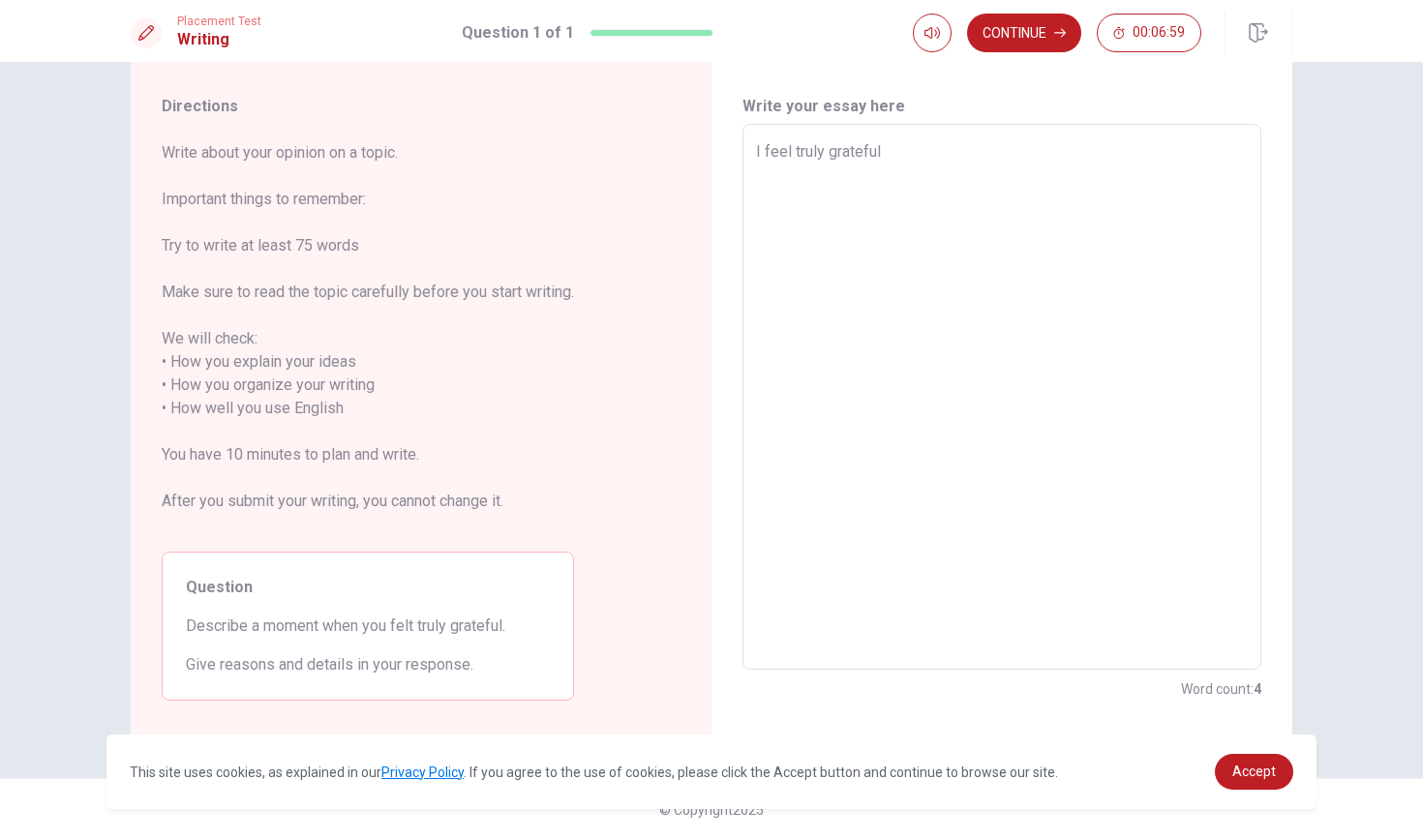 type on "I afeel truly grateful" 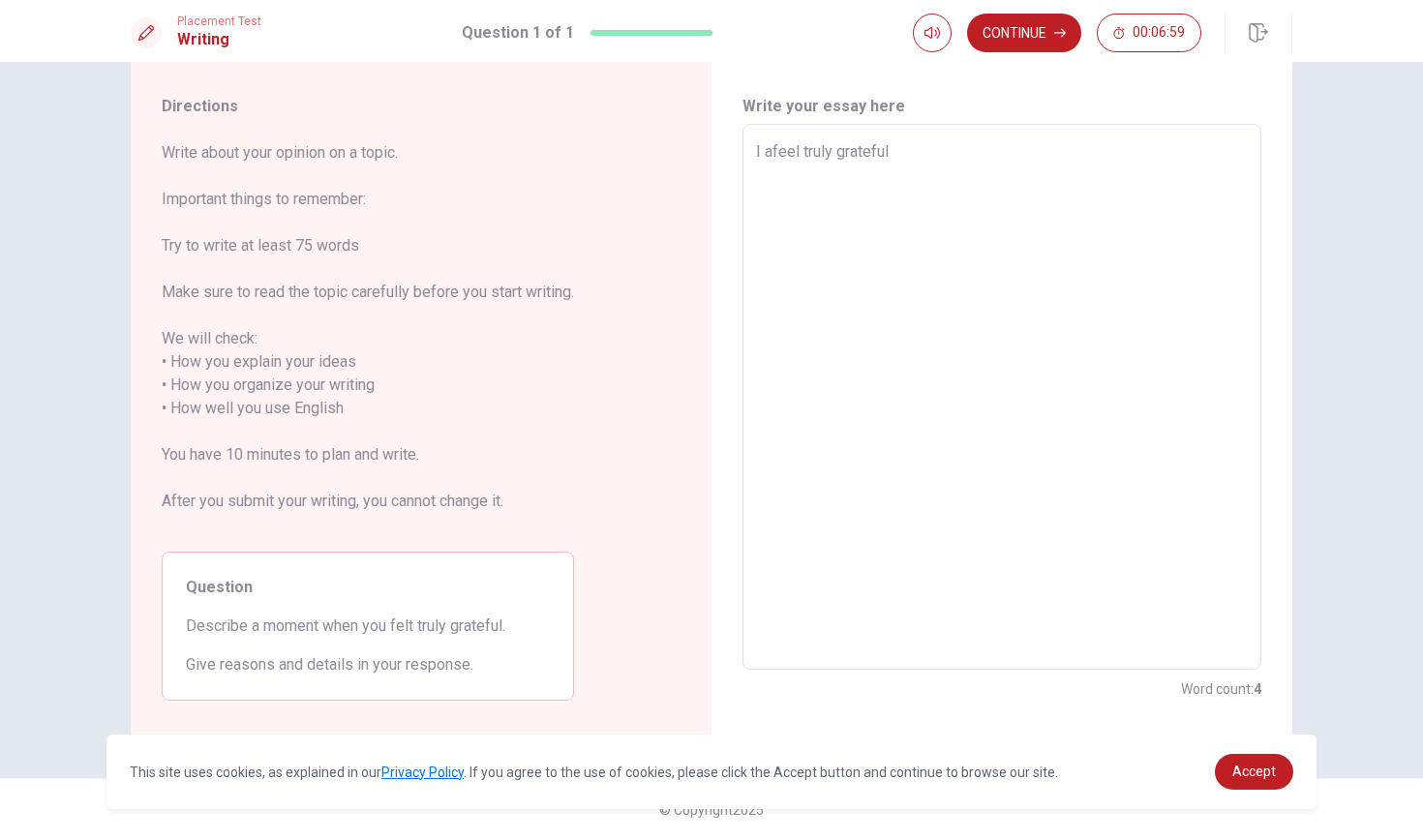 type on "x" 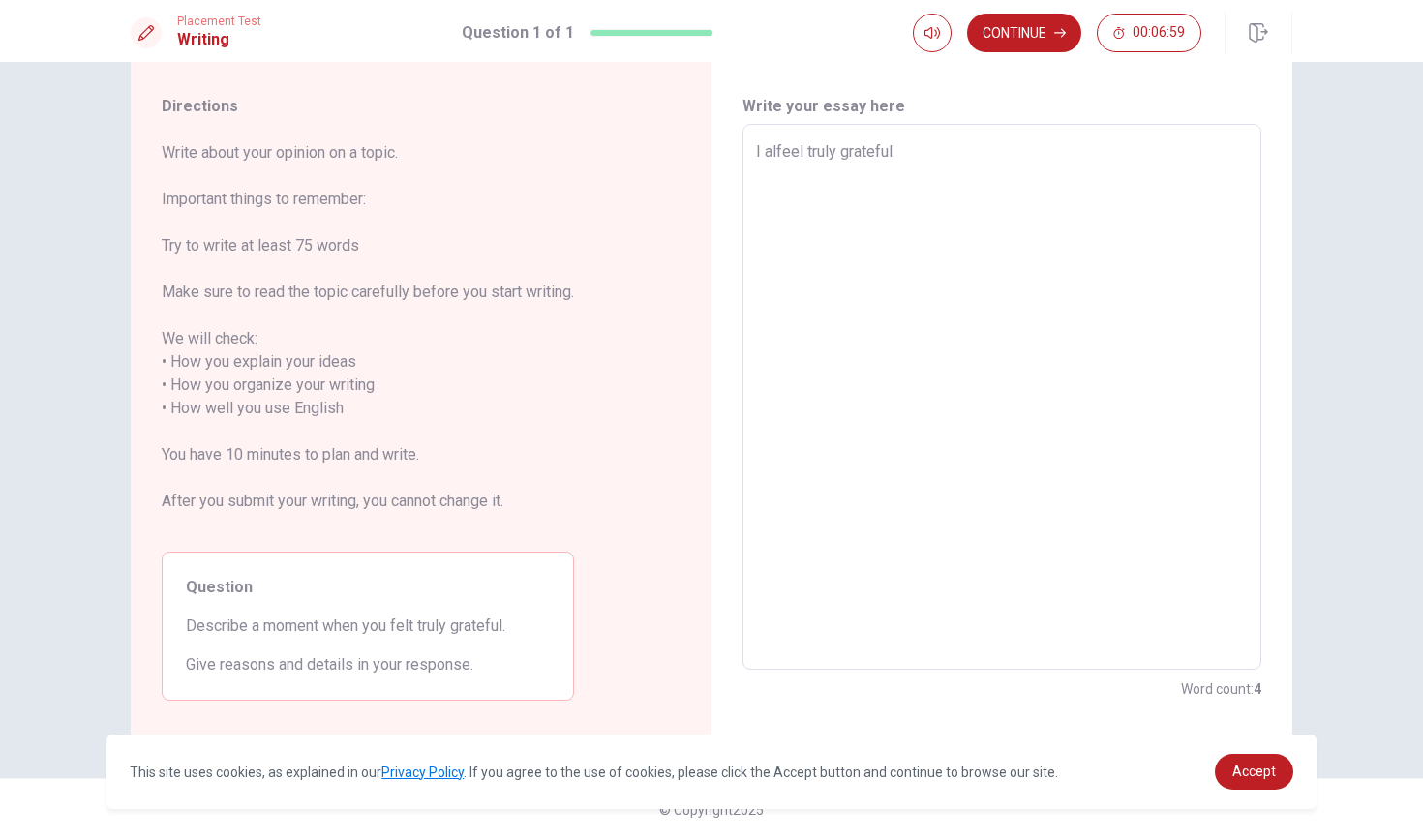 type on "x" 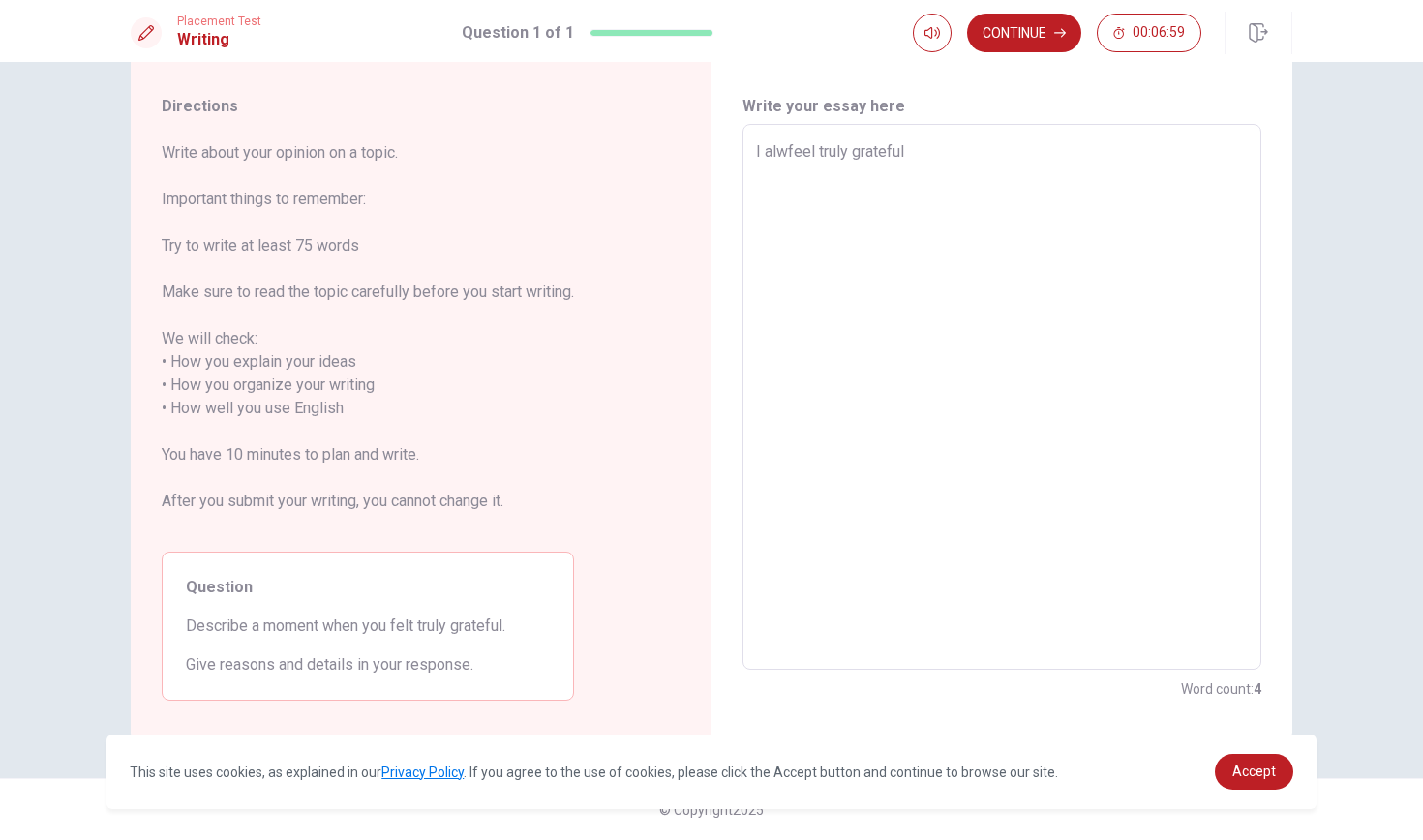 type on "x" 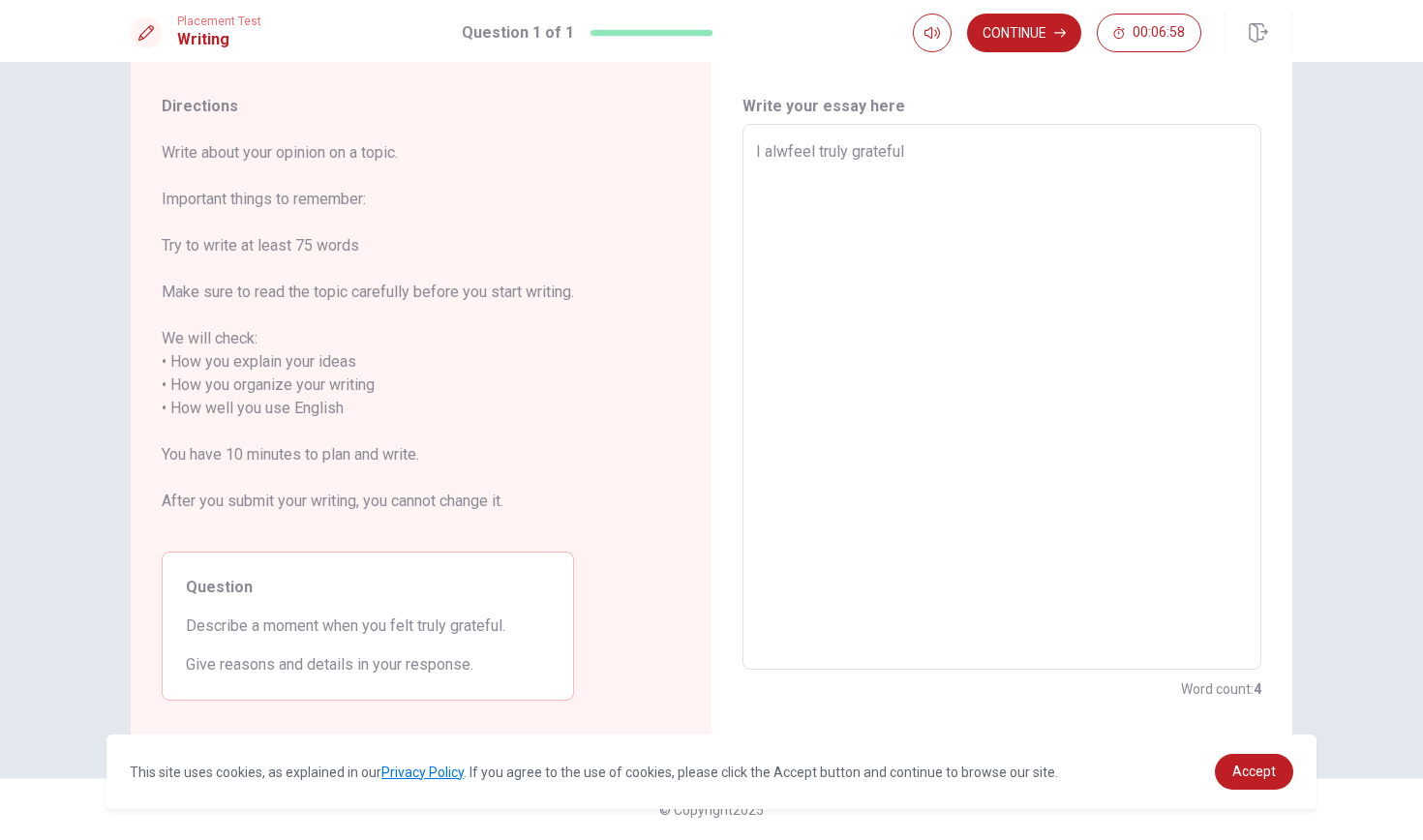 type on "I alwafeel truly grateful" 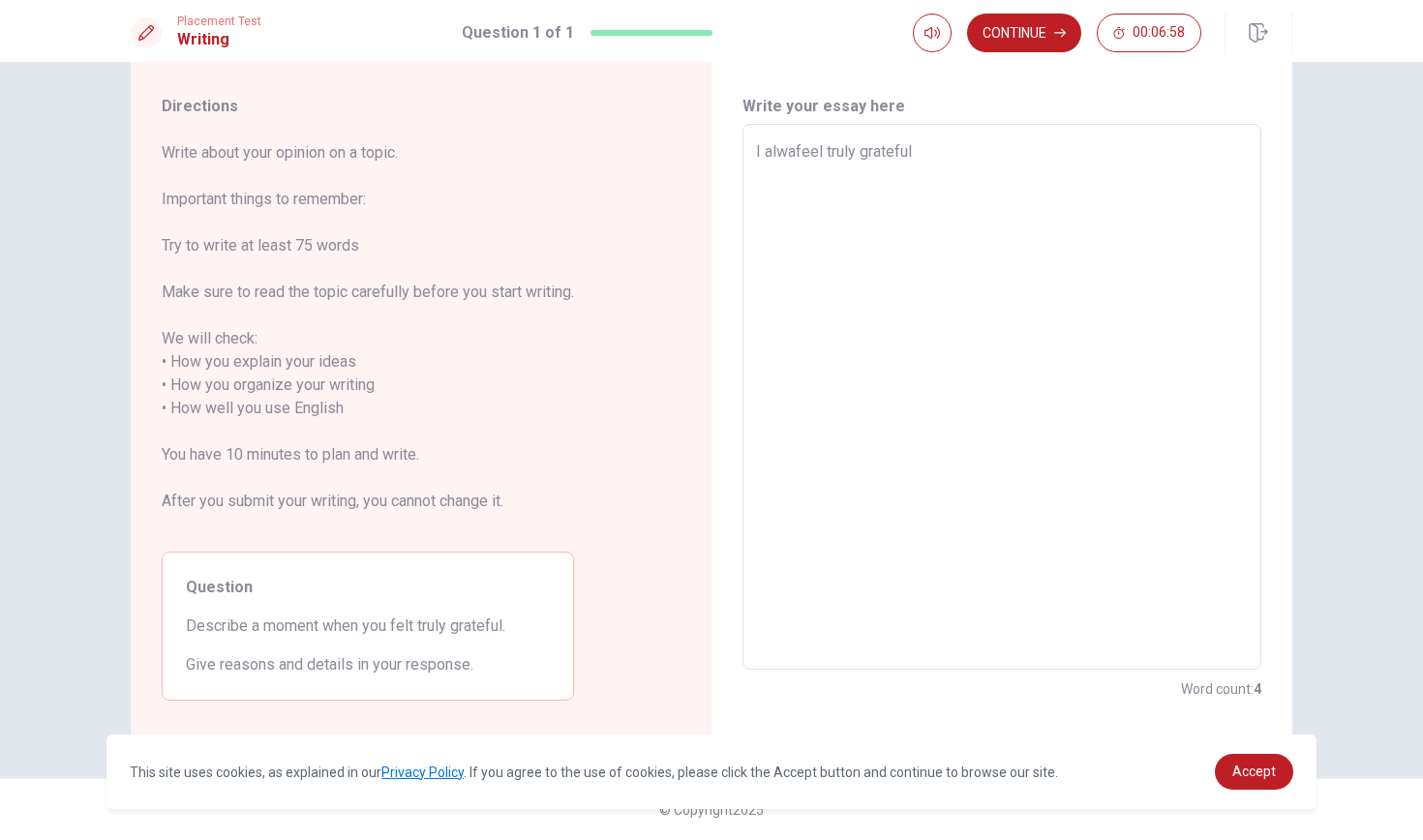 type on "x" 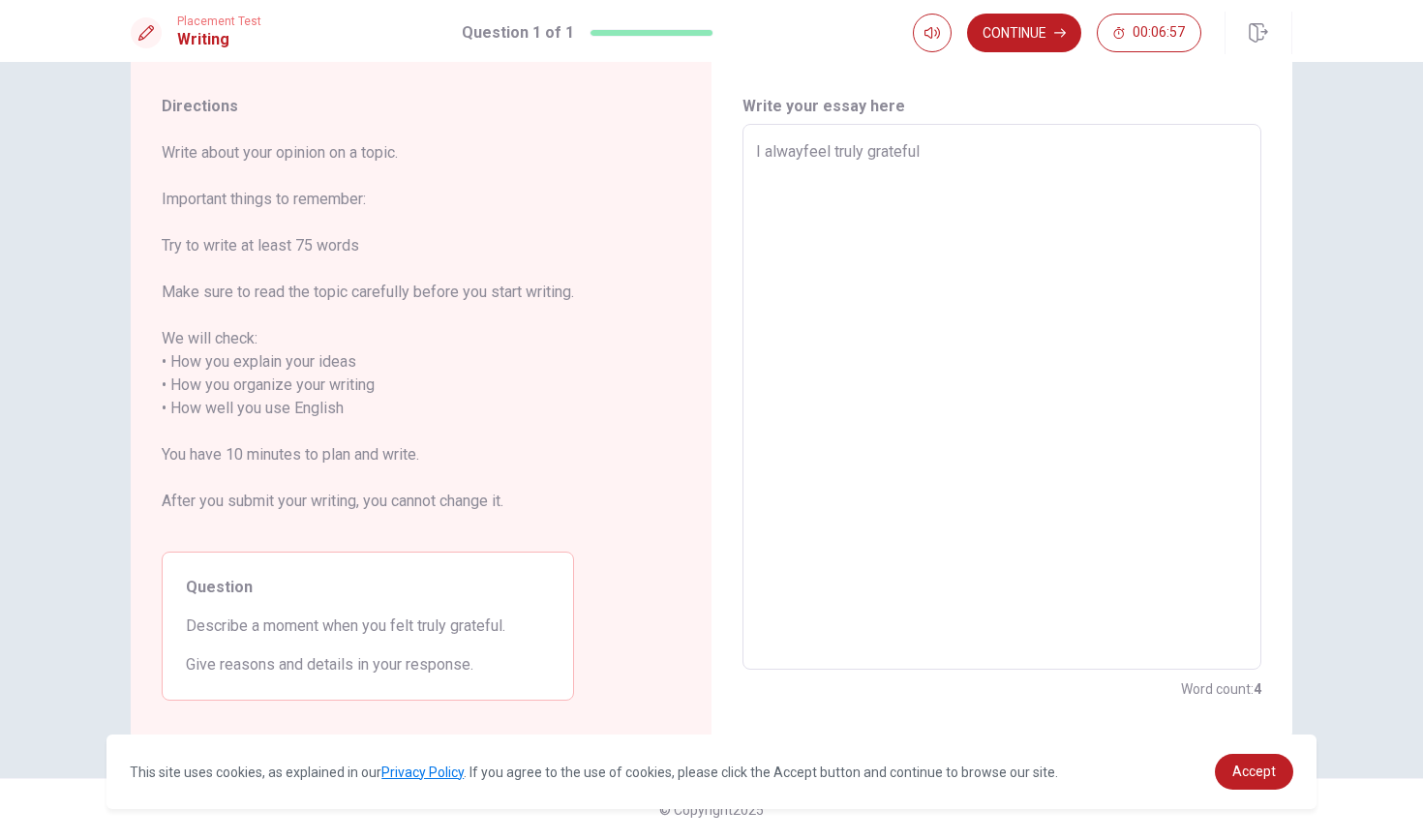 type on "x" 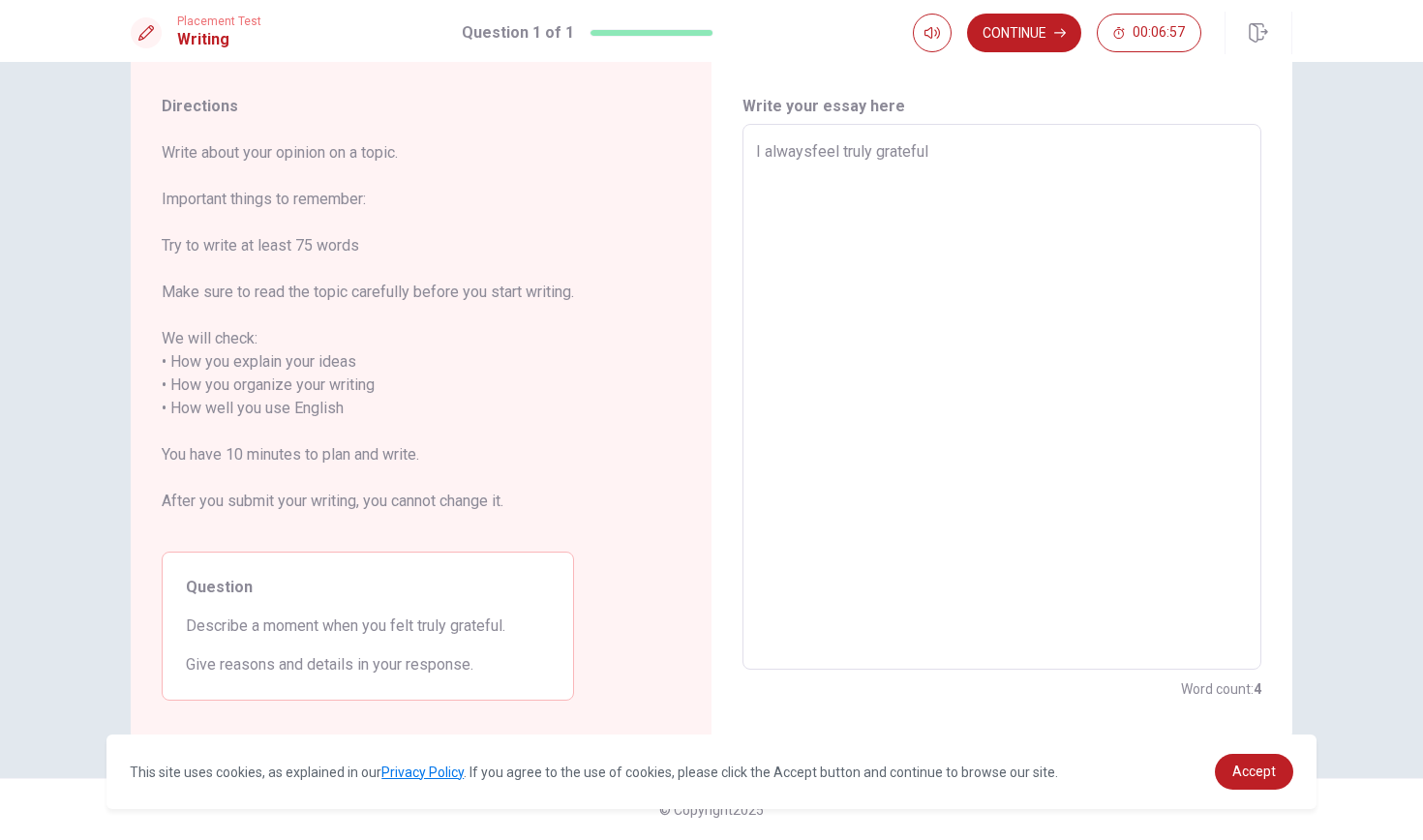 type on "x" 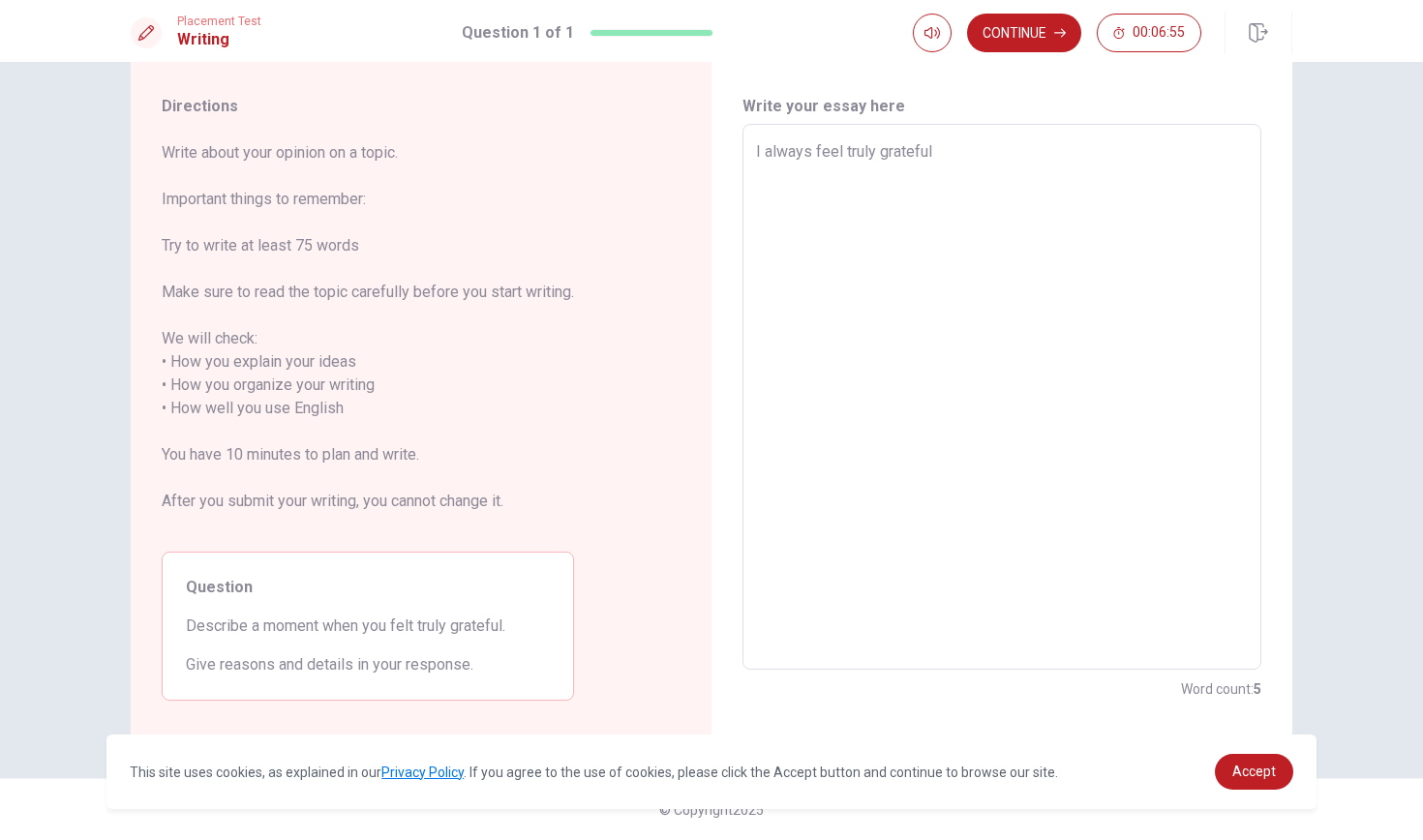 click on "I always feel truly grateful" at bounding box center [1002, 397] 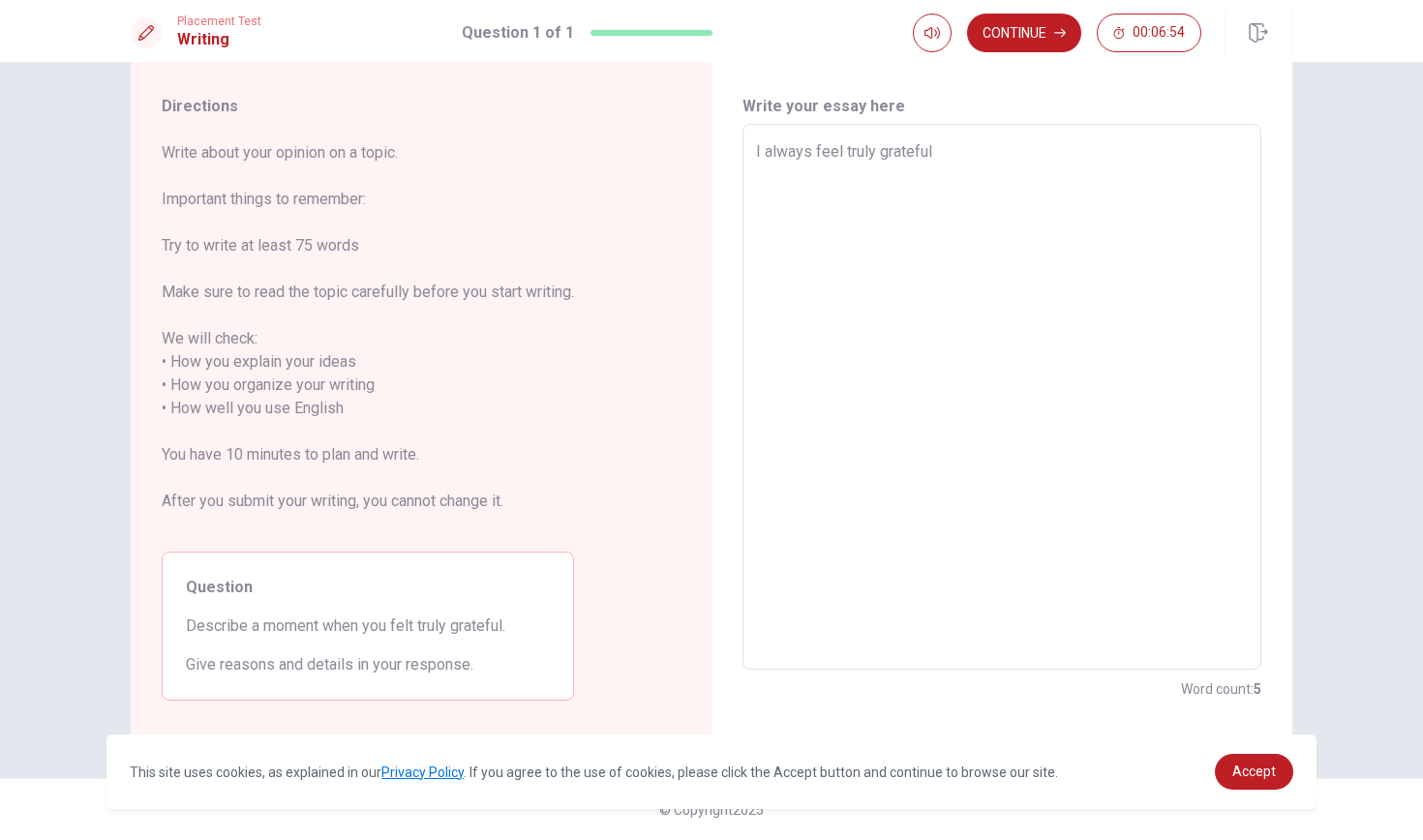 type on "I always feel truly grateful" 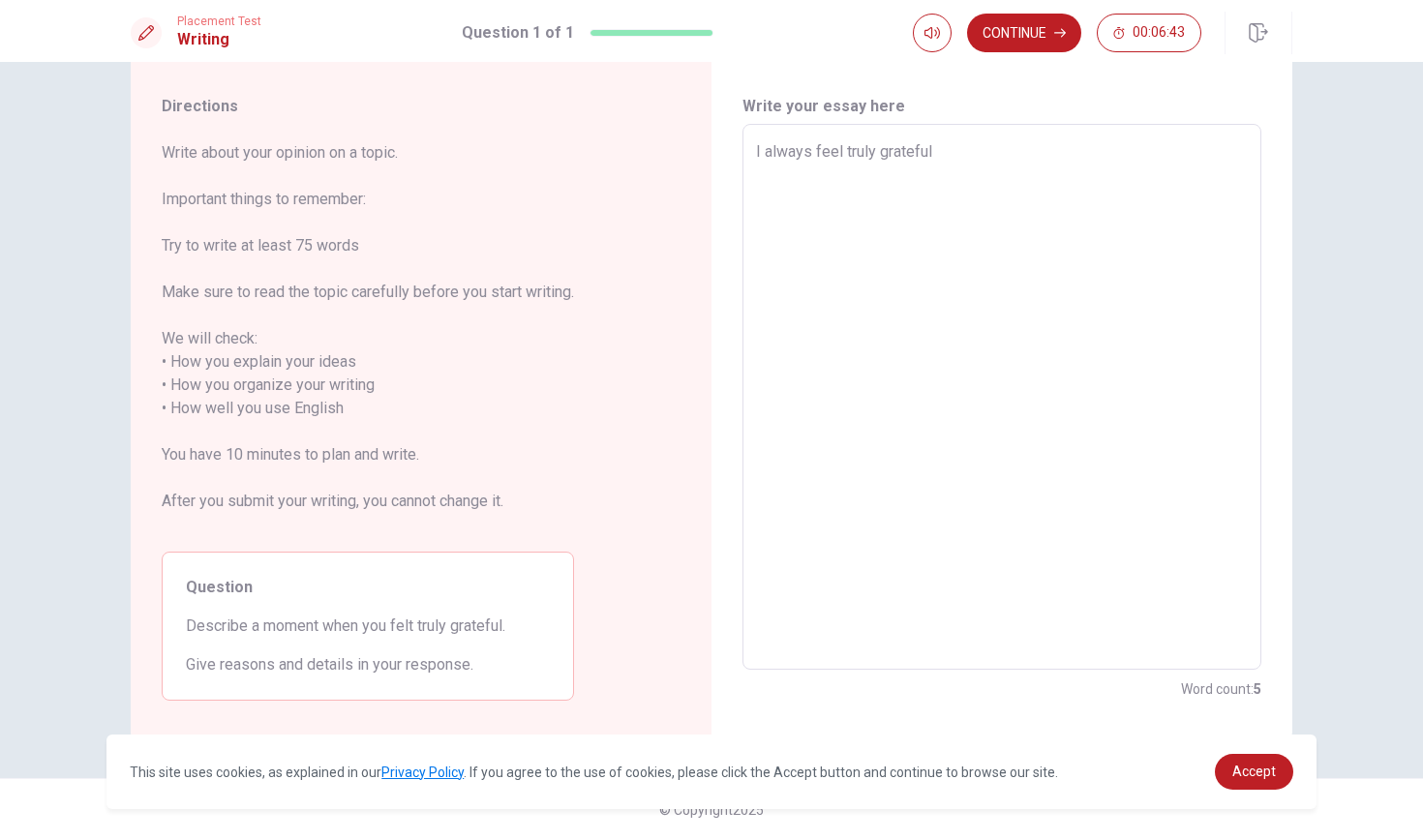 type on "x" 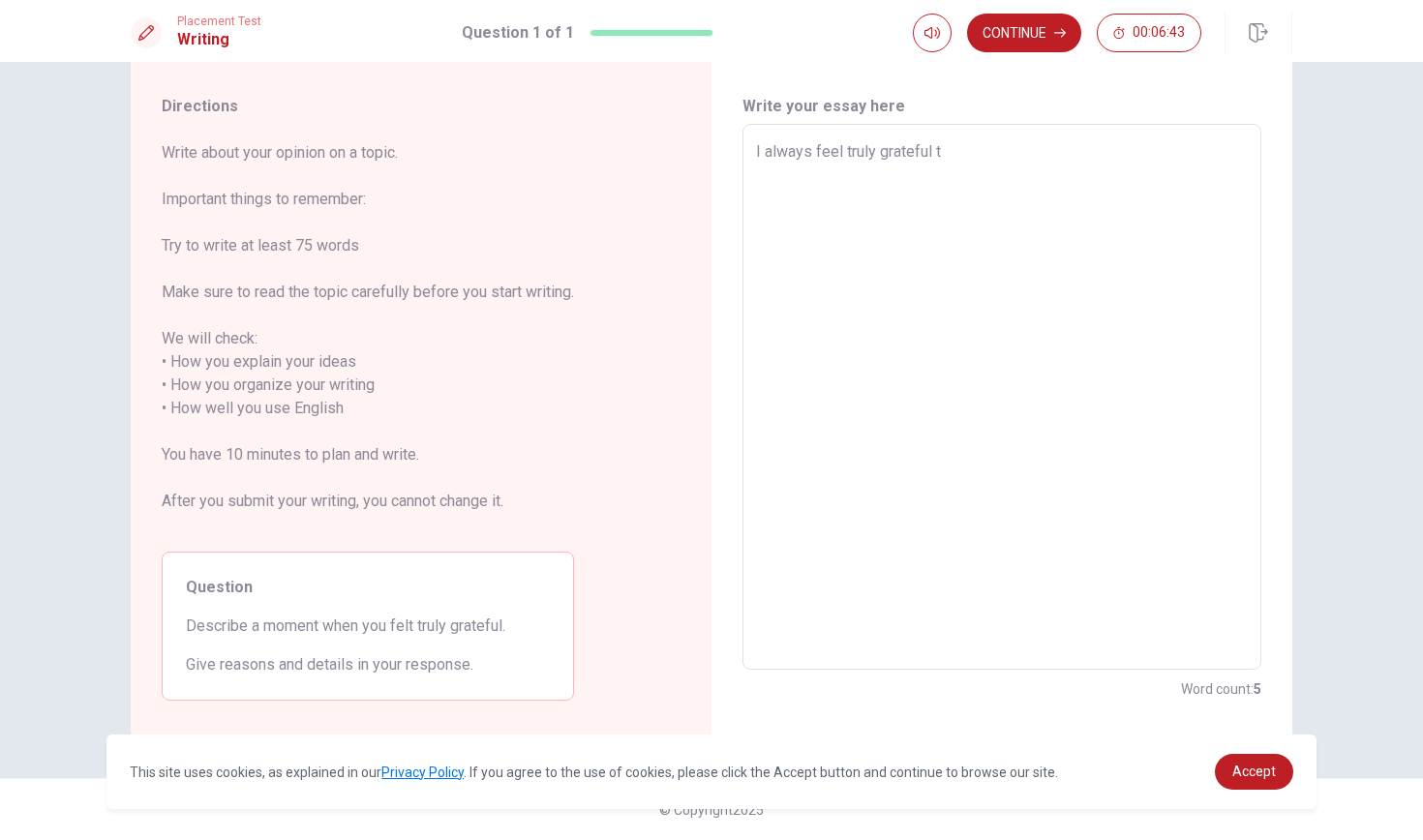 type on "x" 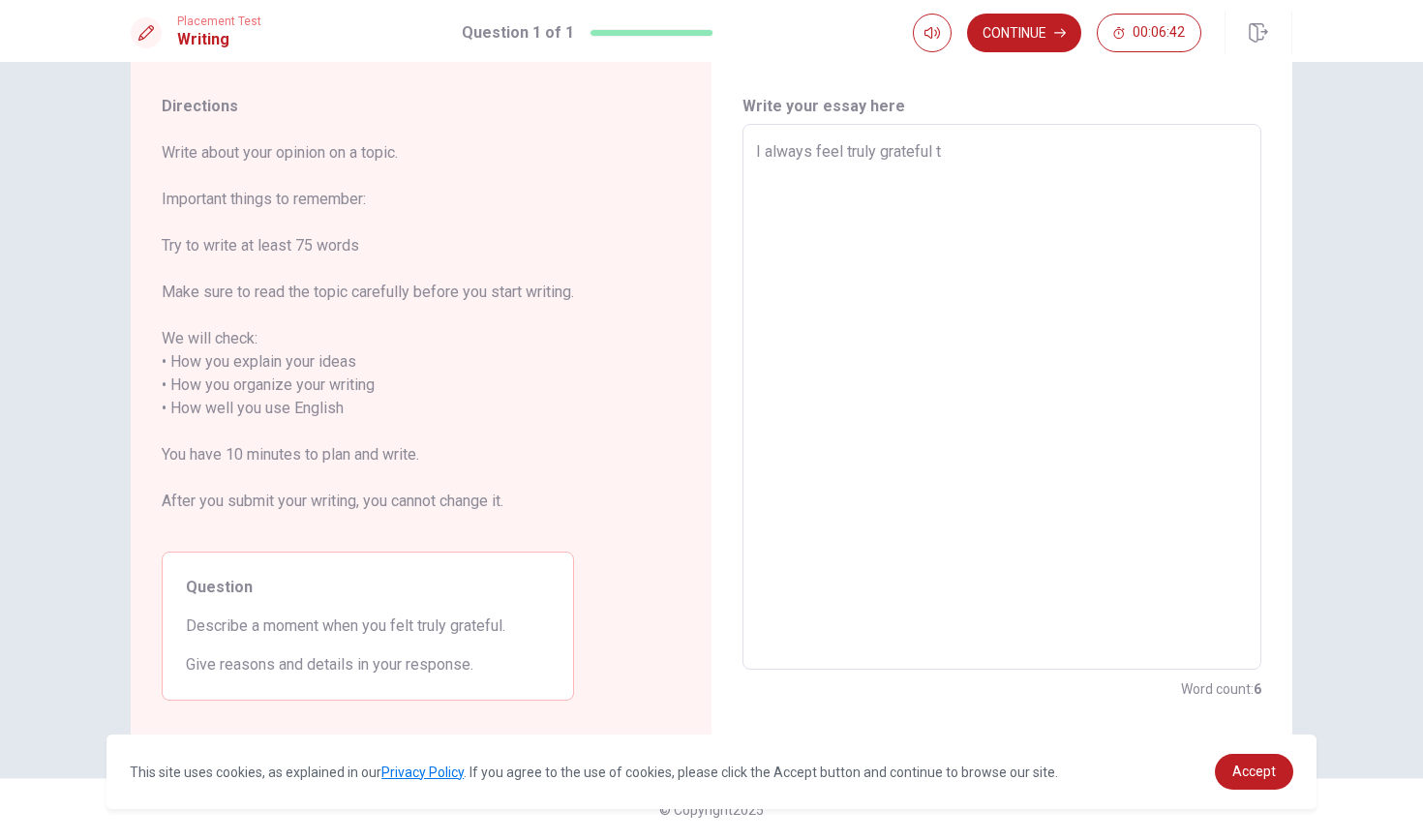 type on "I always feel truly grateful to" 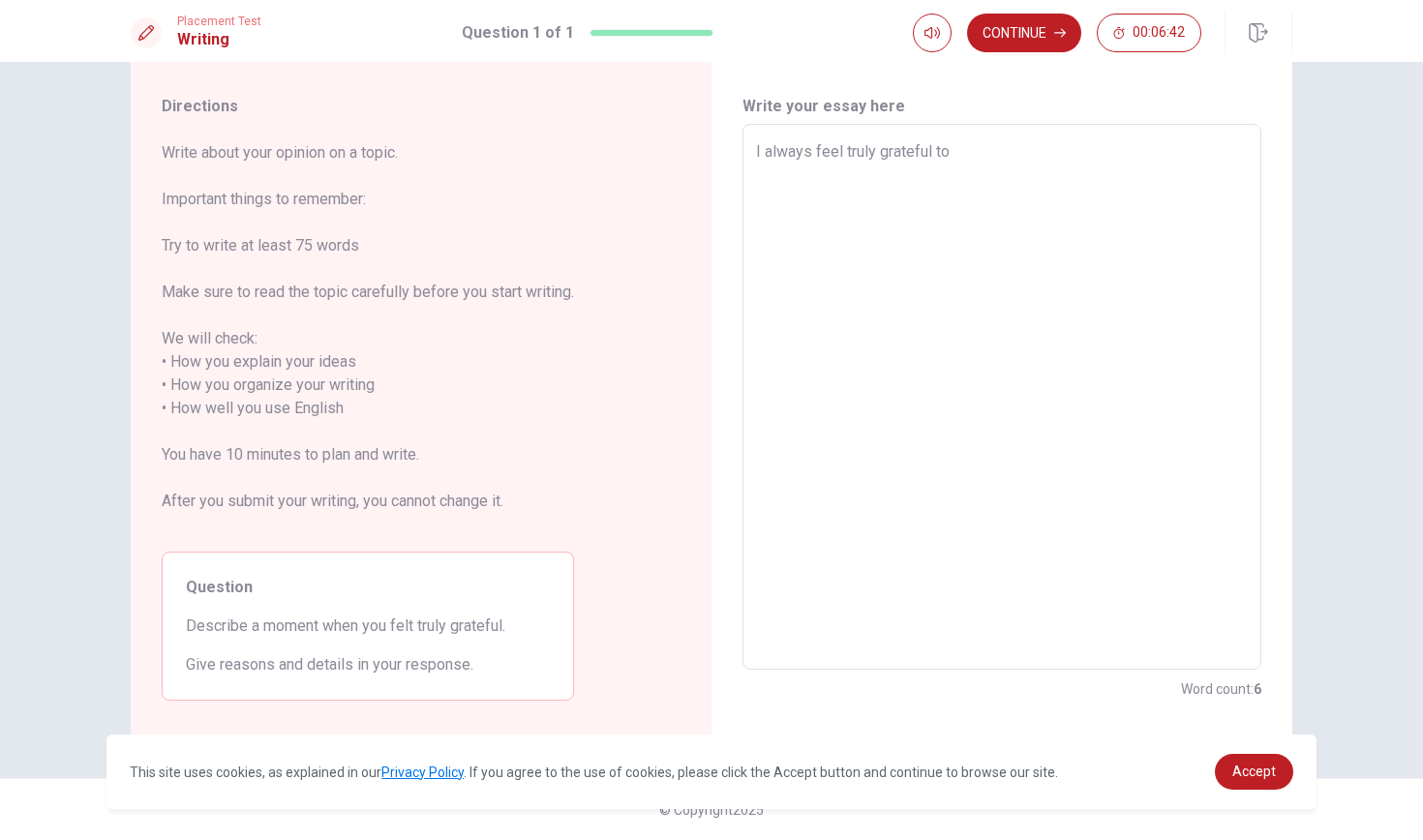 type on "x" 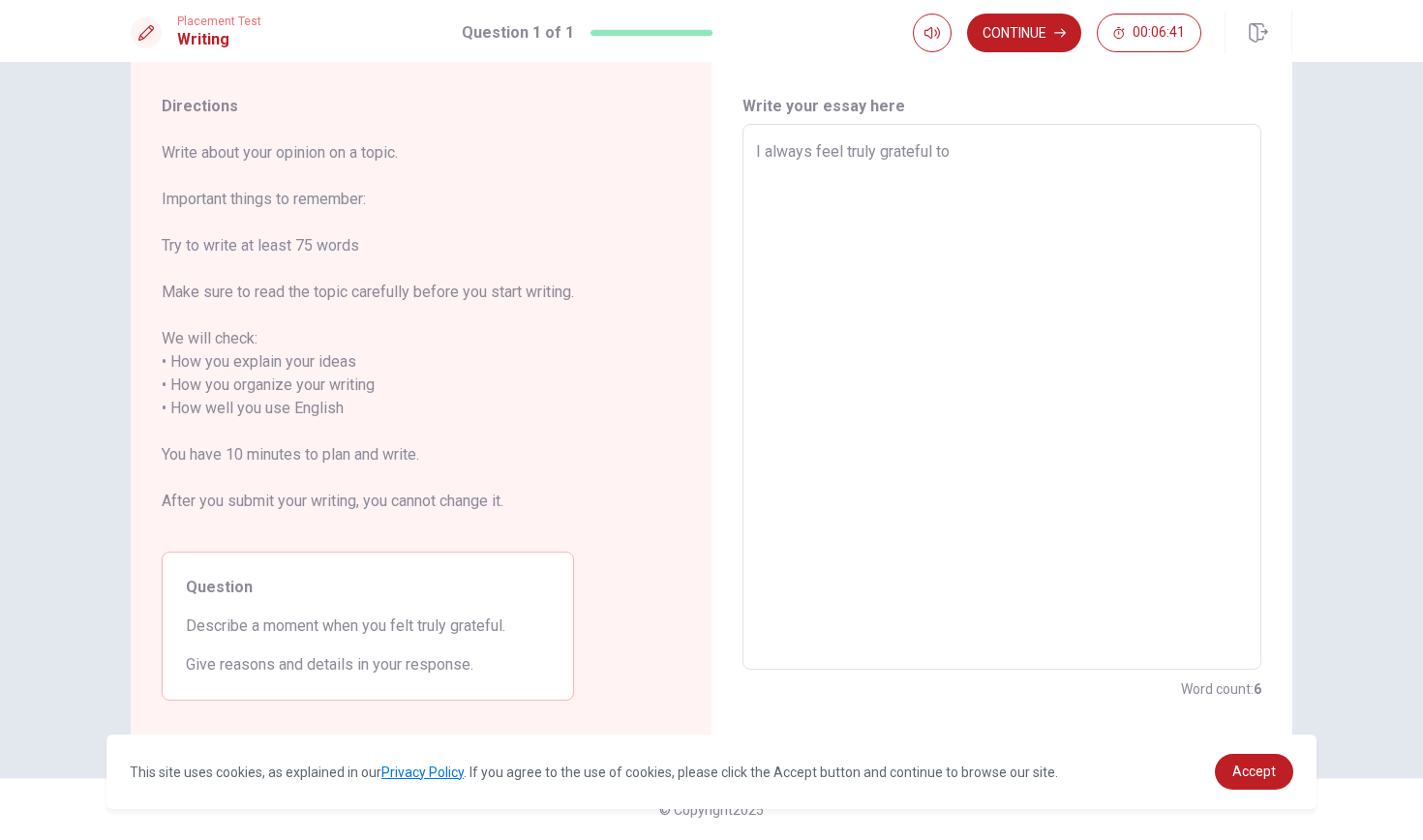 type on "I always feel truly grateful to b" 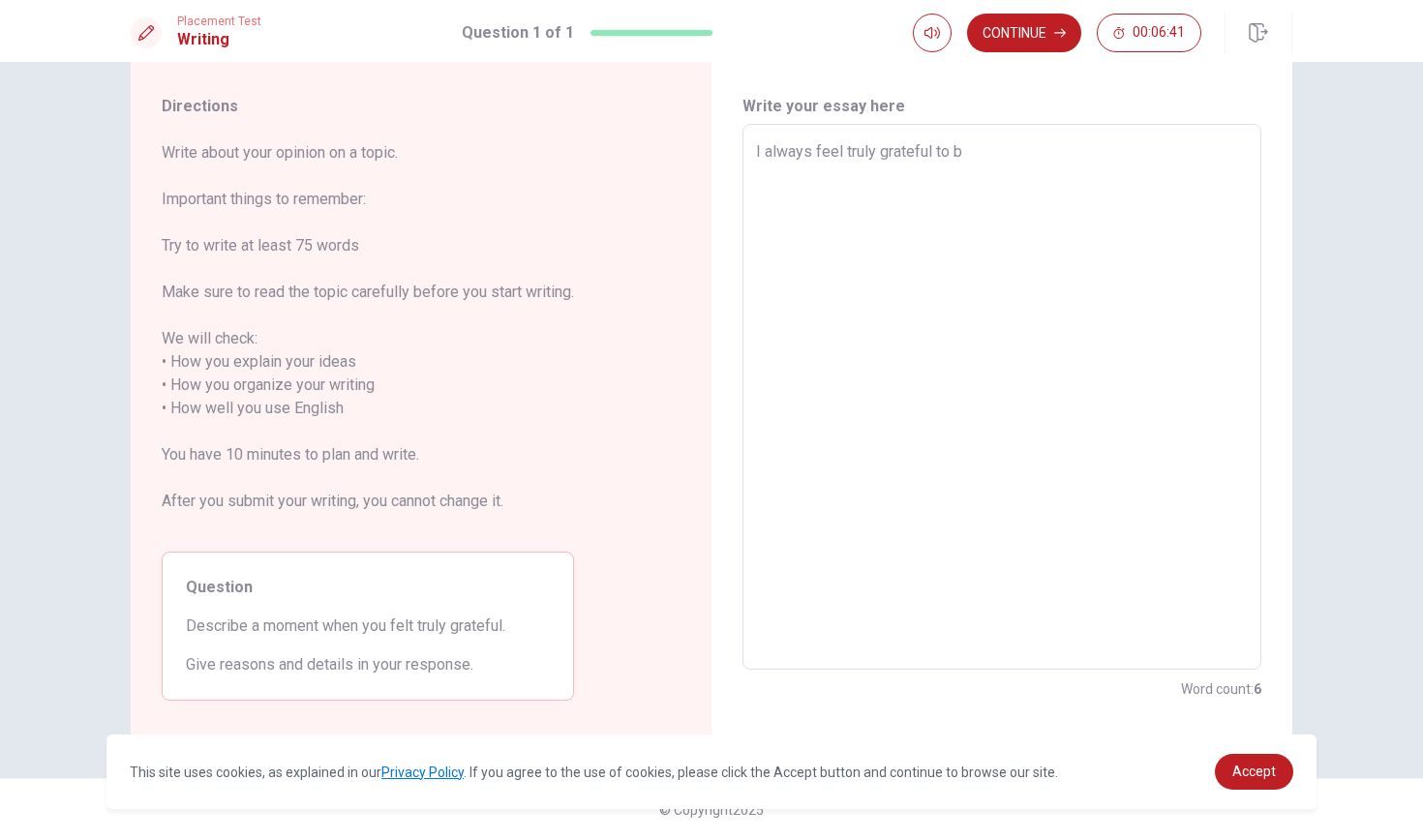 type on "x" 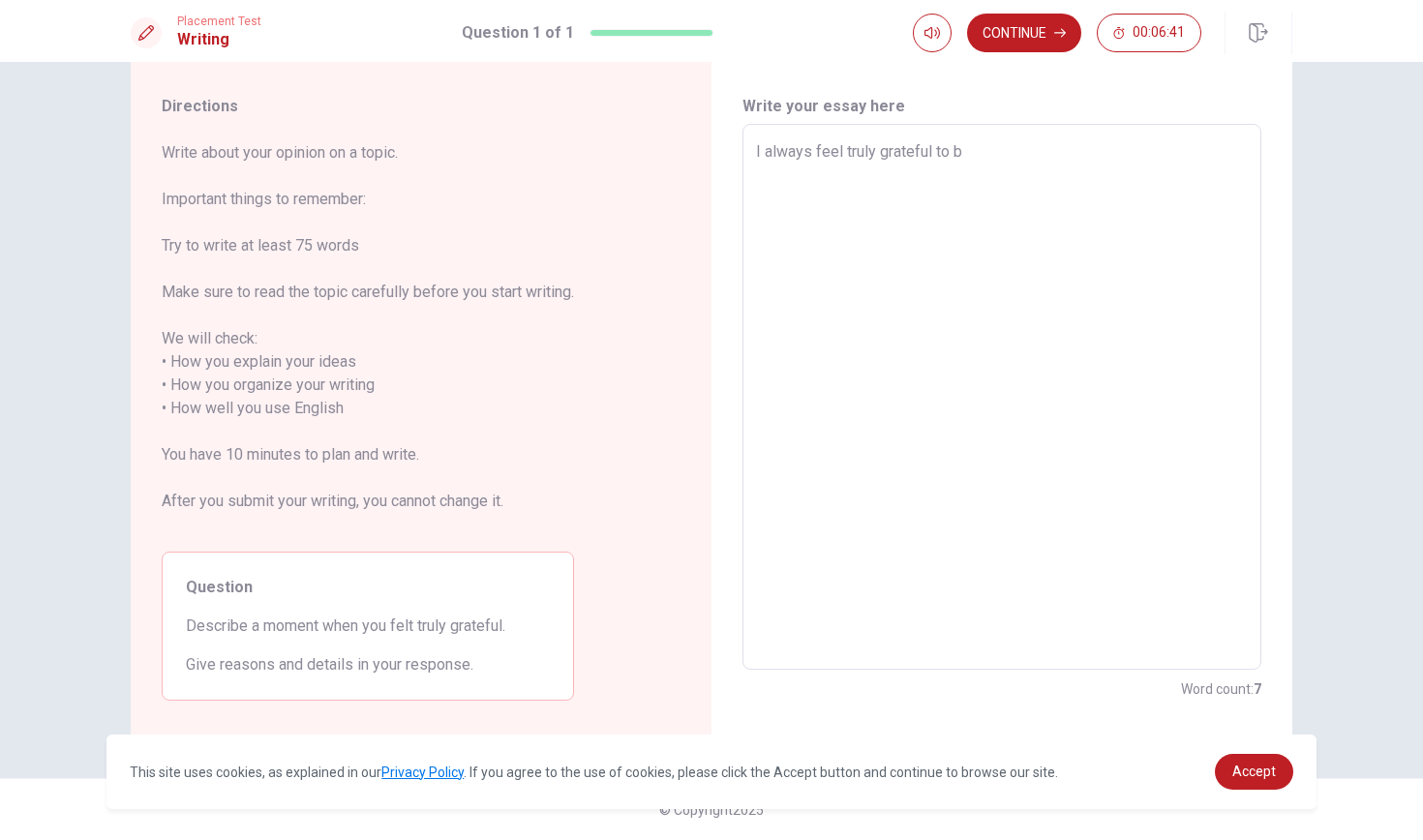 type on "I always feel truly grateful to be" 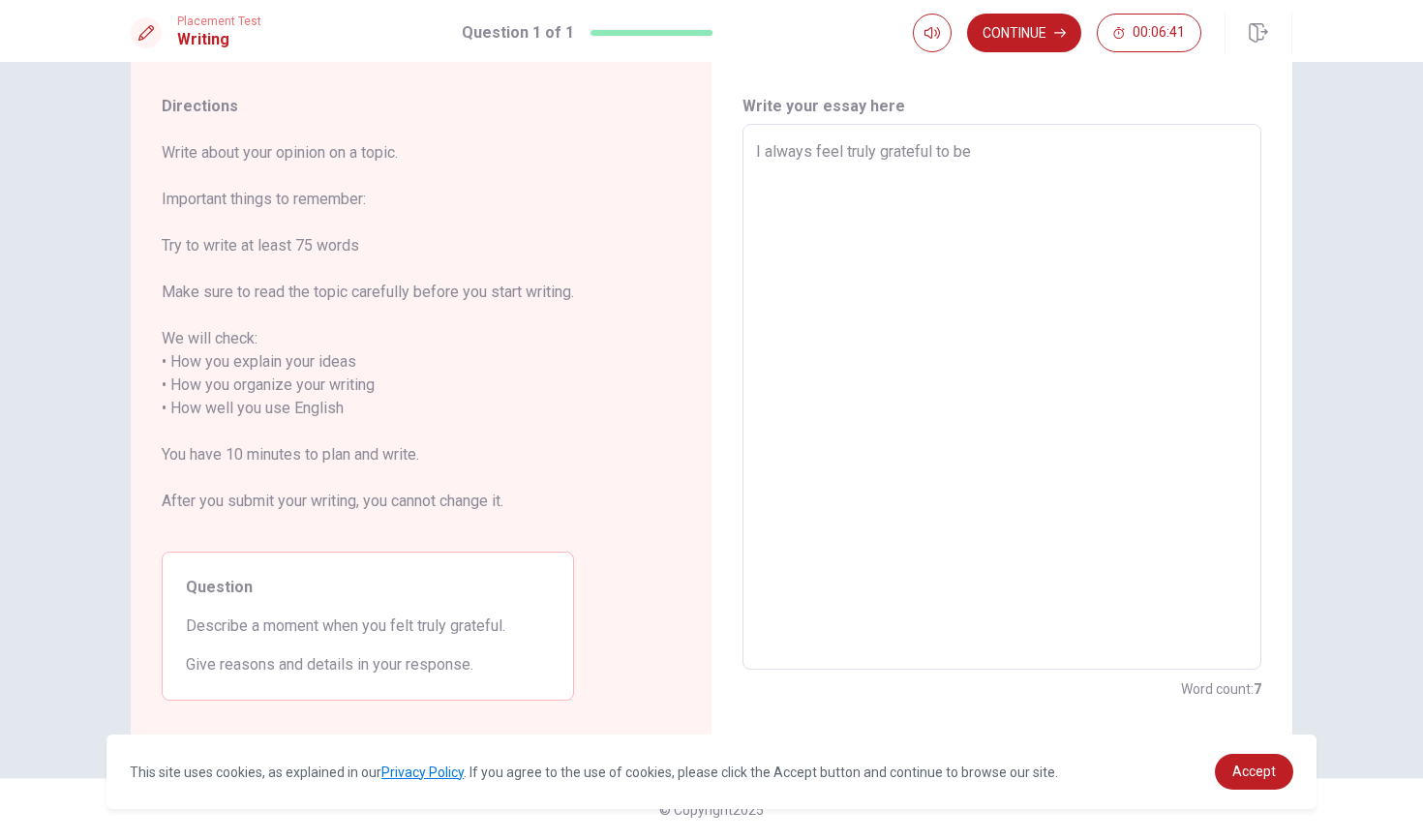 type on "x" 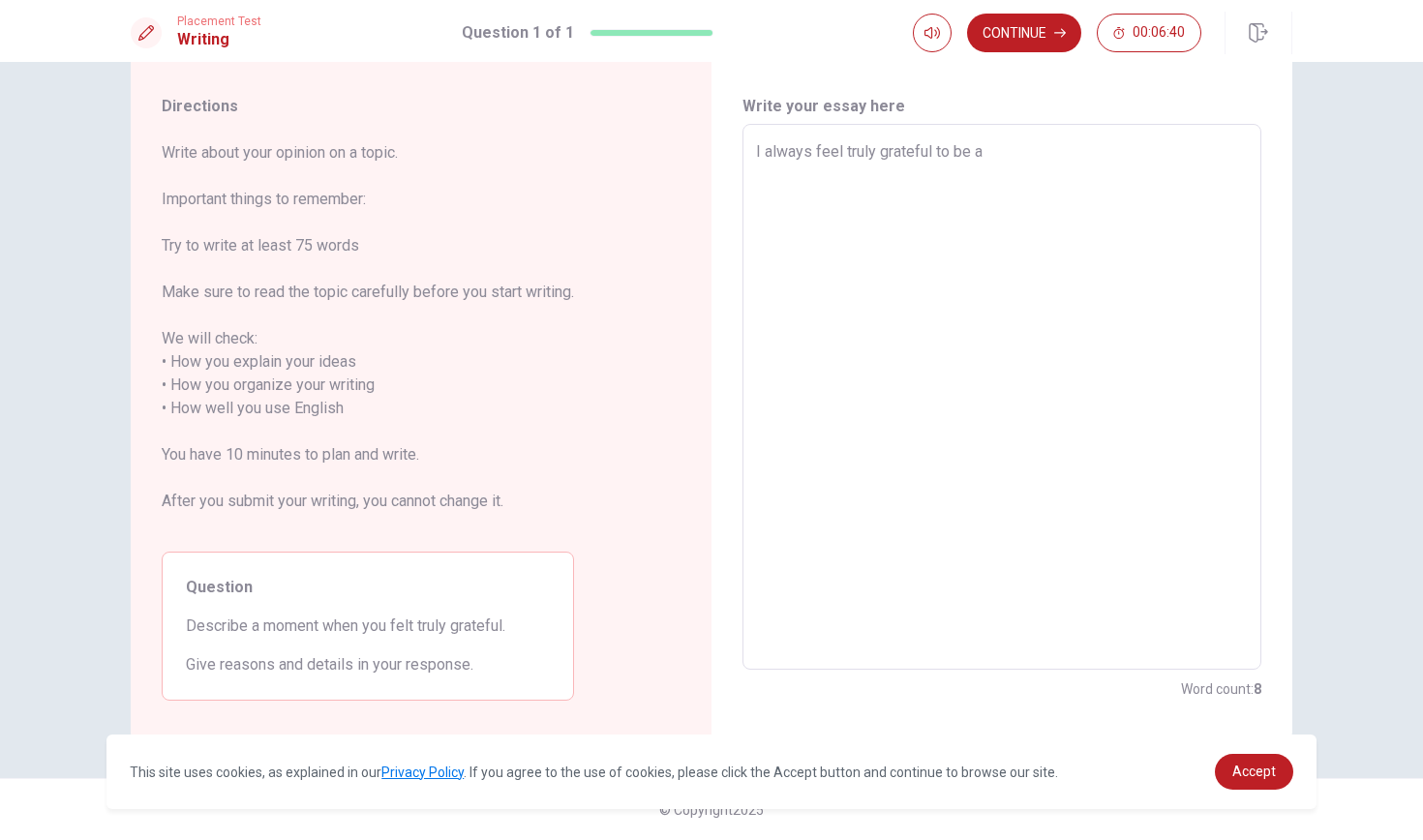 type on "I always feel truly grateful to be ab" 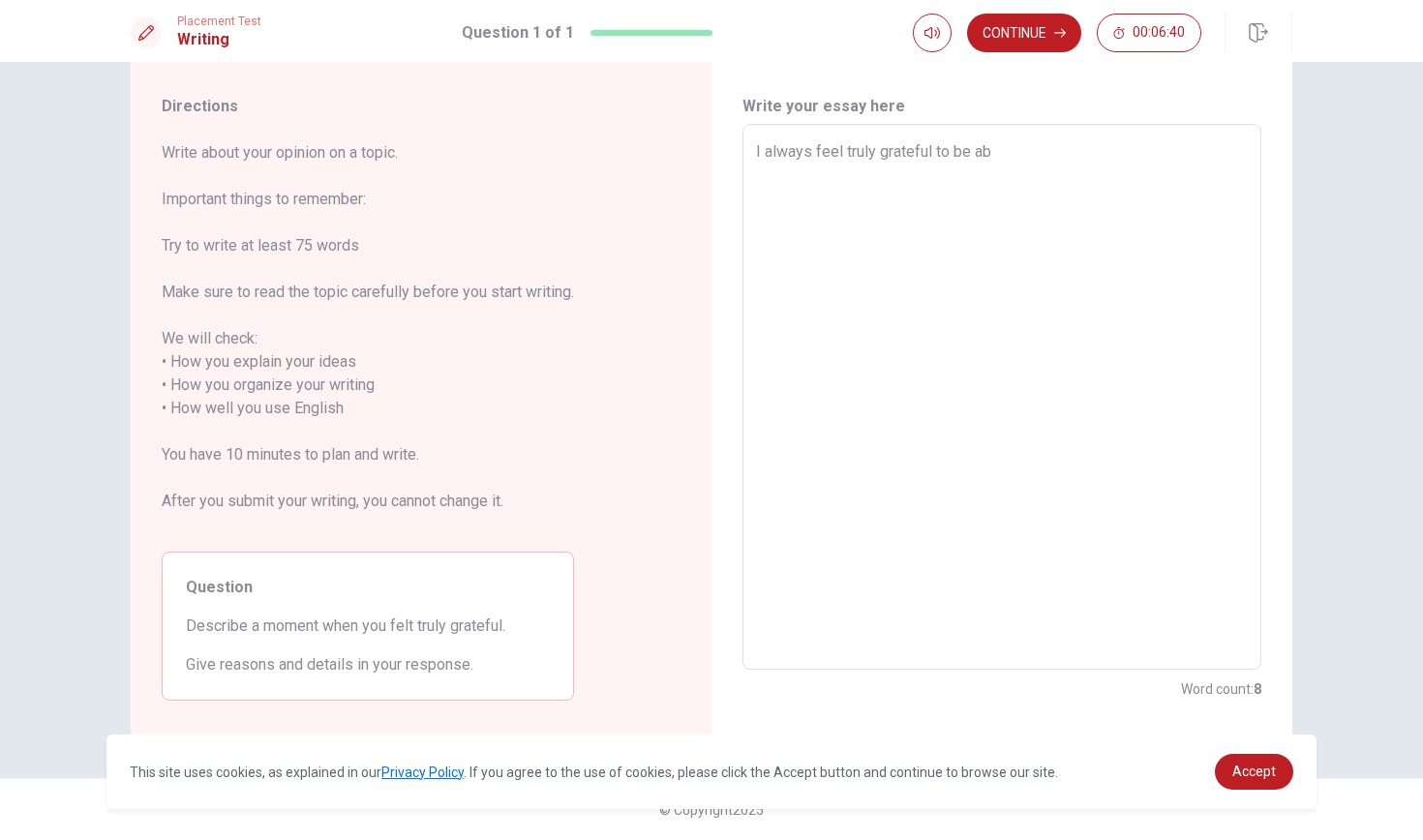 type on "x" 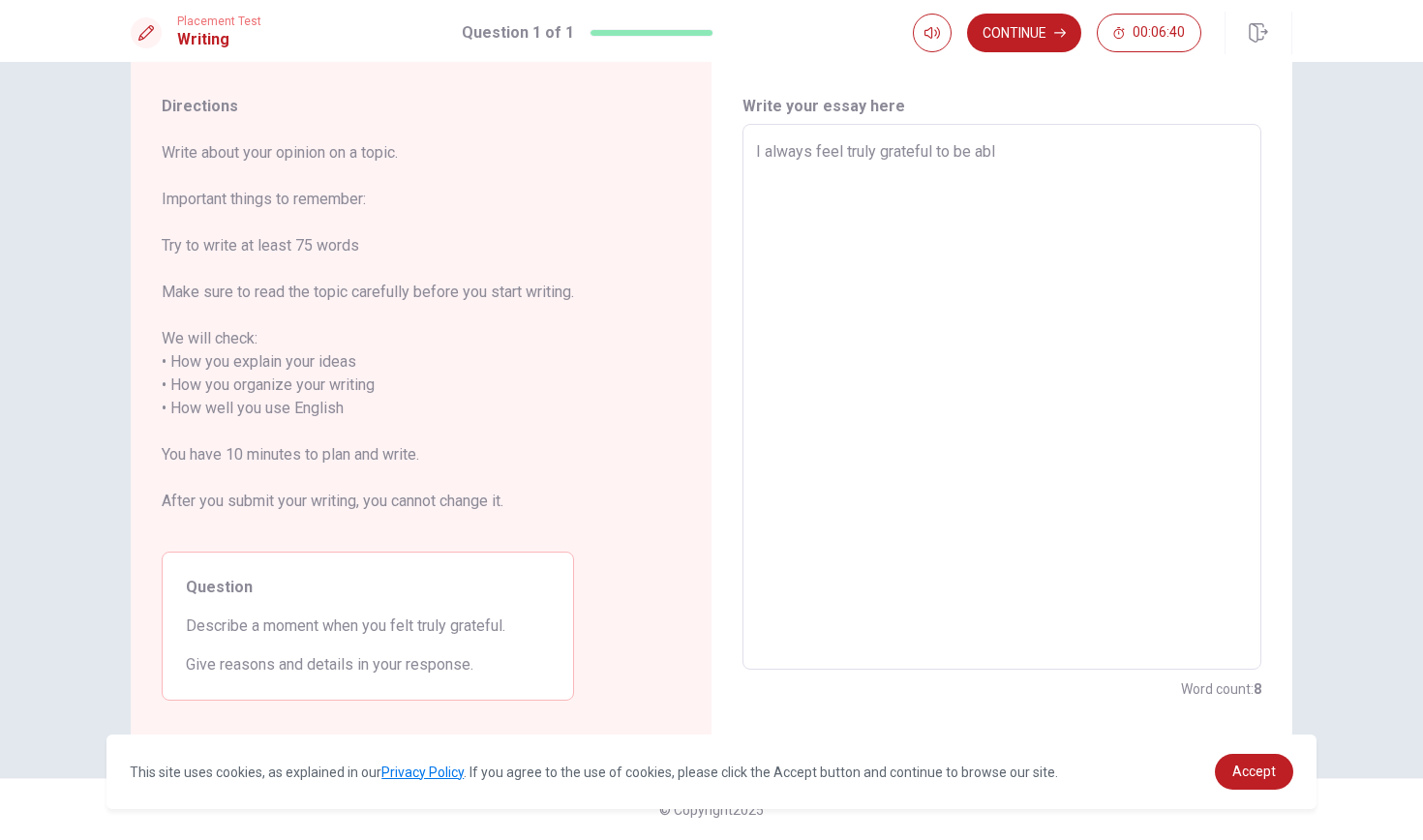 type on "x" 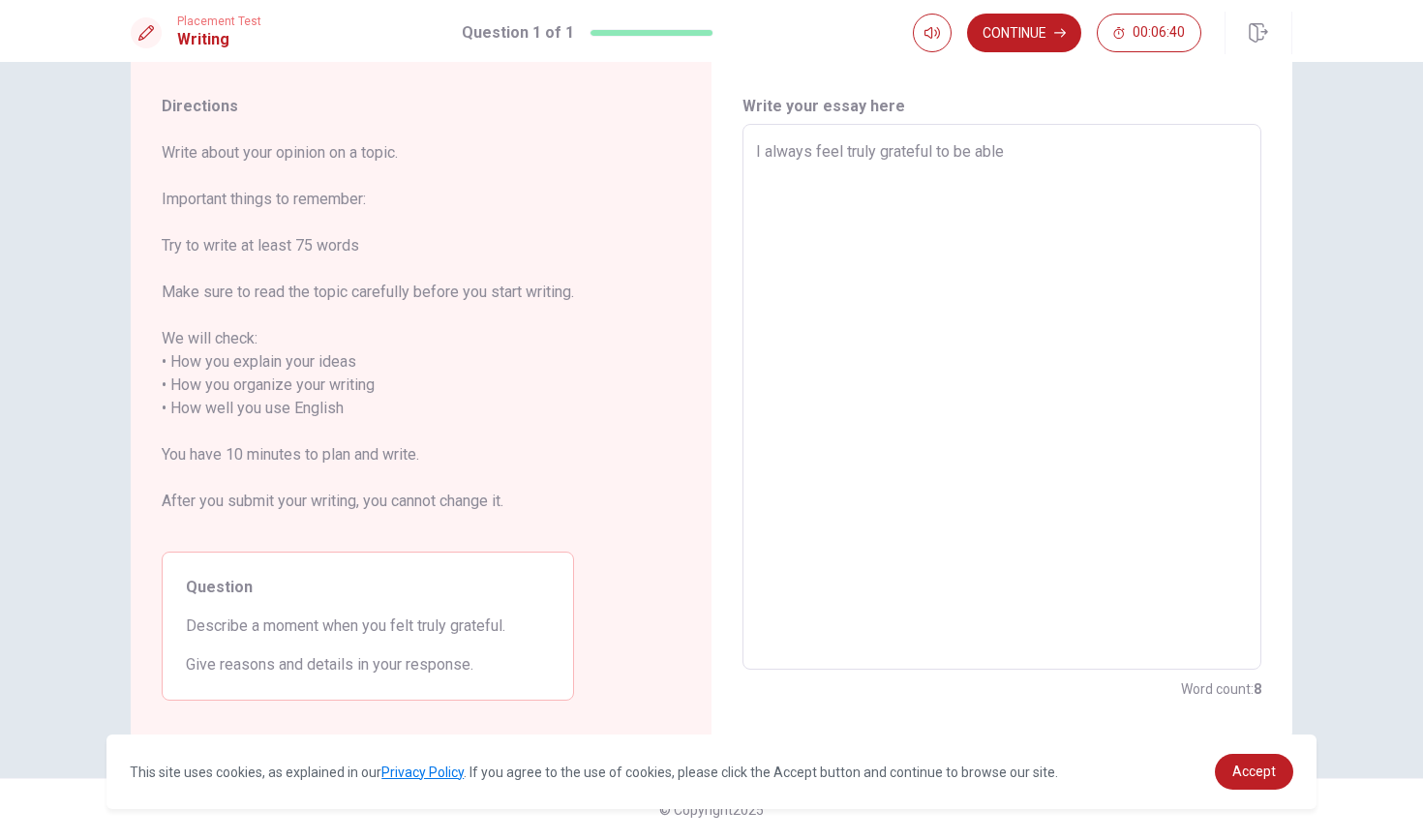 type on "x" 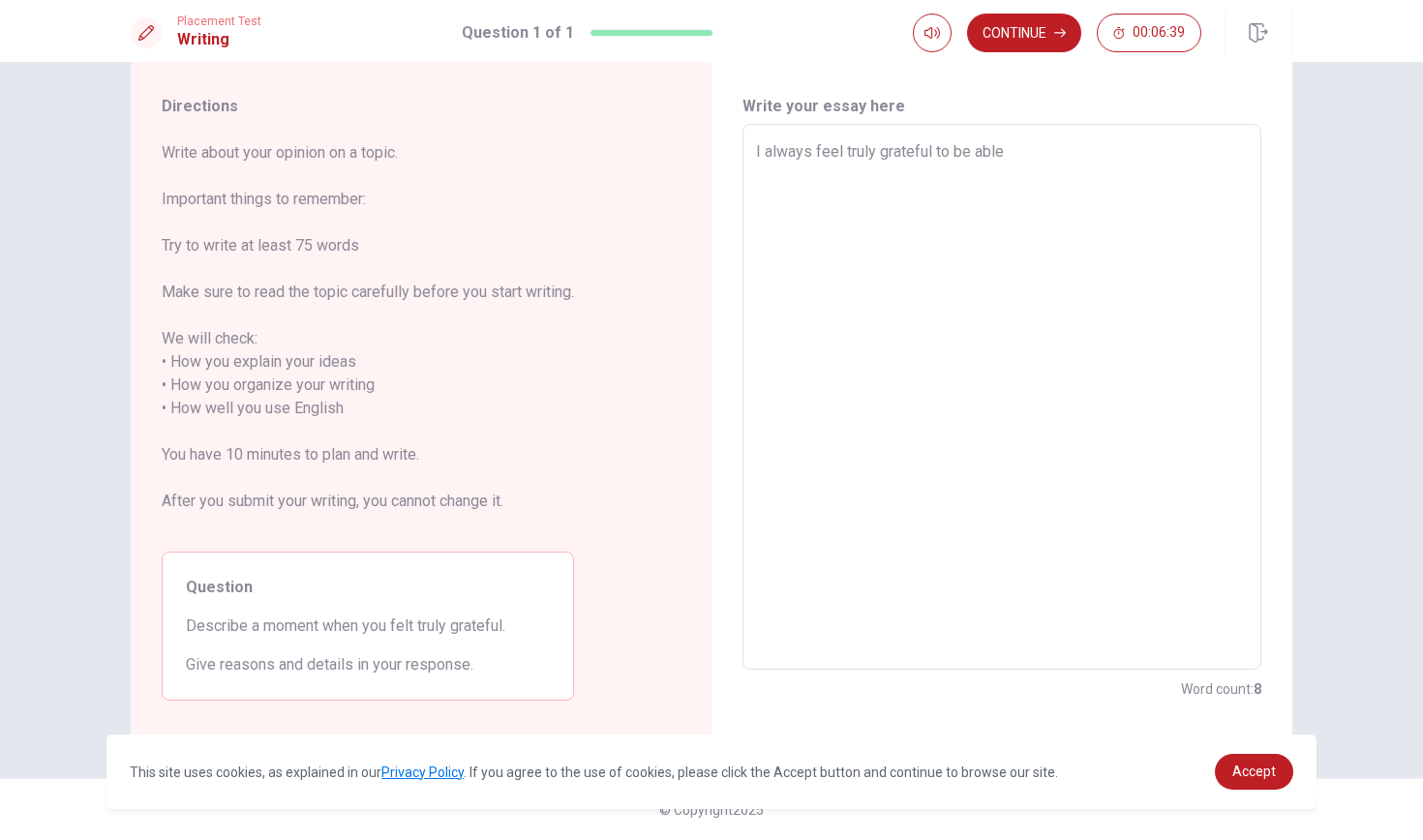 type on "I always feel truly grateful to be able" 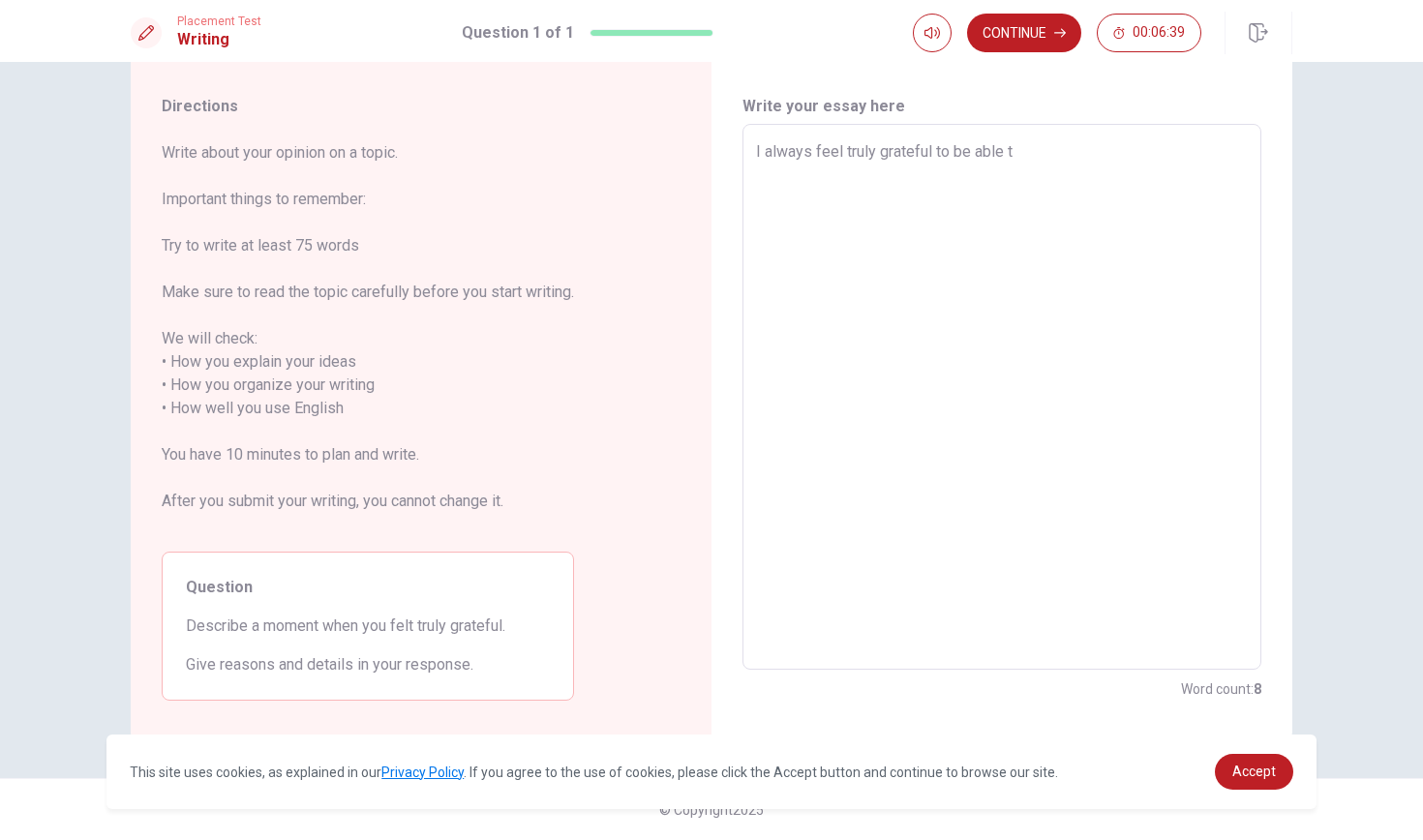 type on "x" 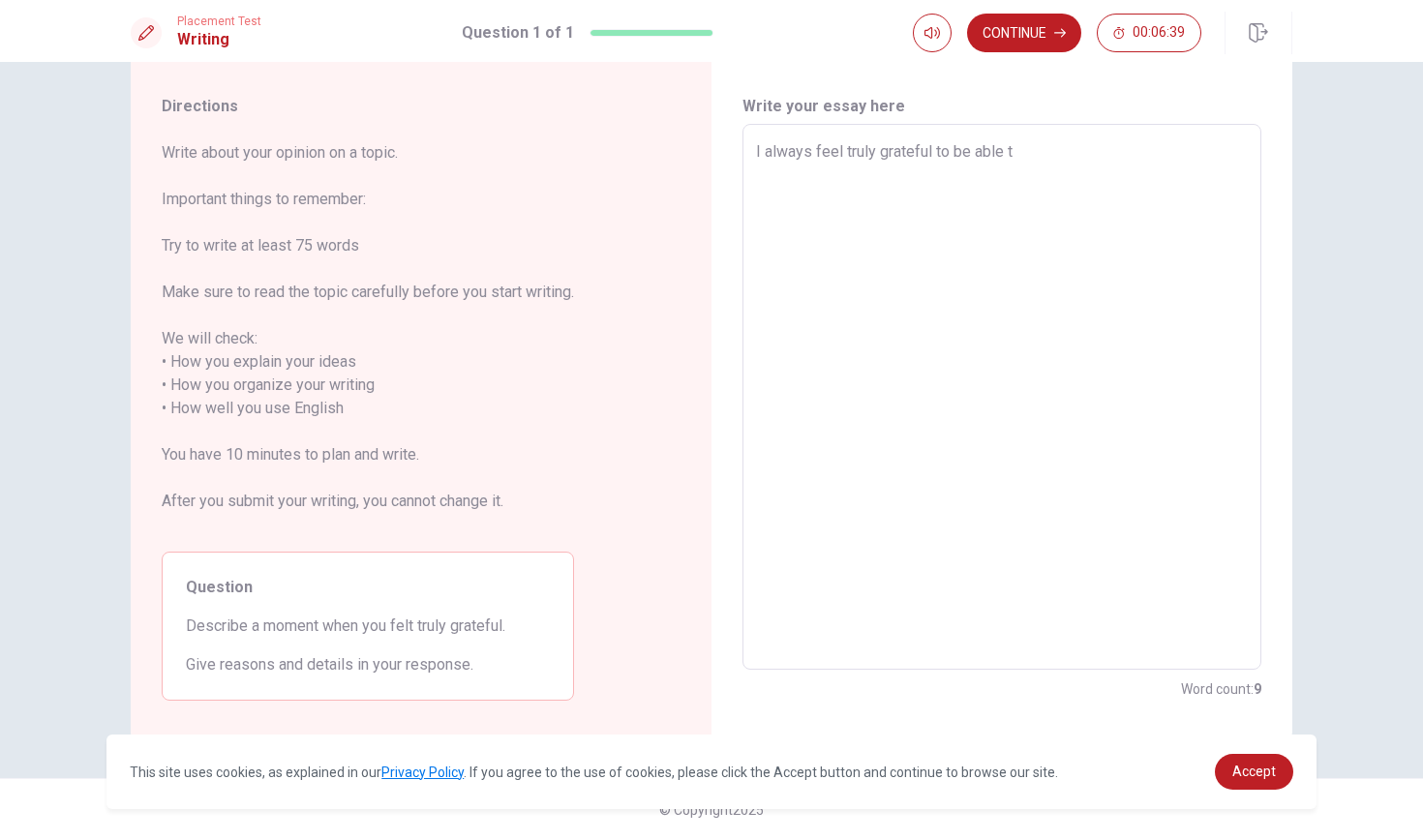 type on "I always feel truly grateful to be able" 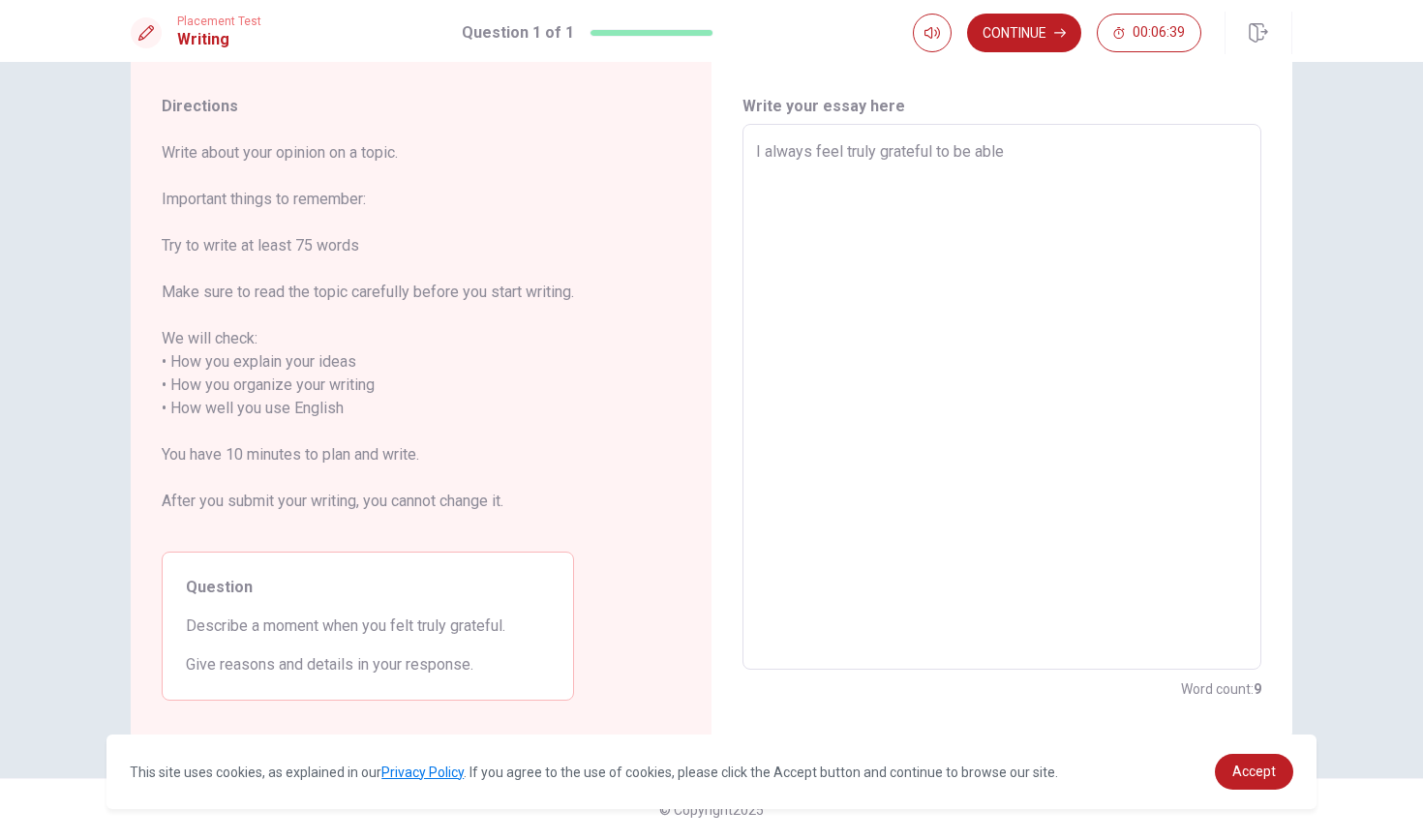 type on "x" 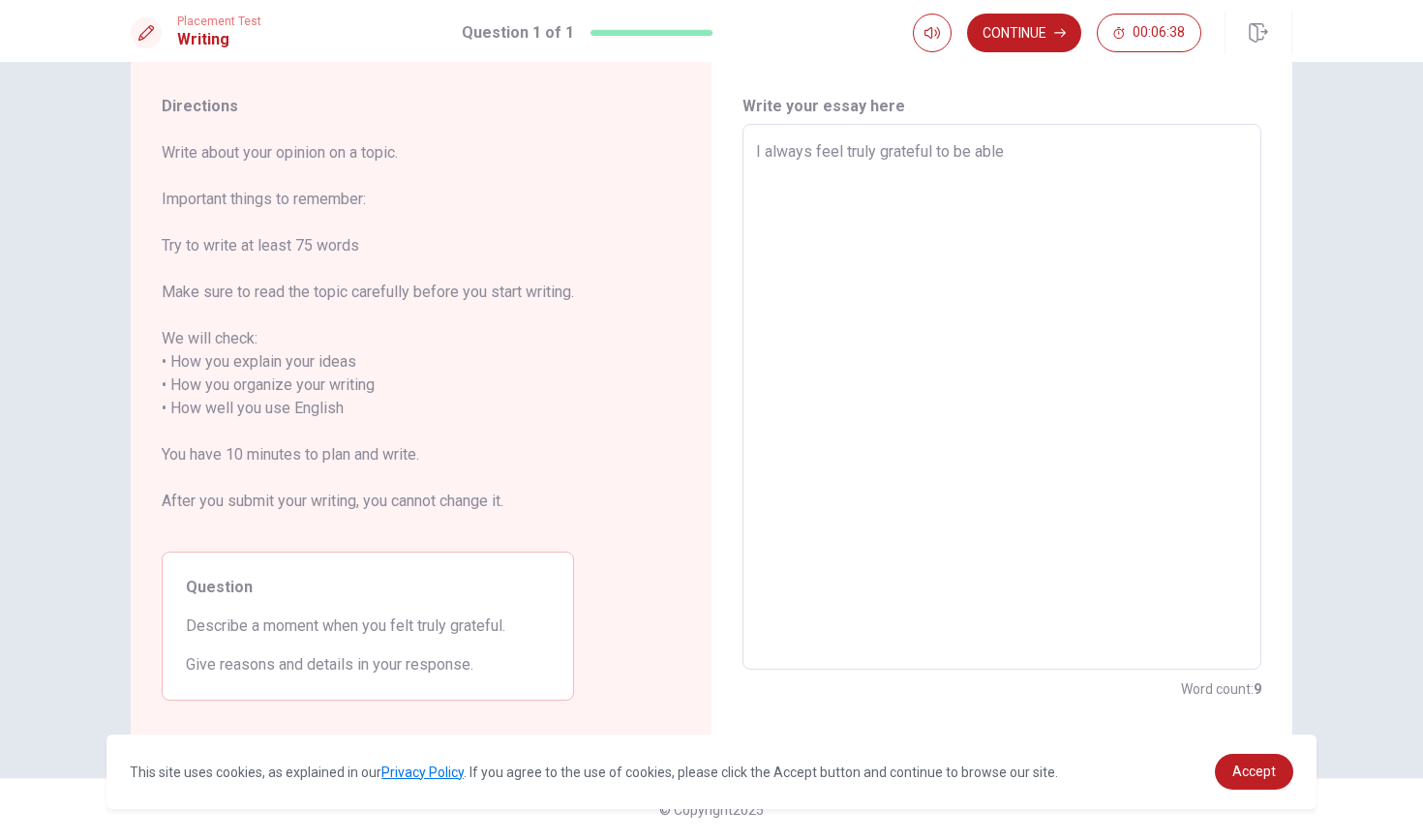 type on "I always feel truly grateful to be able" 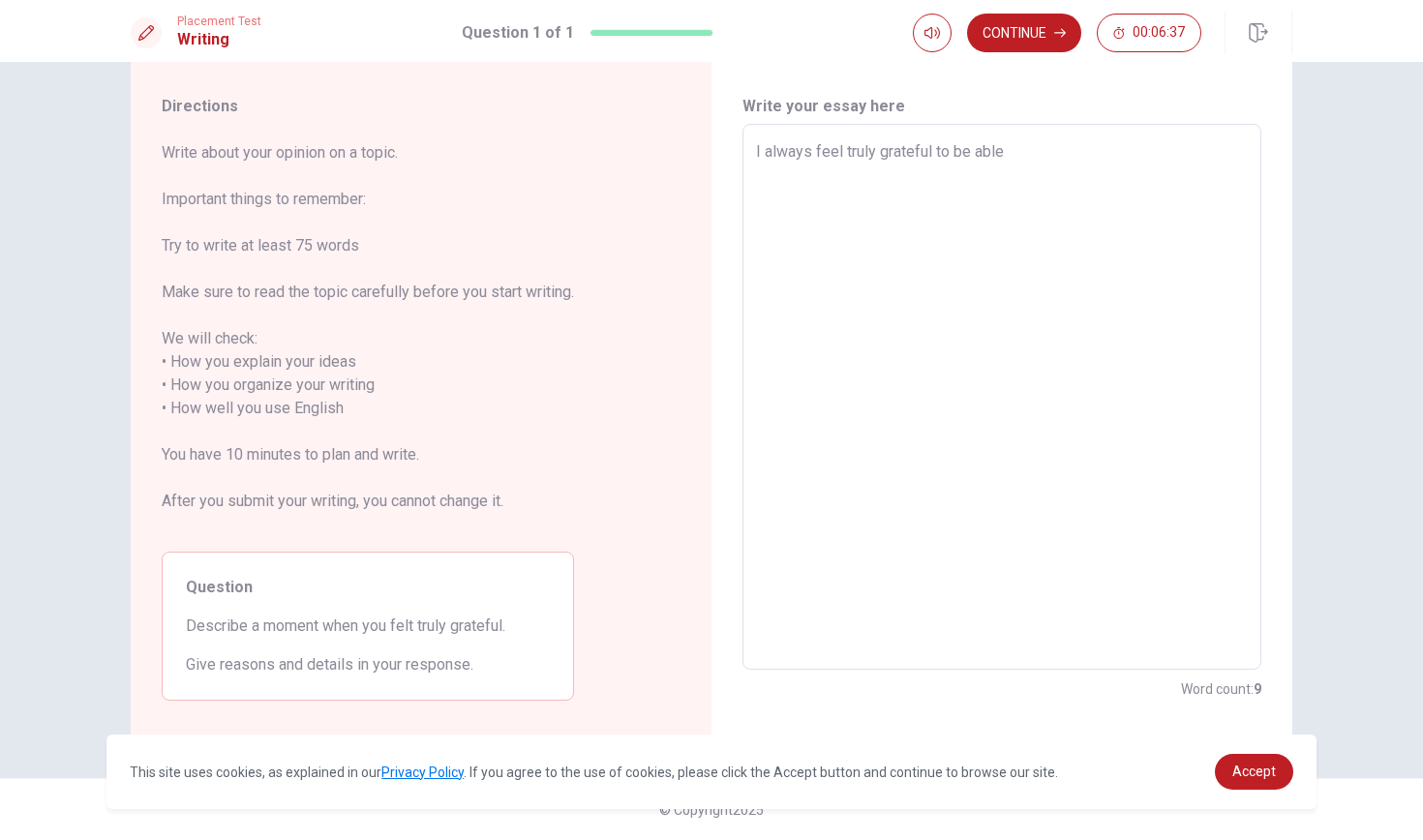 type on "I always feel truly grateful to be able to b" 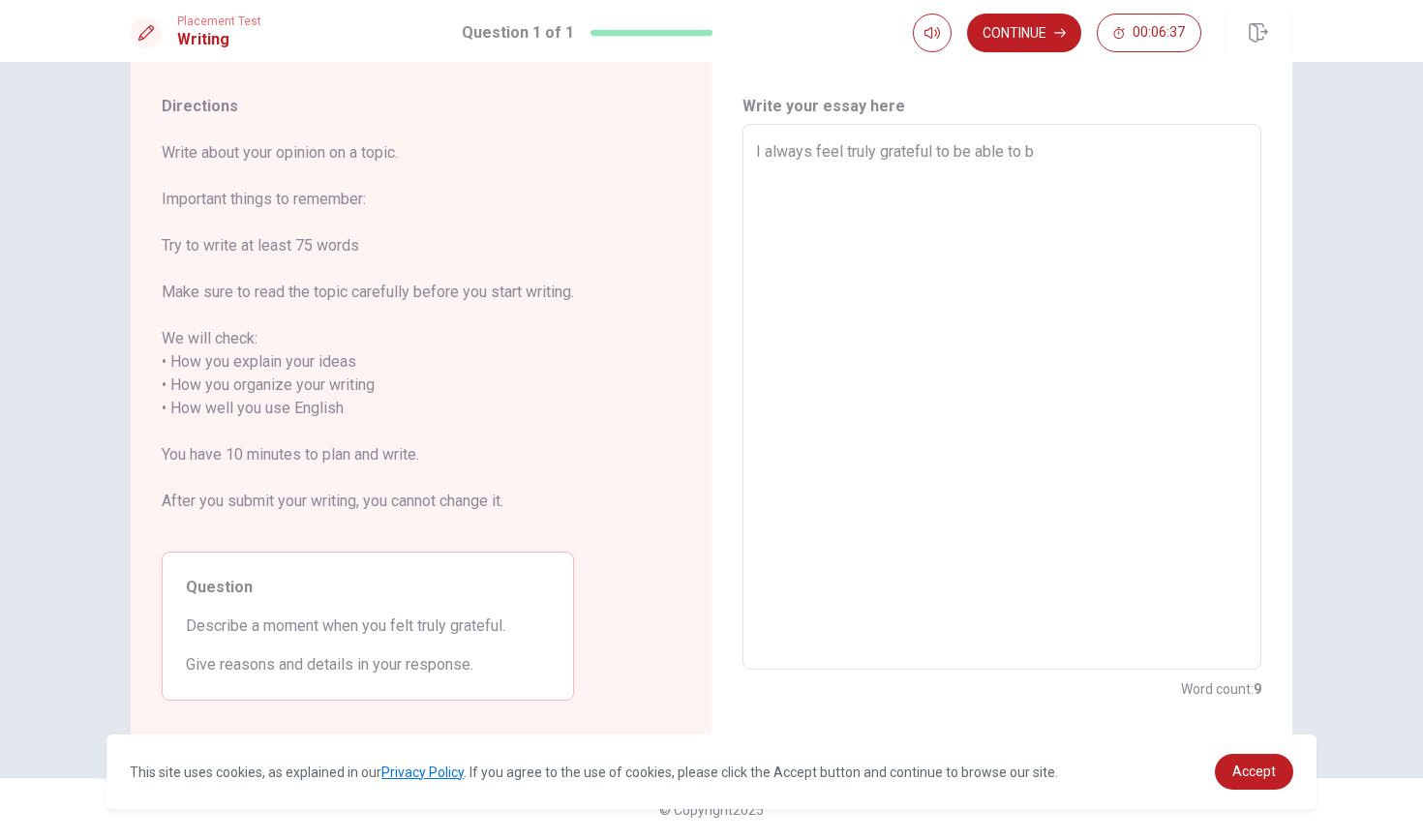 type on "x" 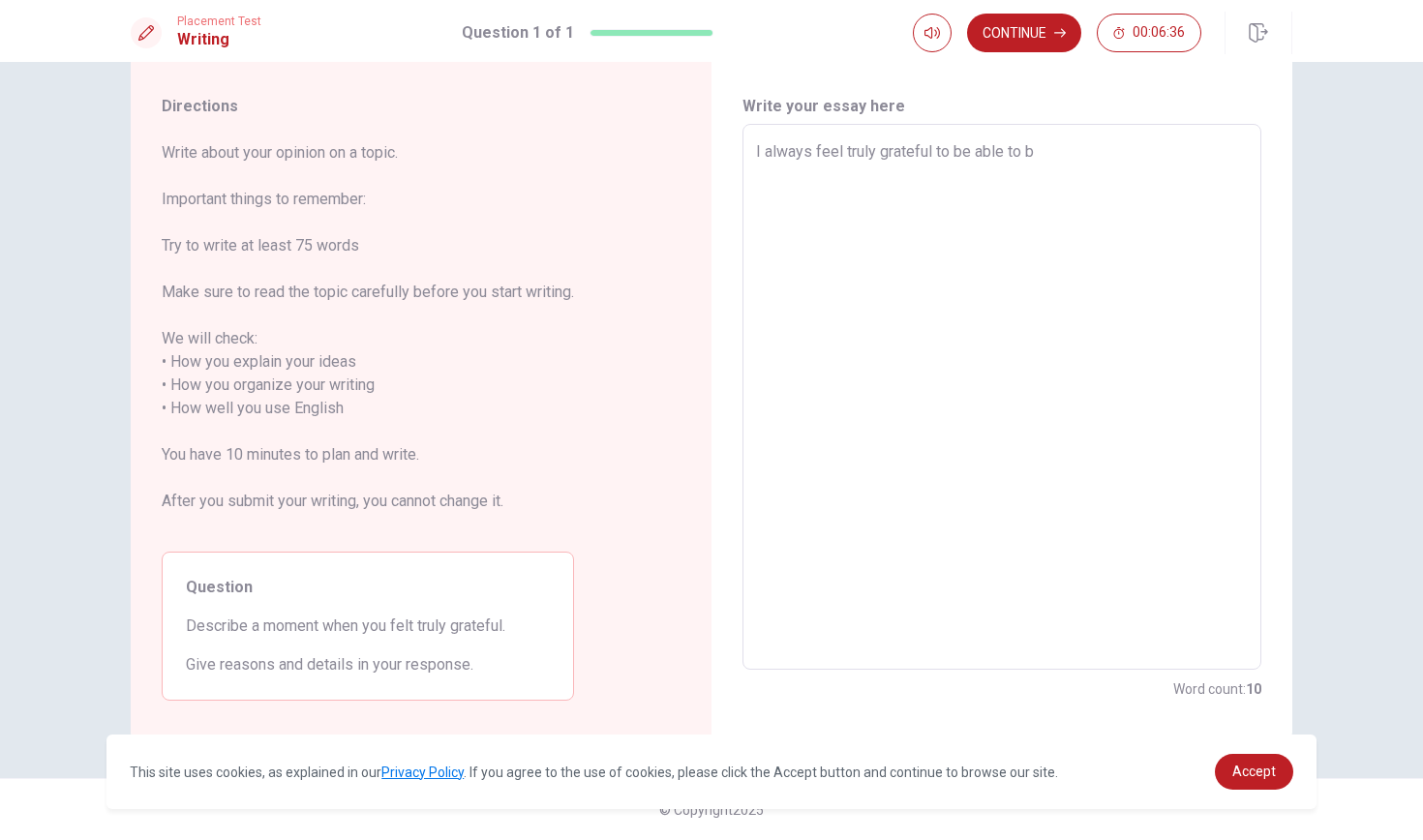 type on "I always feel truly grateful to be able to be" 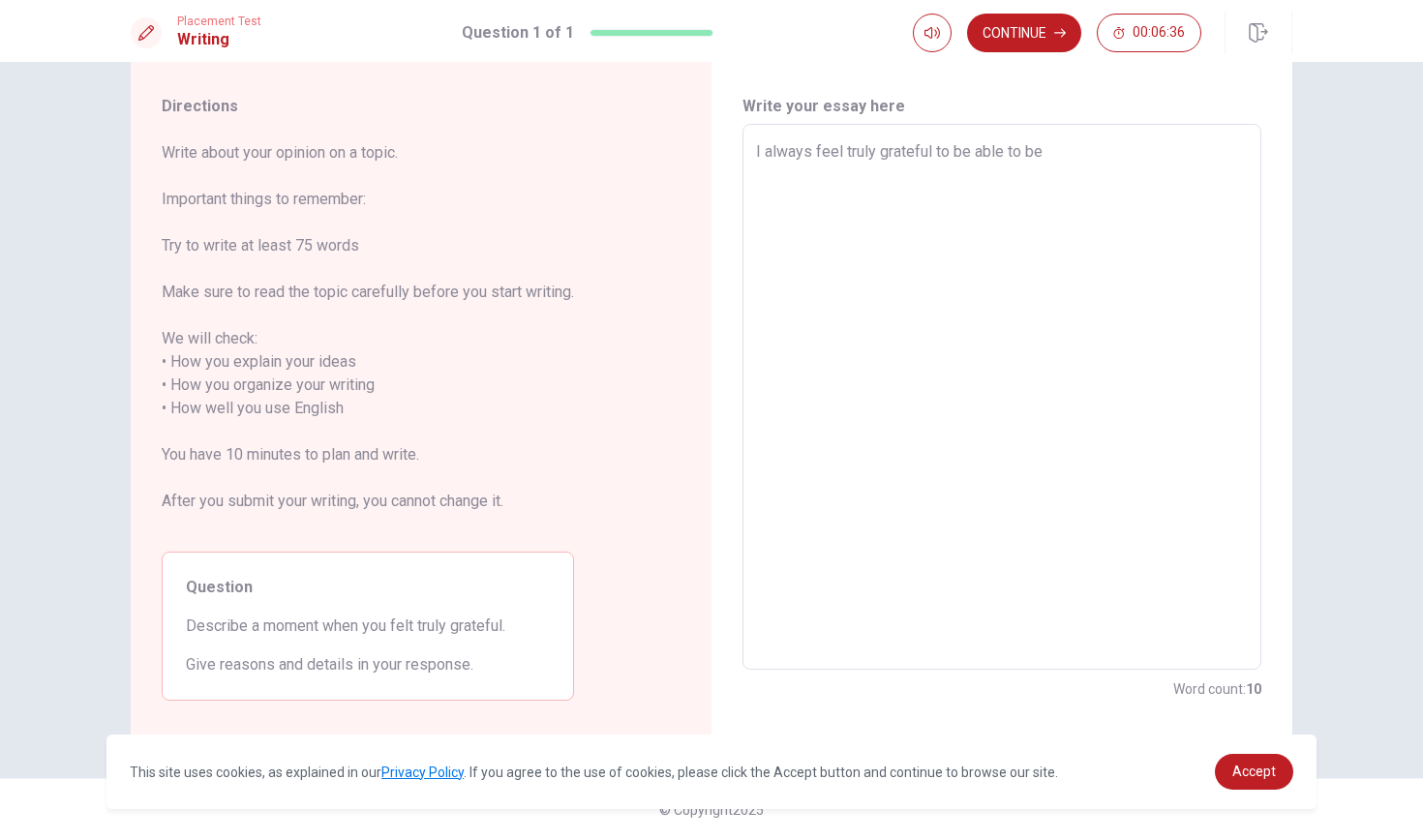 type on "x" 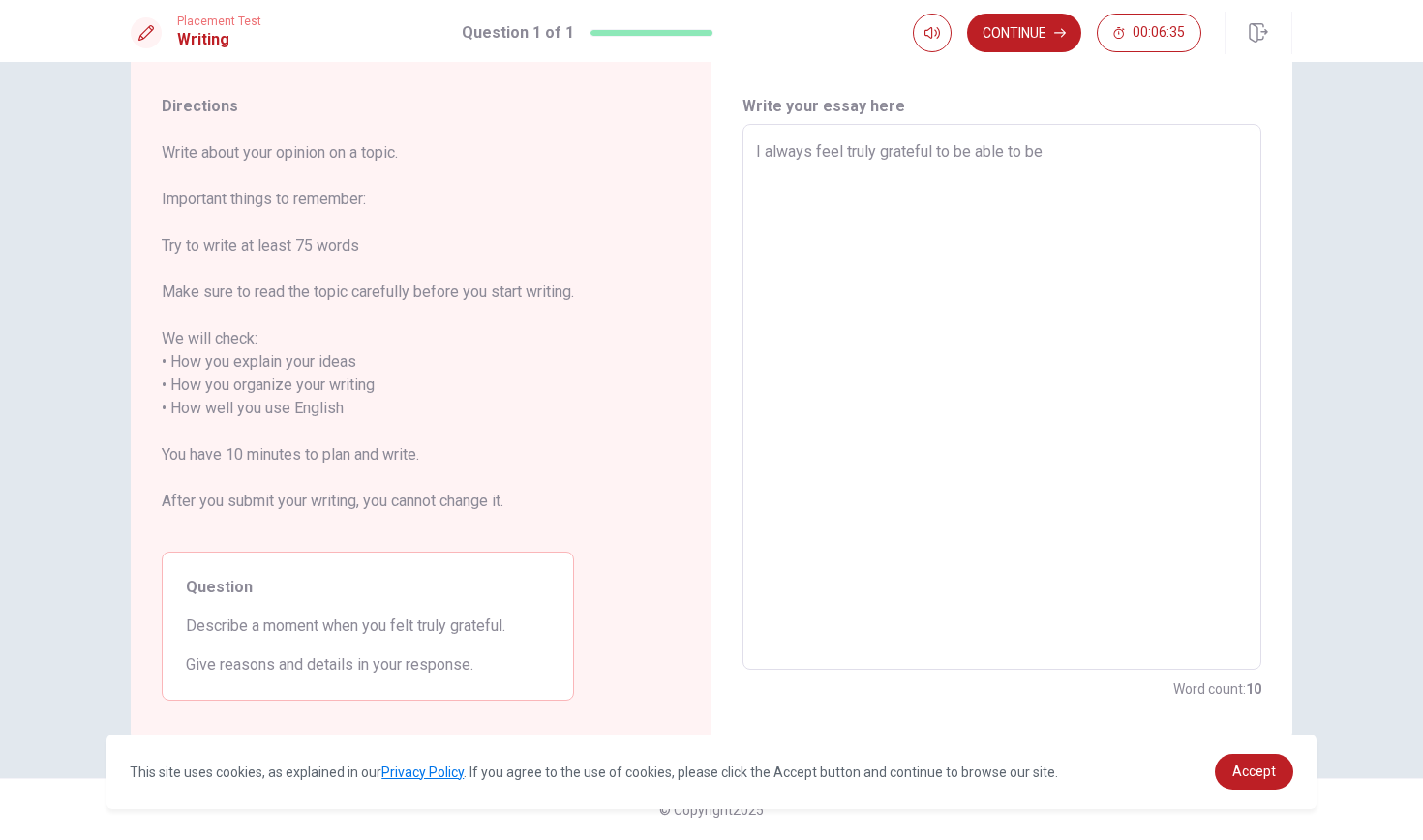 type on "x" 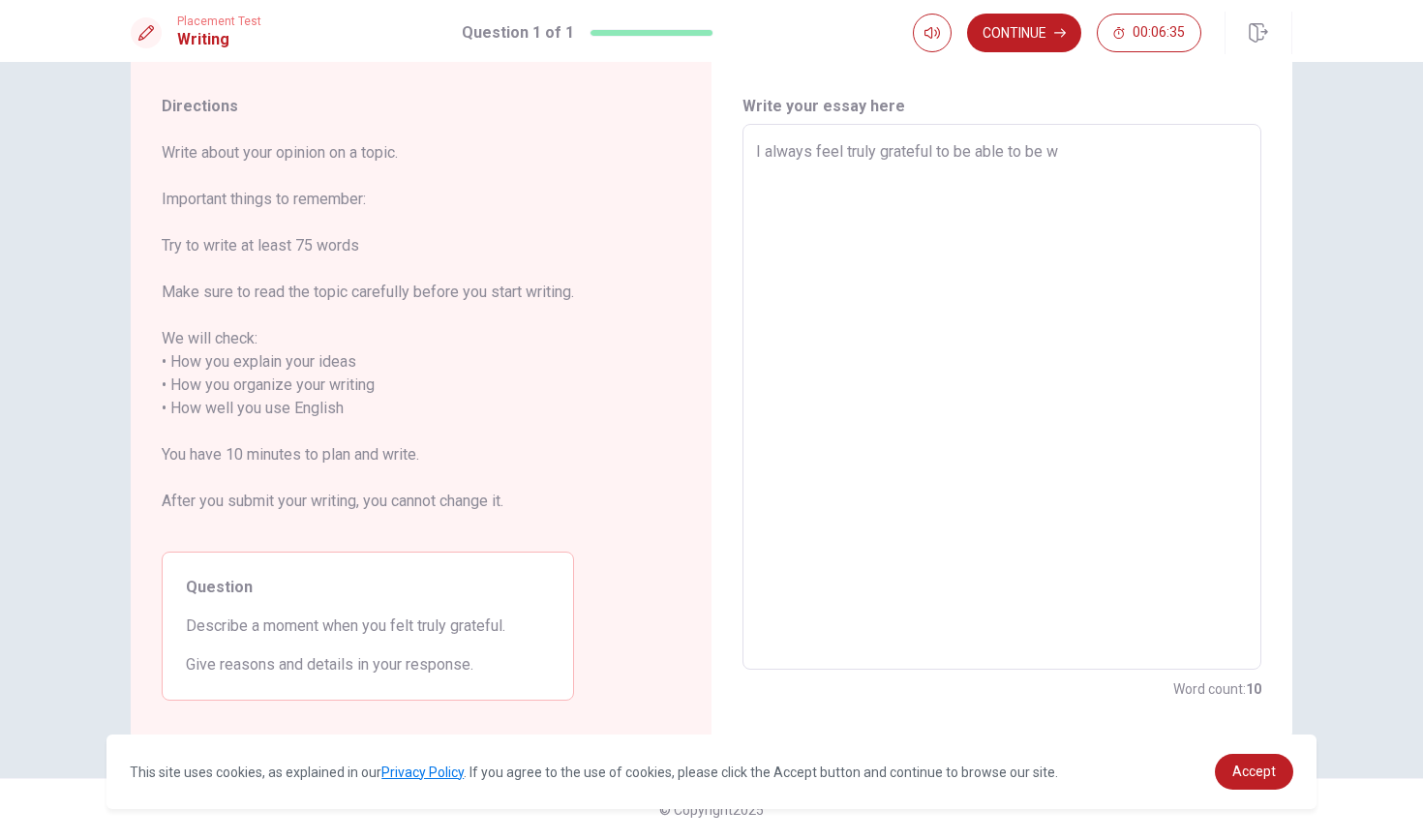 type on "x" 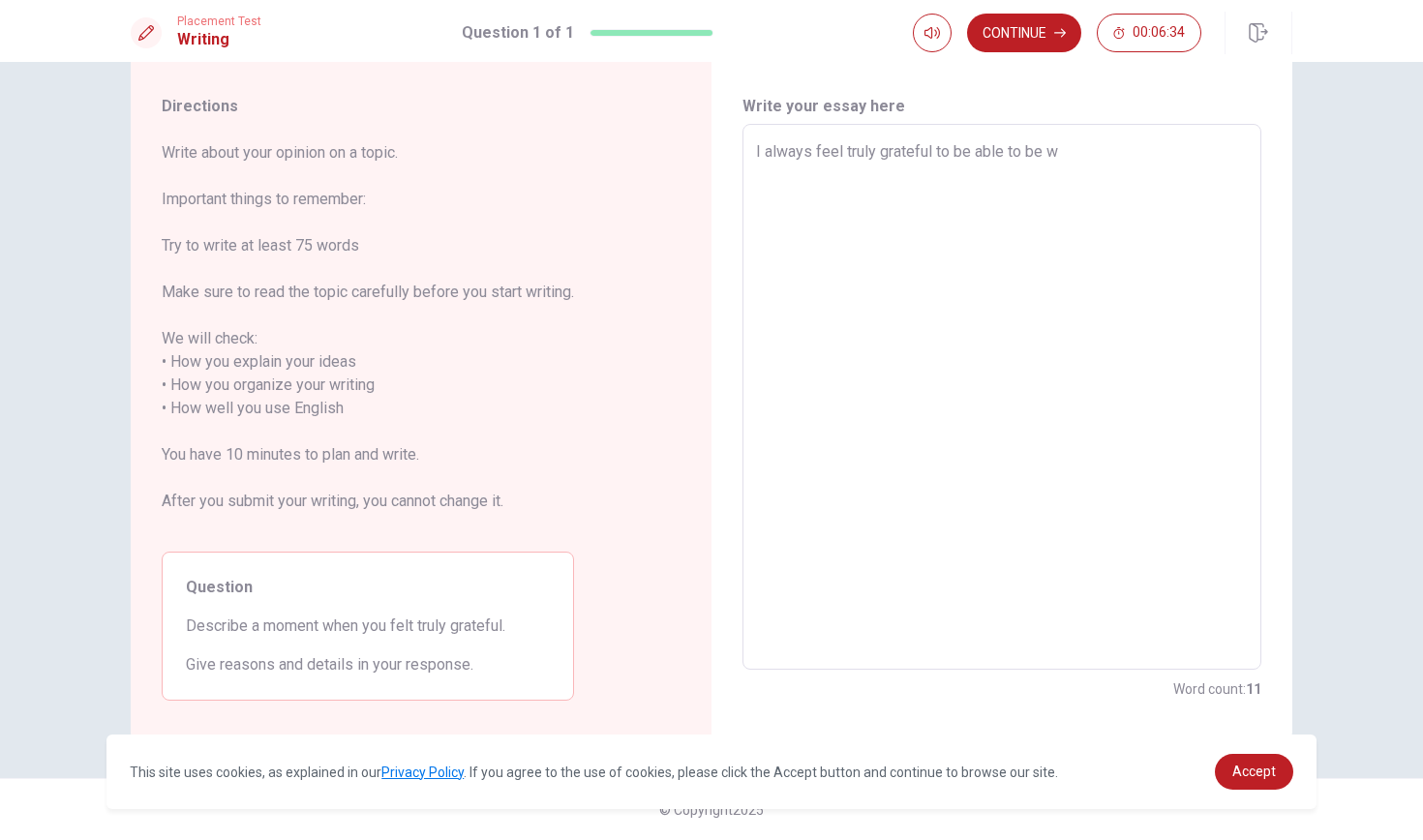 type on "I always feel truly grateful to be able to be wi" 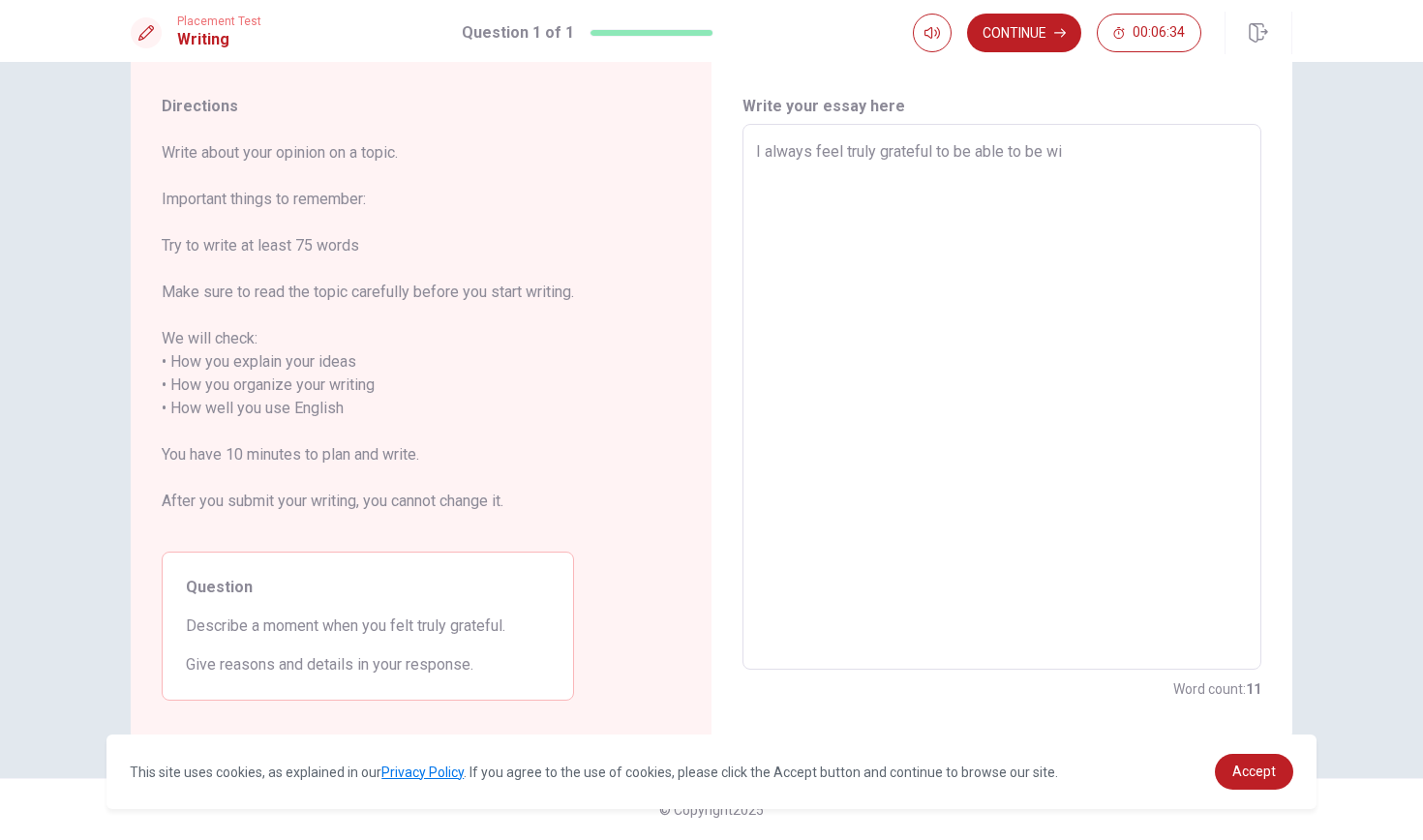 type on "x" 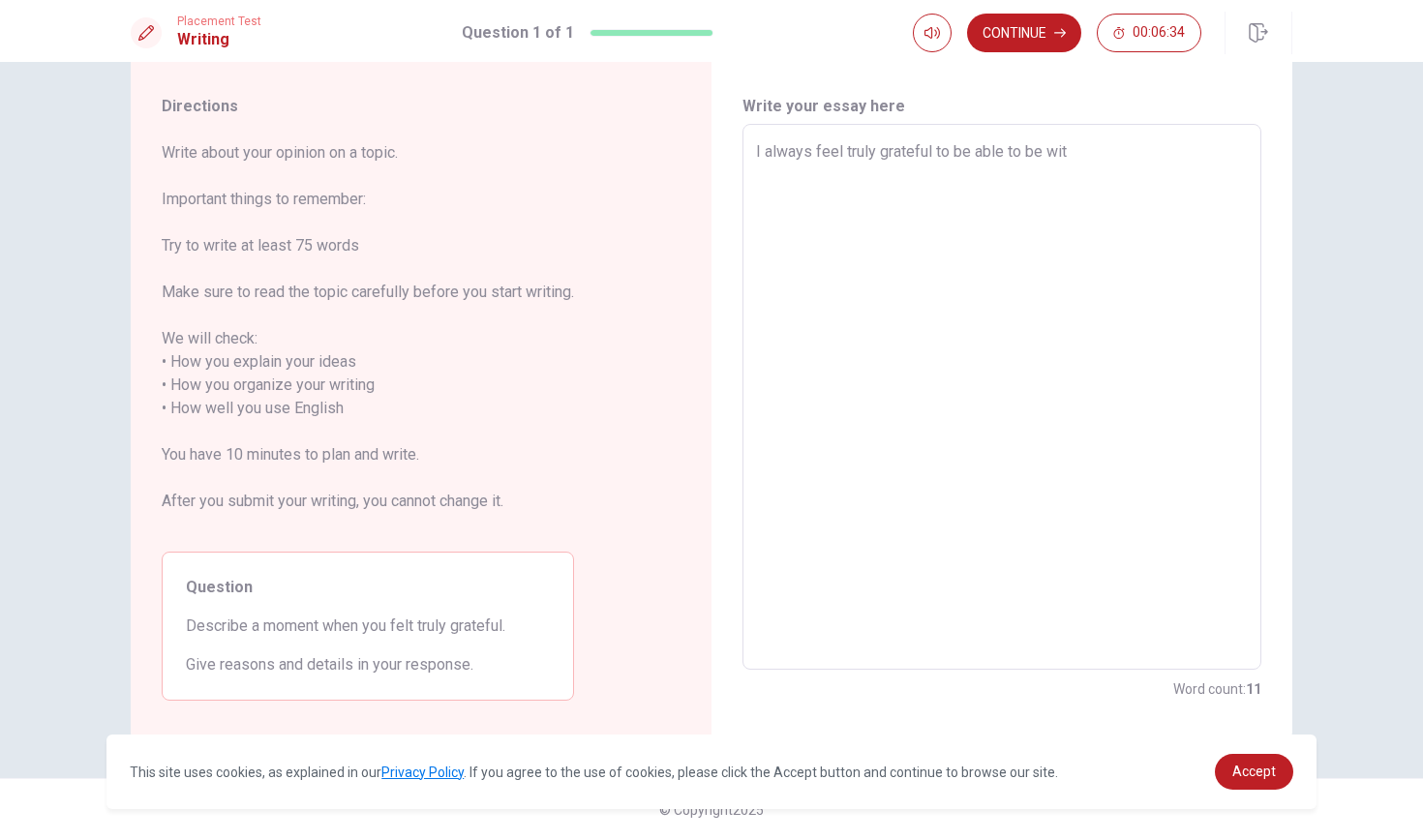 type on "x" 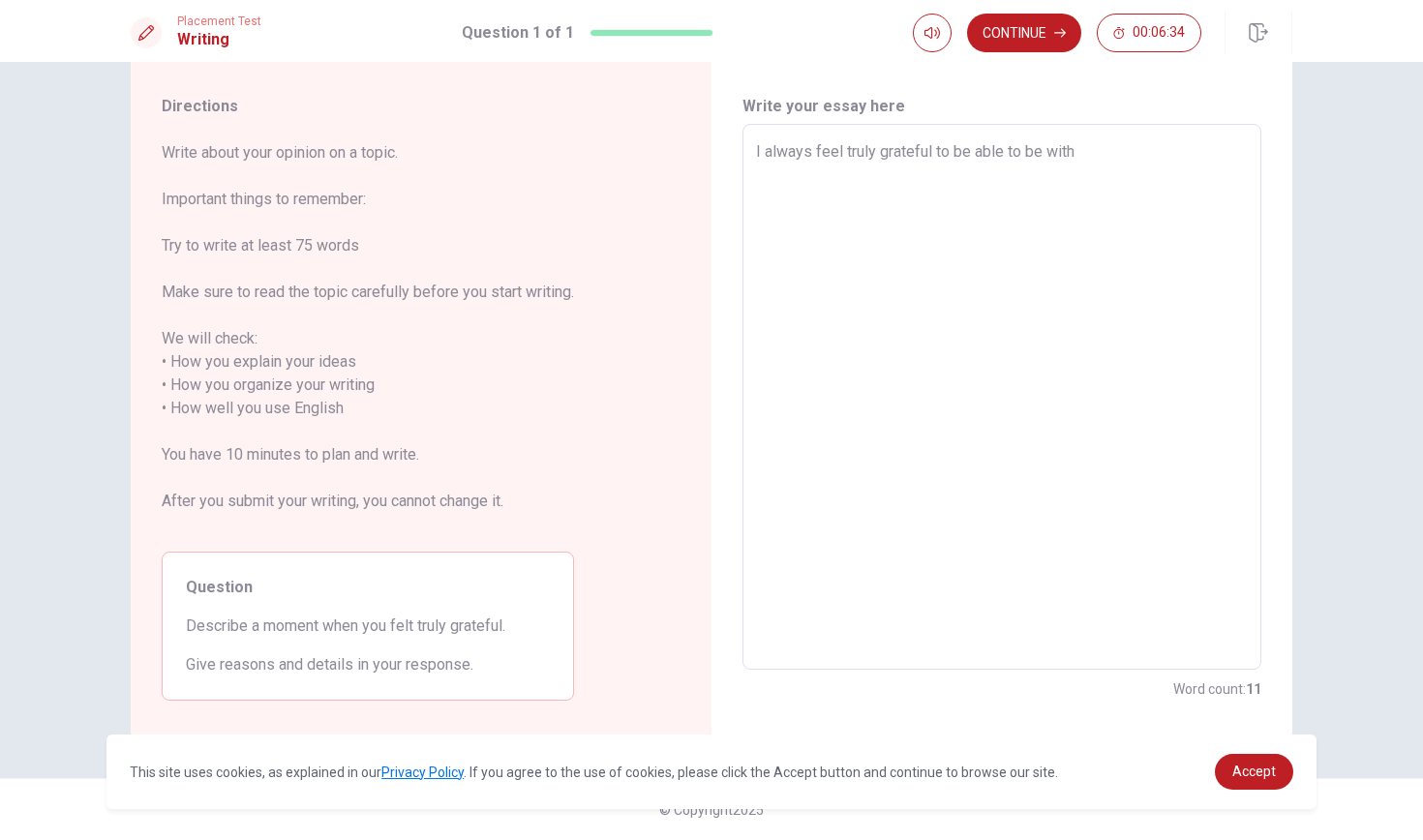 type on "x" 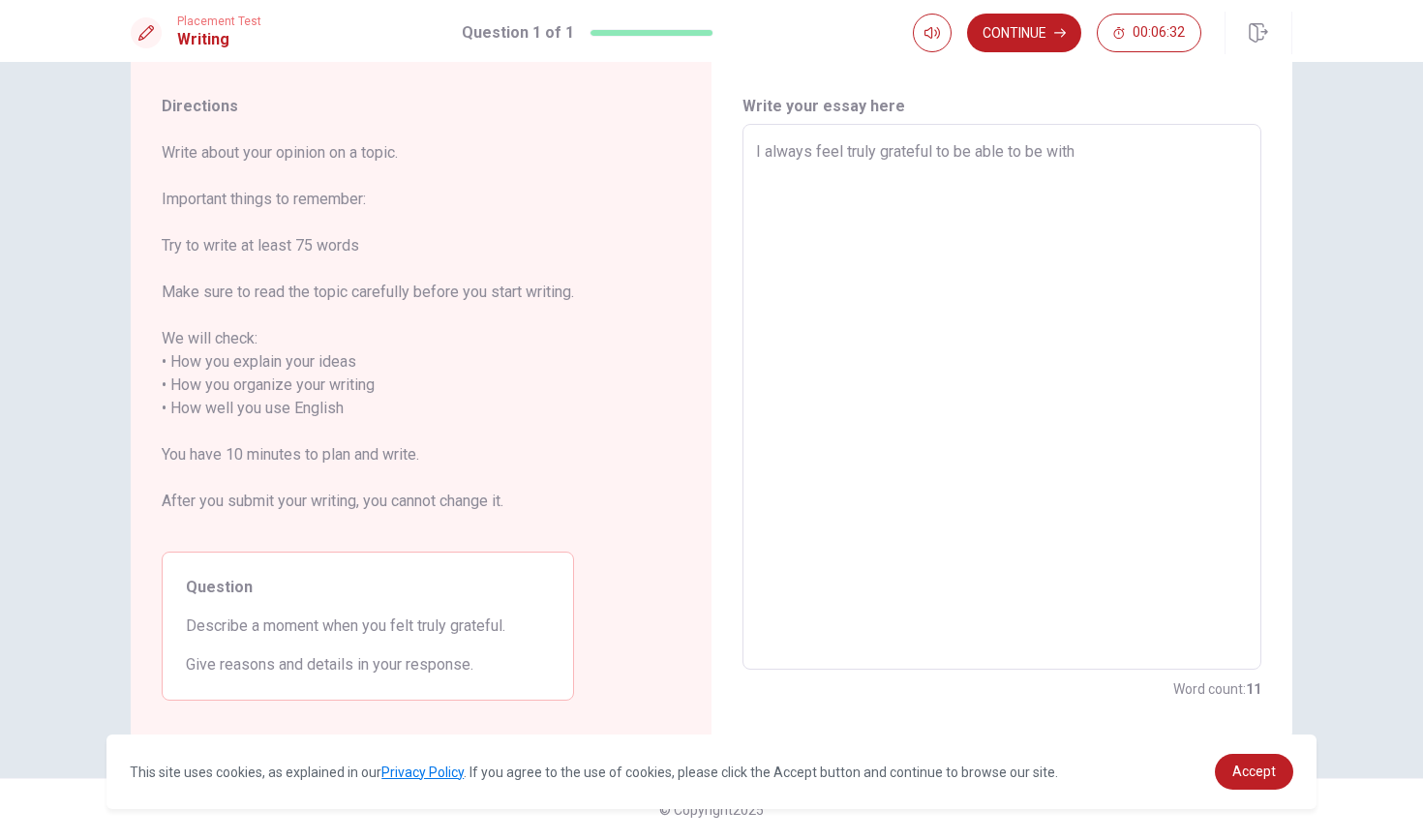 type on "I always feel truly grateful to be able to be with" 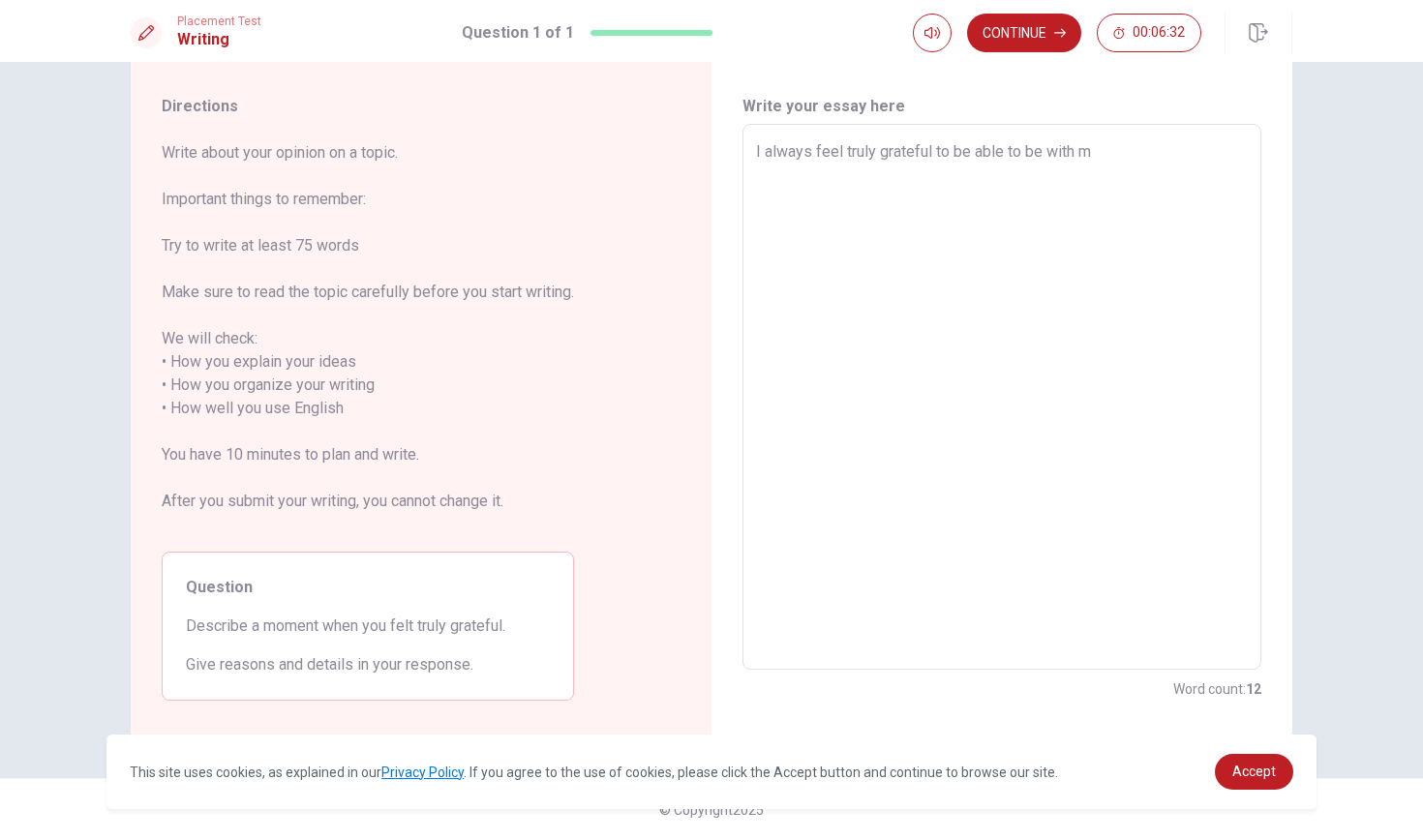 type on "x" 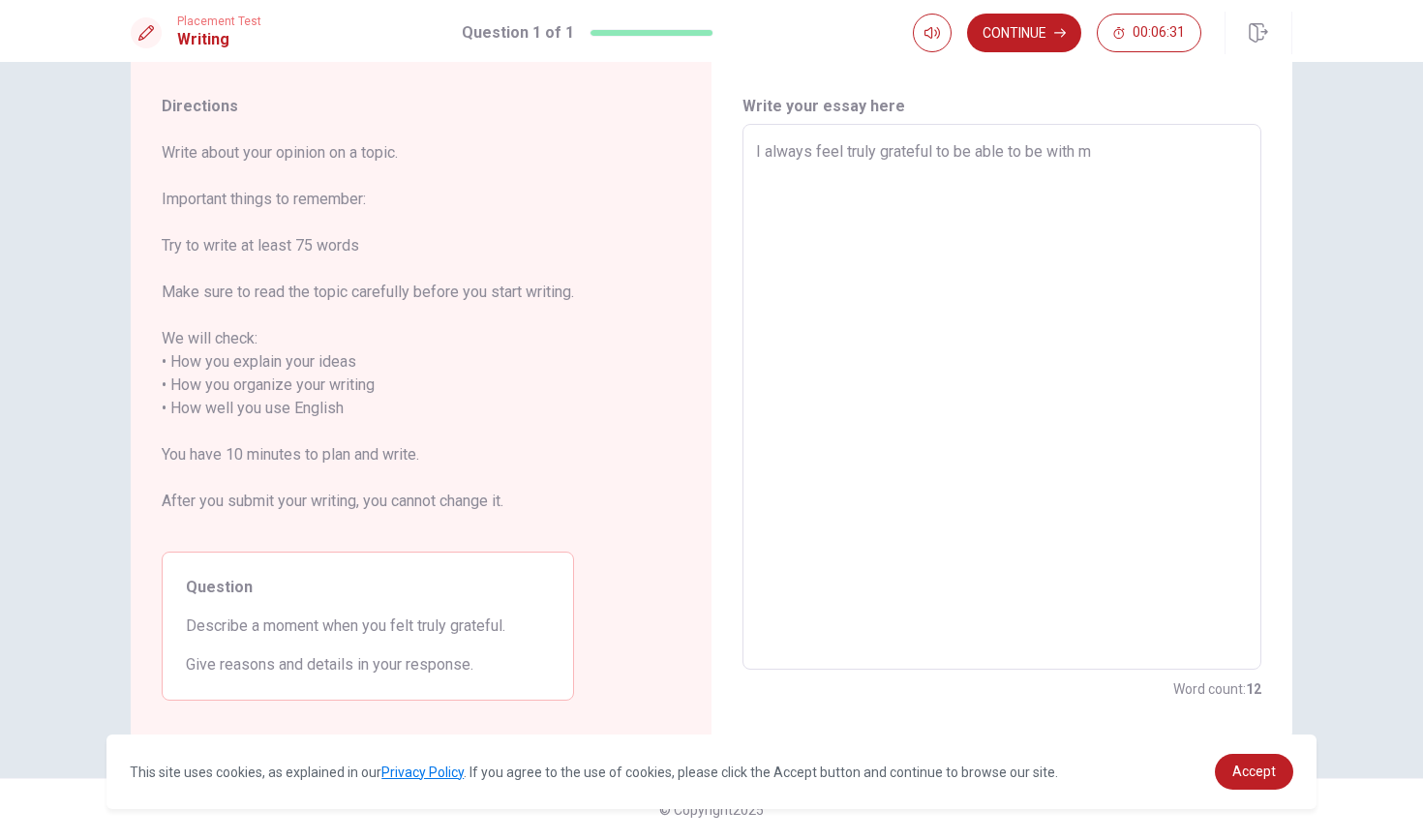 type on "I always feel truly grateful to be able to be with my" 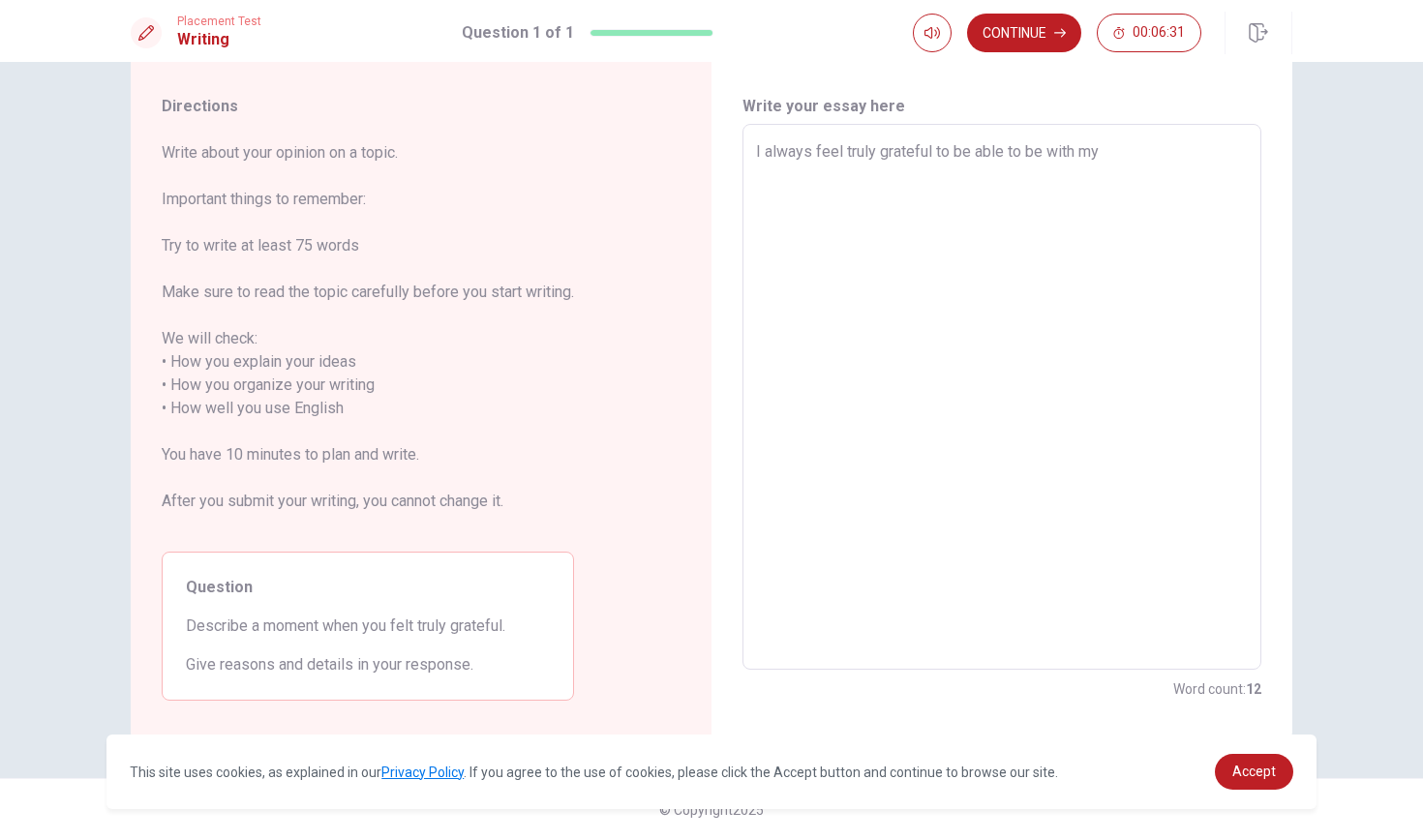 type on "x" 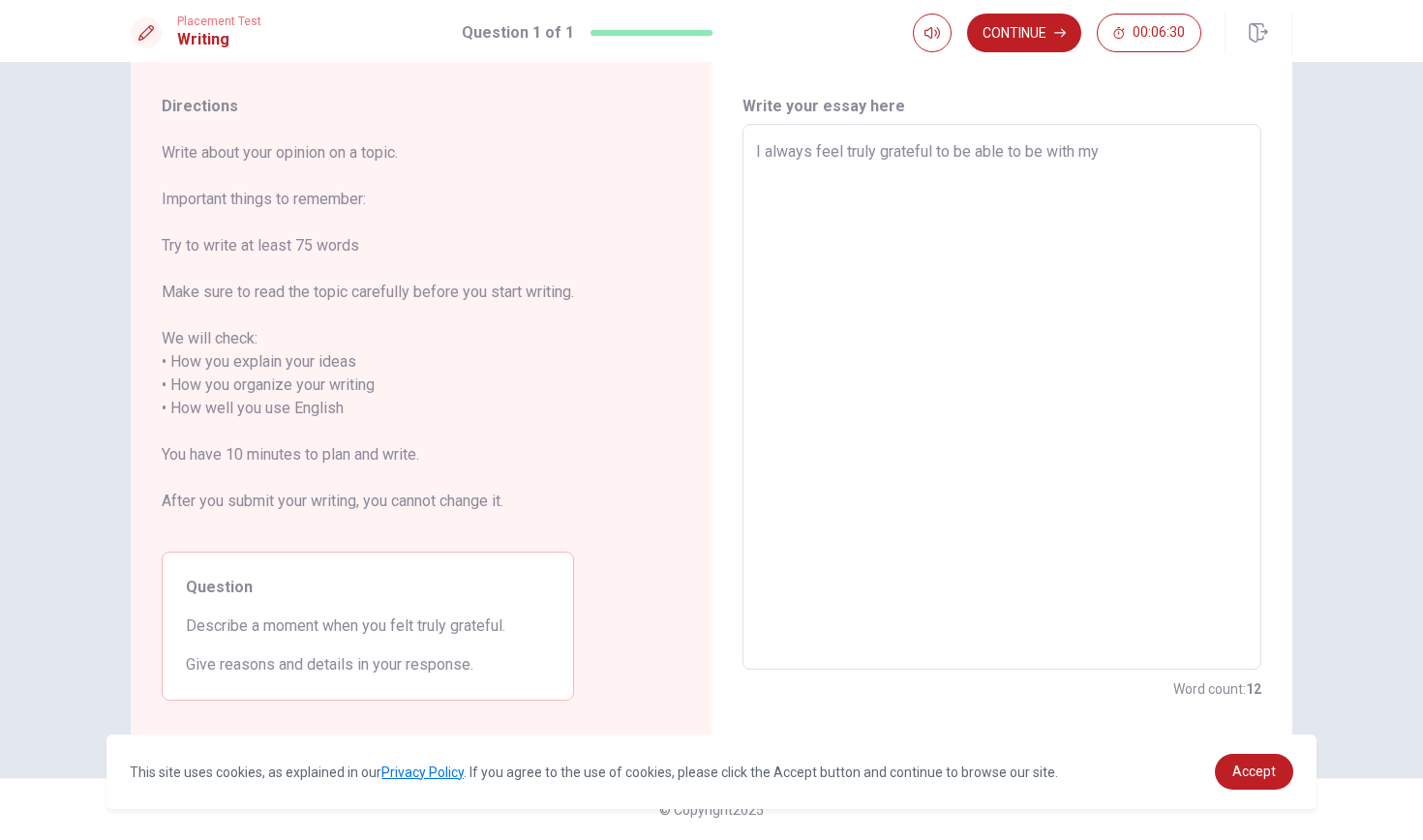 type on "I always feel truly grateful to be able to be with my f" 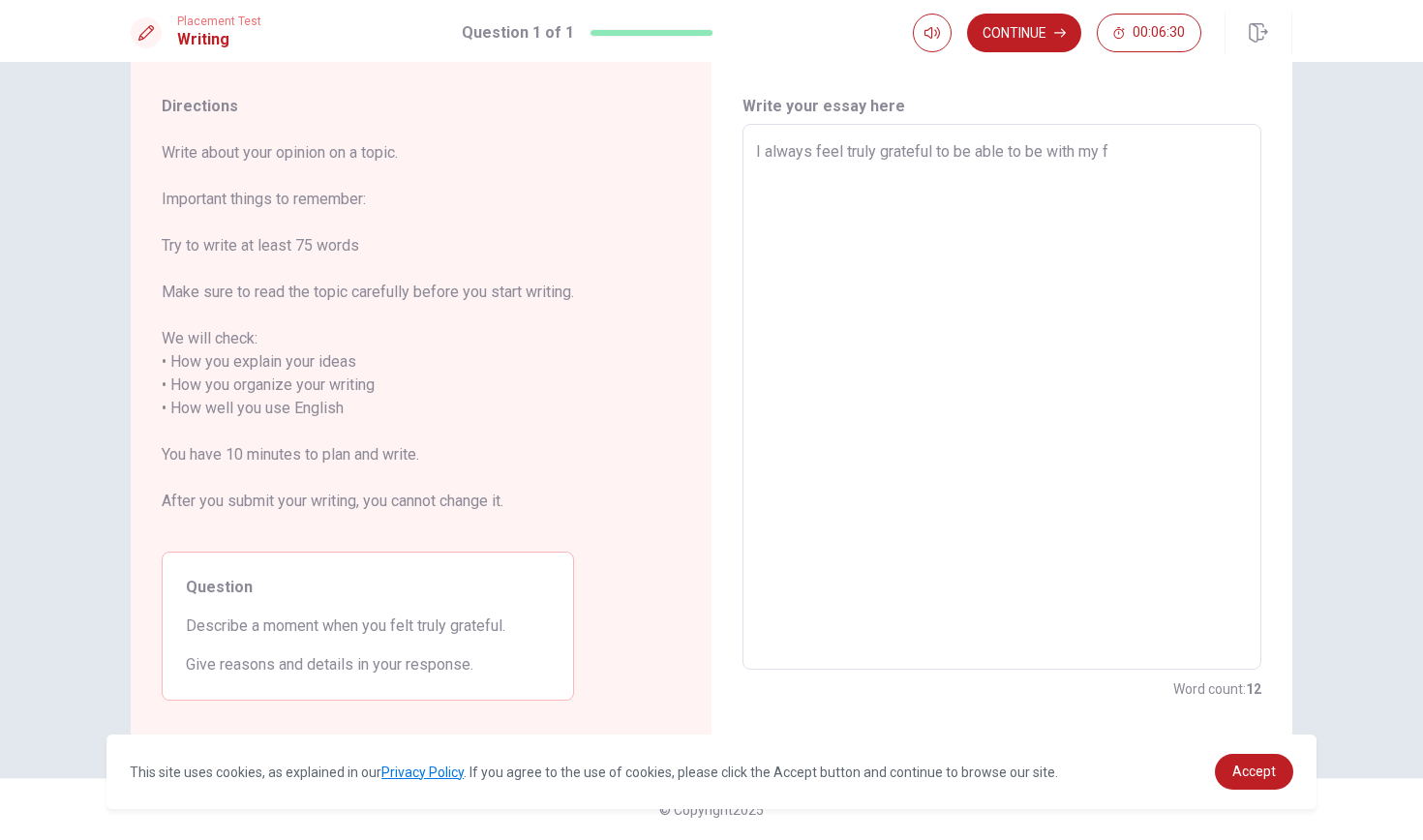 type on "x" 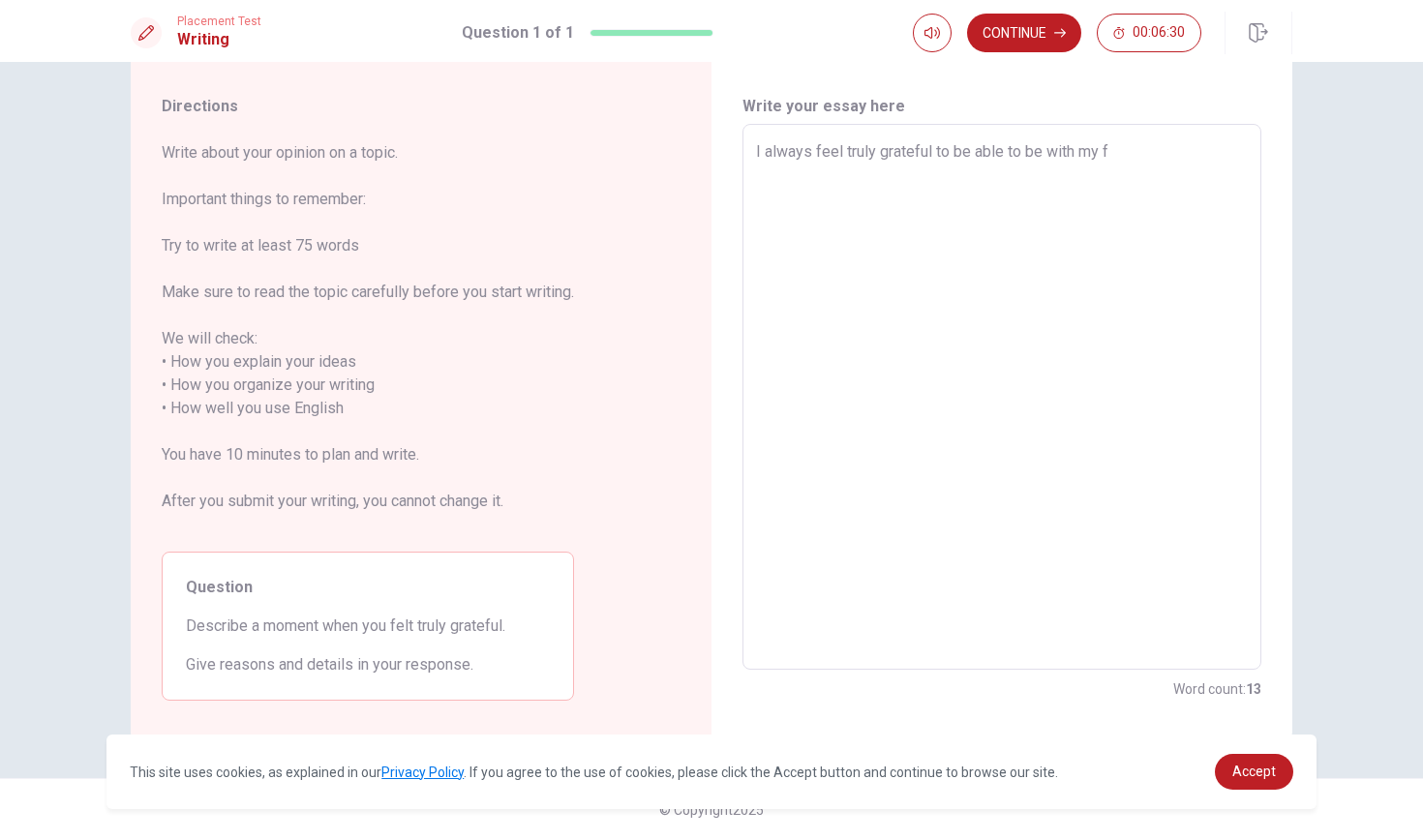 type on "I always feel truly grateful to be able to be with my fa" 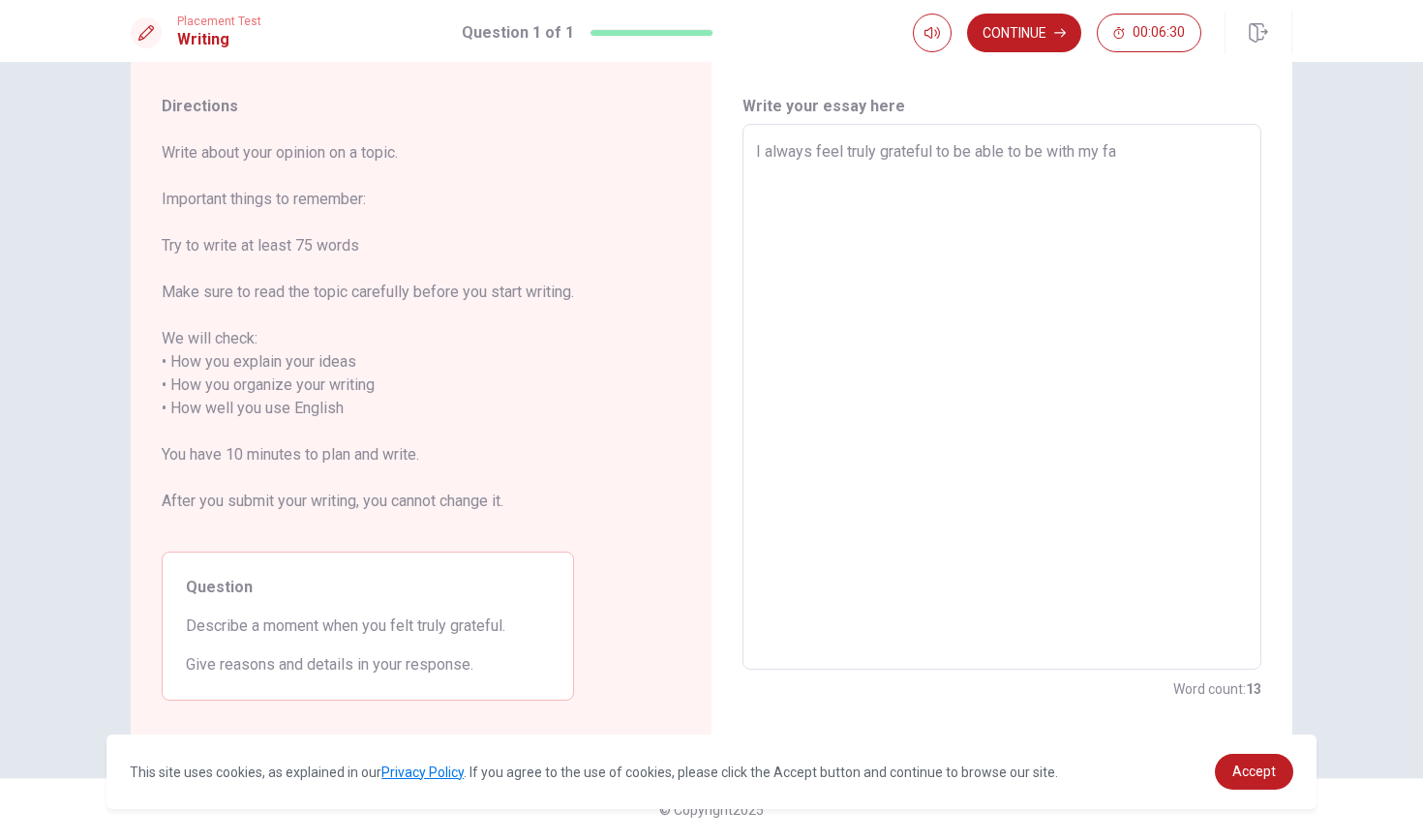 type on "x" 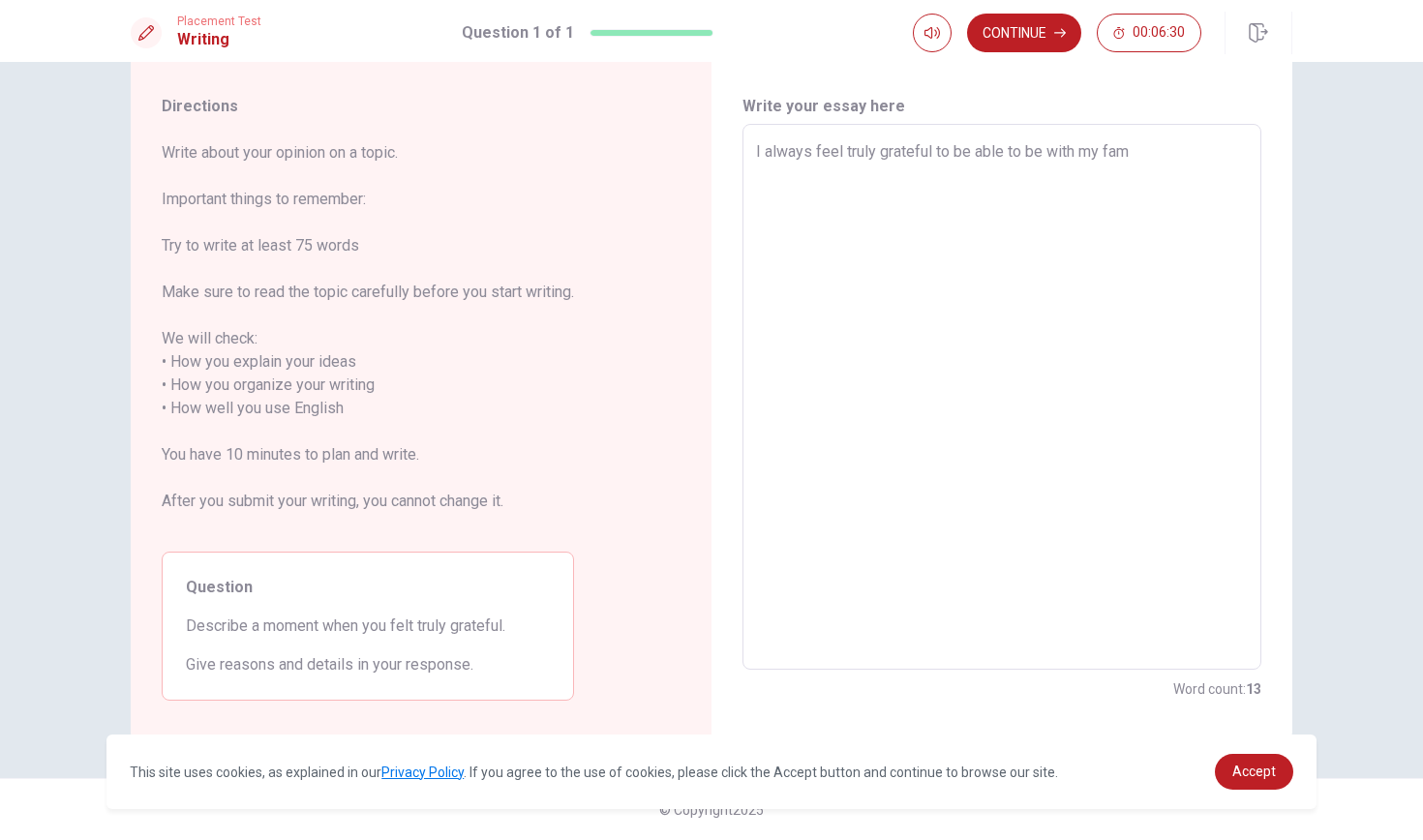 type on "x" 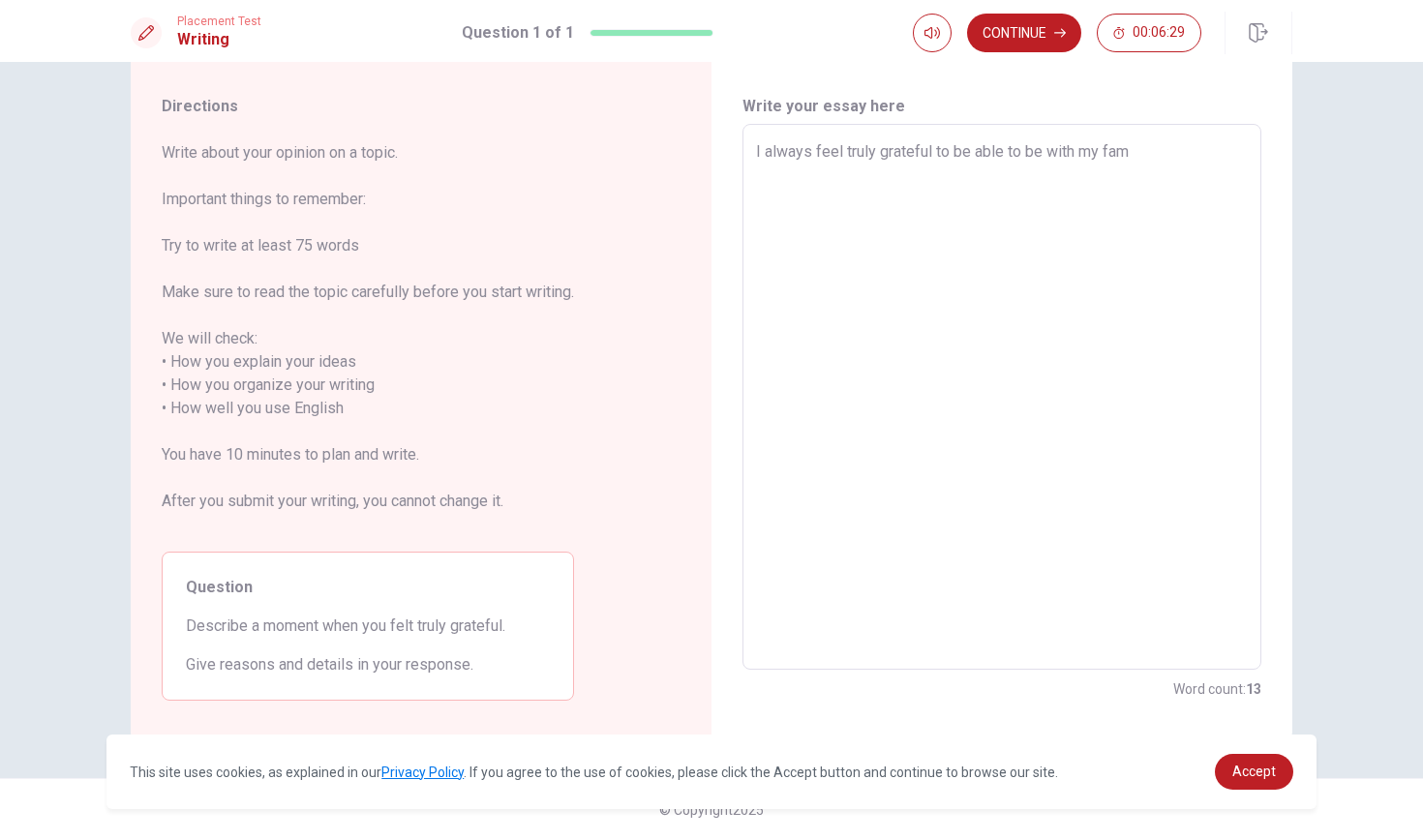type on "I always feel truly grateful to be able to be with my fami" 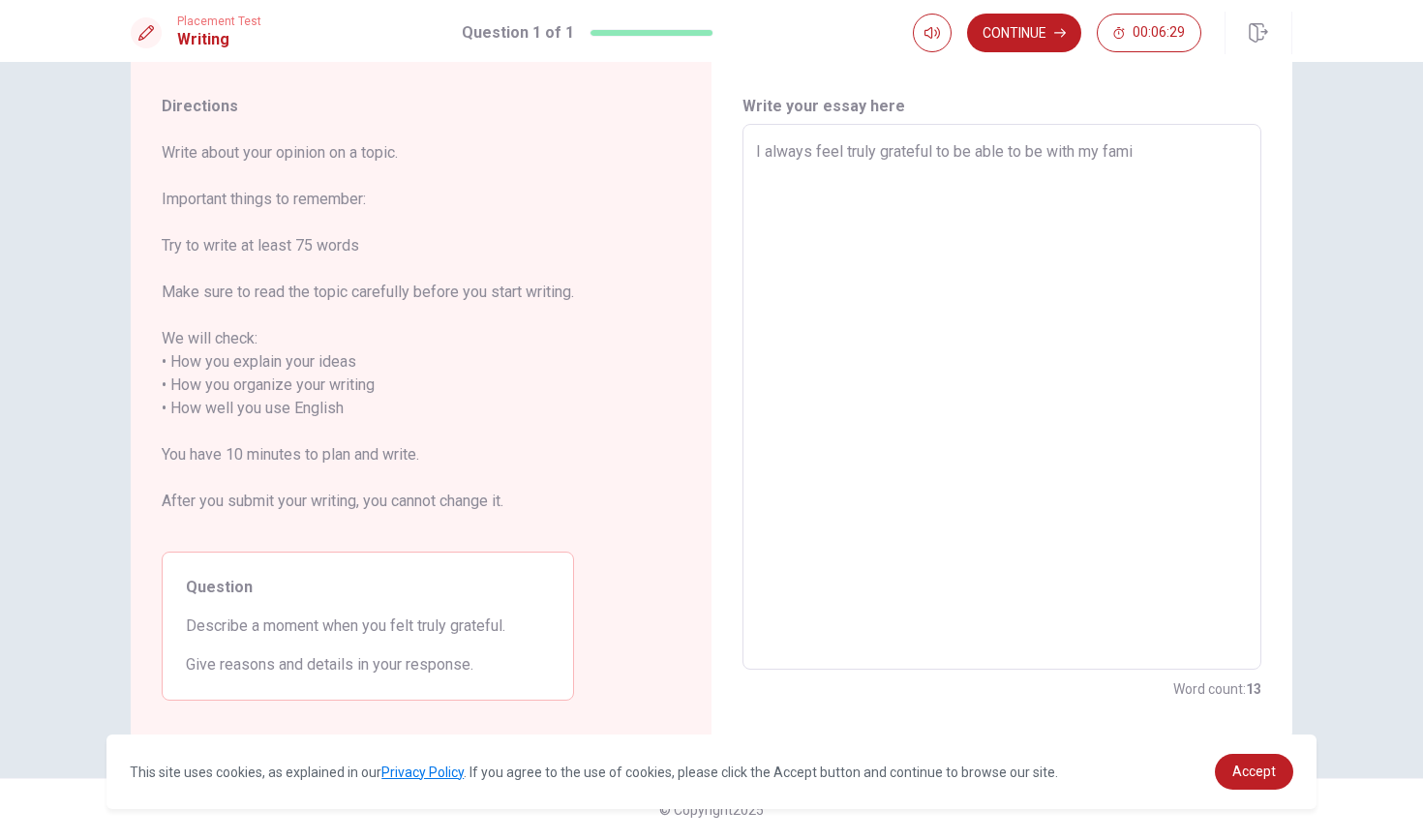 type on "x" 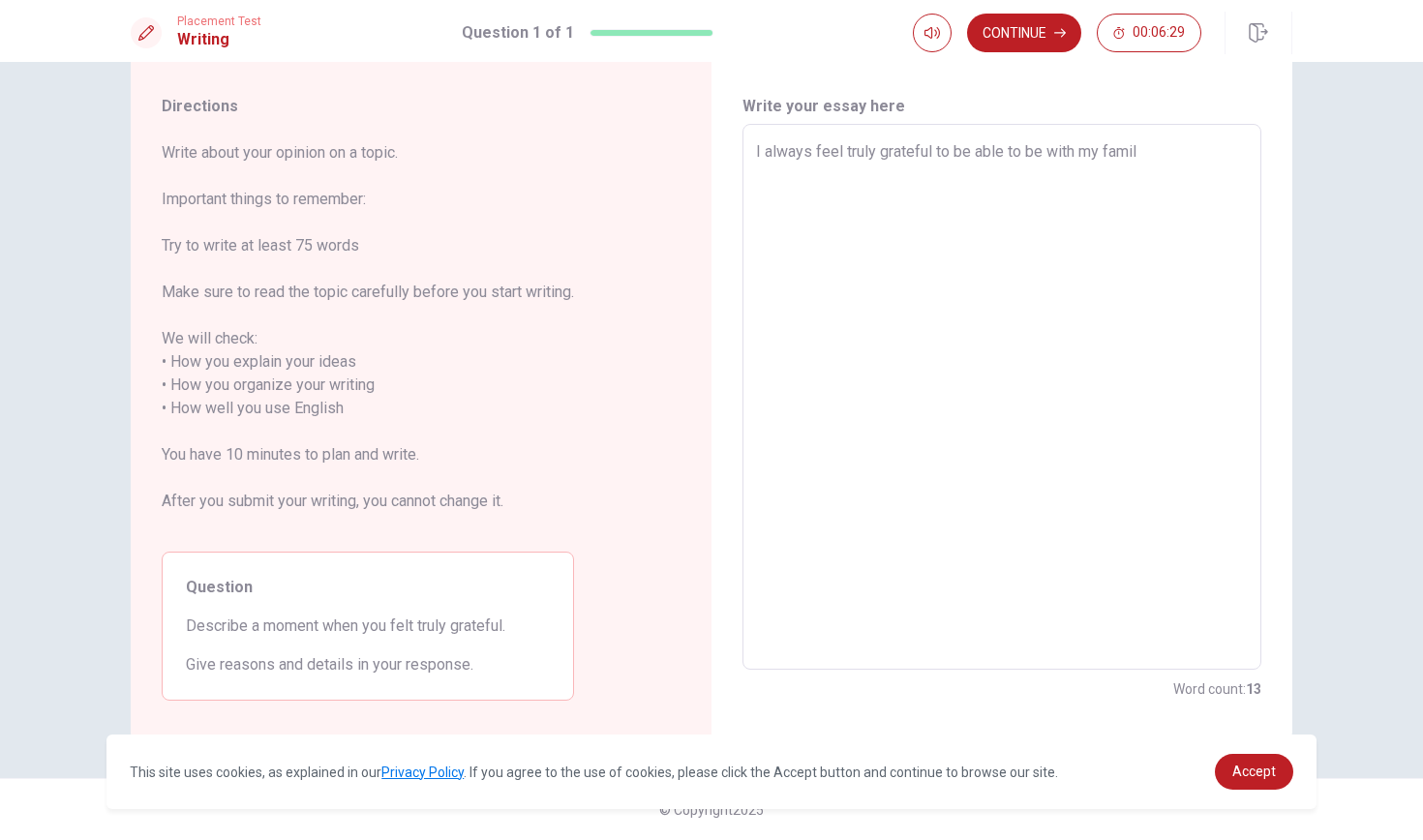 type on "x" 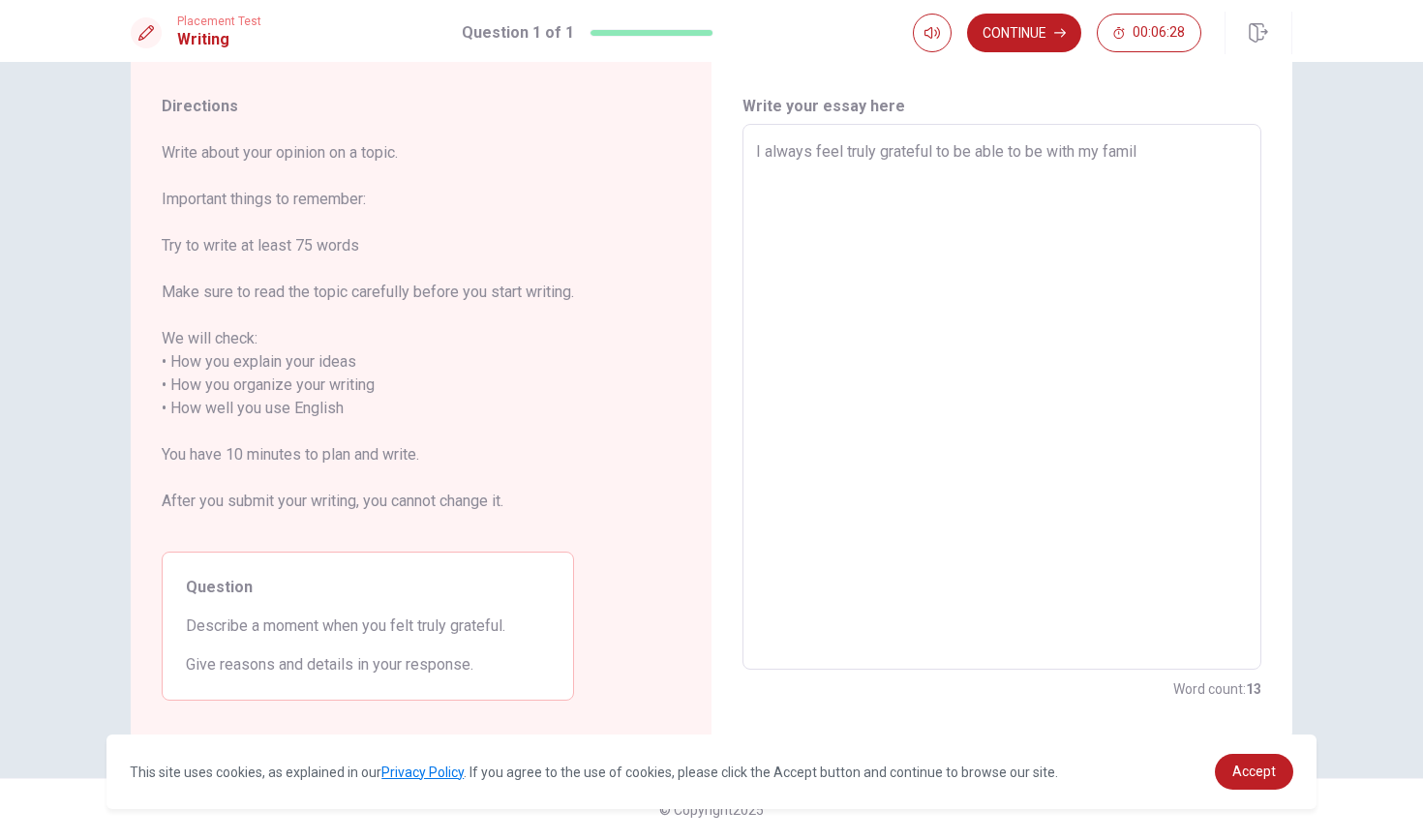 type on "I always feel truly grateful to be able to be with my family" 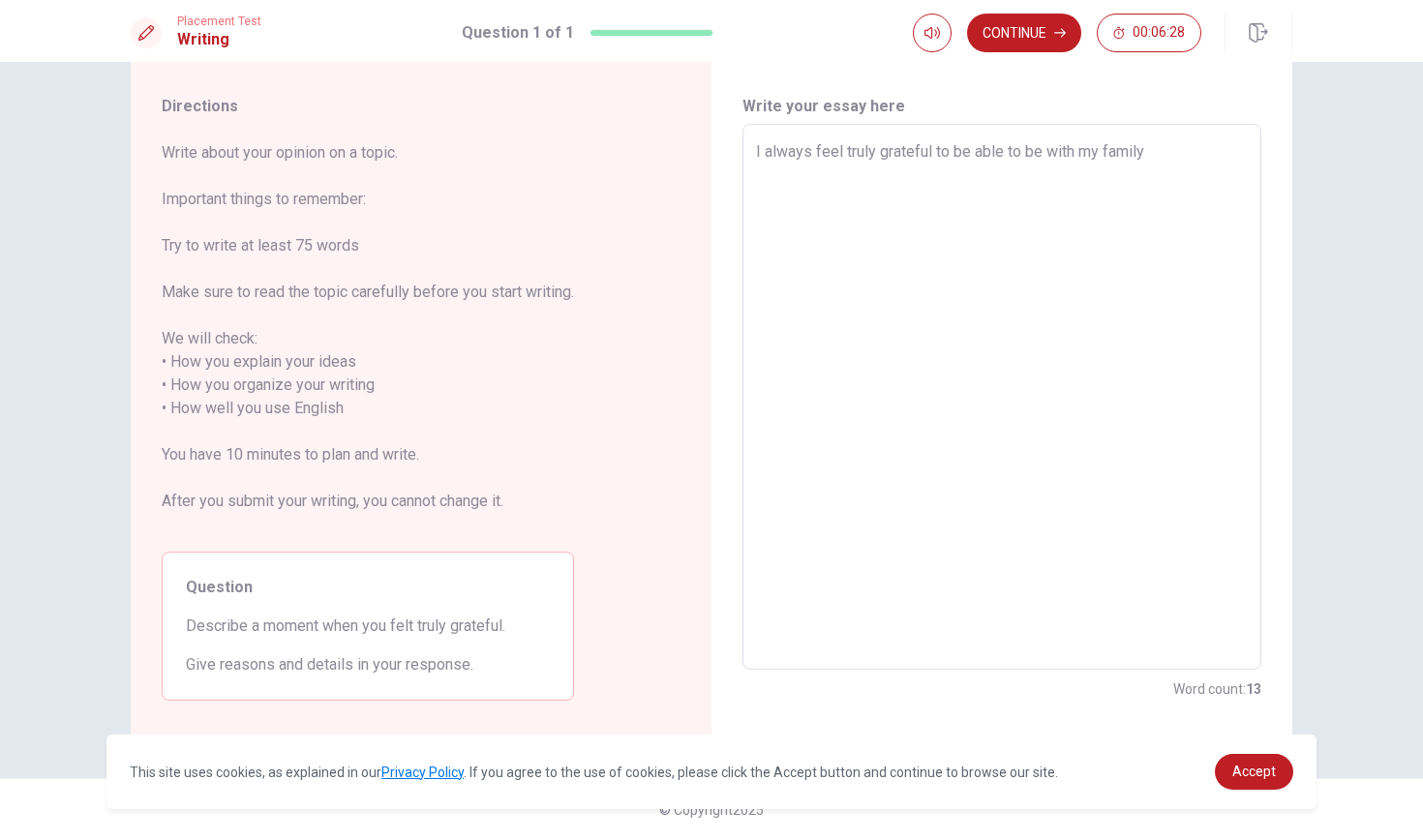 type on "x" 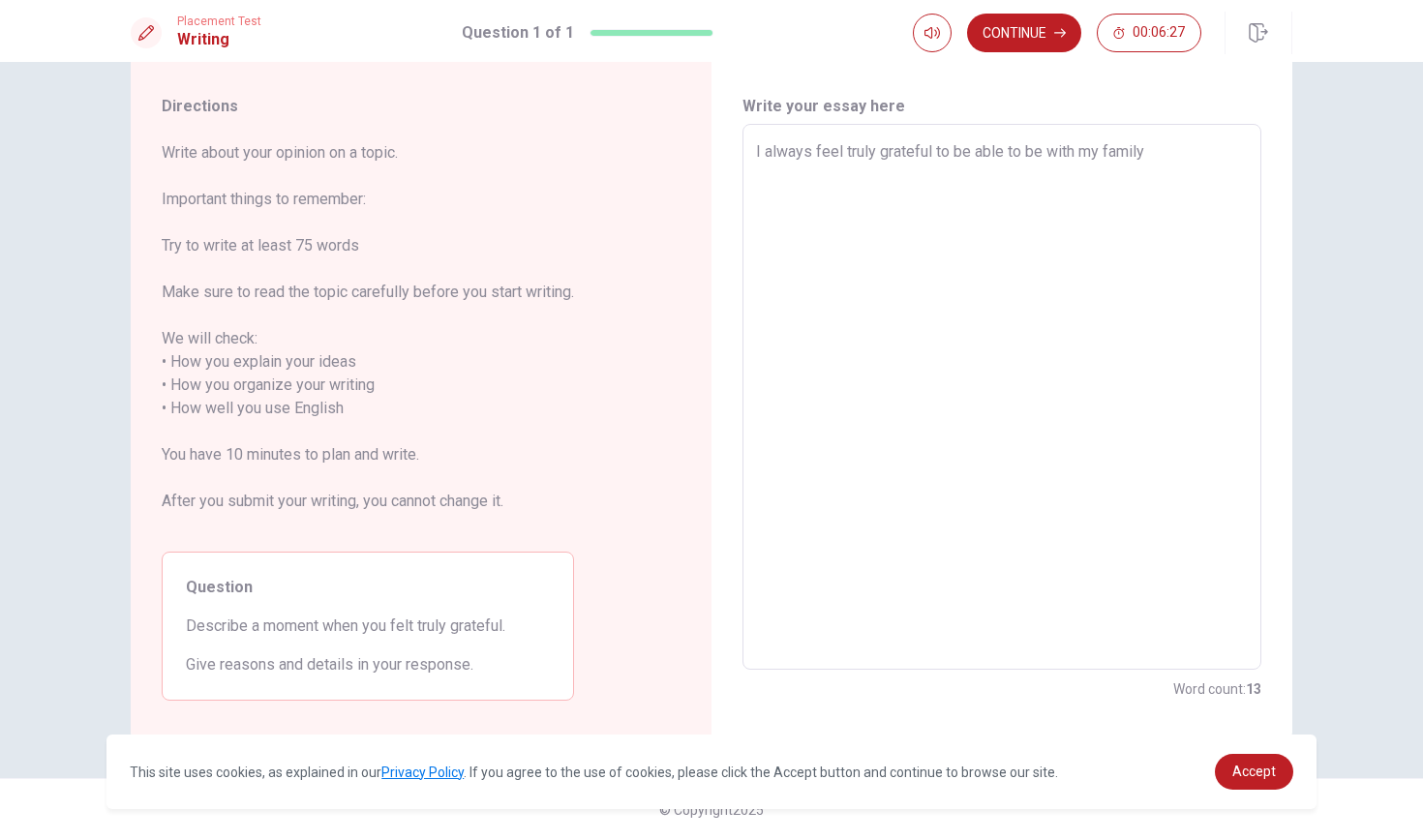 type on "I always feel truly grateful to be able to be with my family," 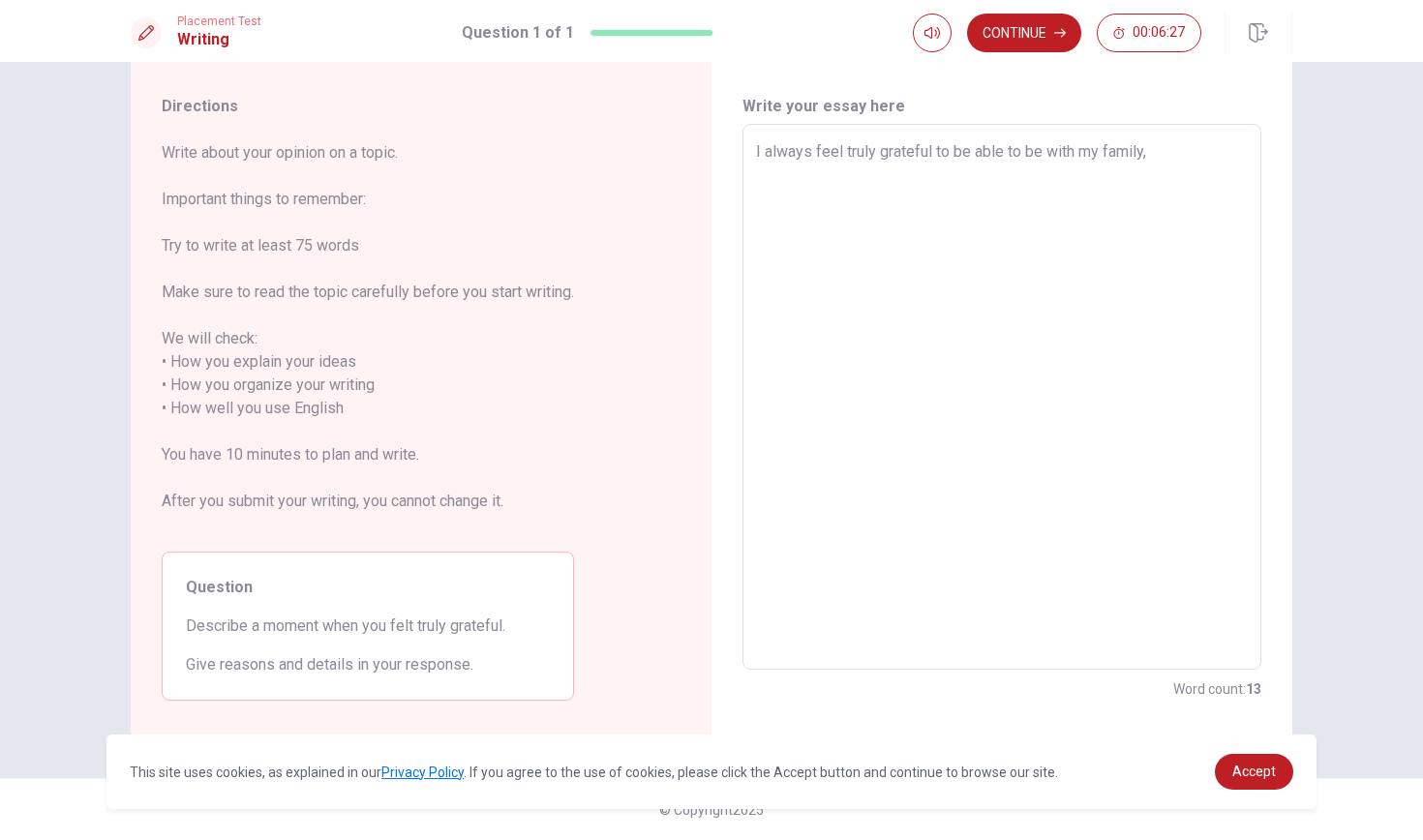 type on "x" 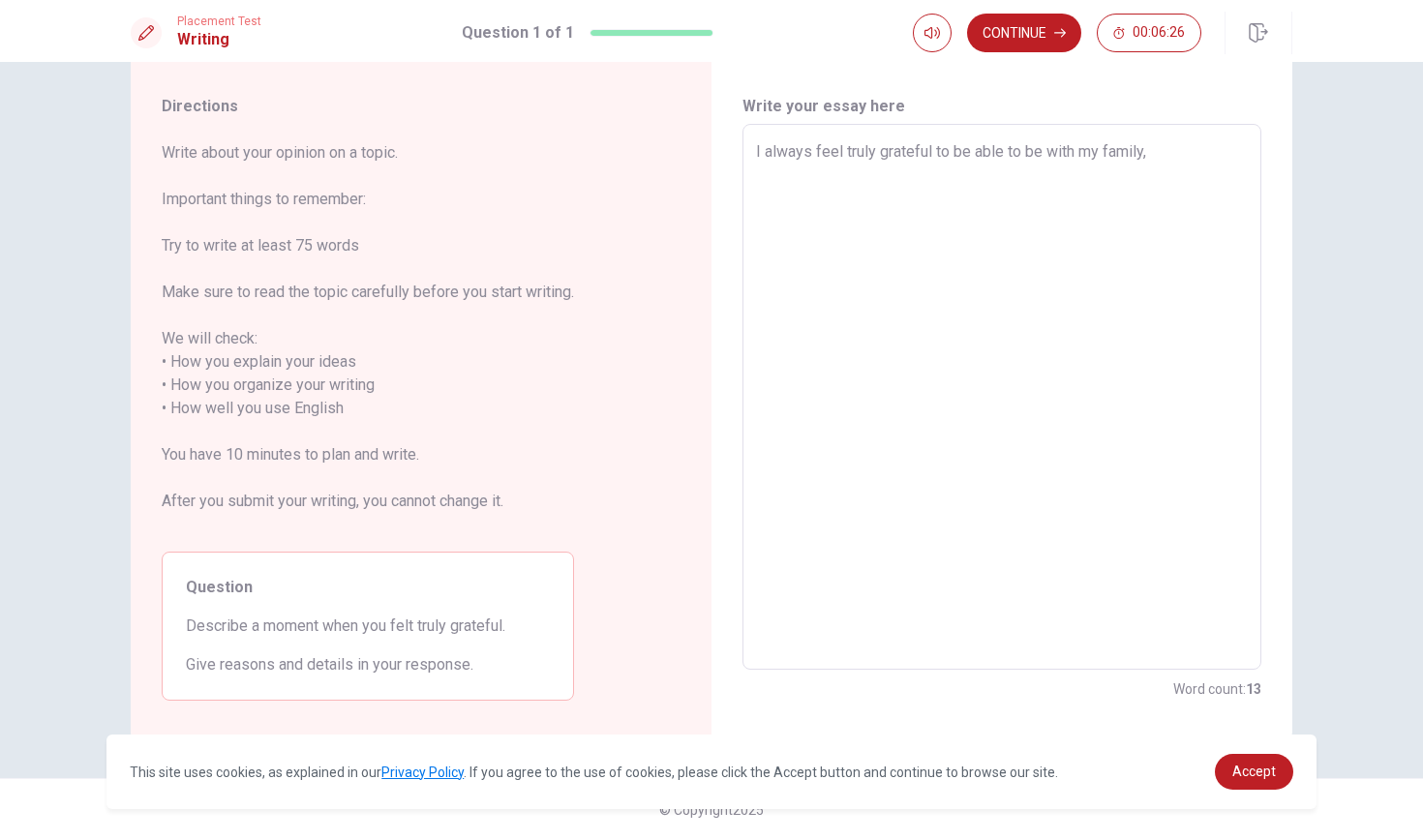 type on "I always feel truly grateful to be able to be with my family" 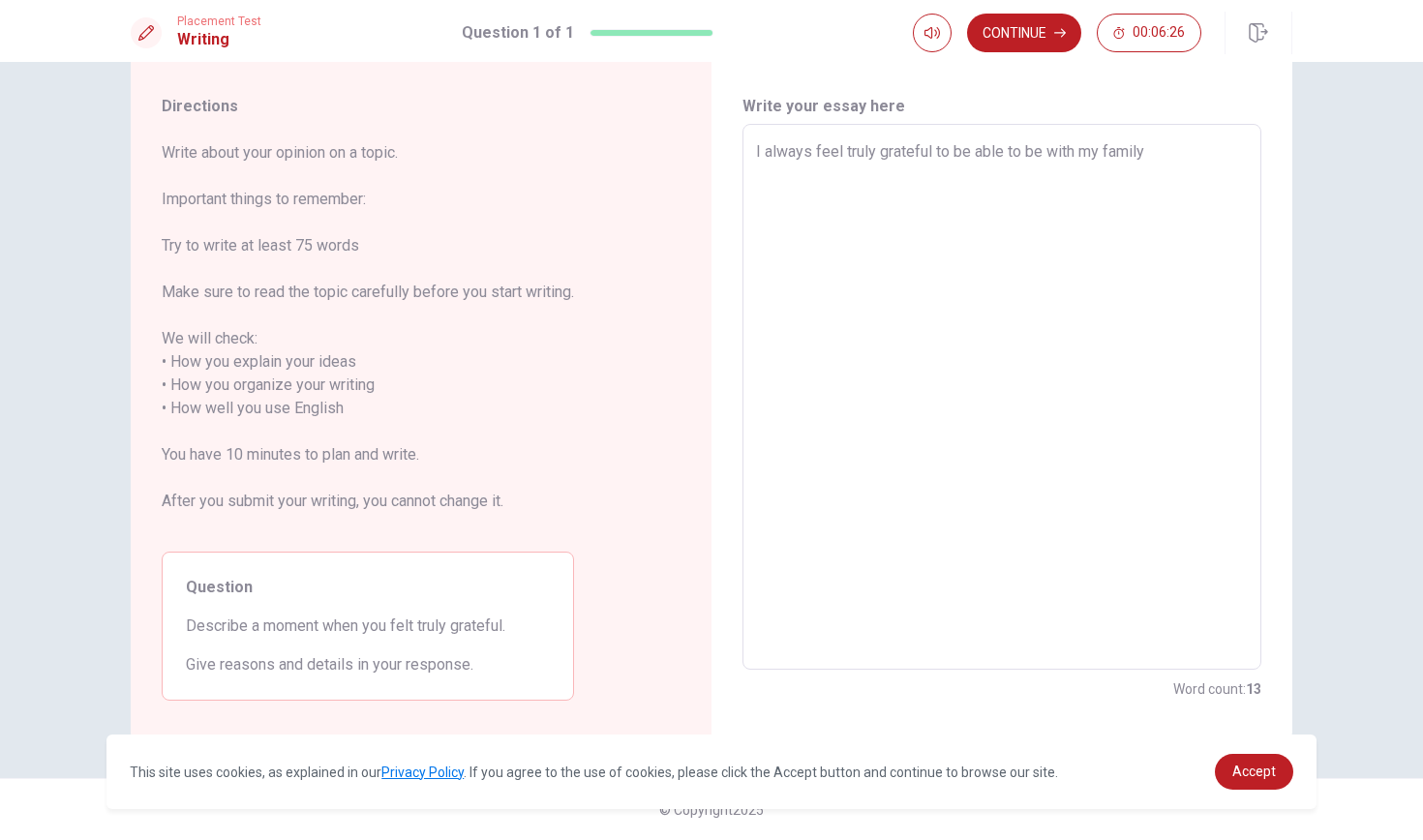 type on "x" 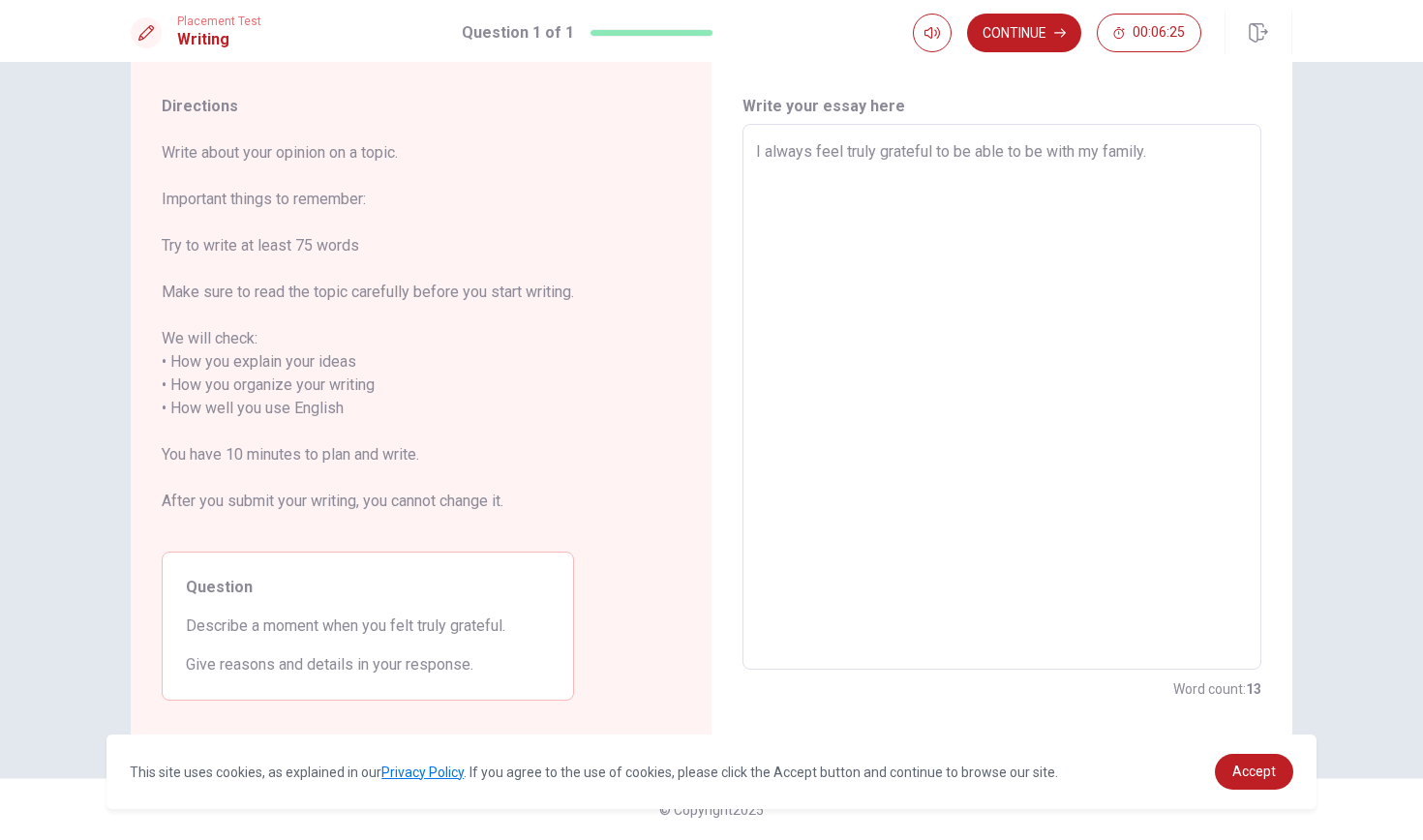 type on "x" 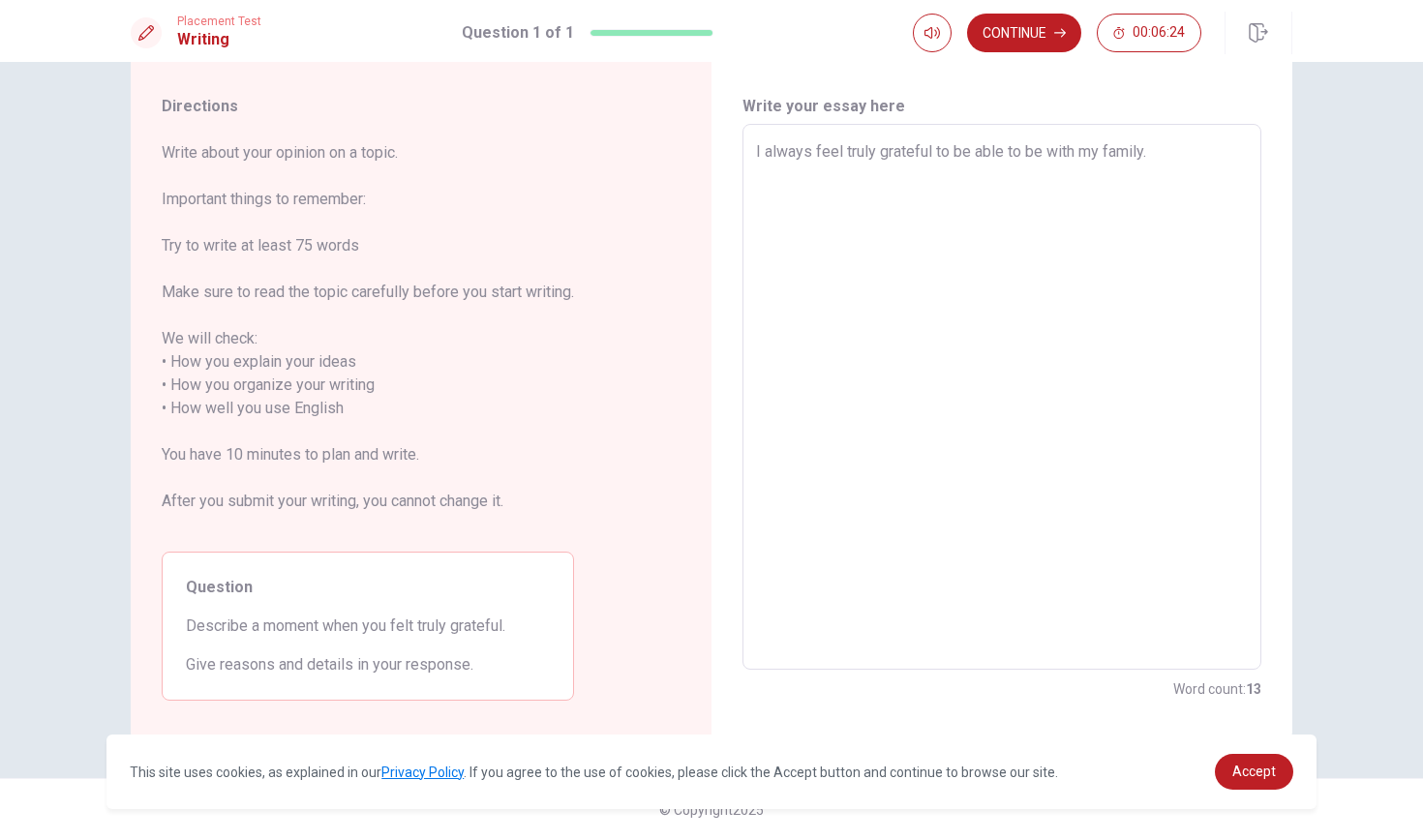 type on "I always feel truly grateful to be able to be with my family." 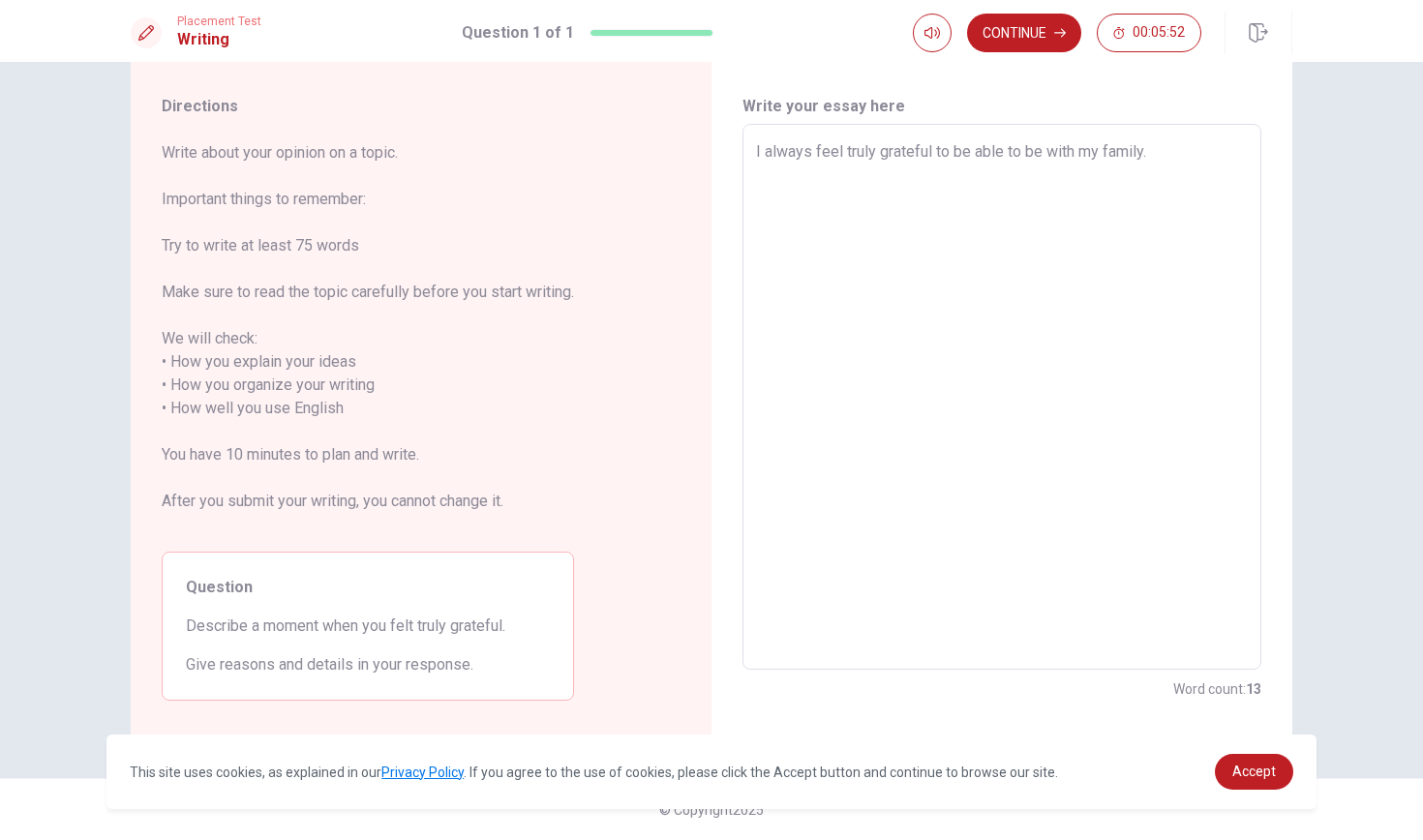type on "x" 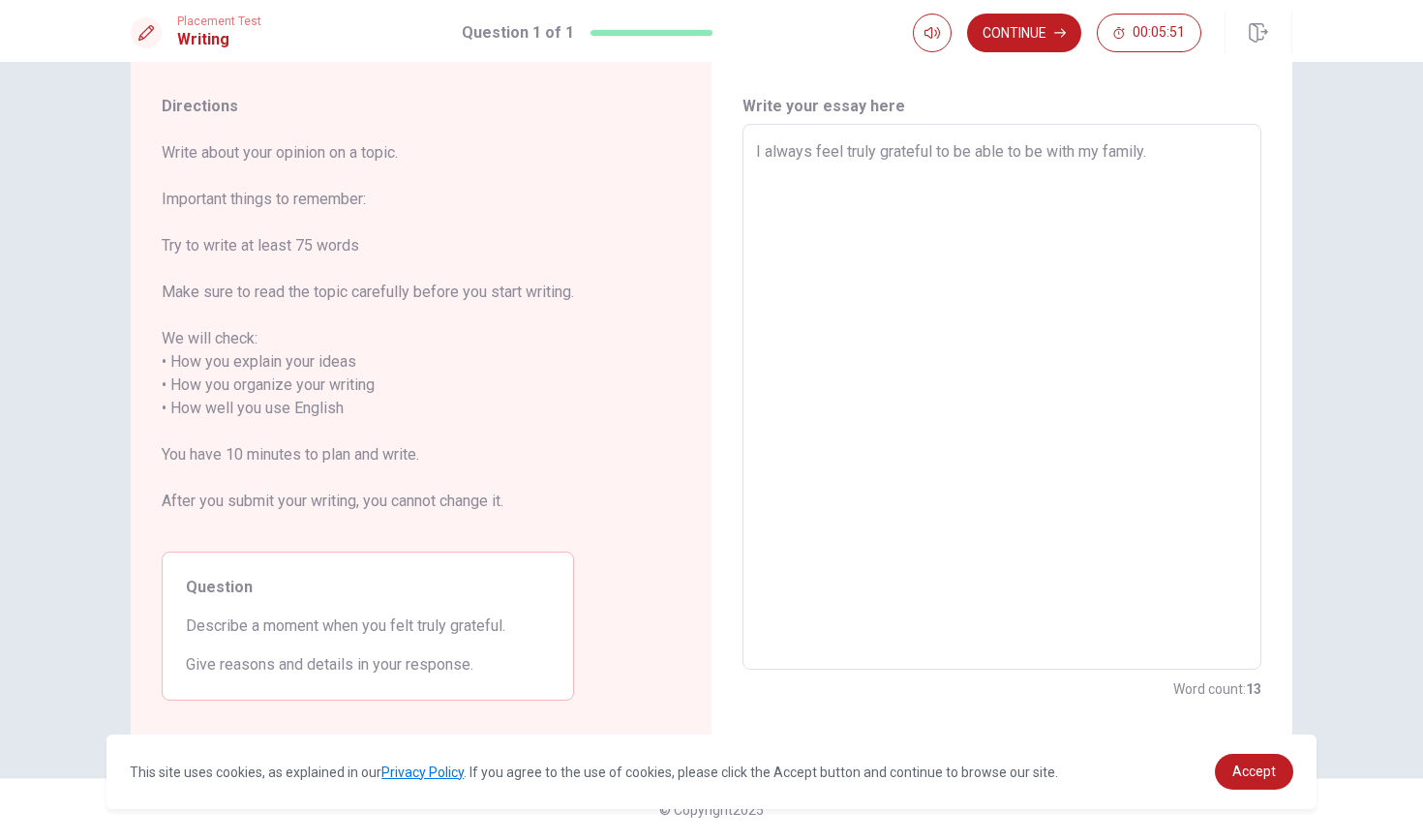 type on "I always feel truly grateful to be able to be with my family." 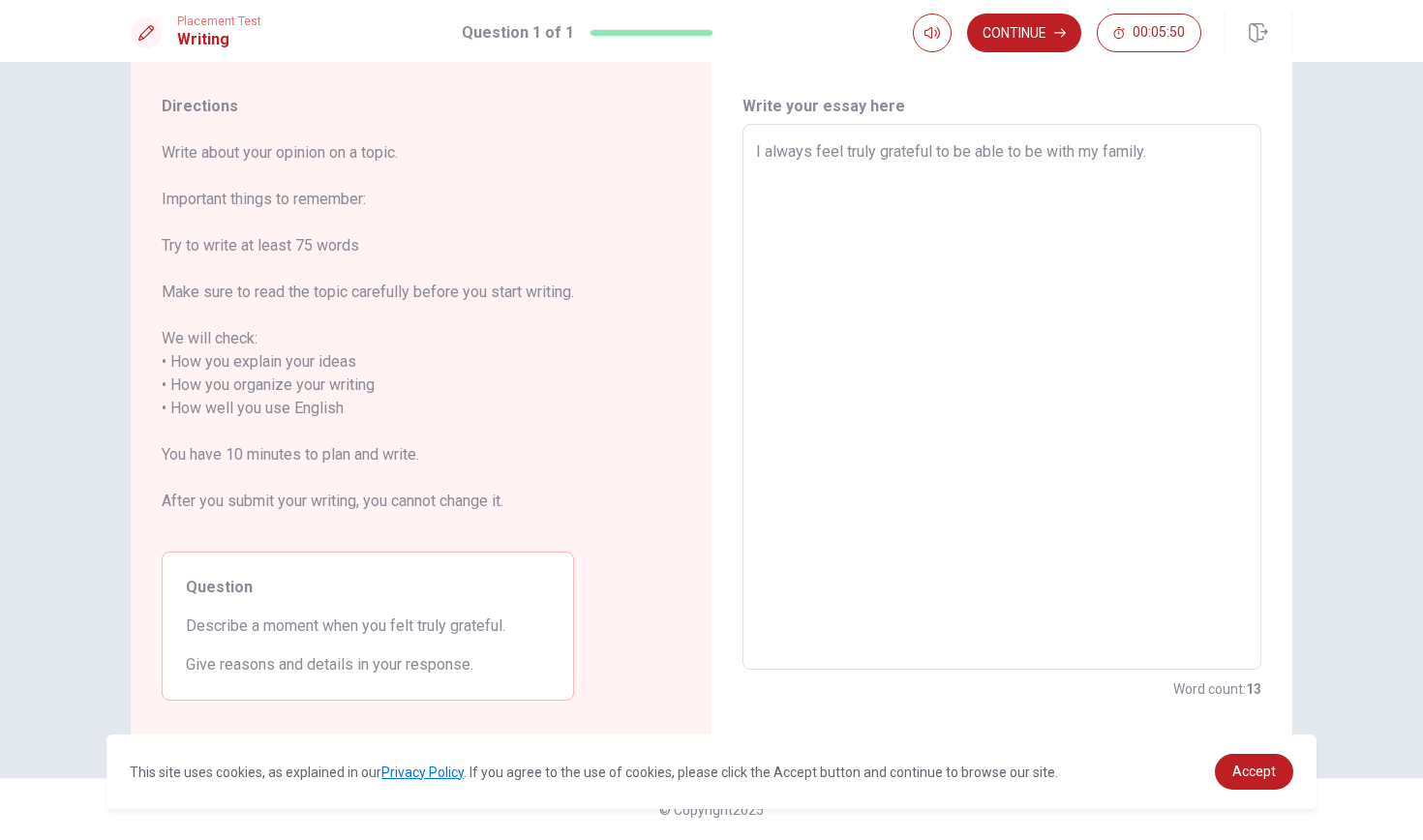 type on "I always feel truly grateful to be able to be with my family" 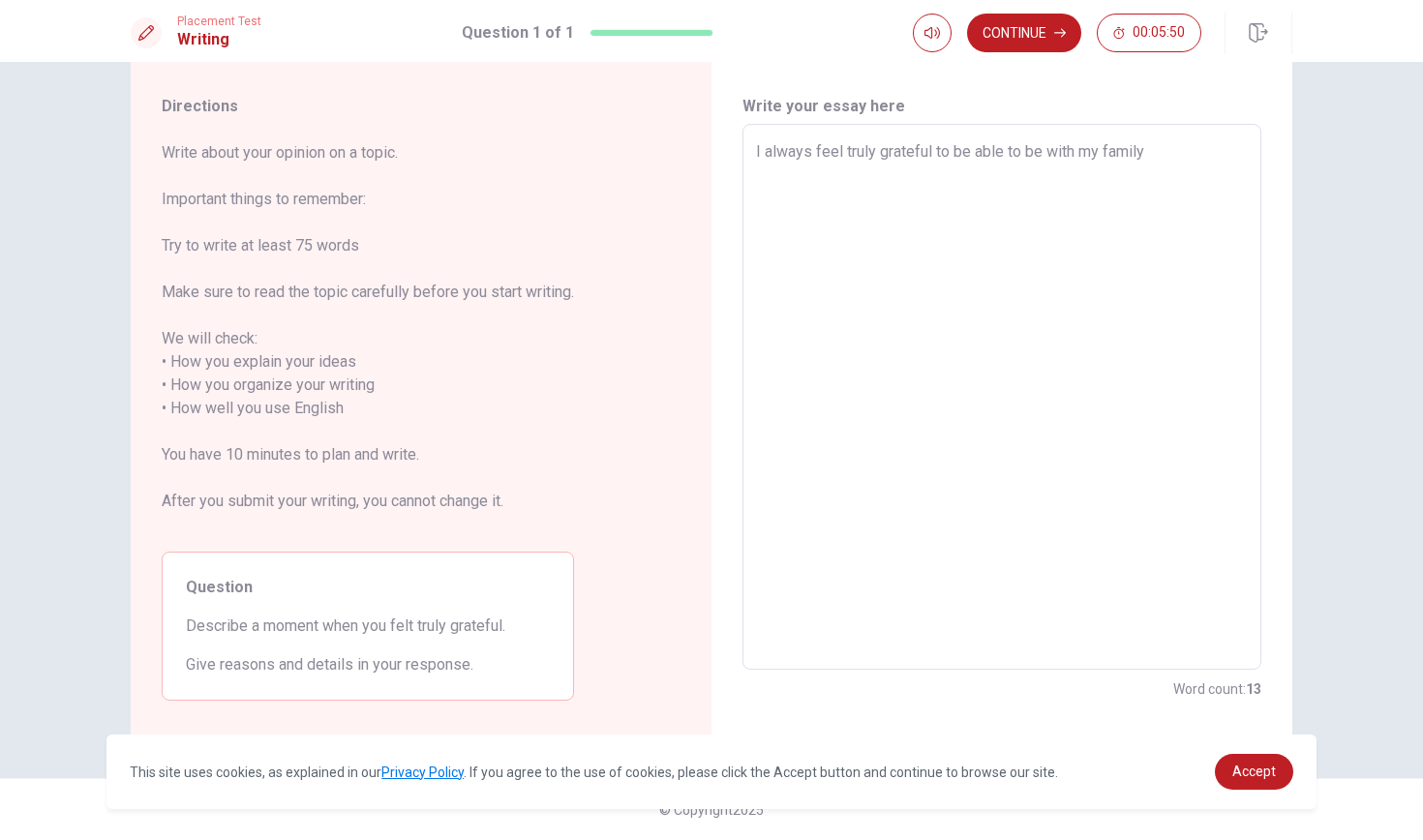 type on "x" 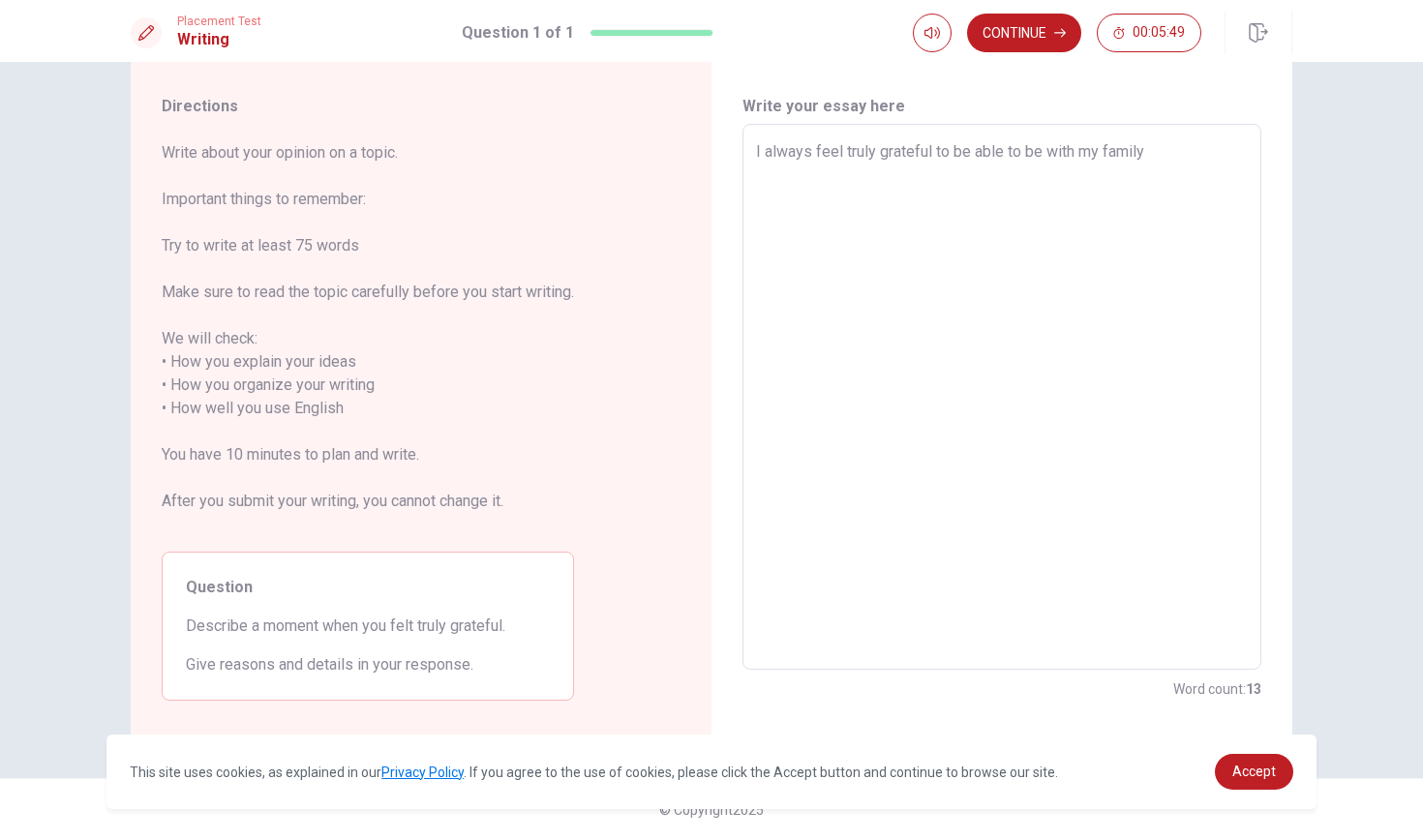 type on "x" 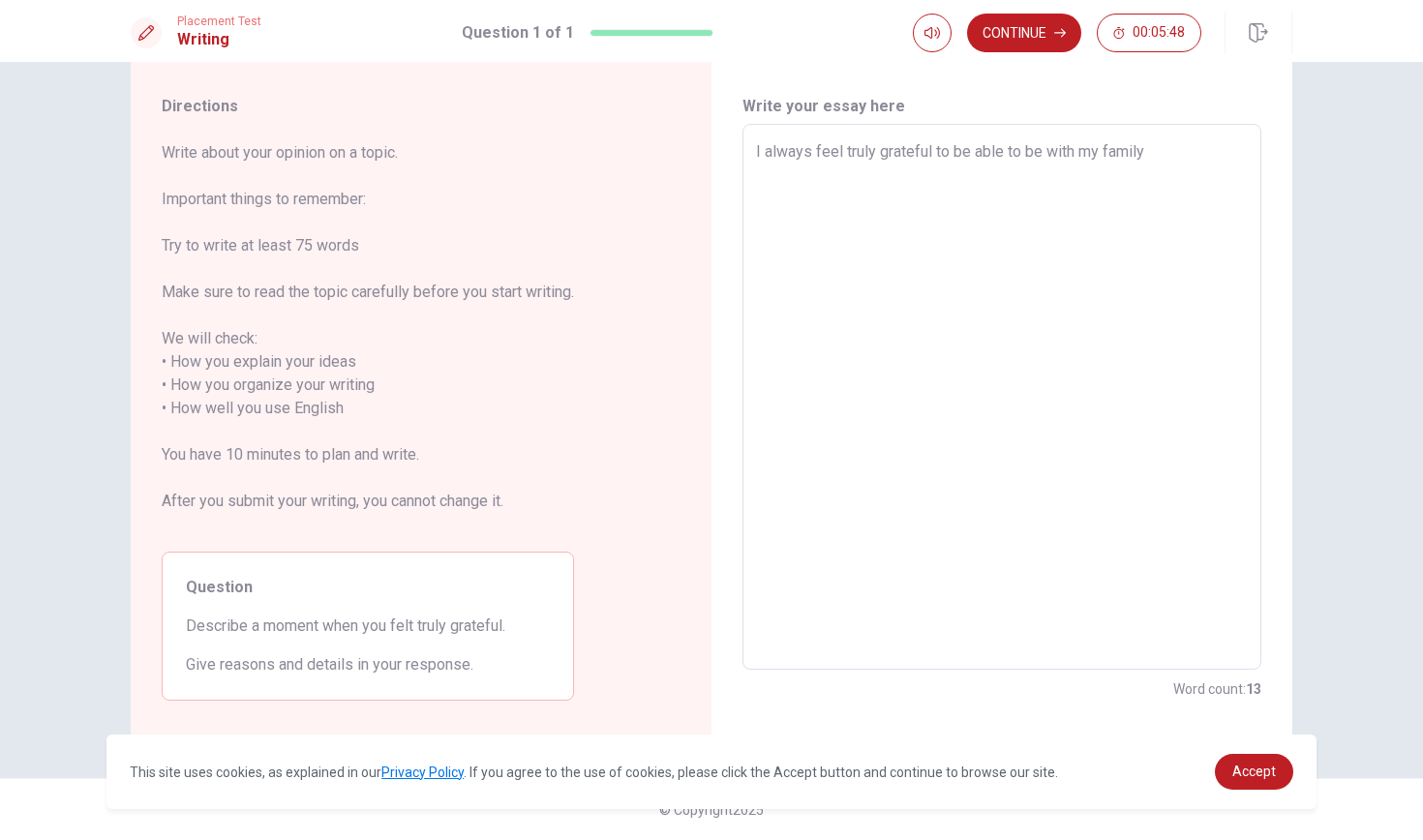 type on "I always feel truly grateful to be able to be with my family" 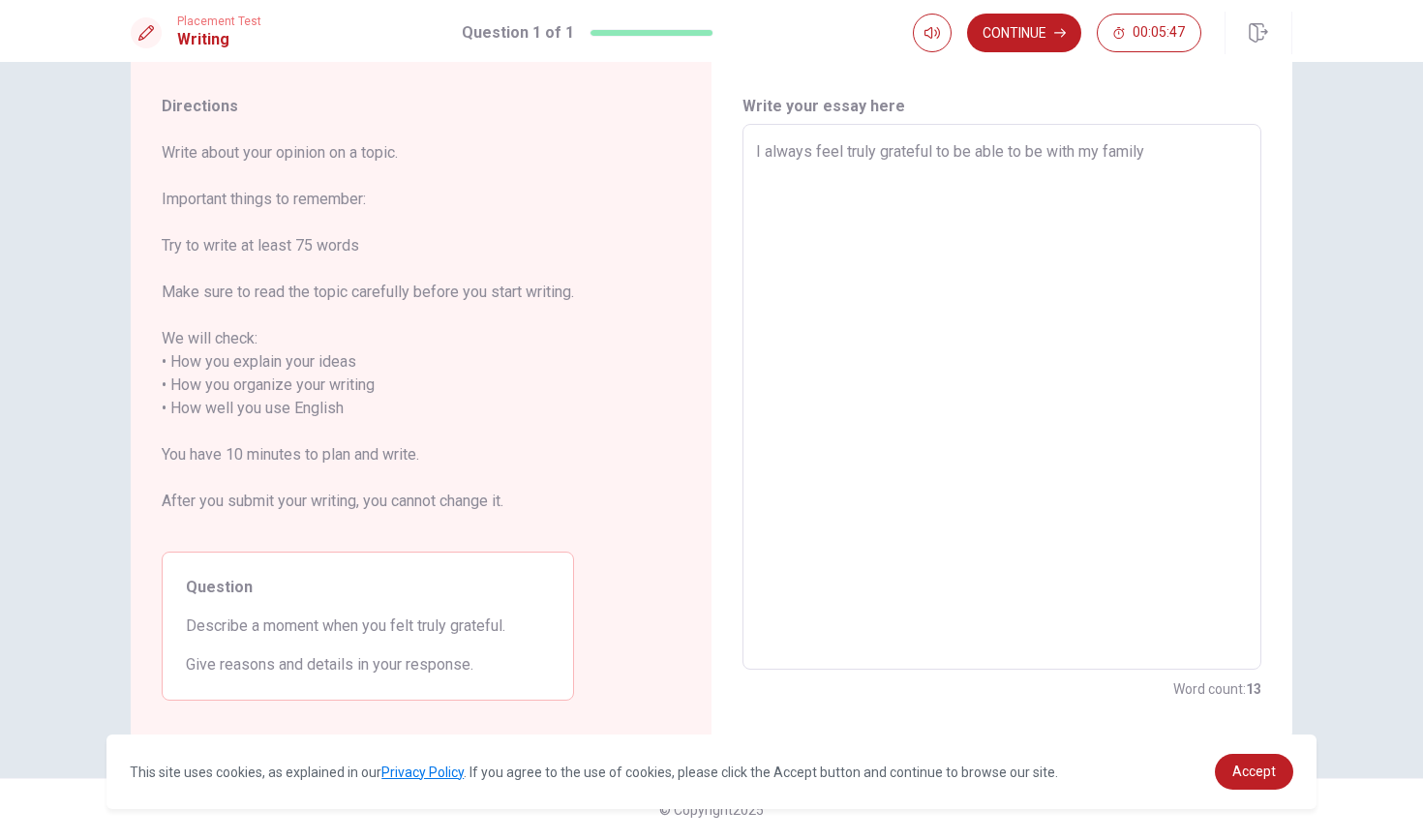 type on "x" 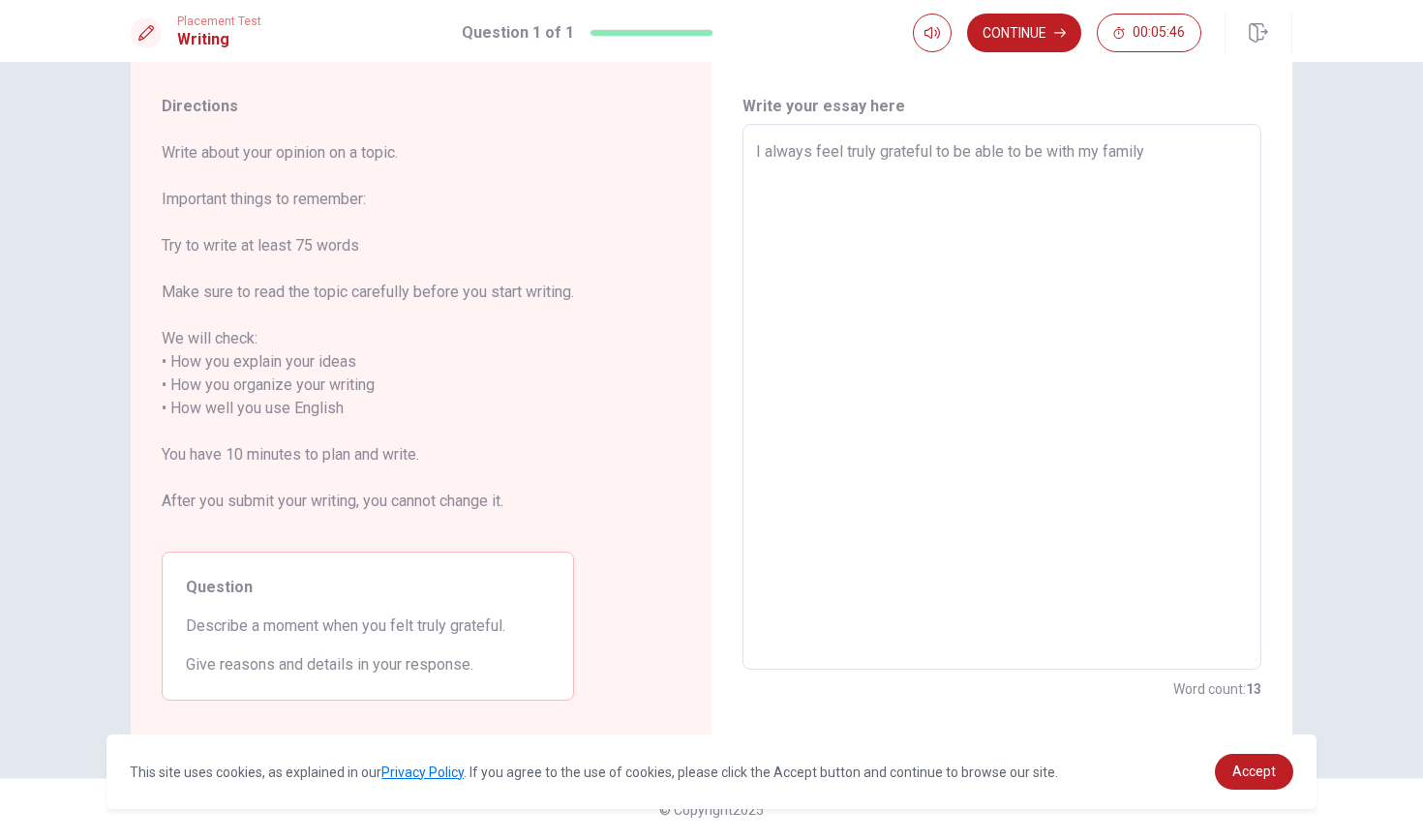 type on "I always feel truly grateful to be able to be with my family." 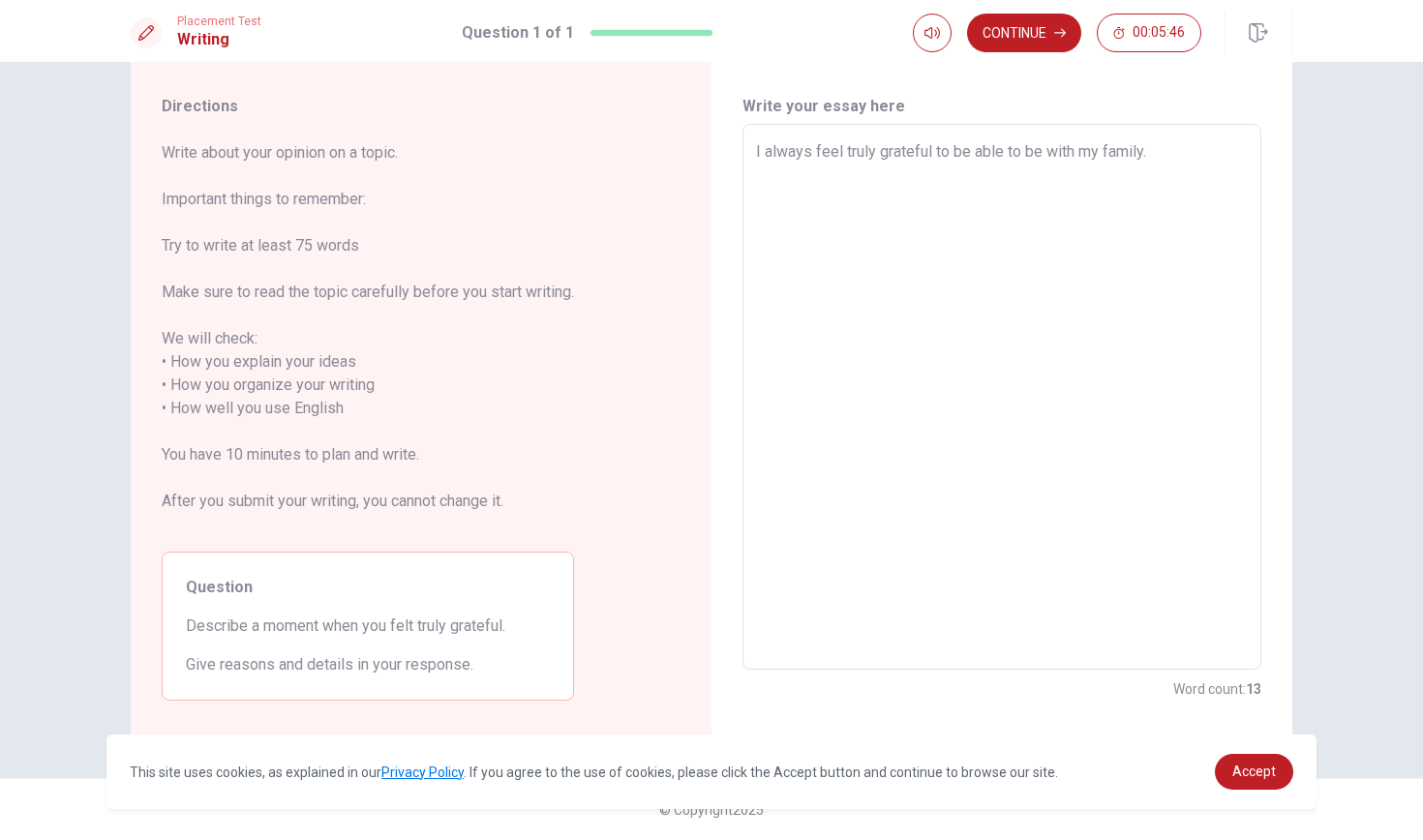 type on "x" 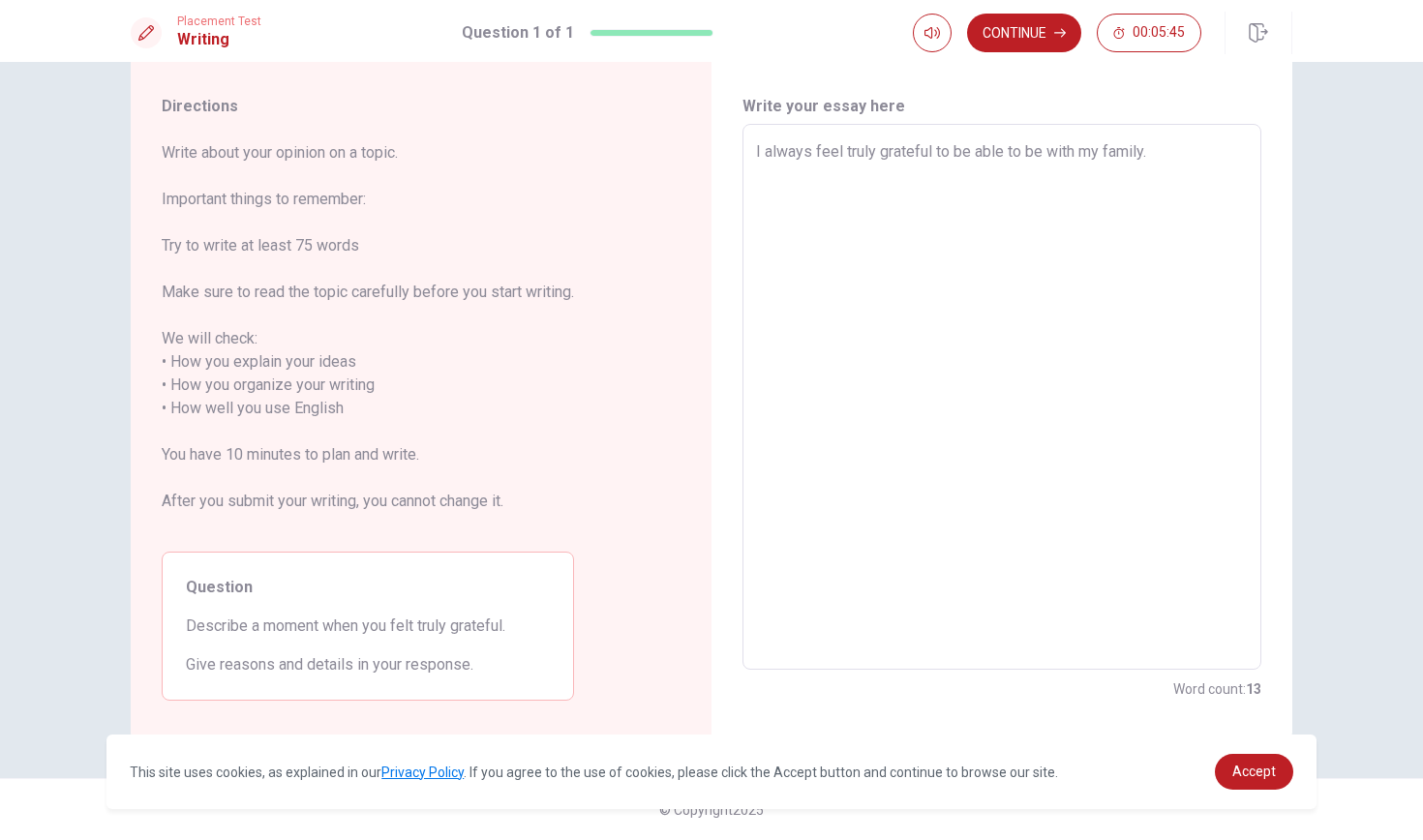 type on "I always feel truly grateful to be able to be with my family." 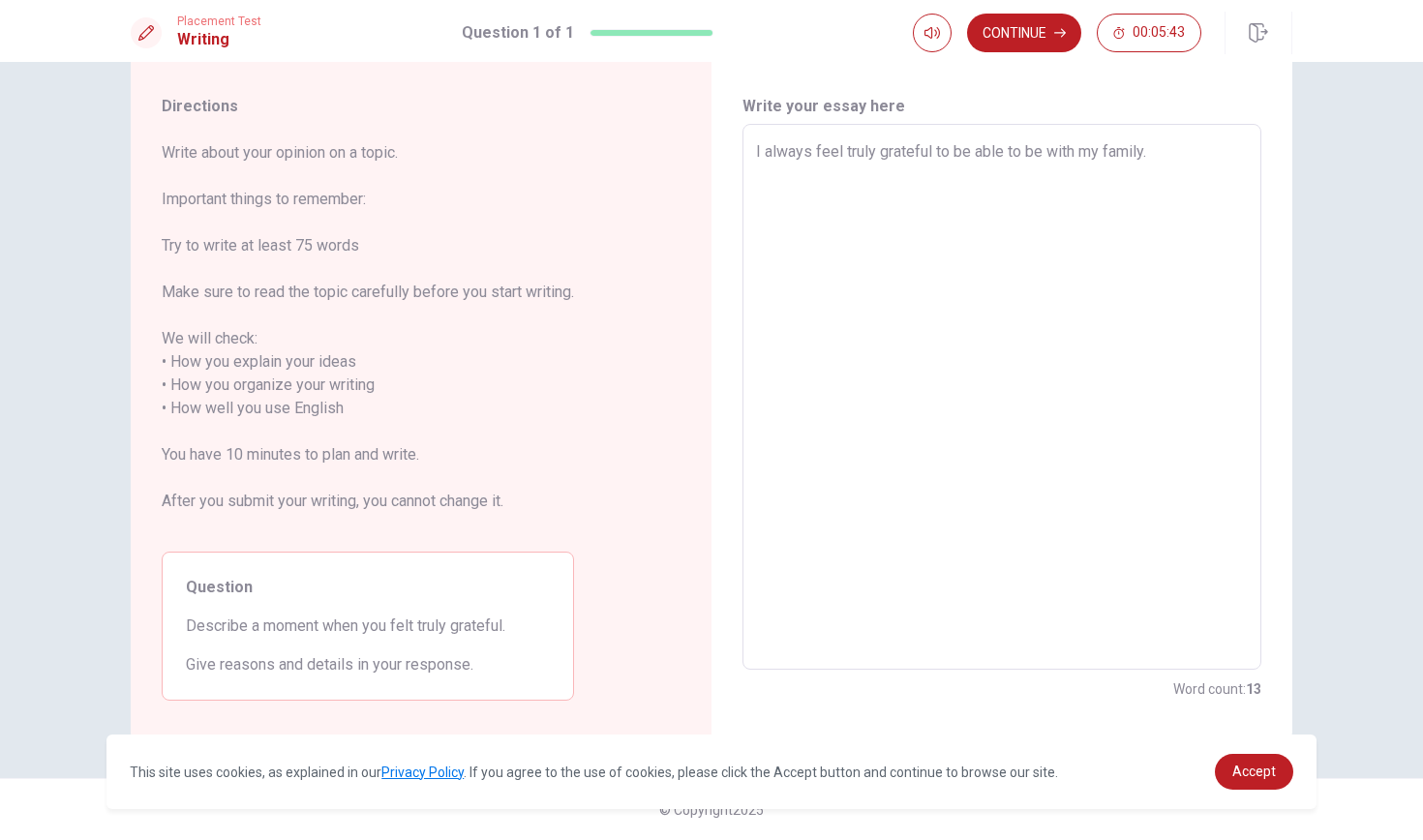 type on "x" 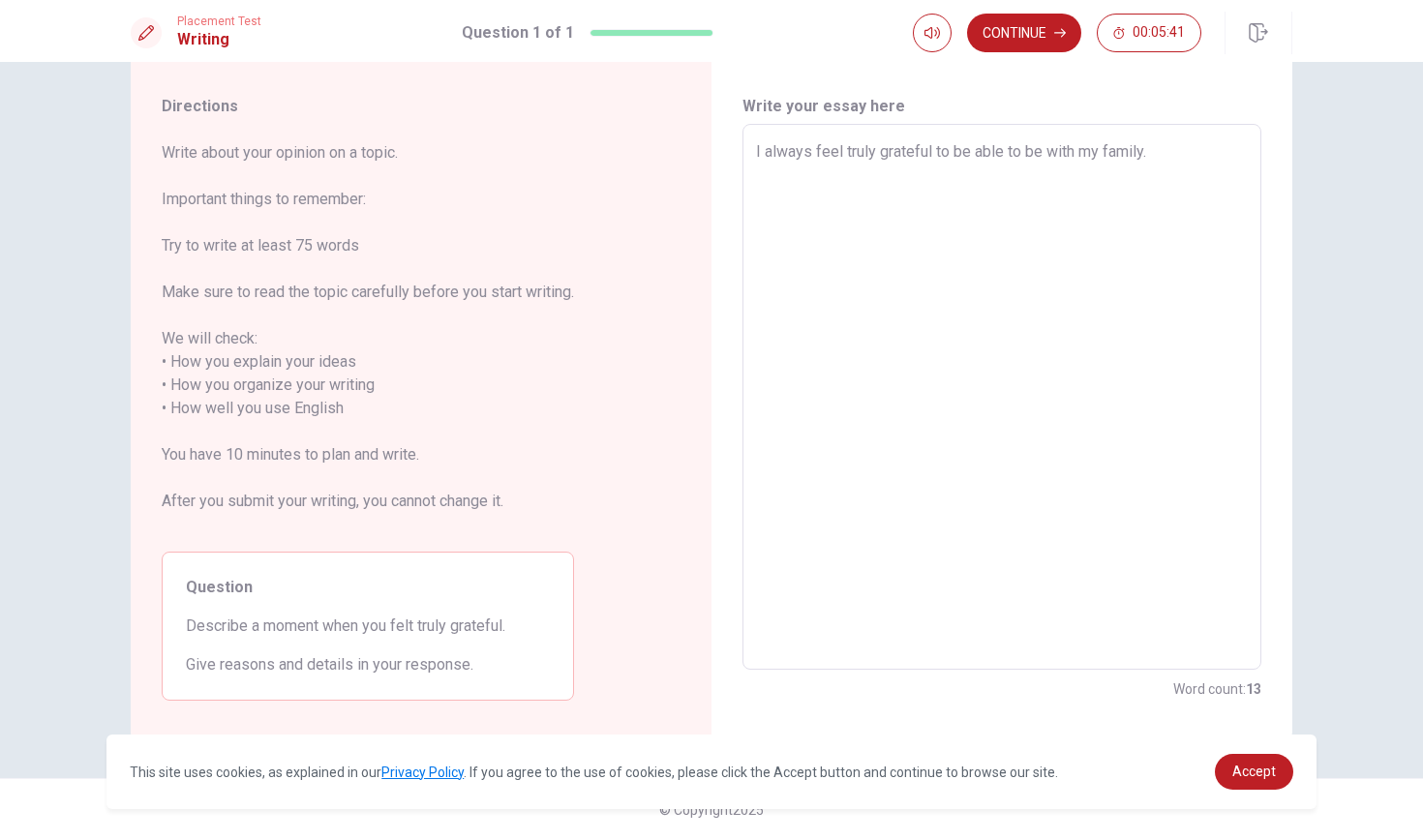 type on "I always feel truly grateful to be able to be with my family. i" 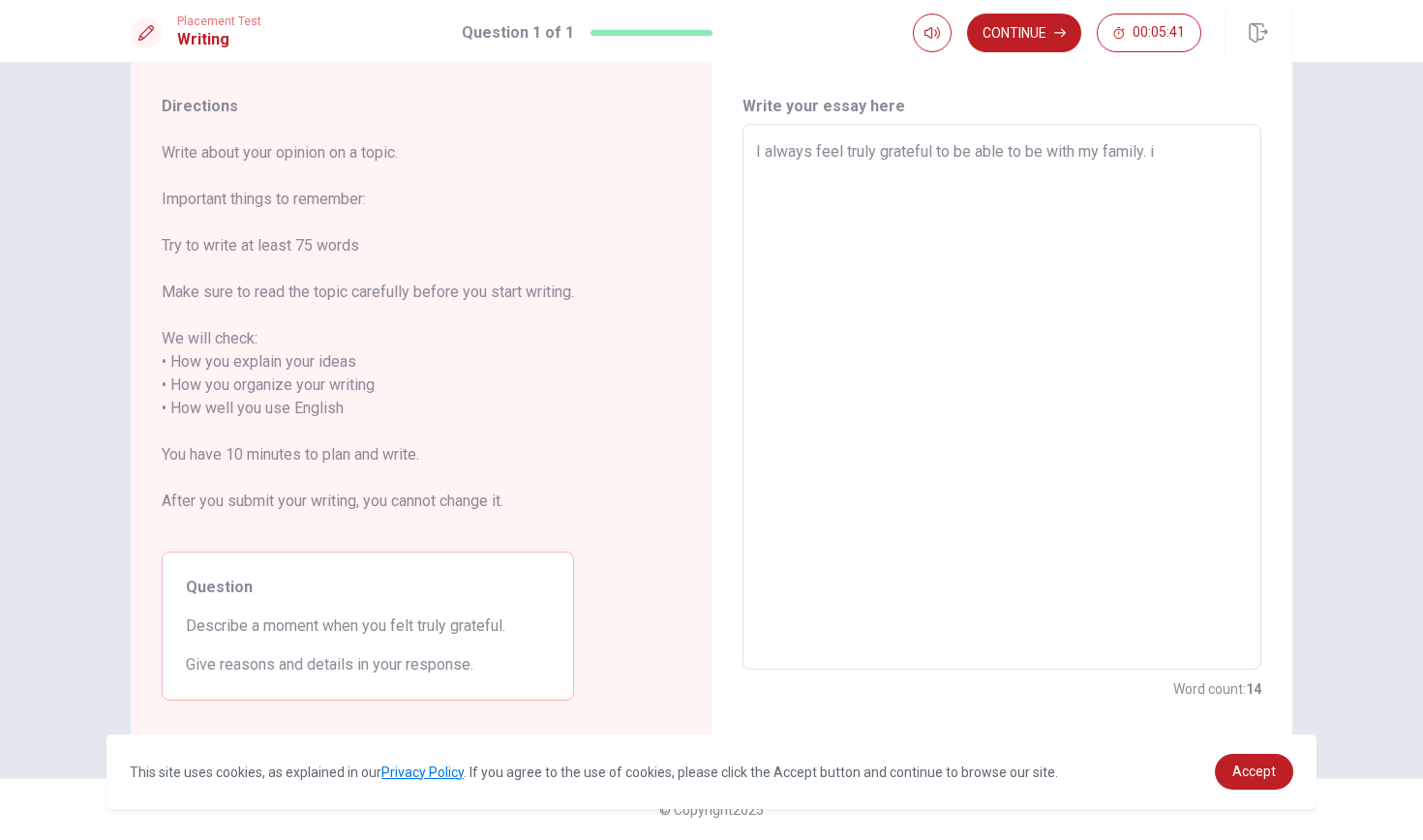 type on "x" 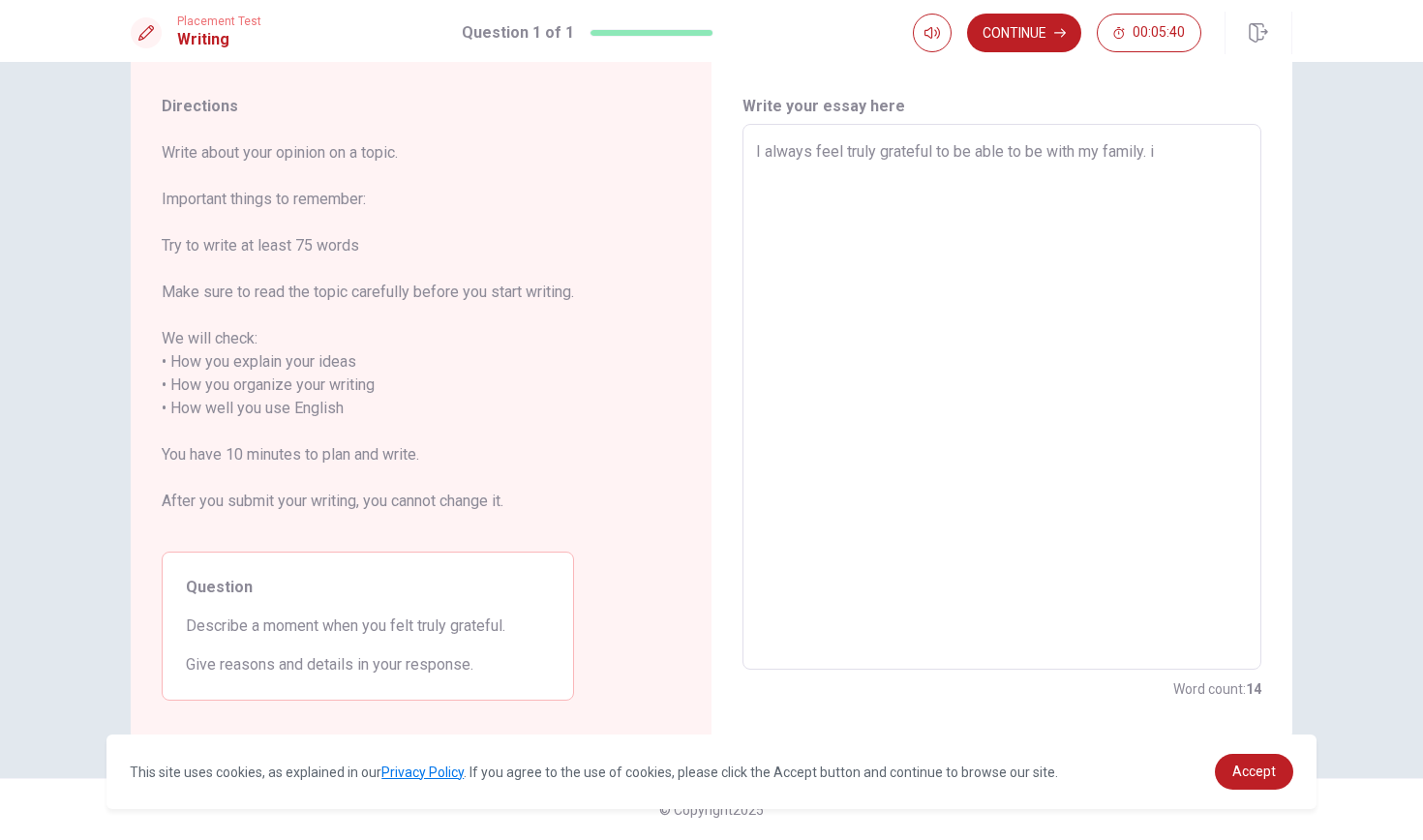 type on "I always feel truly grateful to be able to be with my family." 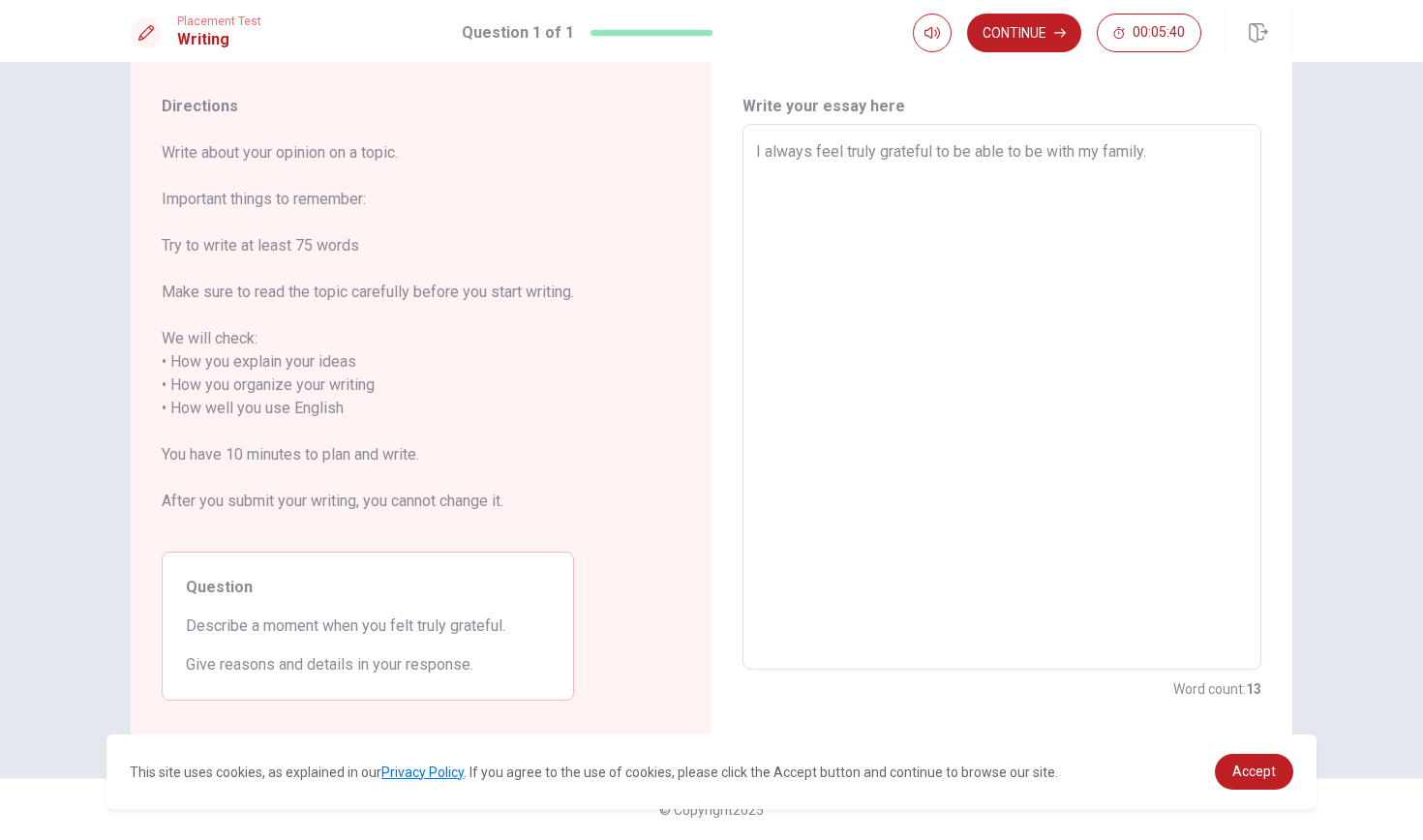 type on "x" 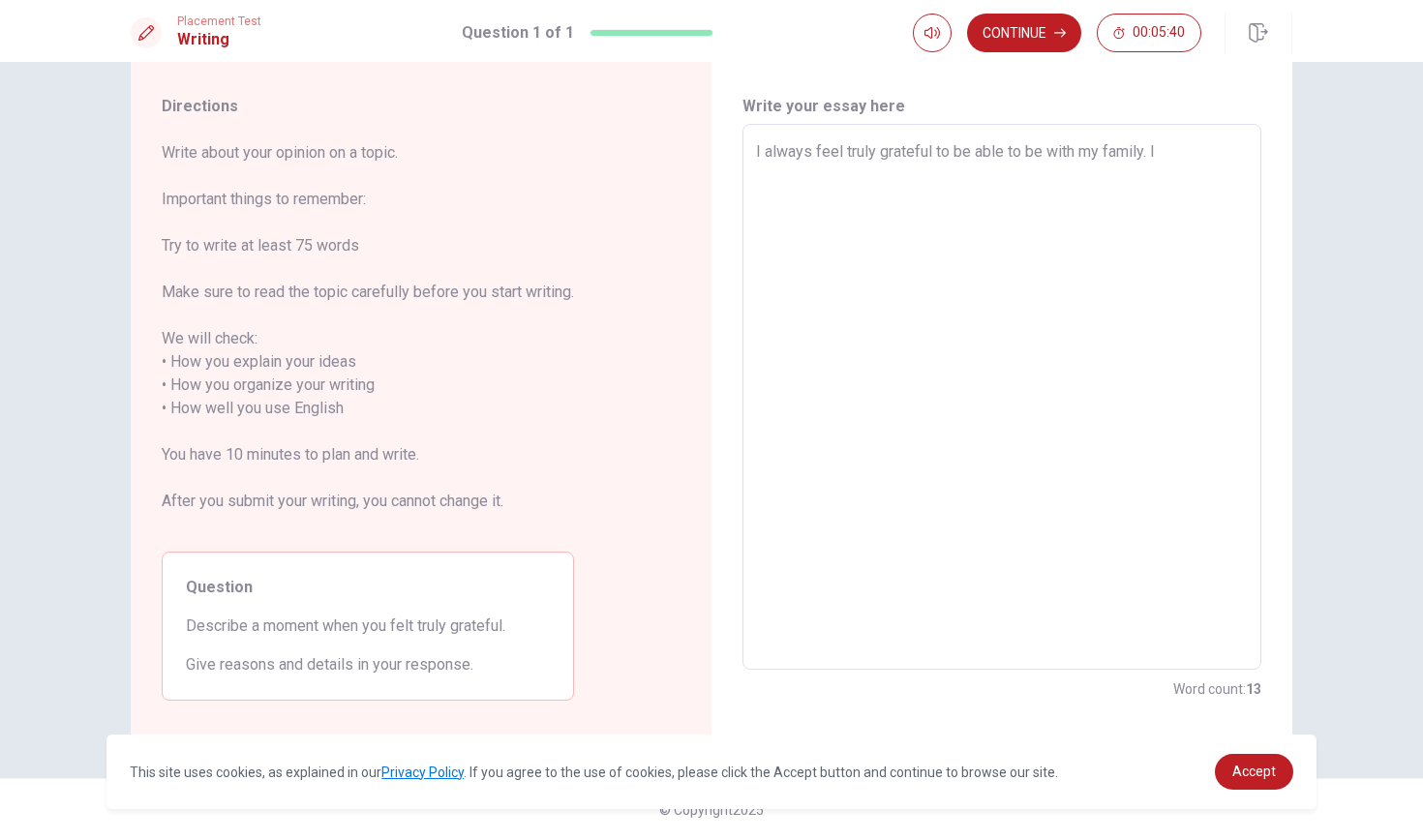 type on "x" 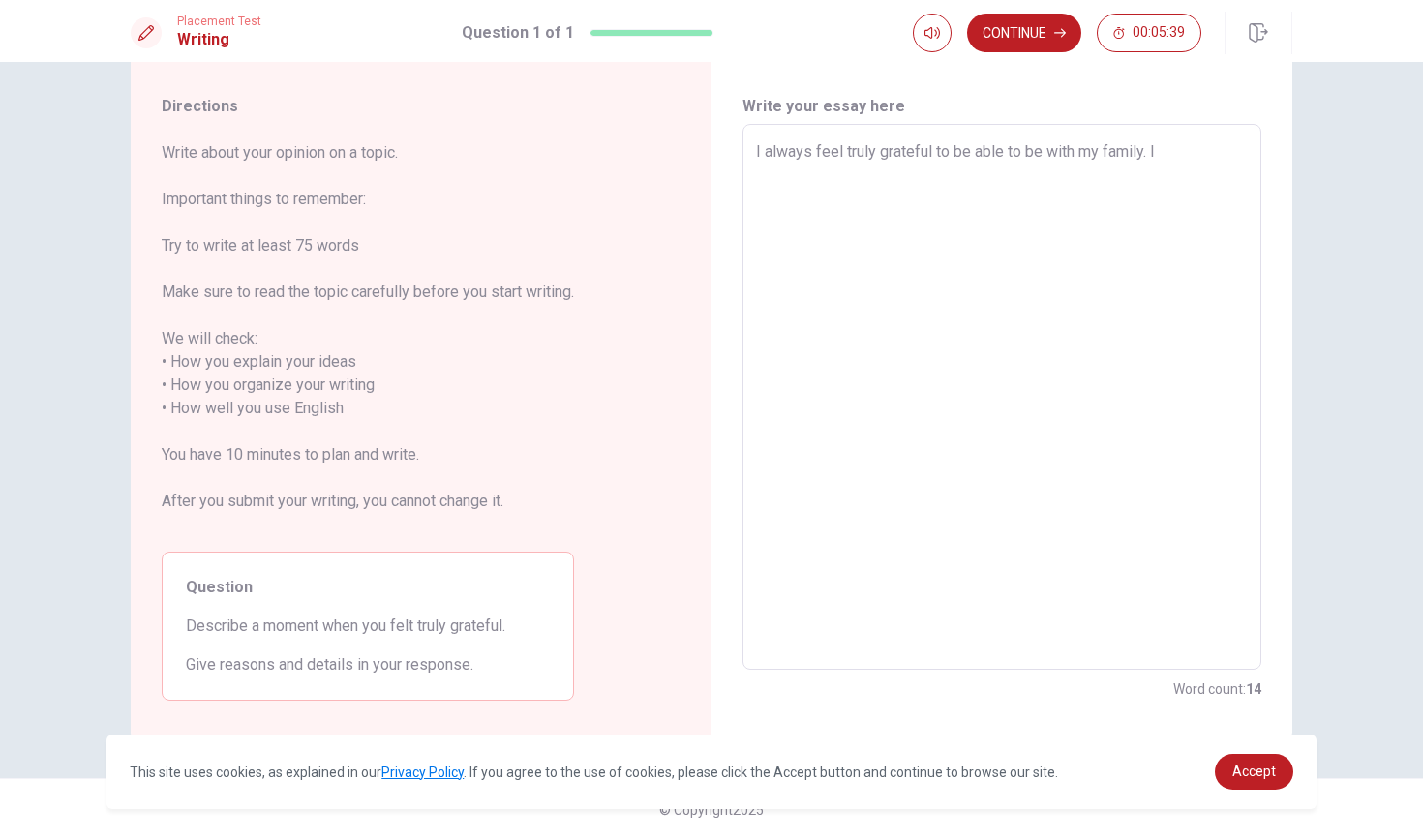 type on "I always feel truly grateful to be able to be with my family. I" 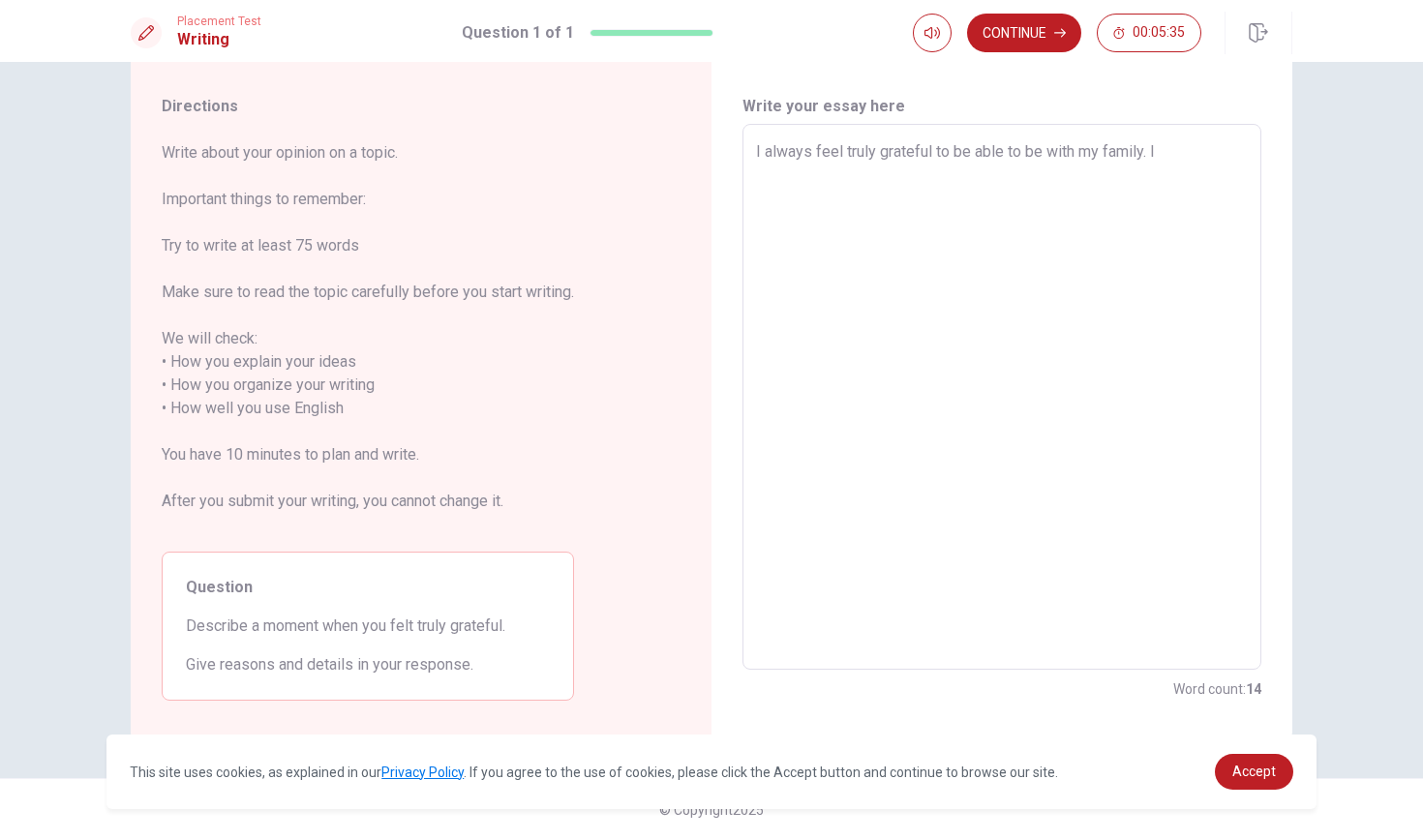 type on "x" 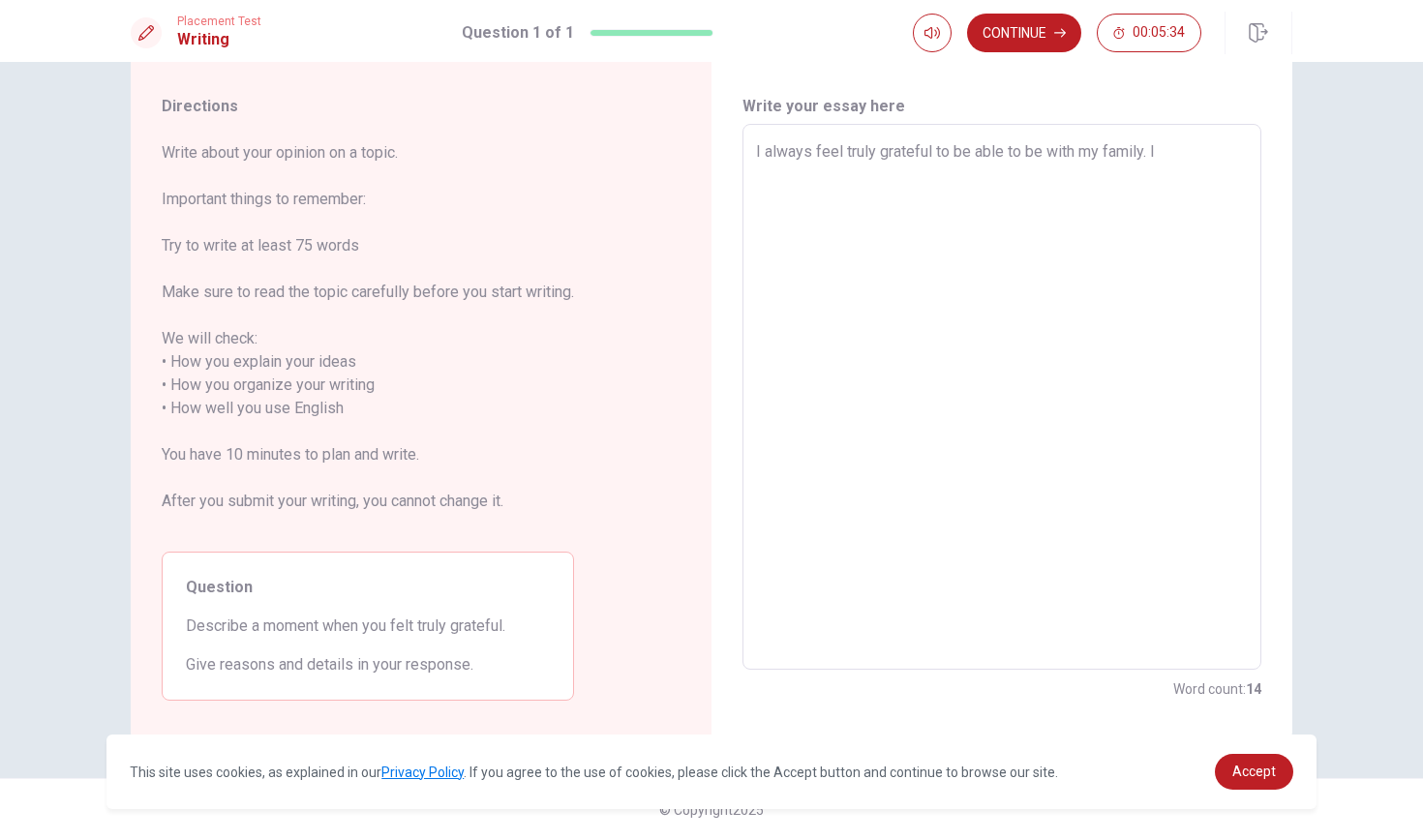 type on "I always feel truly grateful to be able to be with my family. I" 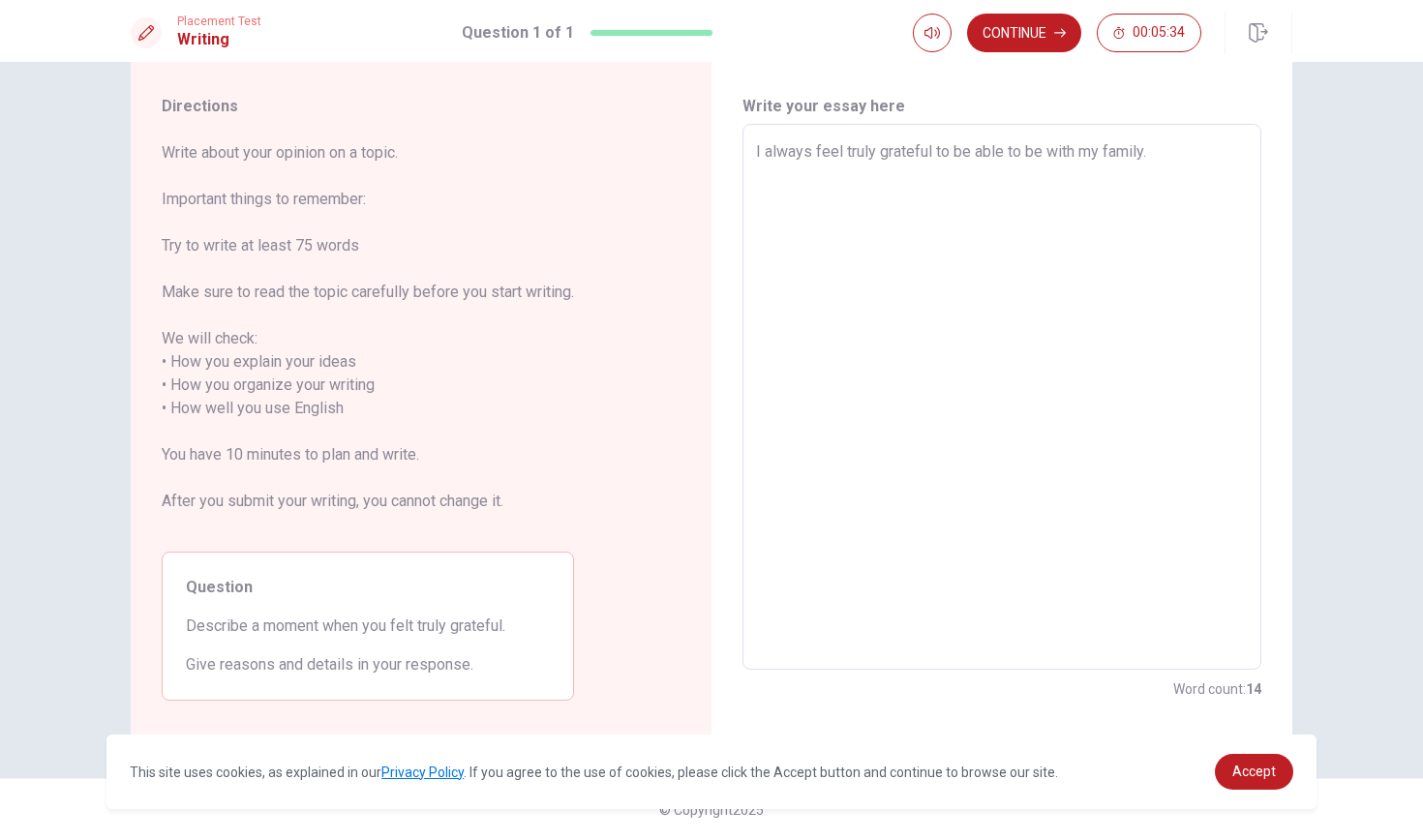type on "x" 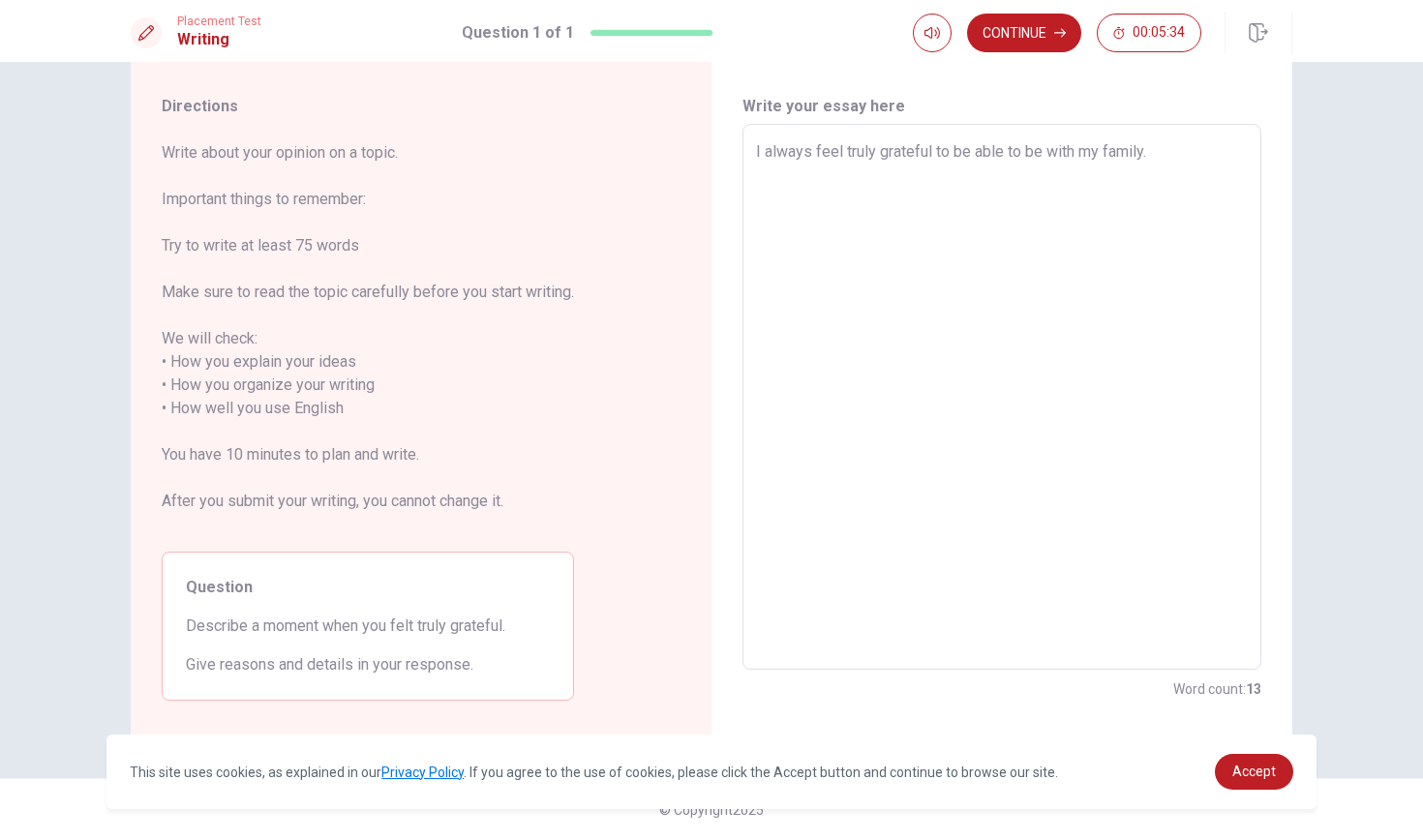 type on "I always feel truly grateful to be able to be with my family." 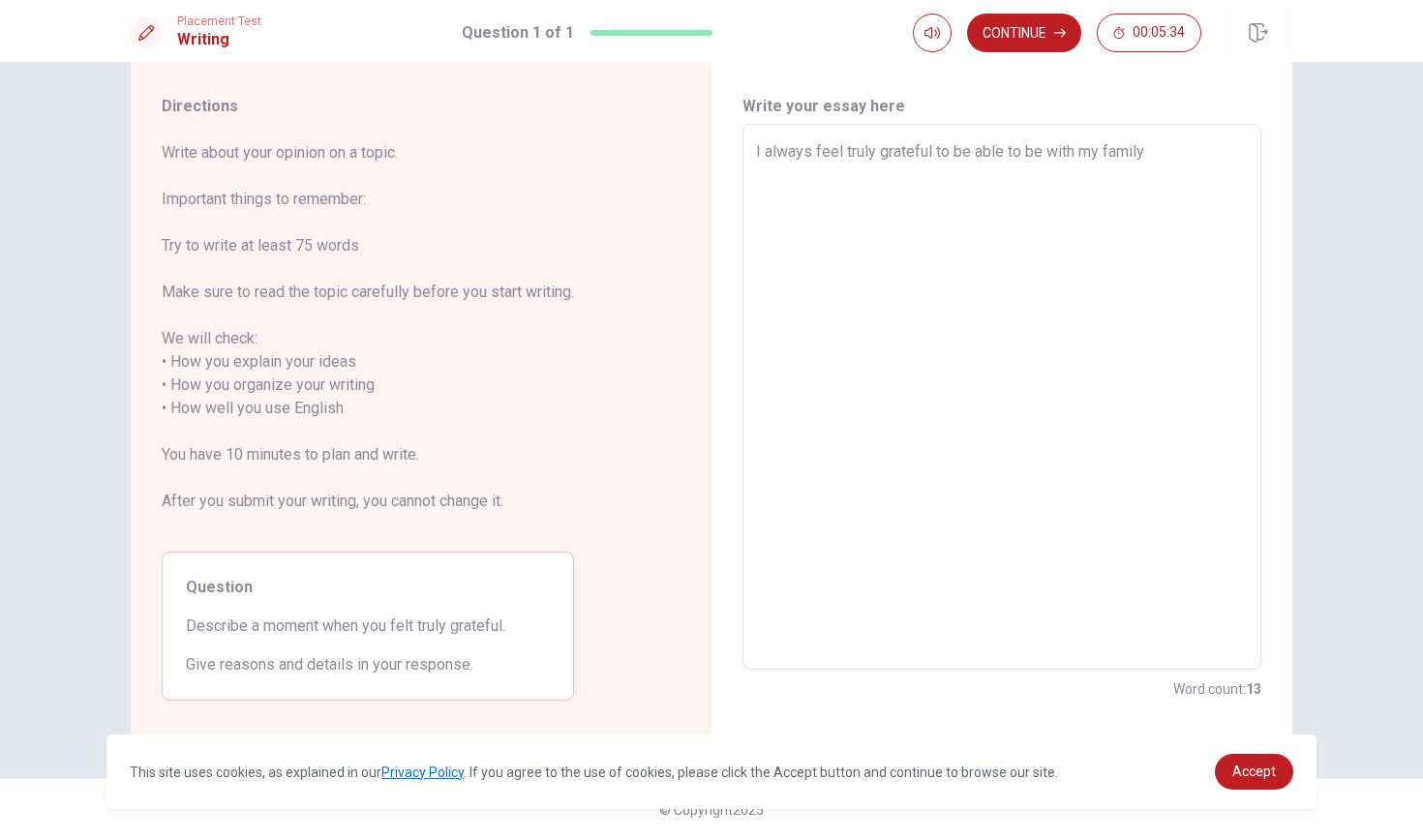 type on "x" 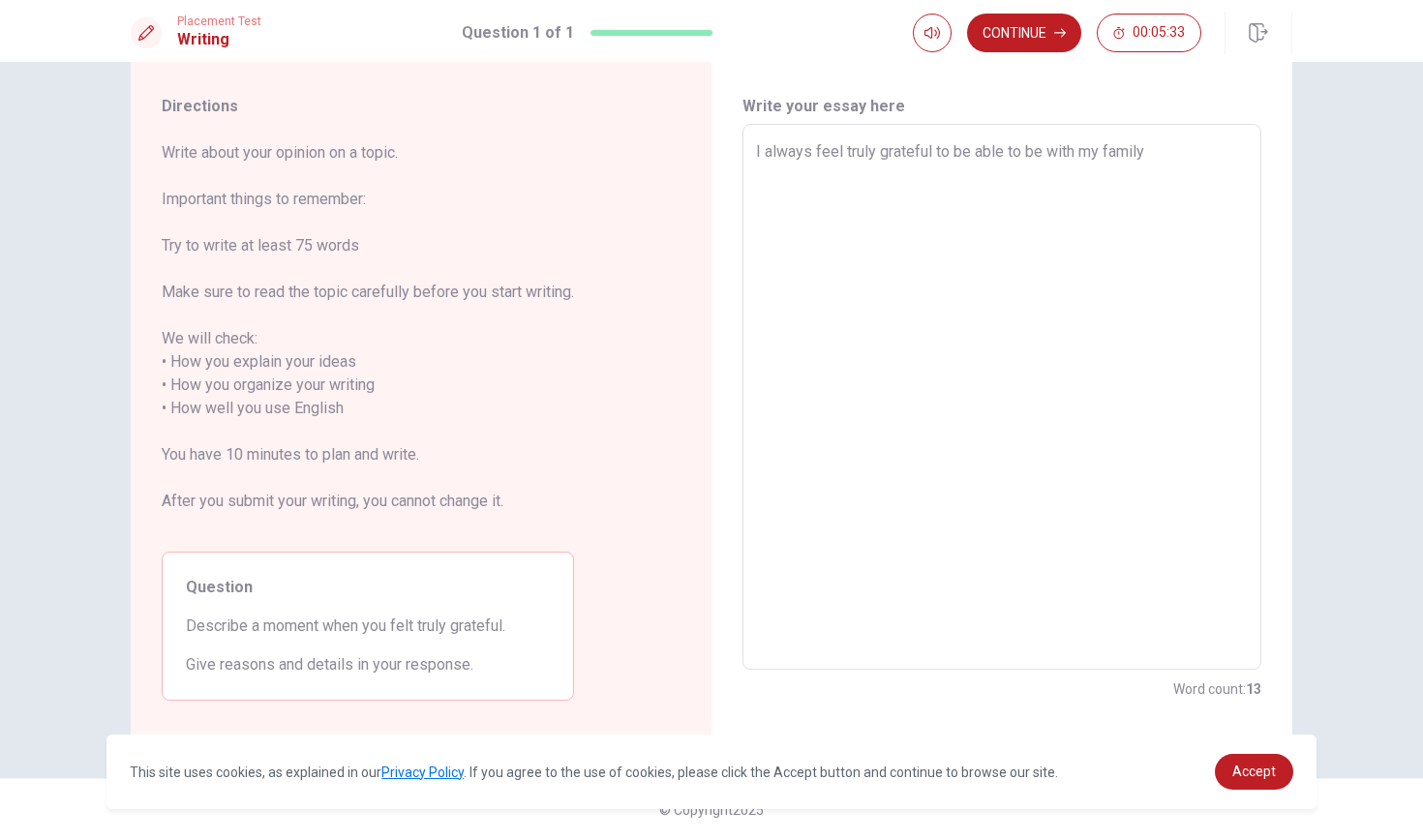 type on "I always feel truly grateful to be able to be with my family," 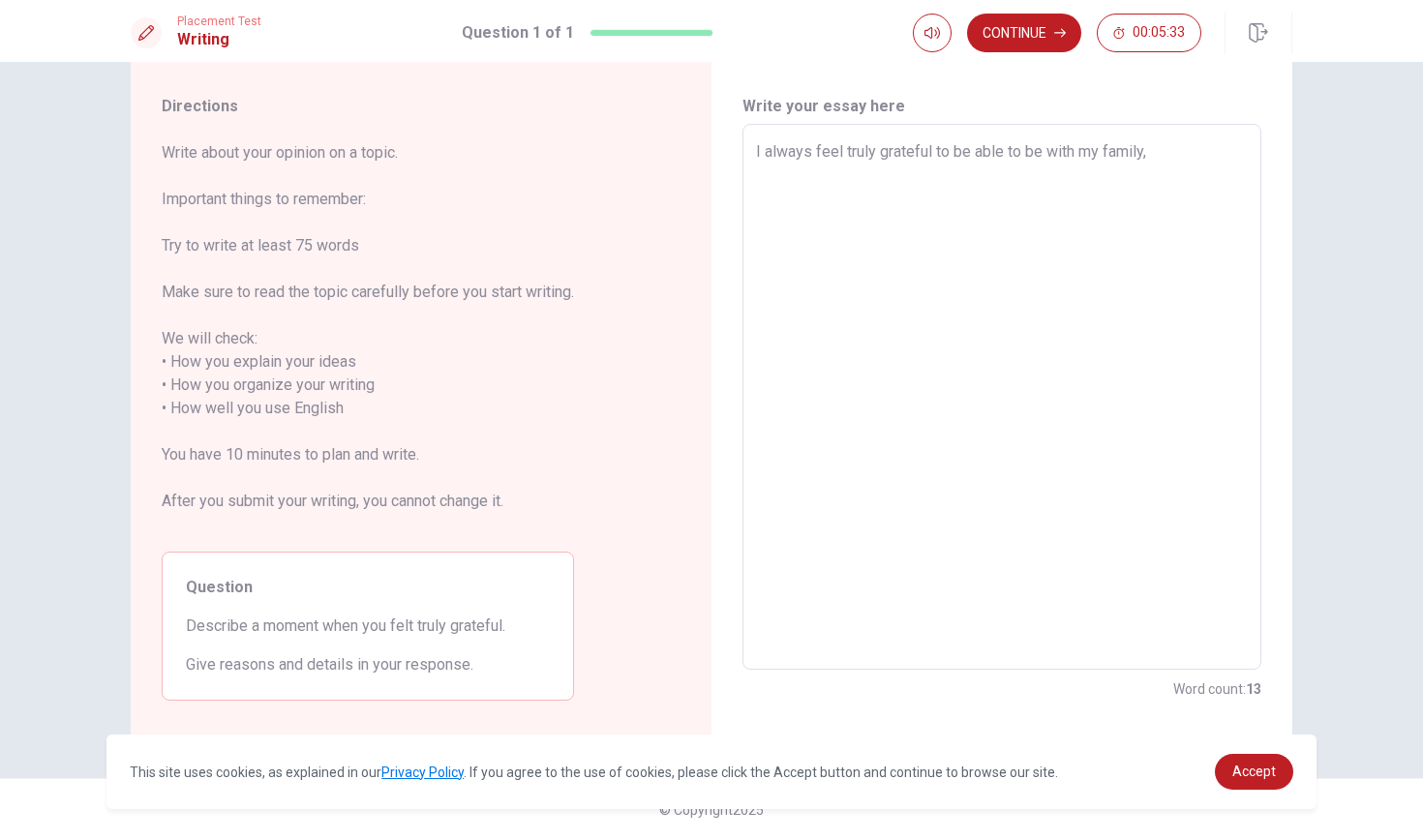 type on "x" 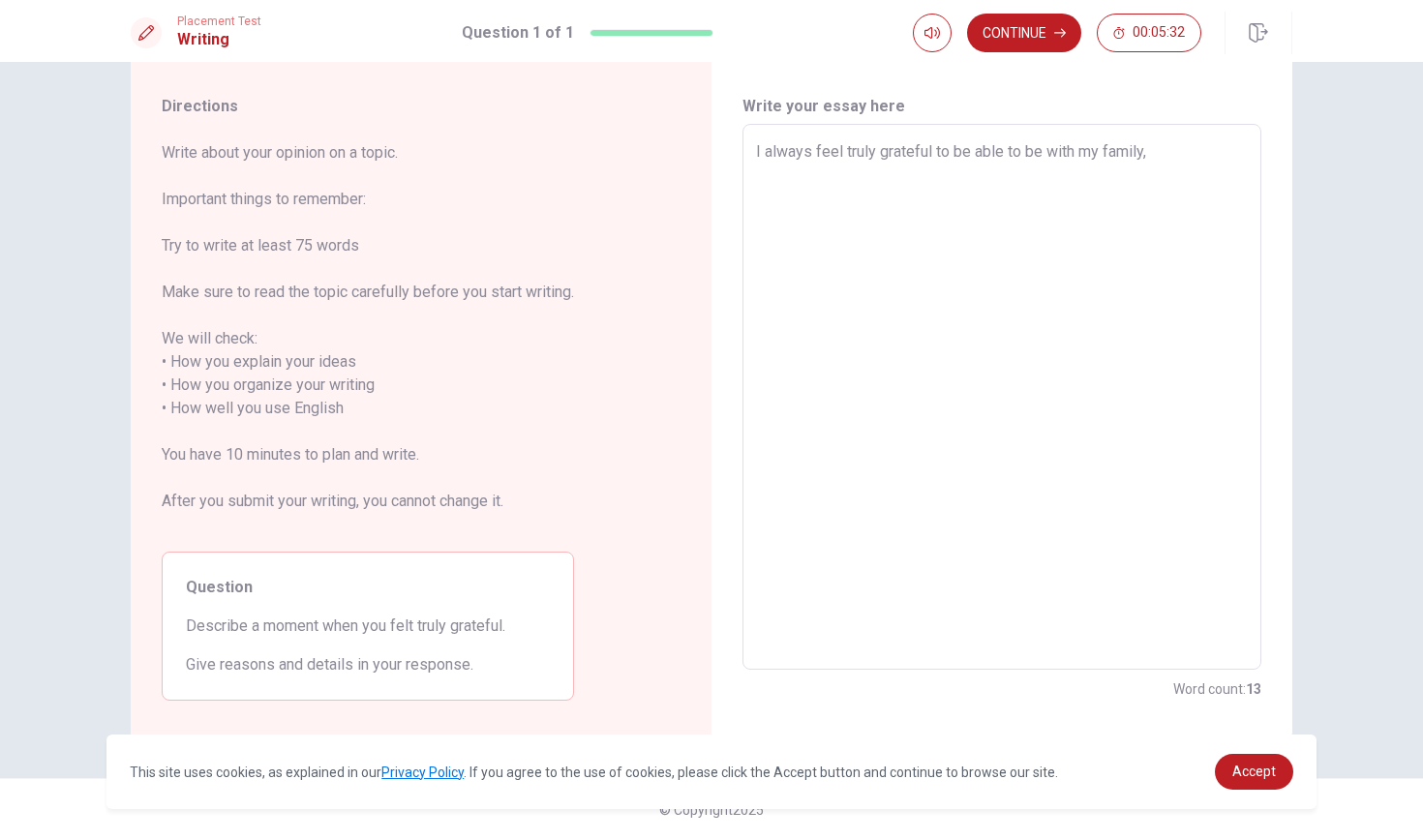 type on "I always feel truly grateful to be able to be with my family," 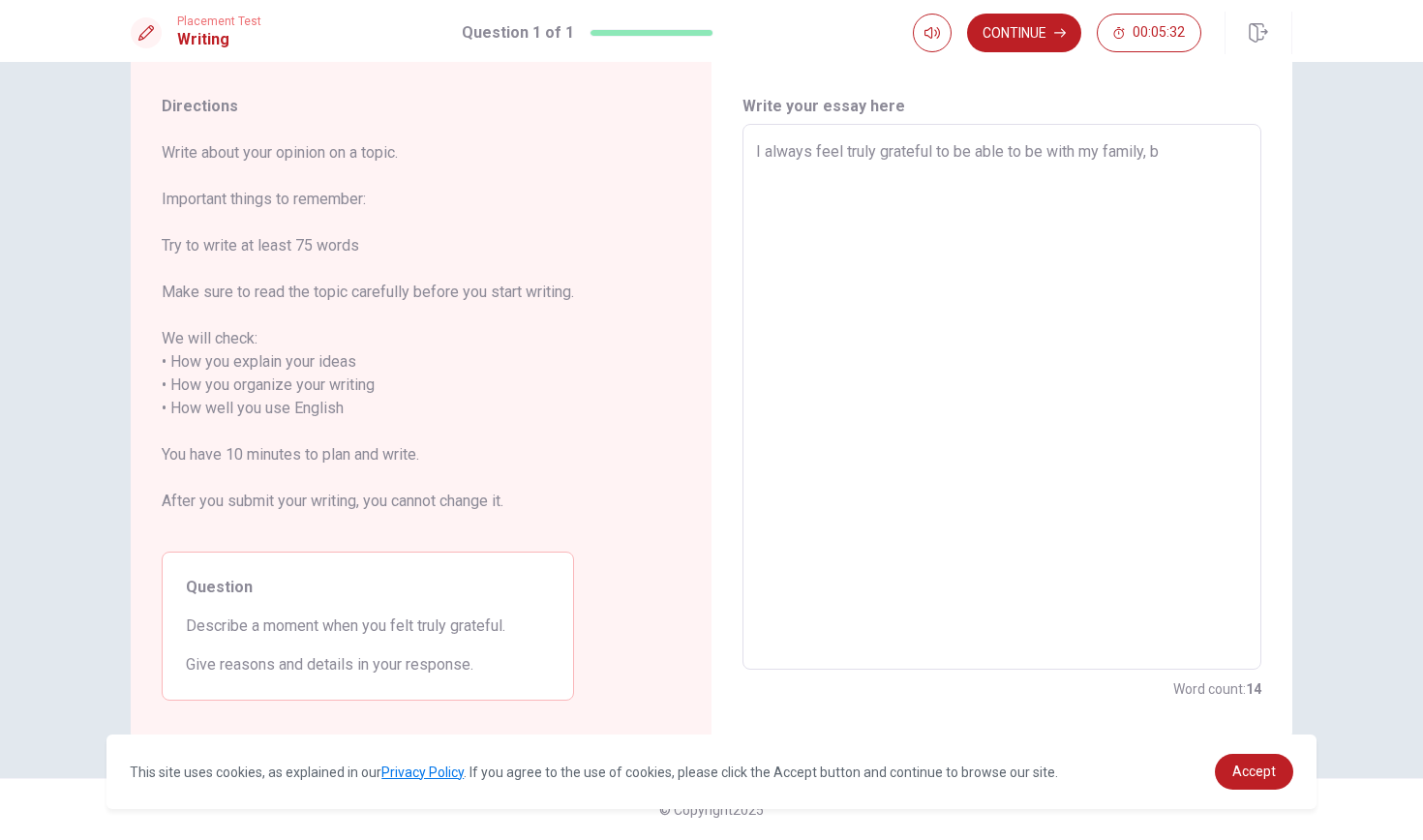 type on "x" 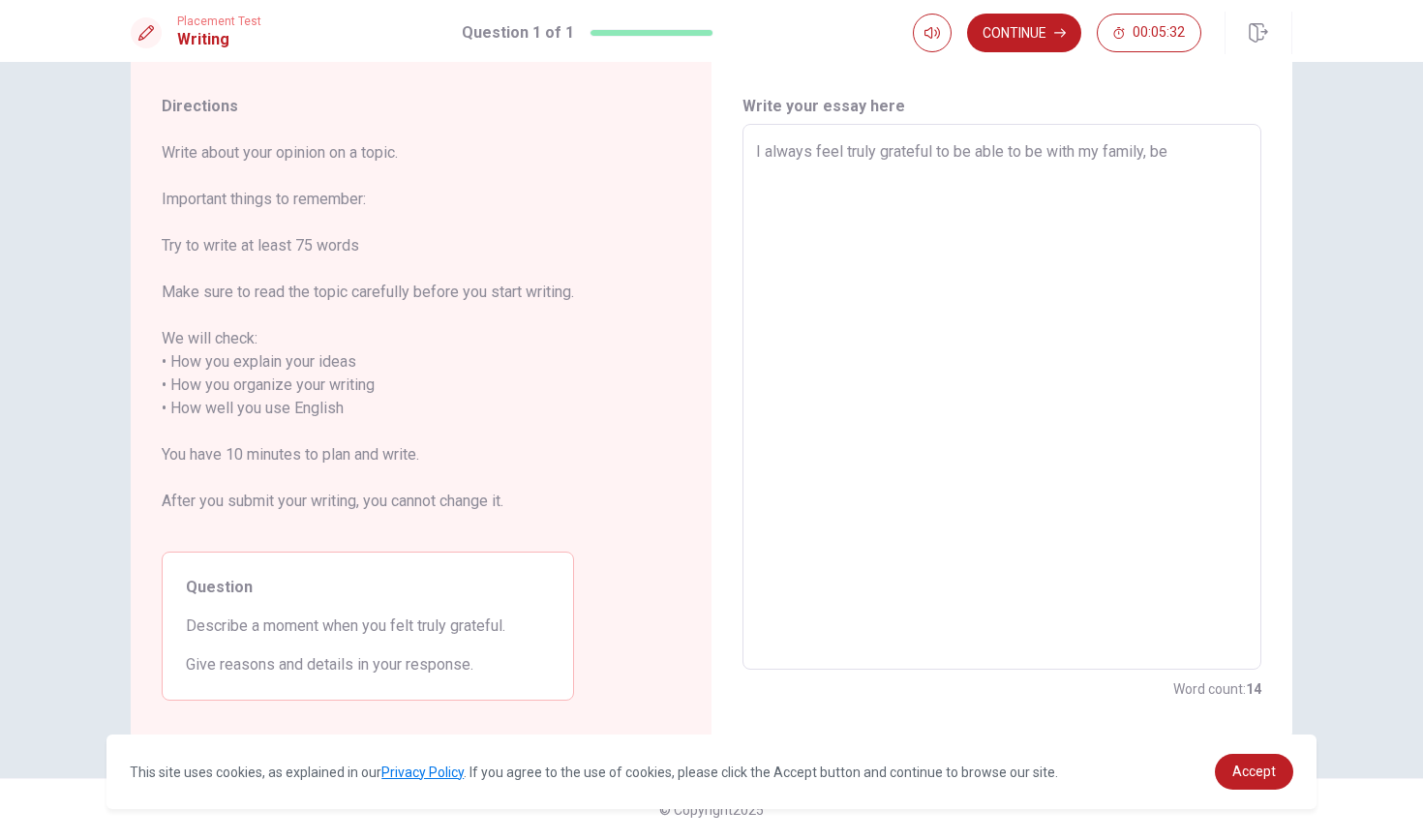 type on "x" 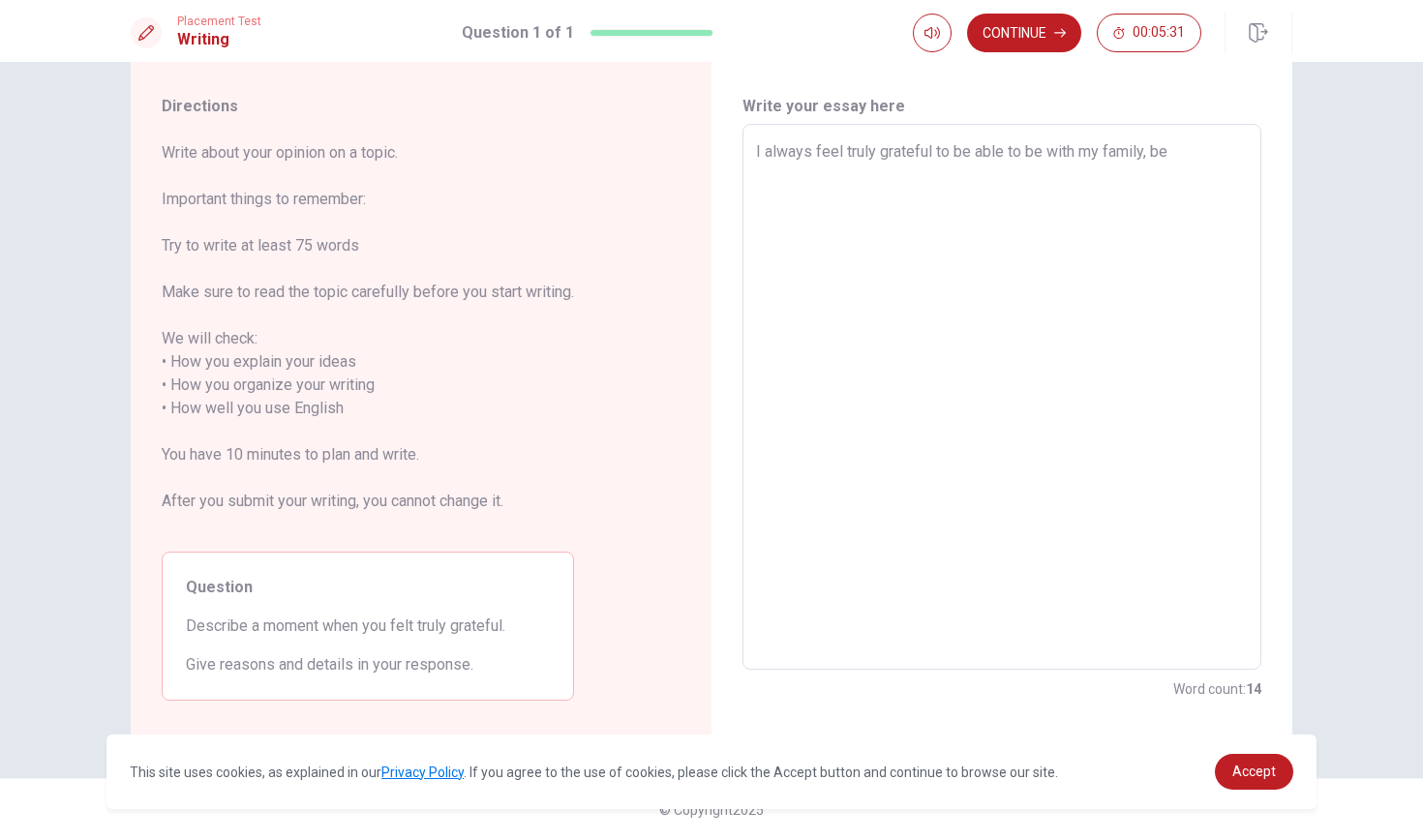 type on "I always feel truly grateful to be able to be with my family, bec" 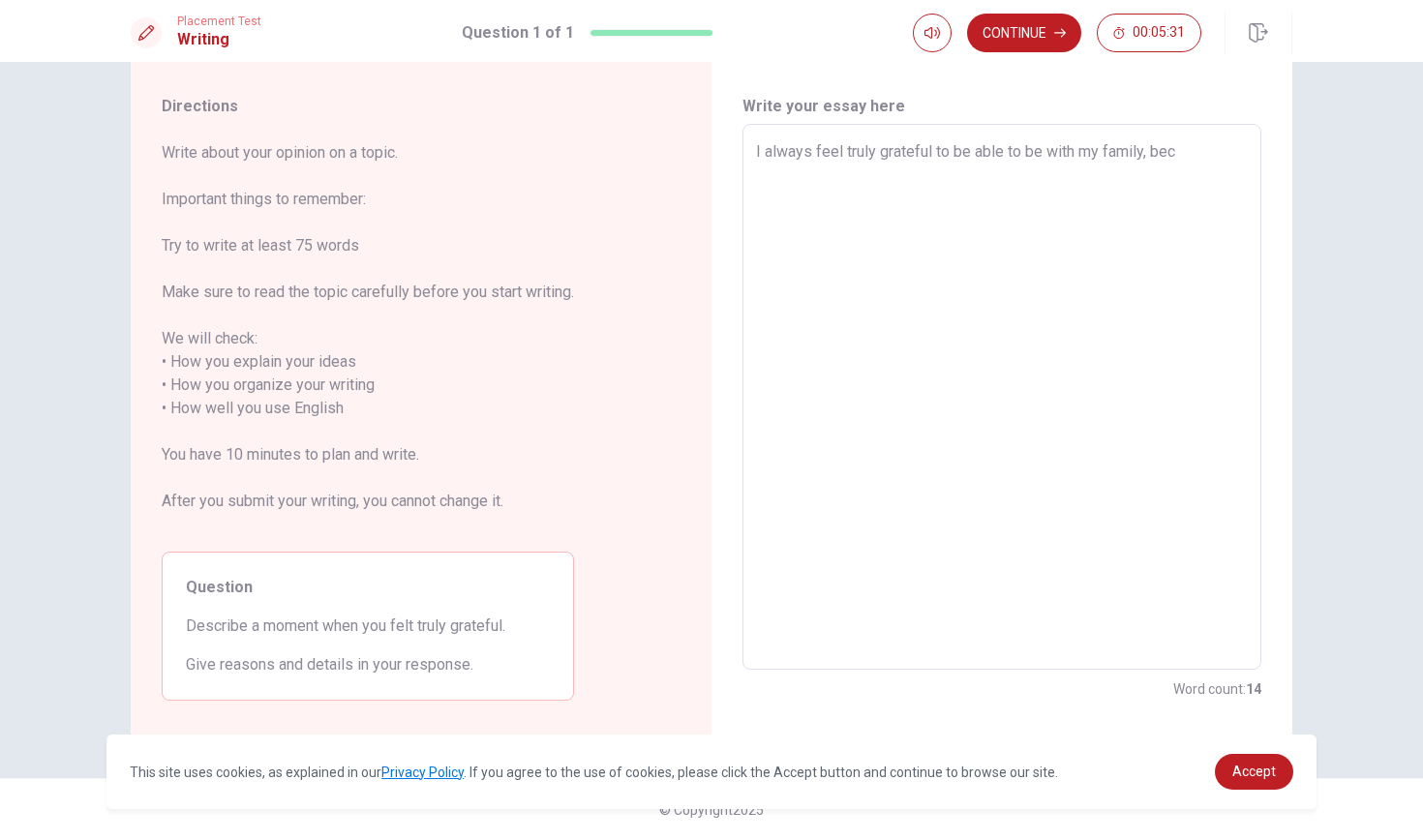 type on "x" 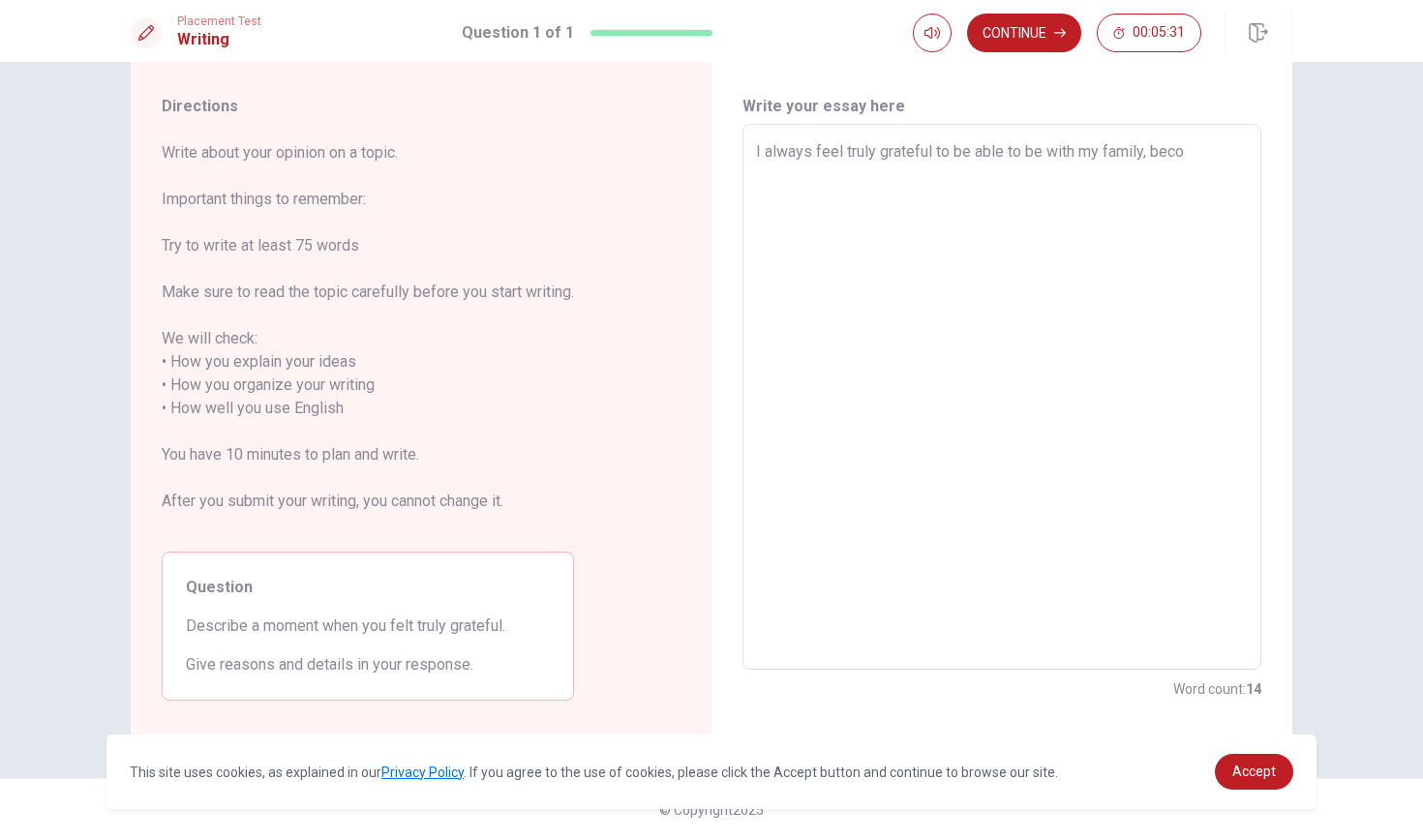 type on "x" 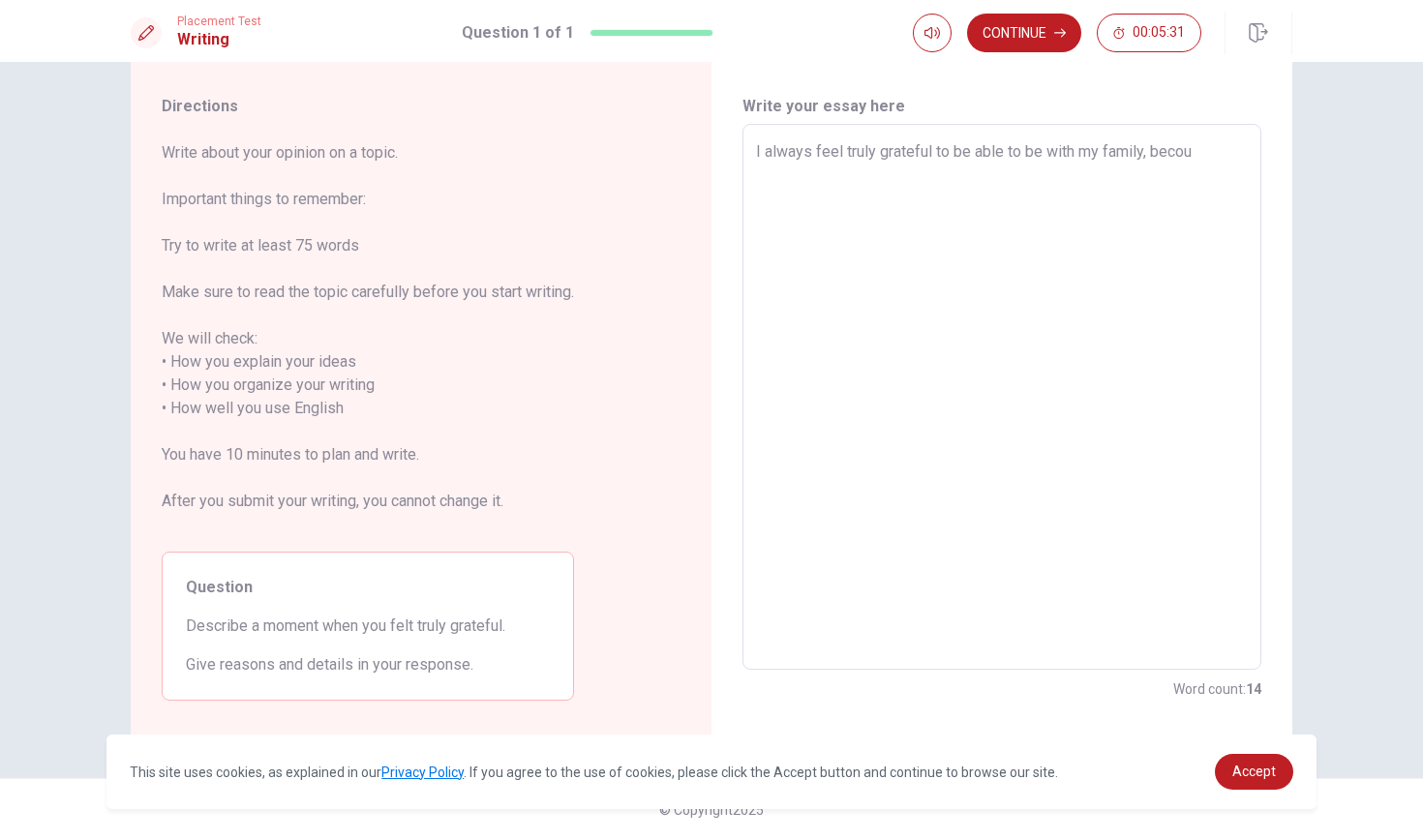 type on "x" 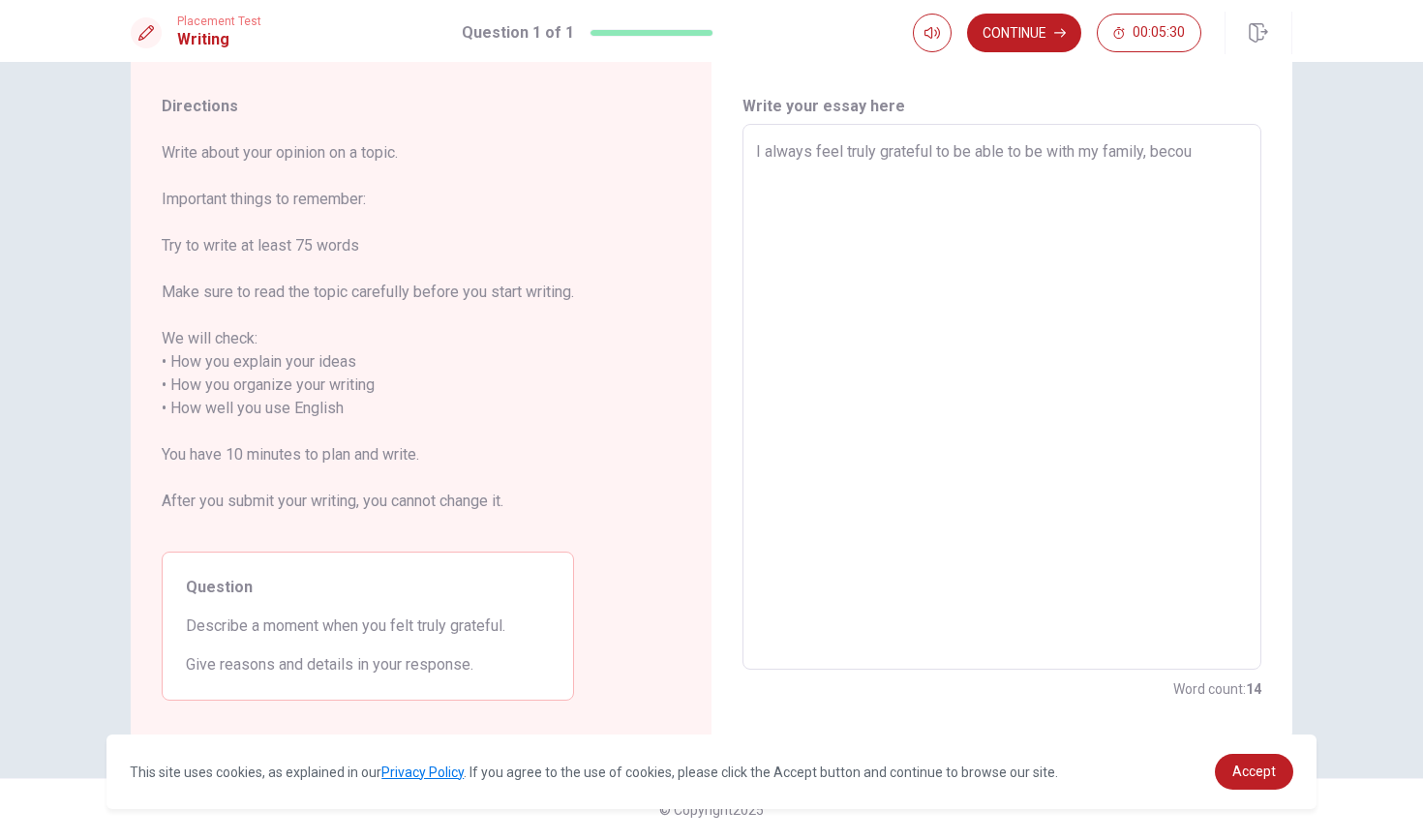 type on "I always feel truly grateful to be able to be with my family, becous" 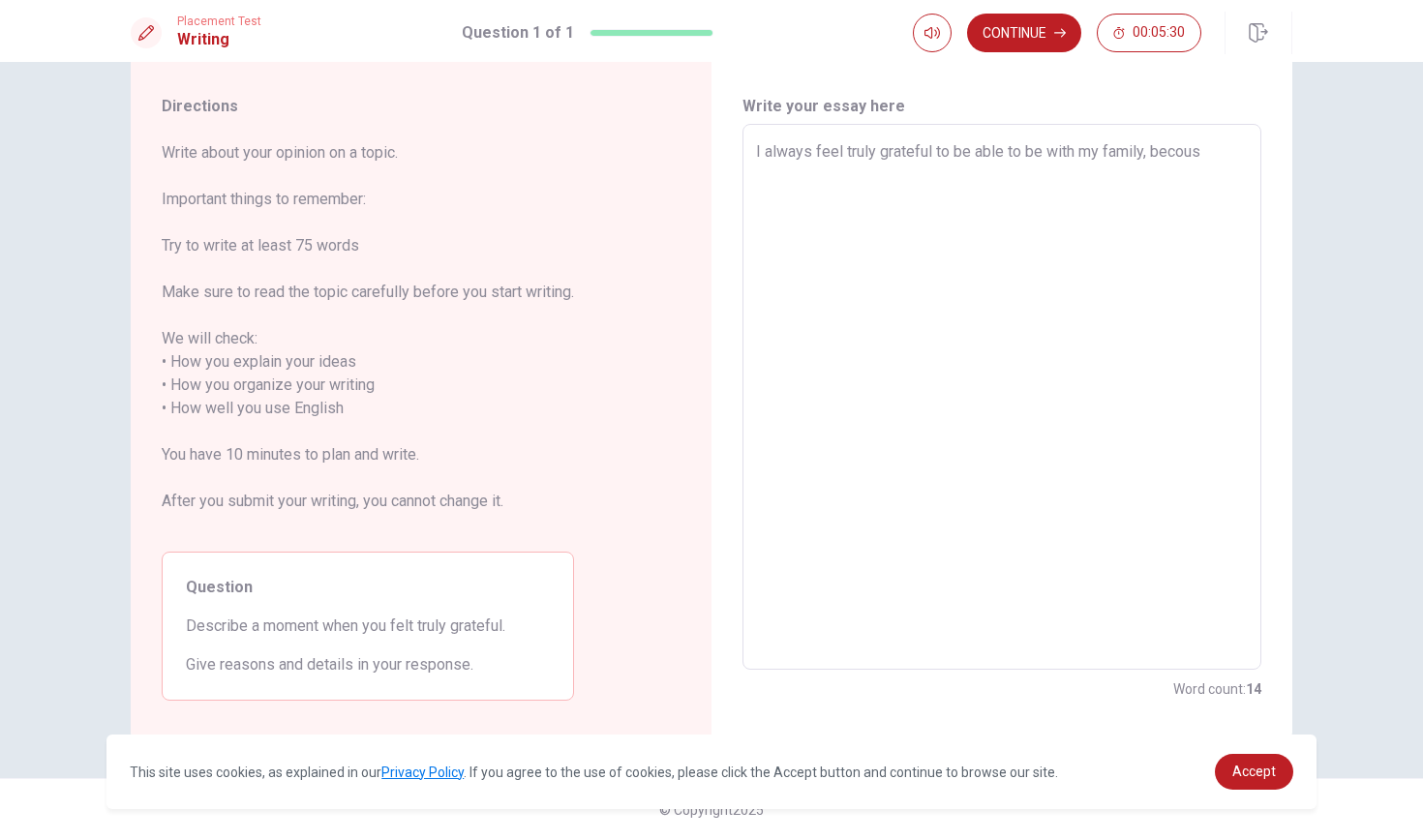 type on "x" 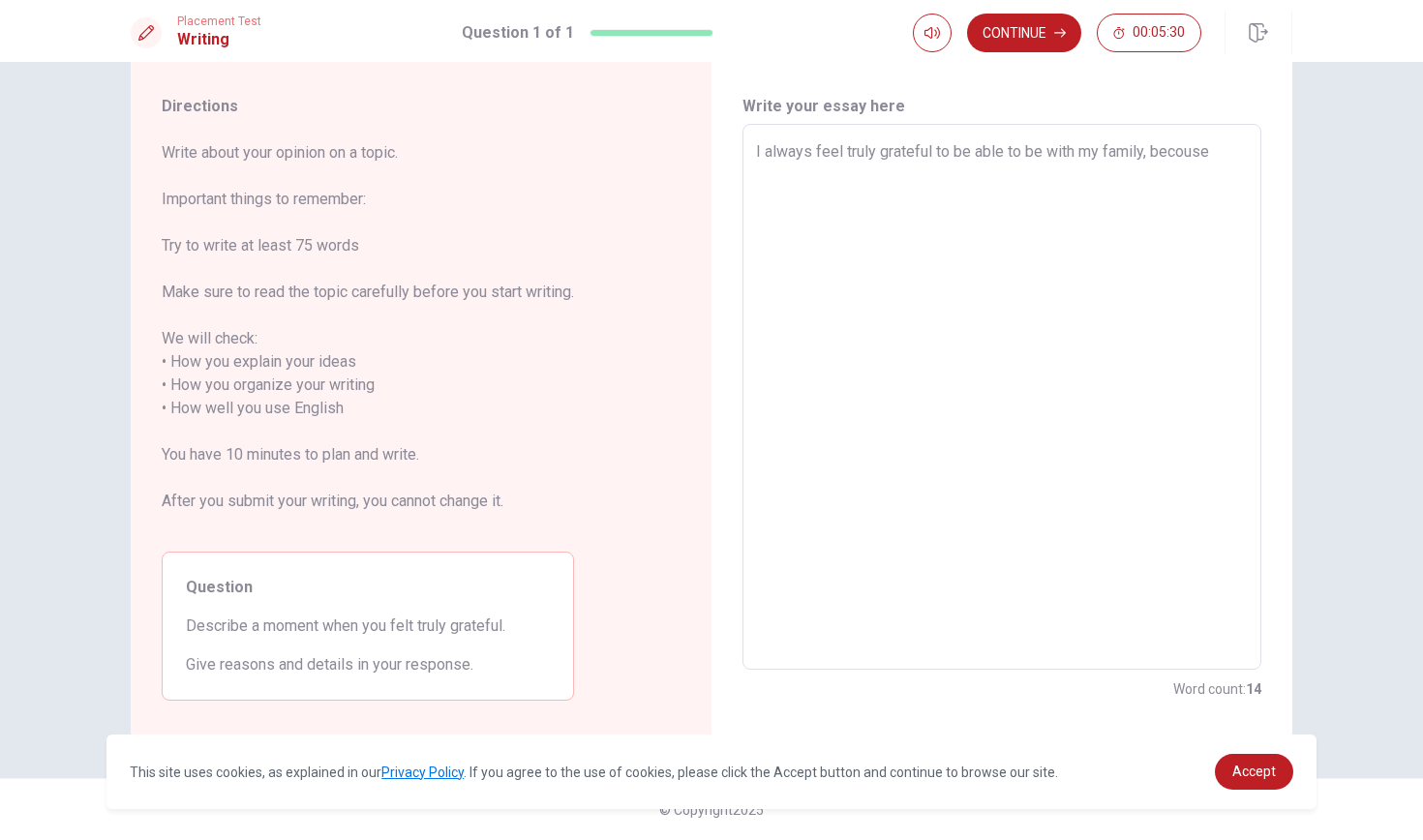 type on "x" 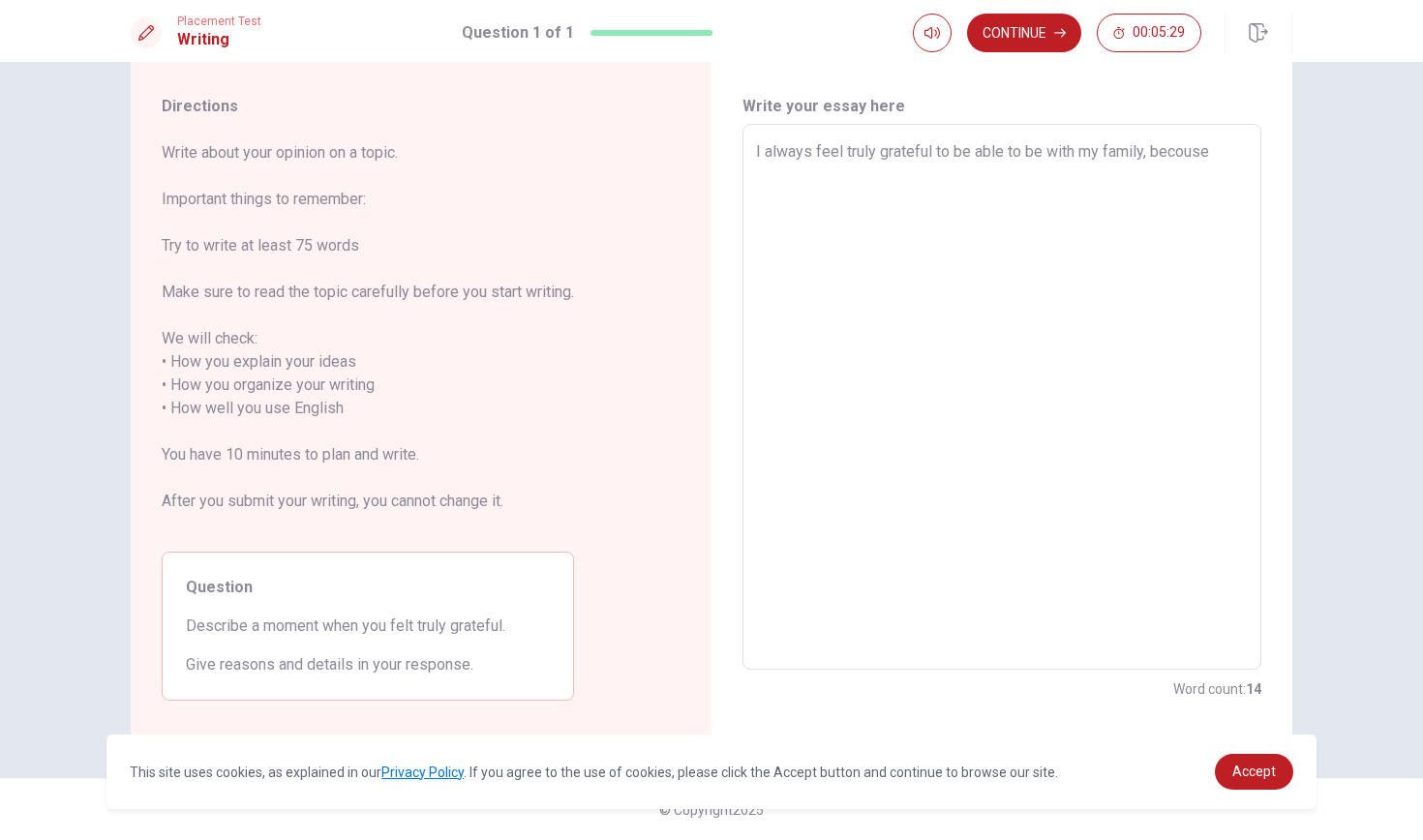 type on "I always feel truly grateful to be able to be with my family, becouse I" 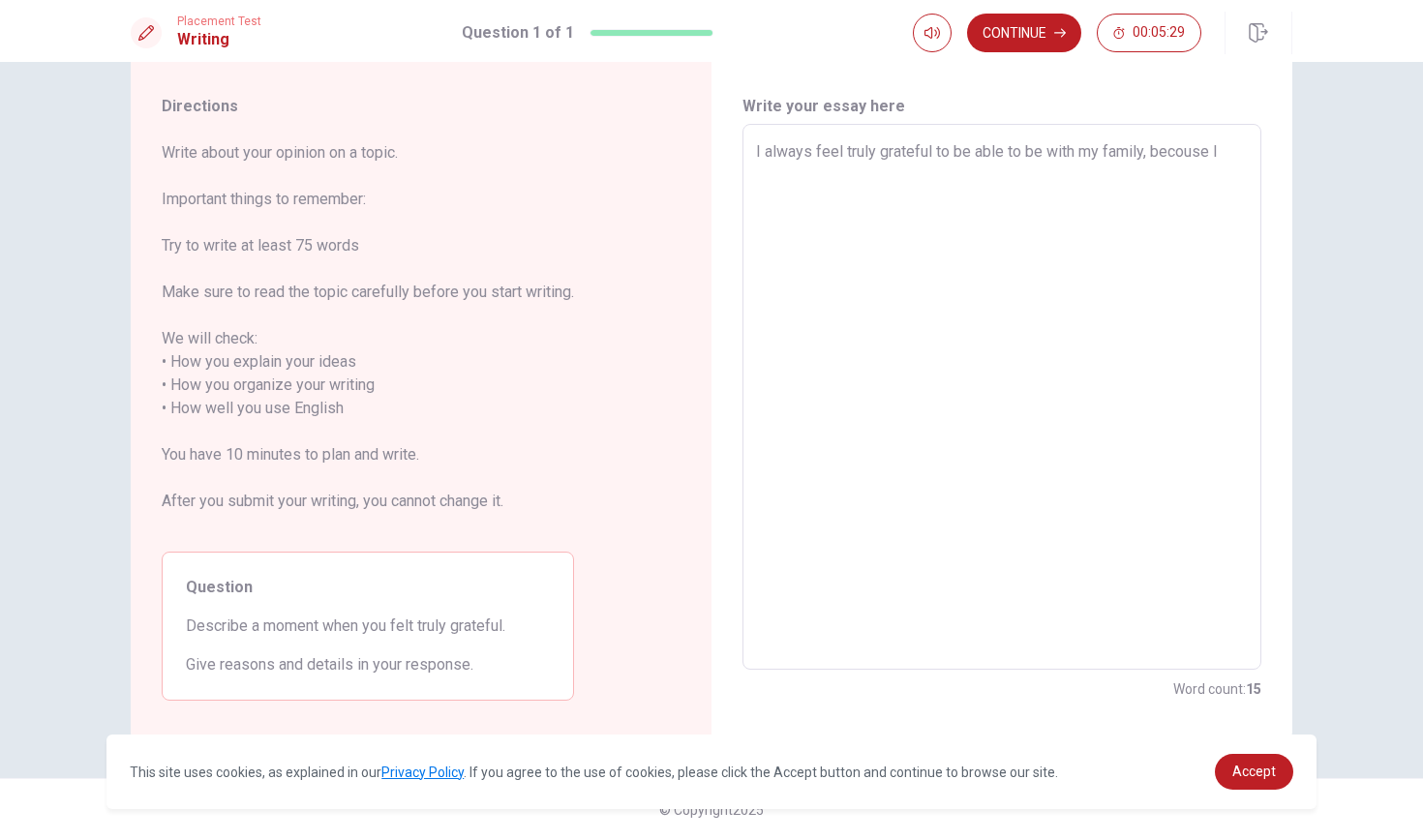 type on "x" 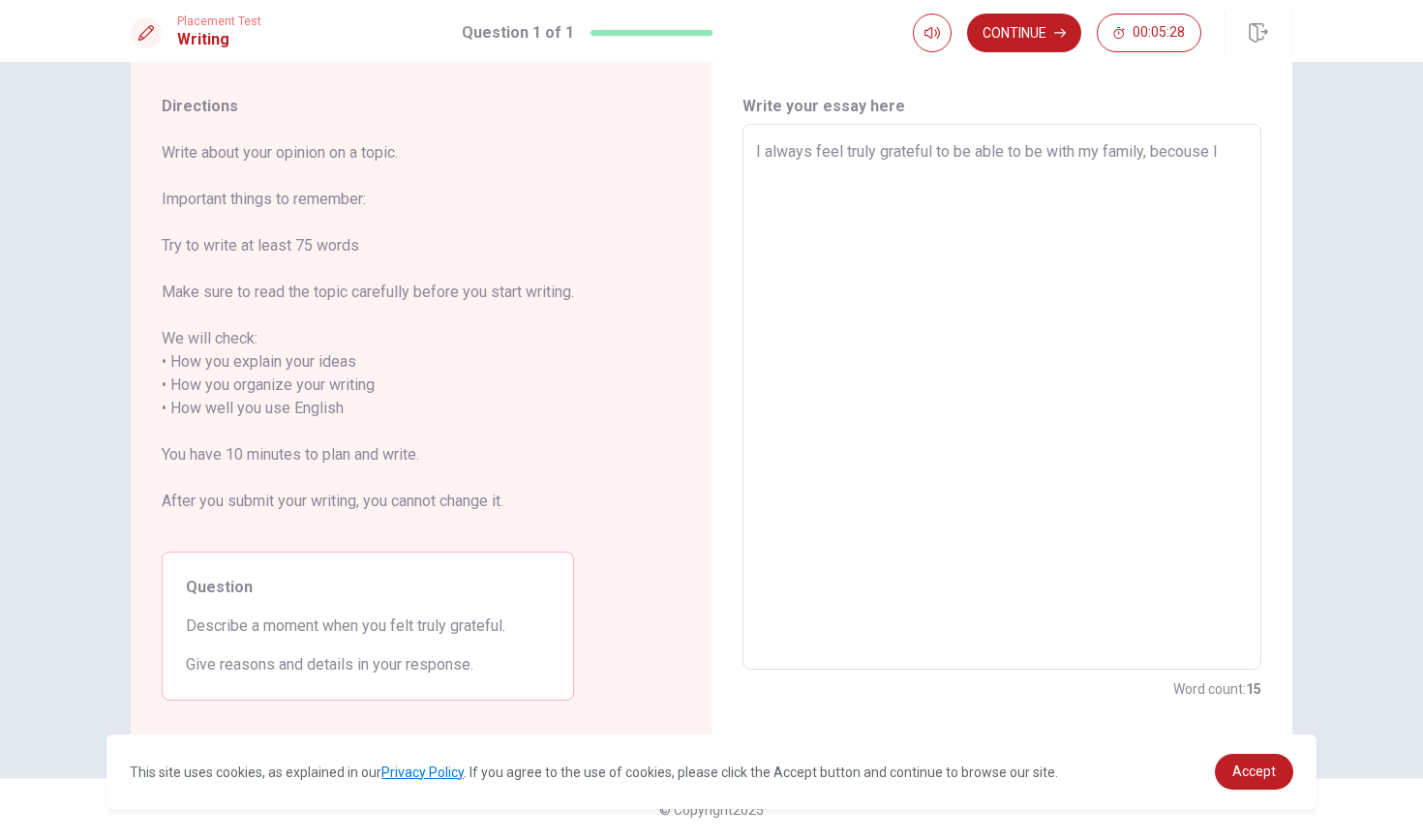 type 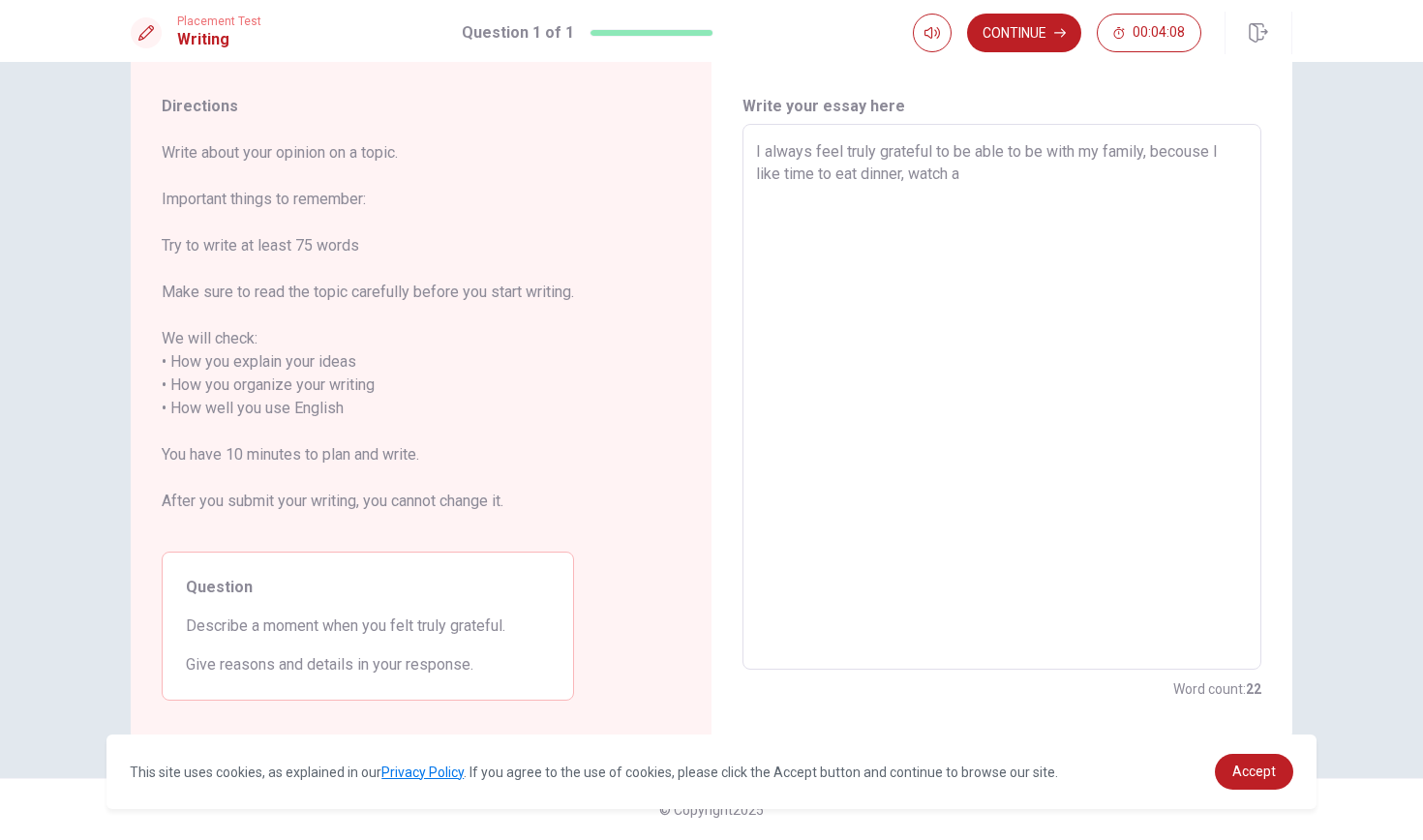 click on "I always feel truly grateful to be able to be with my family, becouse I like time to eat dinner, watch a" at bounding box center [1002, 397] 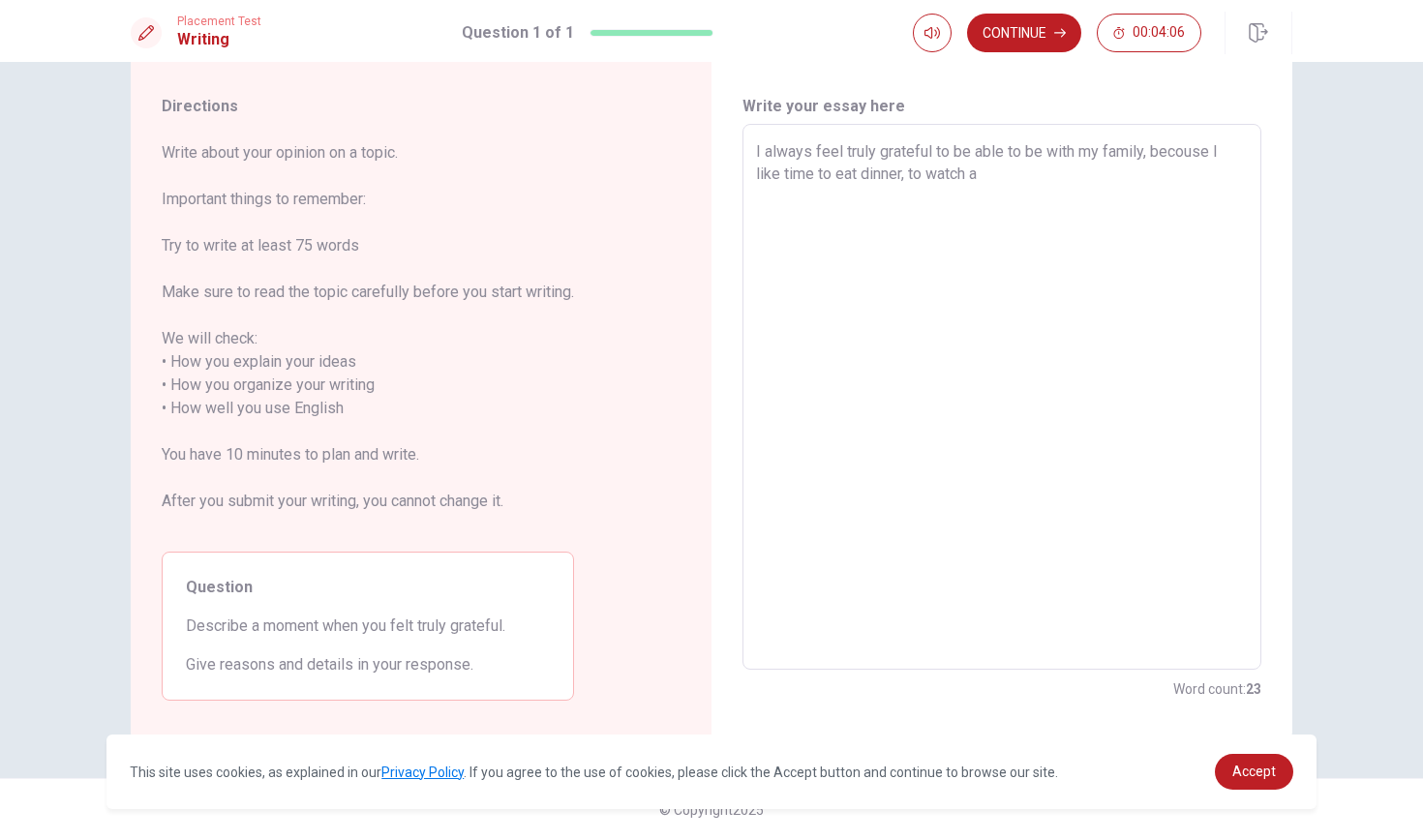 click on "I always feel truly grateful to be able to be with my family, becouse I like time to eat dinner, to watch a" at bounding box center [1002, 397] 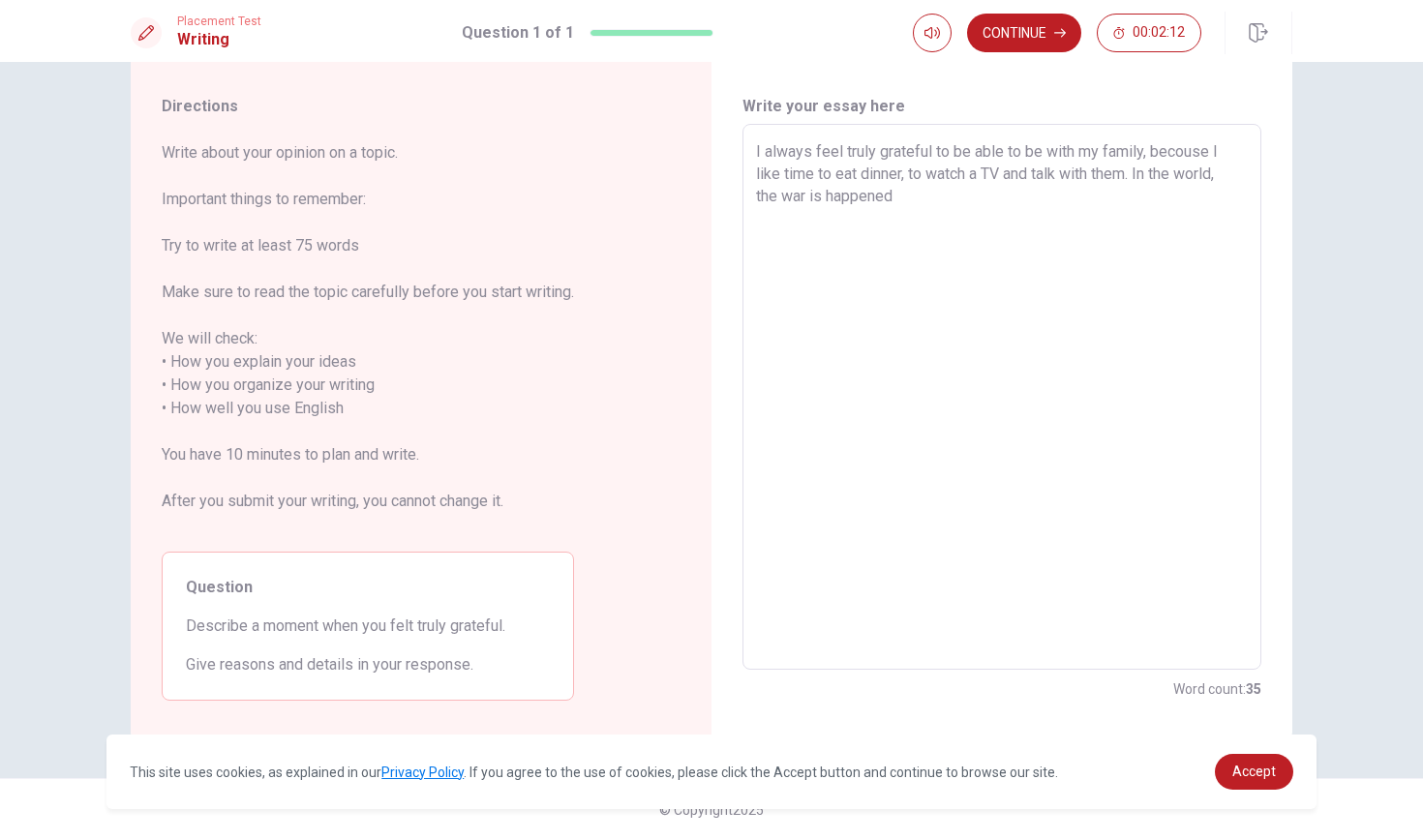 click on "I always feel truly grateful to be able to be with my family, becouse I like time to eat dinner, to watch a TV and talk with them. In the world,
the war is happened" at bounding box center (1002, 397) 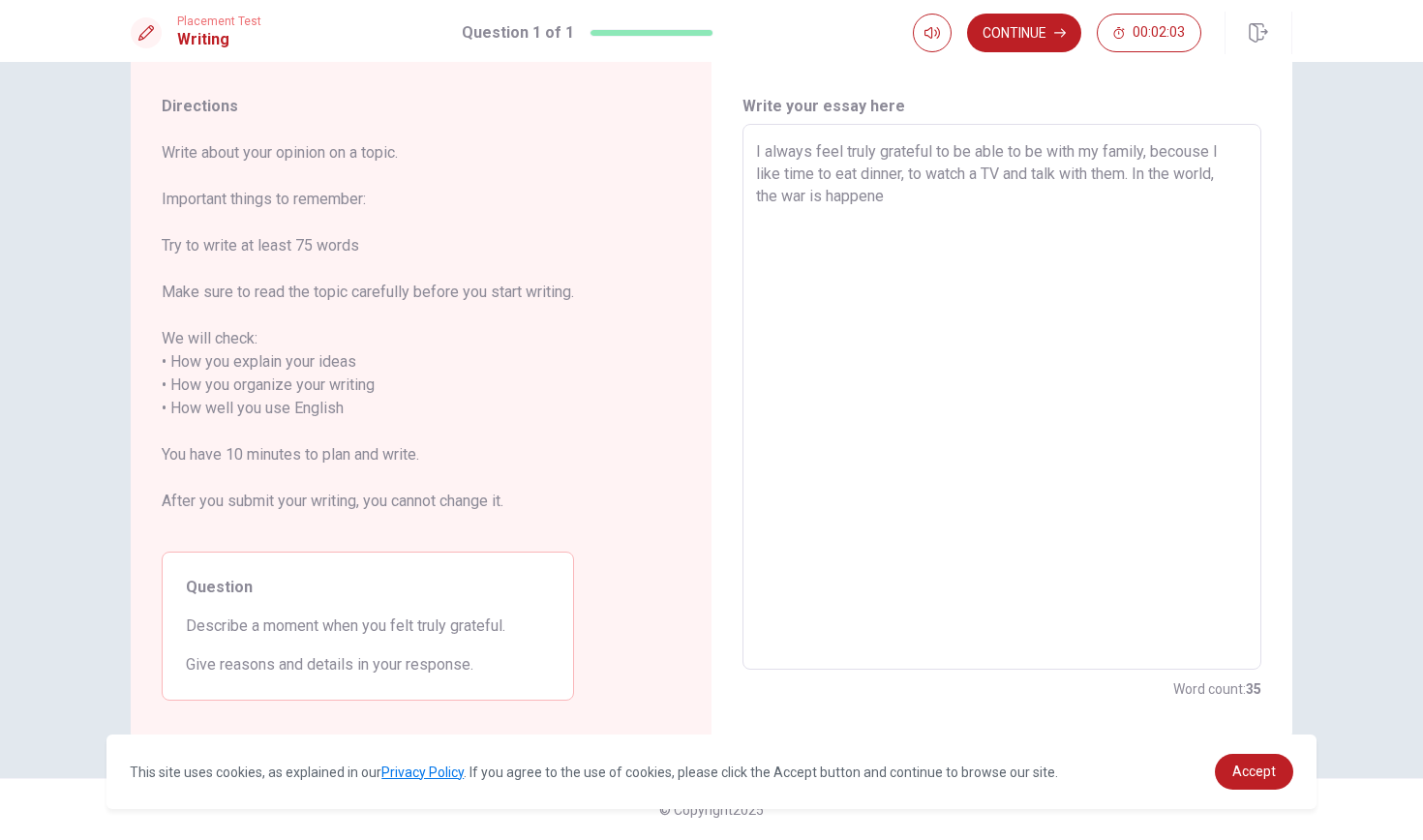 drag, startPoint x: 802, startPoint y: 193, endPoint x: 886, endPoint y: 198, distance: 84.14868 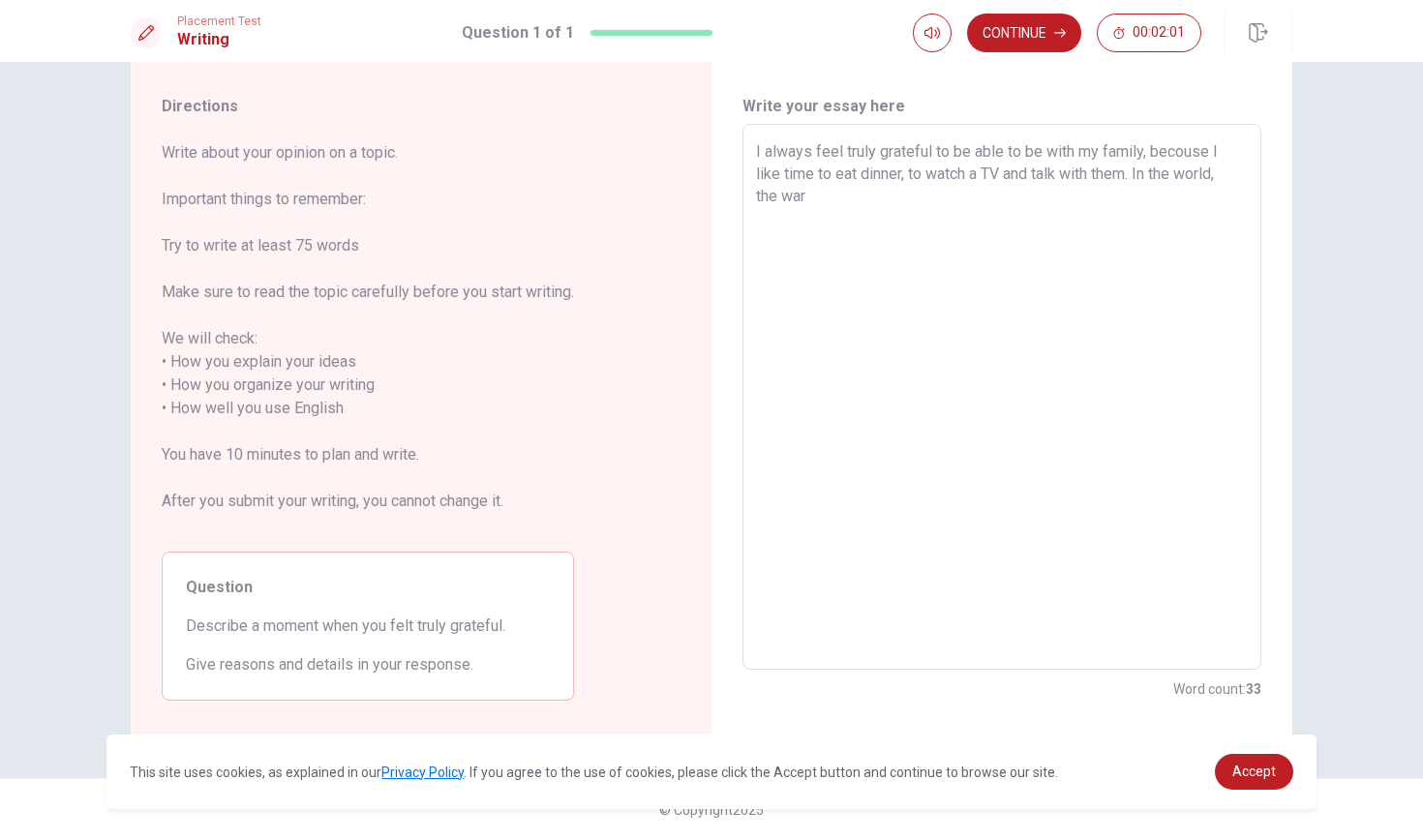 click on "I always feel truly grateful to be able to be with my family, becouse I like time to eat dinner, to watch a TV and talk with them. In the world,
the war" at bounding box center [1002, 397] 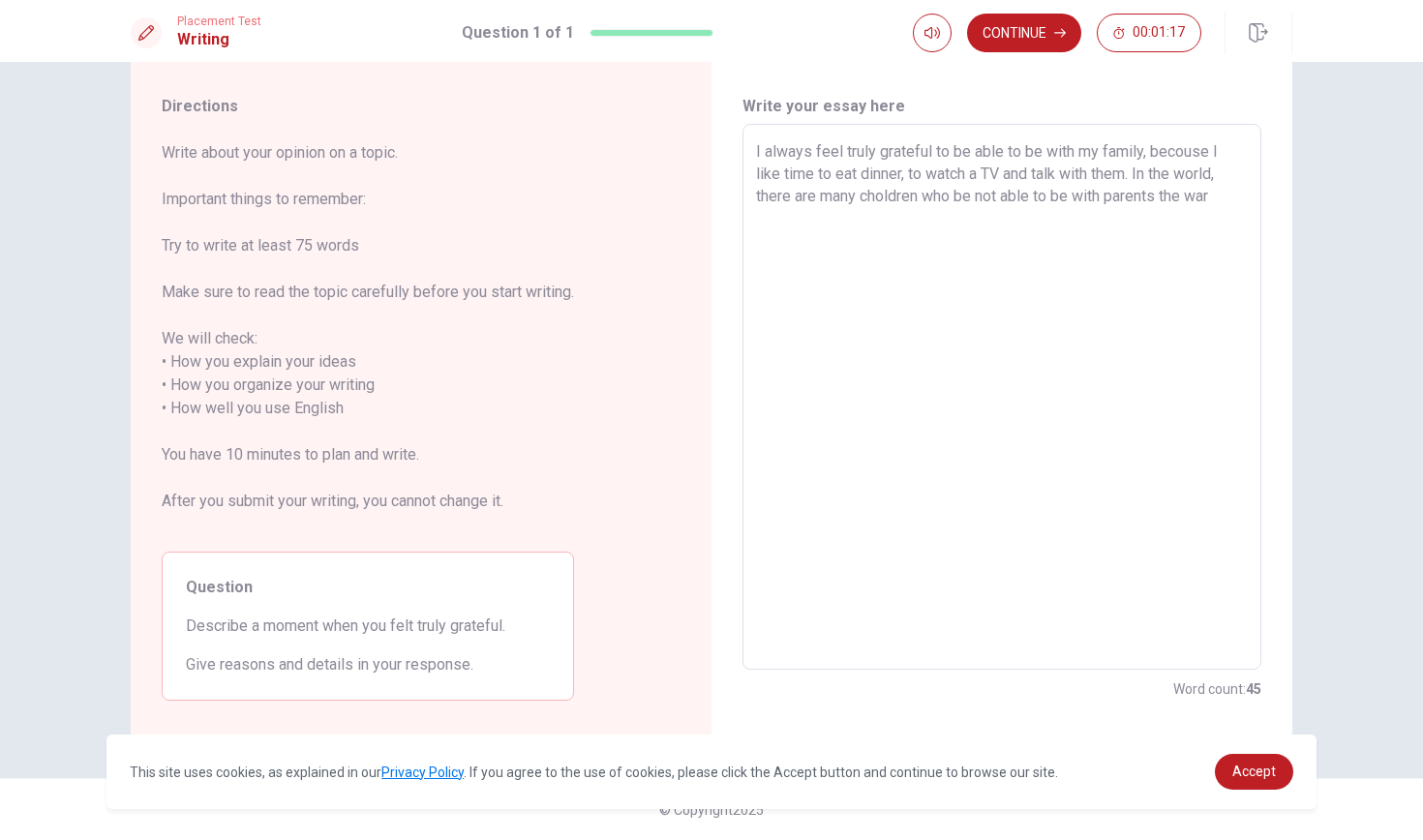 click on "I always feel truly grateful to be able to be with my family, becouse I like time to eat dinner, to watch a TV and talk with them. In the world,
there are many choldren who be not able to be with parents the war" at bounding box center [1002, 397] 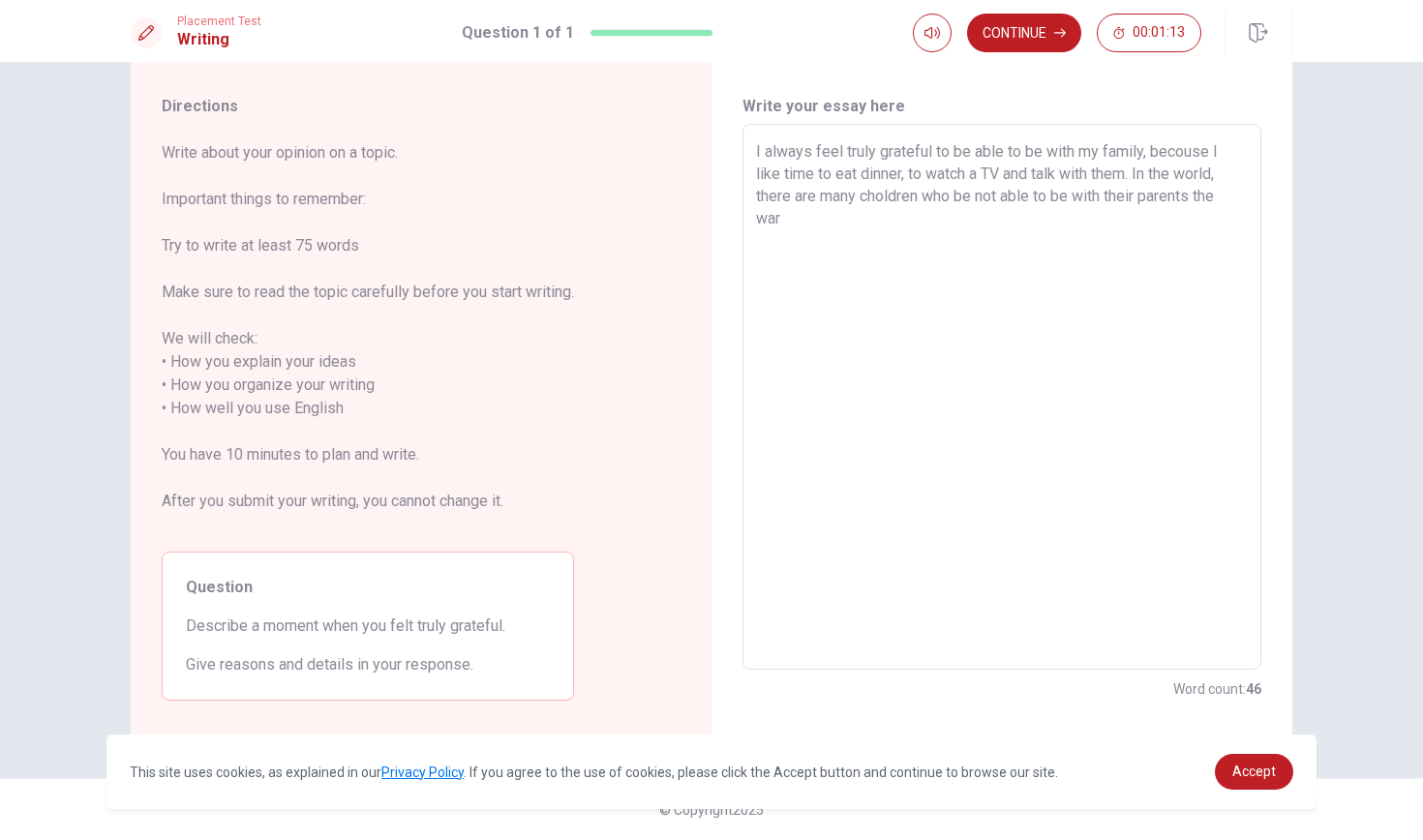 click on "I always feel truly grateful to be able to be with my family, becouse I like time to eat dinner, to watch a TV and talk with them. In the world,
there are many choldren who be not able to be with their parents the war" at bounding box center (1002, 397) 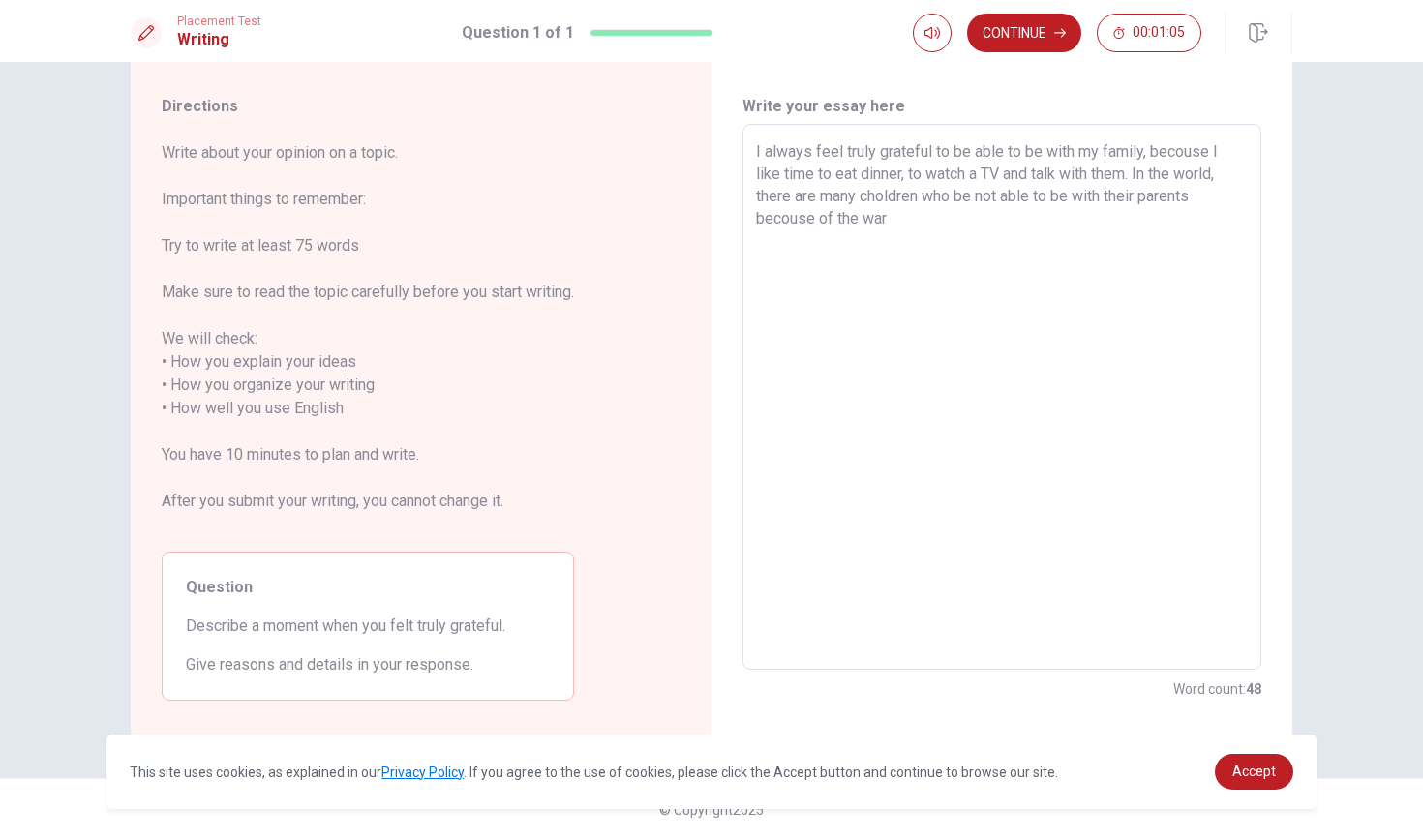 click on "I always feel truly grateful to be able to be with my family, becouse I like time to eat dinner, to watch a TV and talk with them. In the world,
there are many choldren who be not able to be with their parents becouse of the war" at bounding box center (1002, 397) 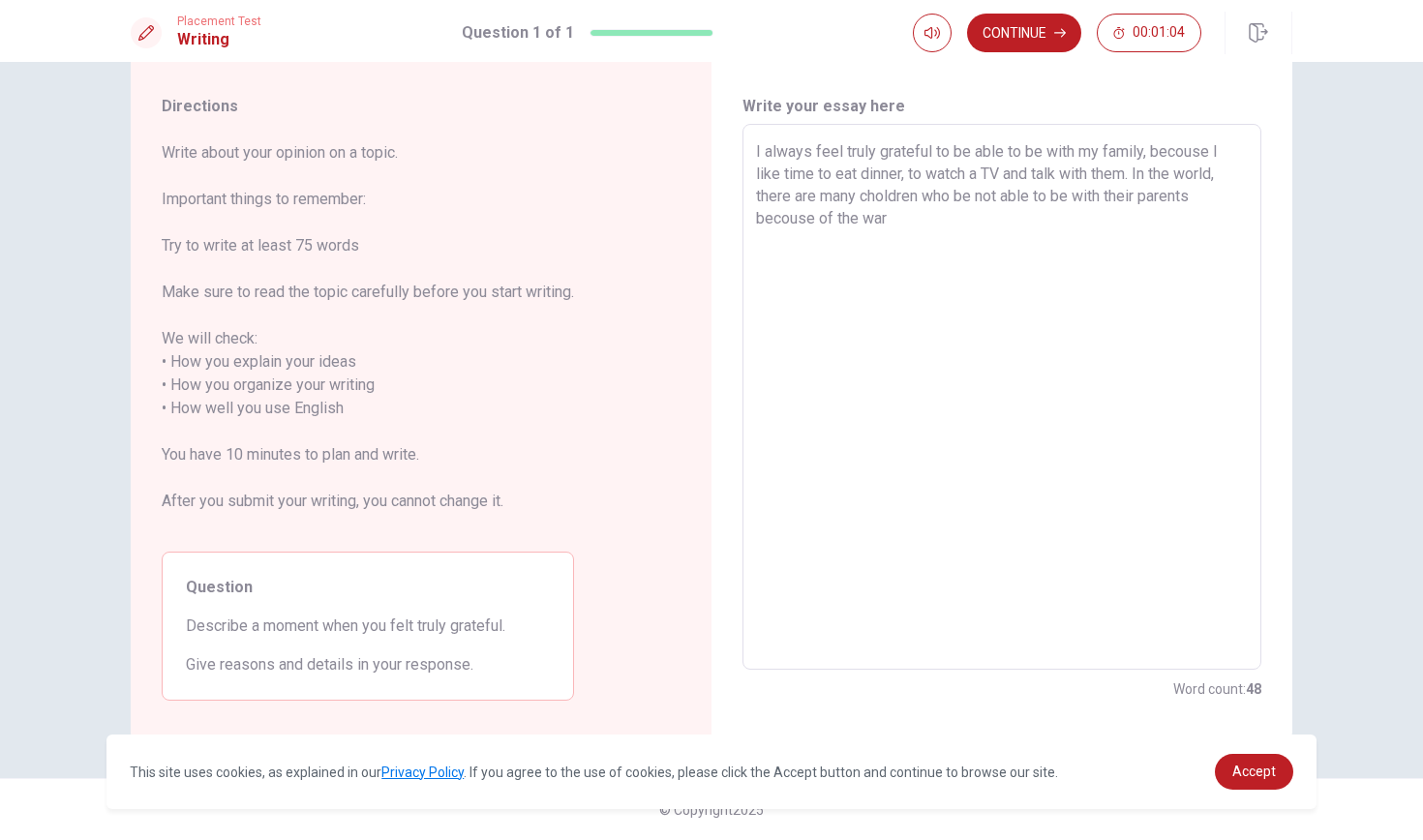click on "I always feel truly grateful to be able to be with my family, becouse I like time to eat dinner, to watch a TV and talk with them. In the world,
there are many choldren who be not able to be with their parents becouse of the war" at bounding box center [1002, 397] 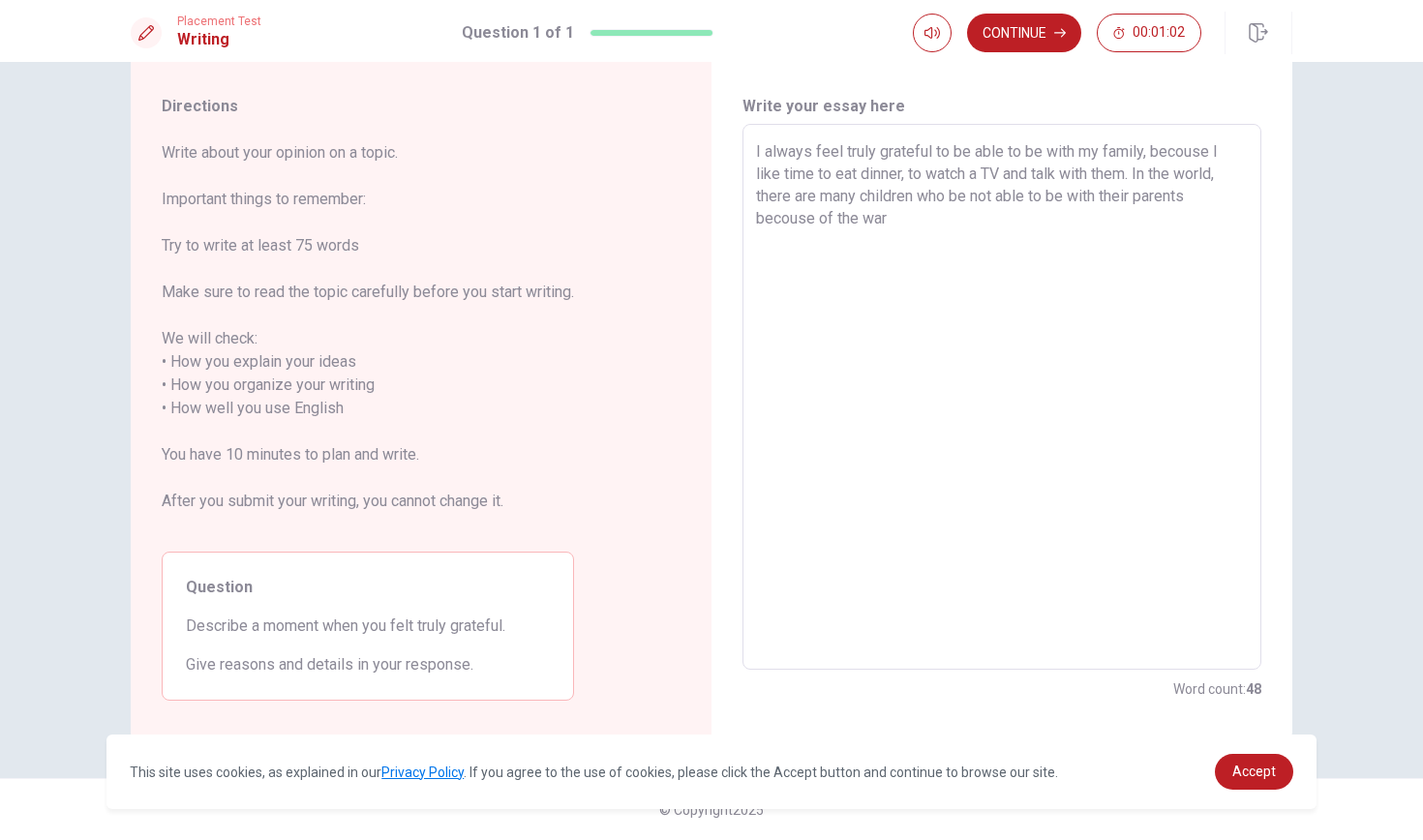 click on "I always feel truly grateful to be able to be with my family, becouse I like time to eat dinner, to watch a TV and talk with them. In the world,
there are many children who be not able to be with their parents becouse of the war" at bounding box center (1002, 397) 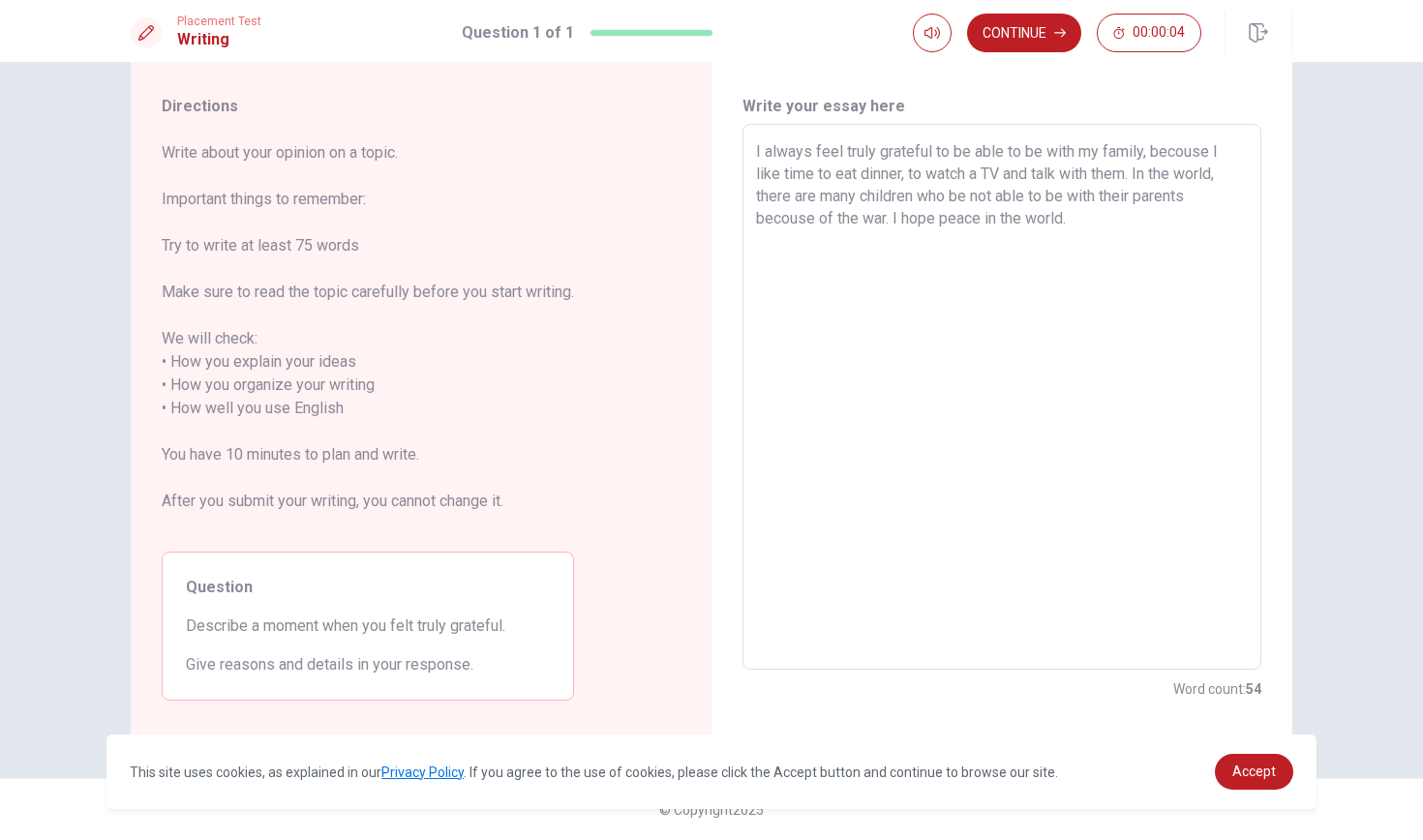 click on "I always feel truly grateful to be able to be with my family, becouse I like time to eat dinner, to watch a TV and talk with them. In the world,
there are many children who be not able to be with their parents becouse of the war. I hope peace in the world." at bounding box center (1002, 397) 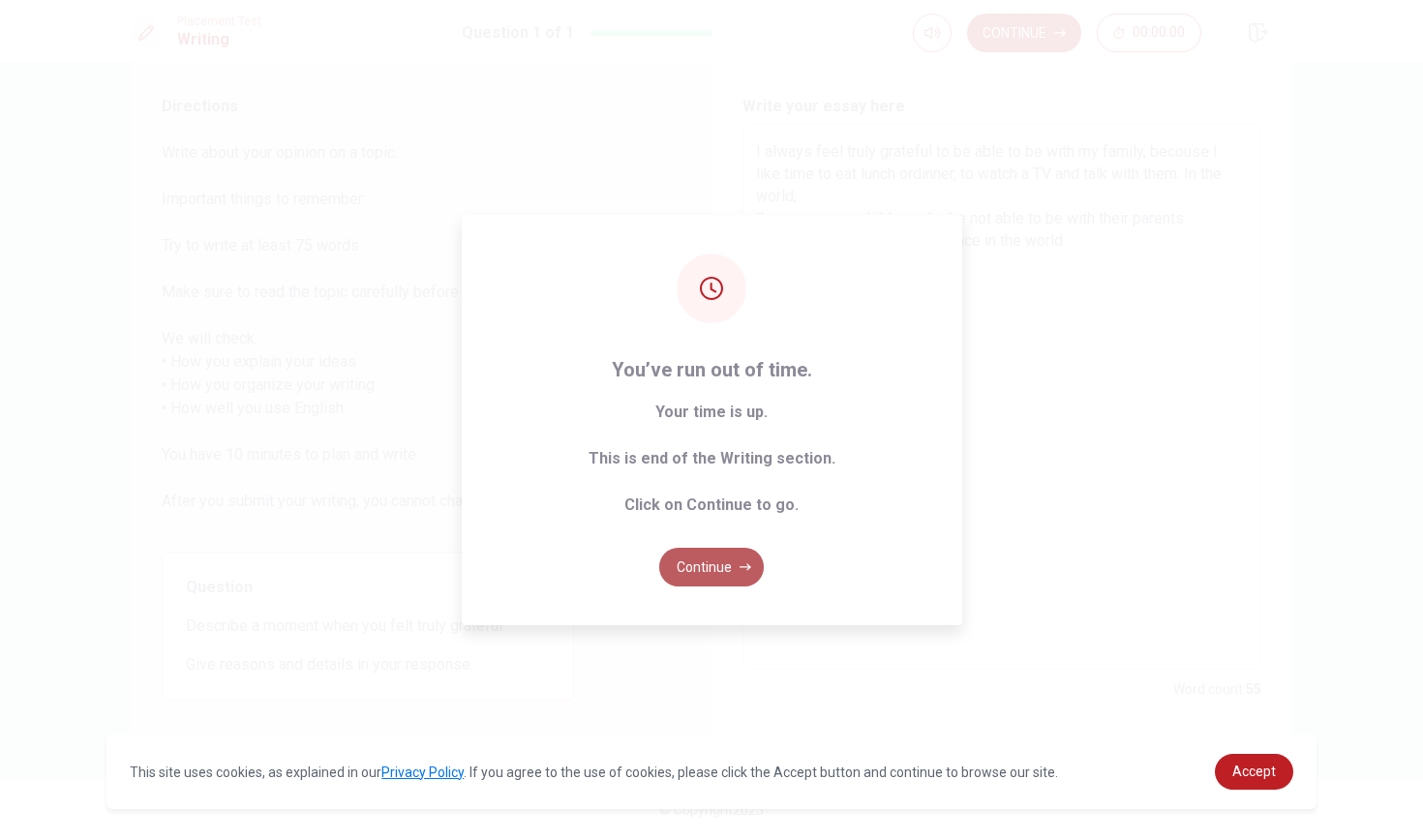 click 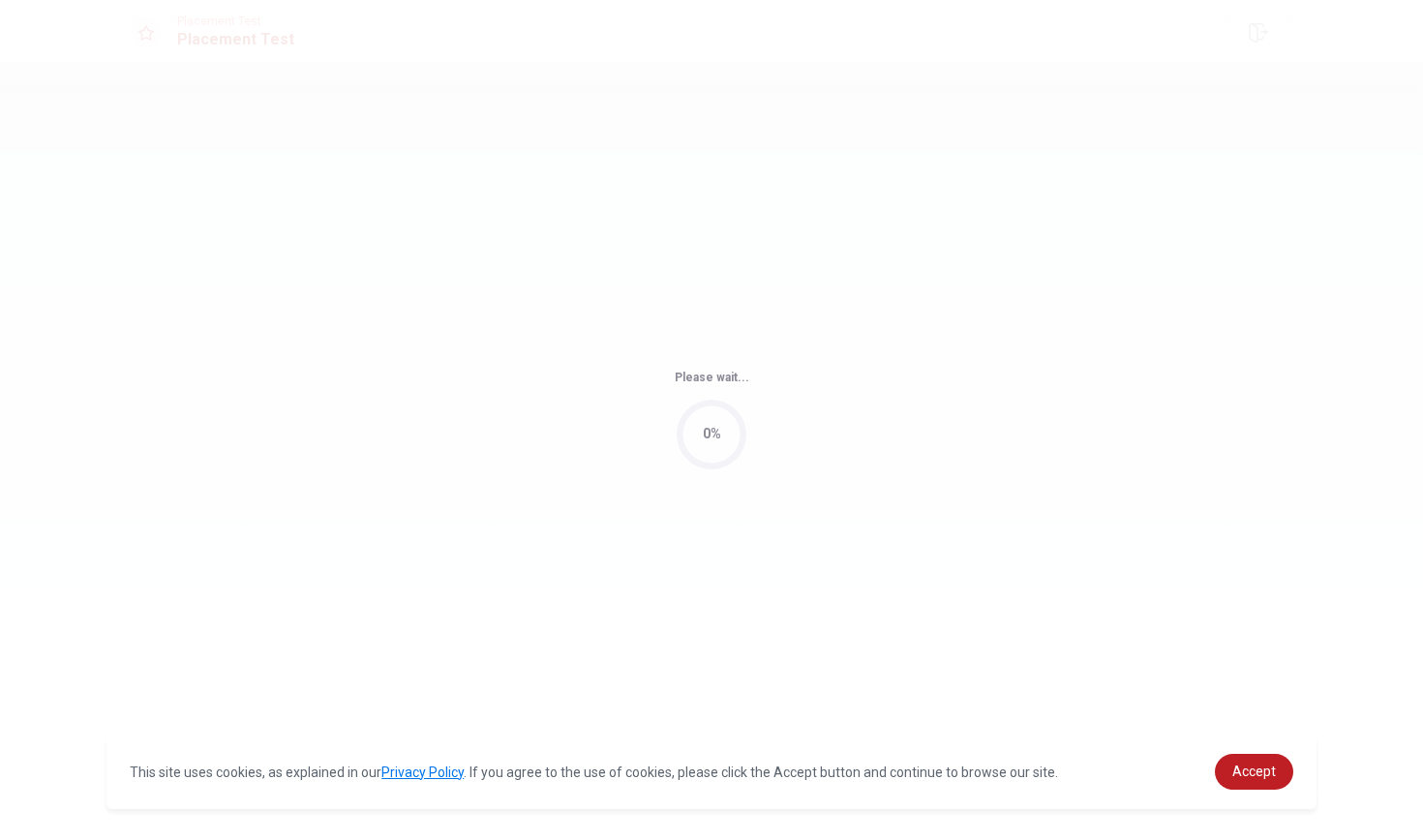 scroll, scrollTop: 0, scrollLeft: 0, axis: both 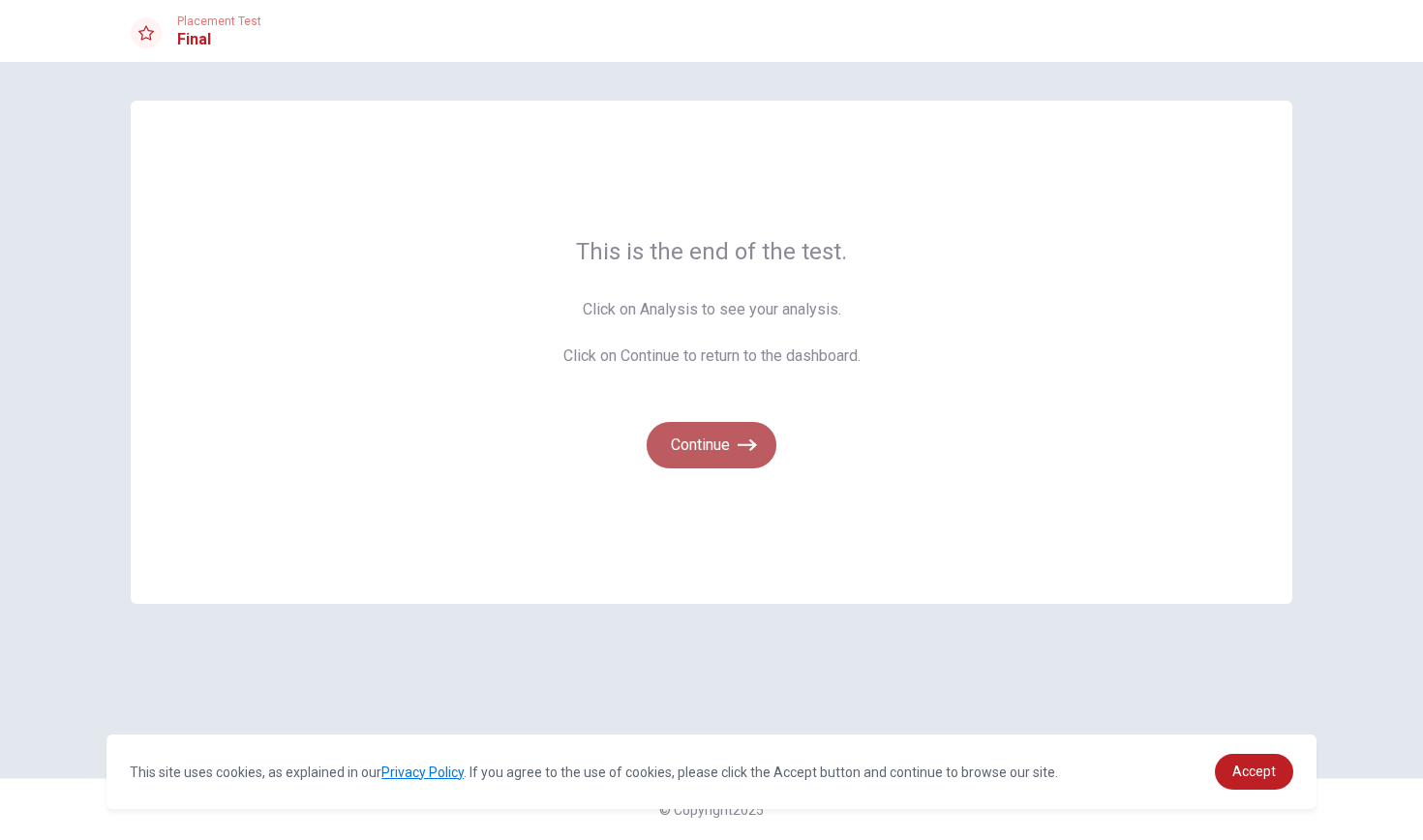 click on "Continue" at bounding box center [712, 445] 